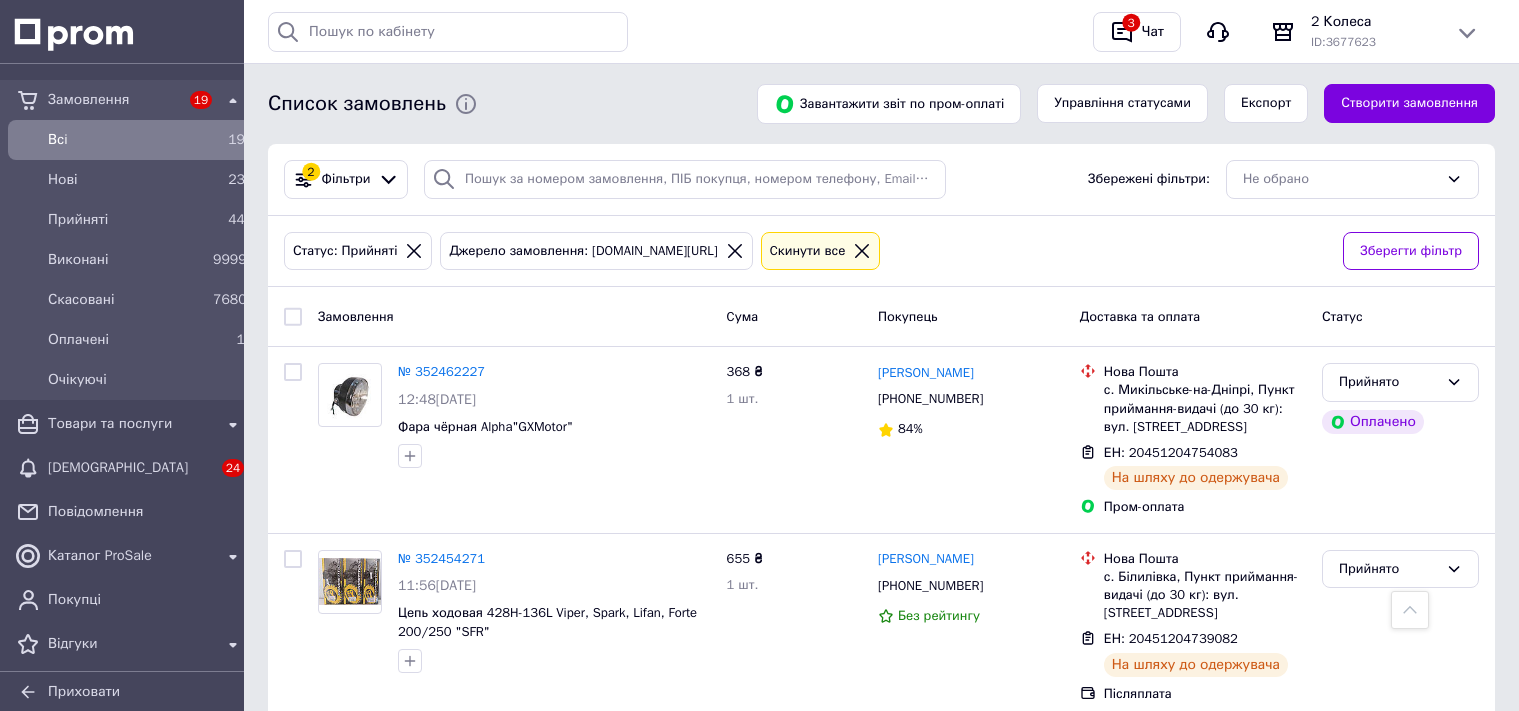 scroll, scrollTop: 2534, scrollLeft: 0, axis: vertical 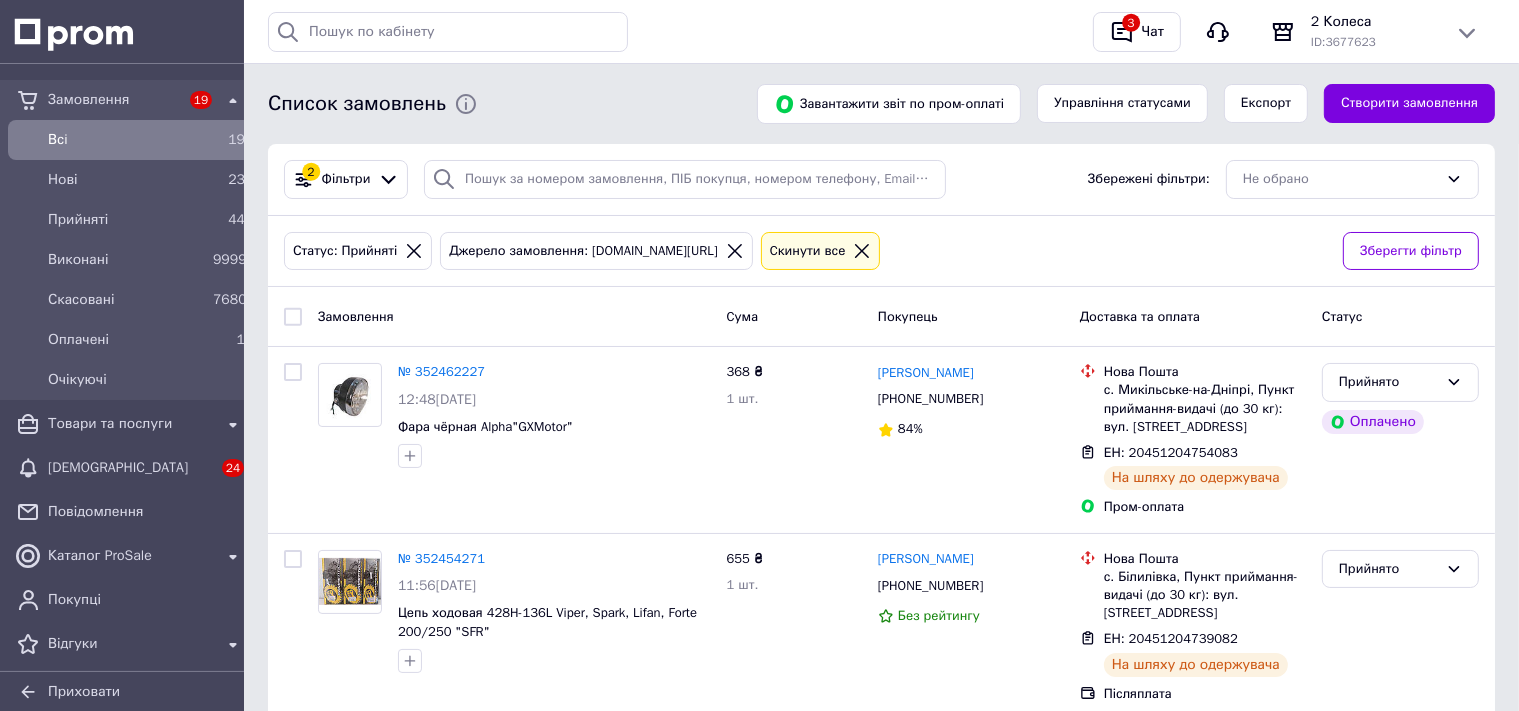click at bounding box center (862, 251) 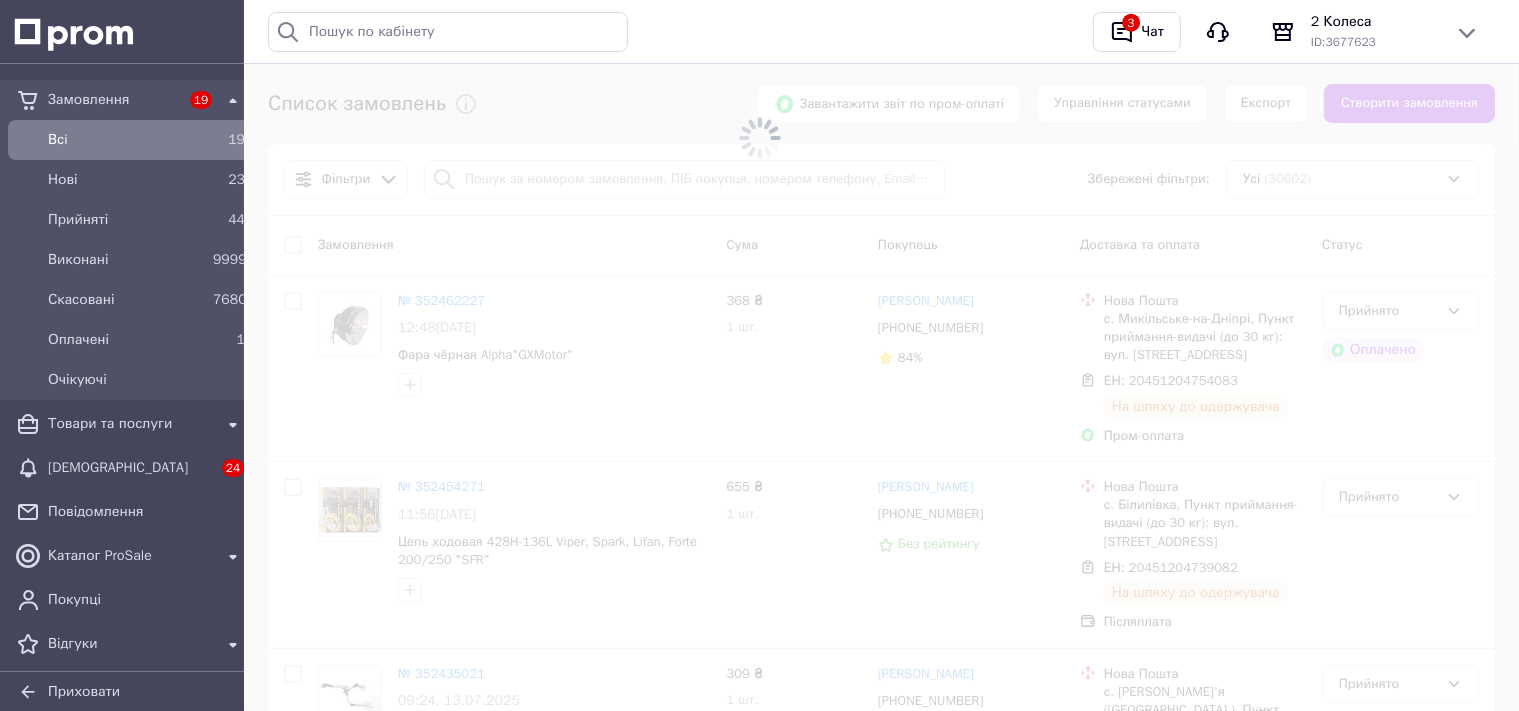 click at bounding box center (759, 138) 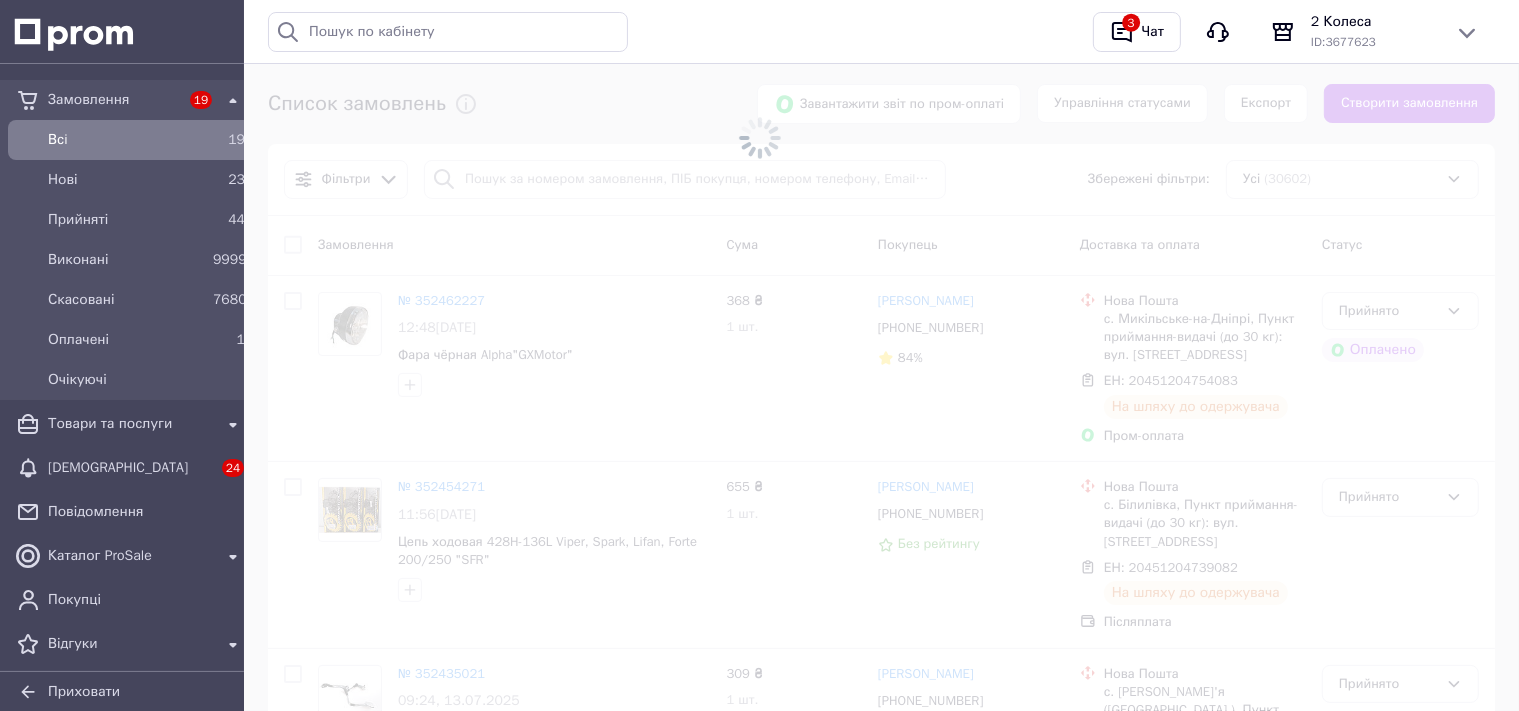 click at bounding box center [759, 138] 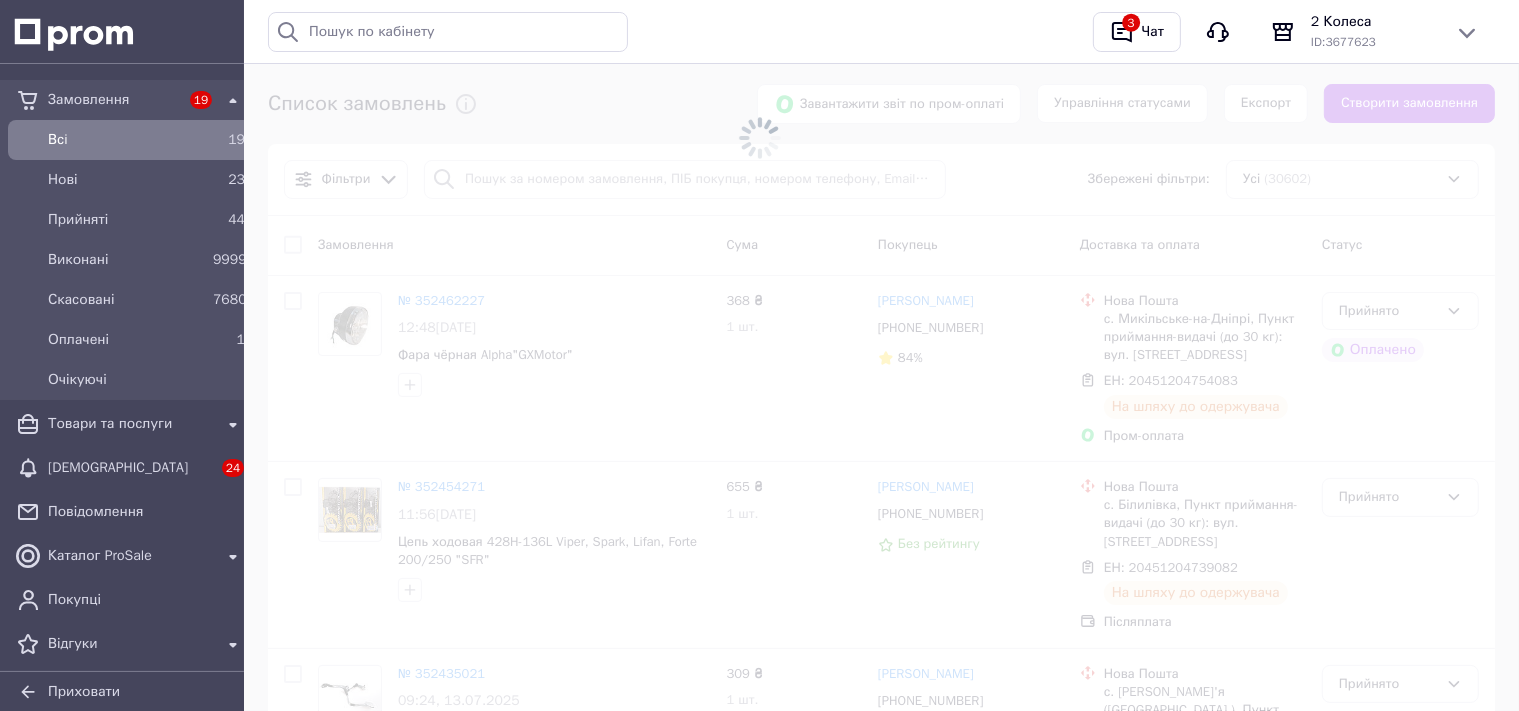click at bounding box center (759, 138) 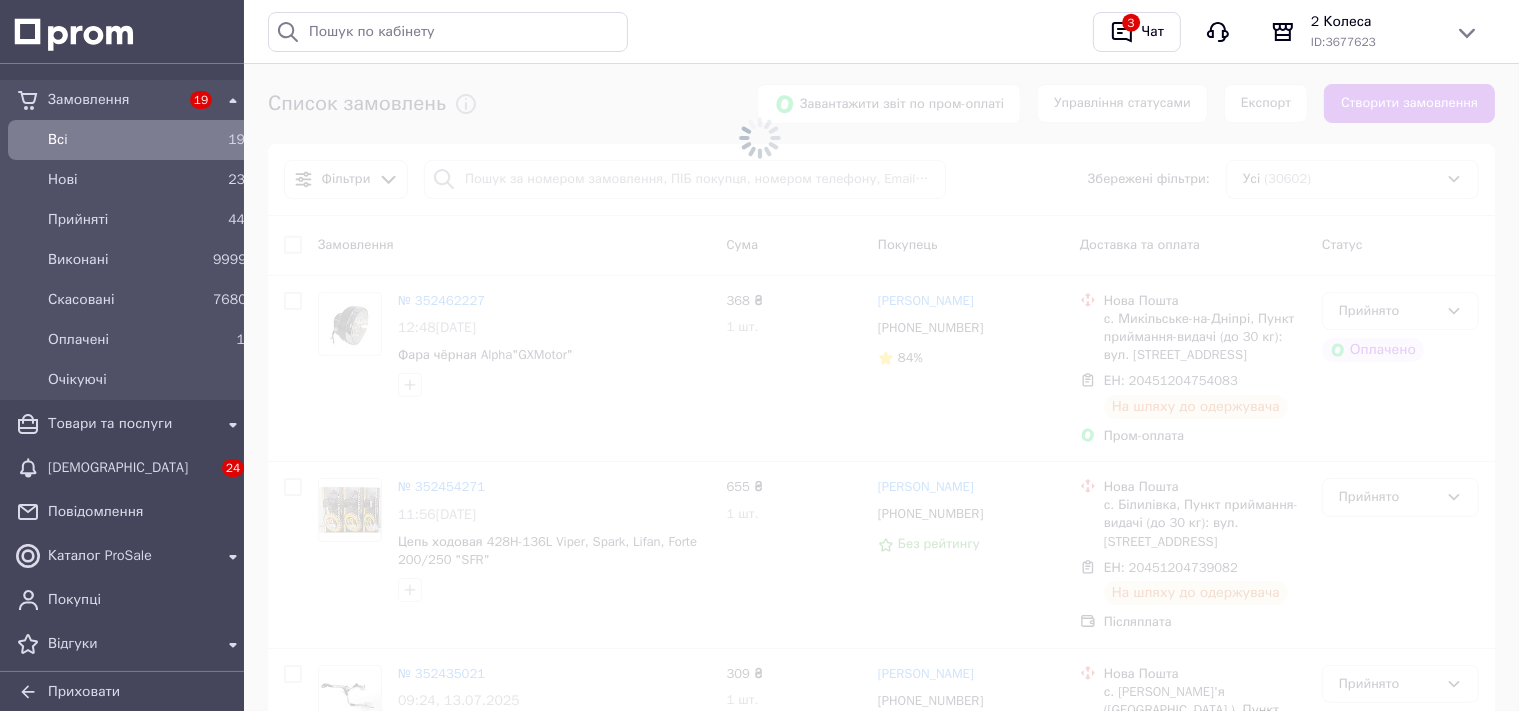 click at bounding box center (759, 138) 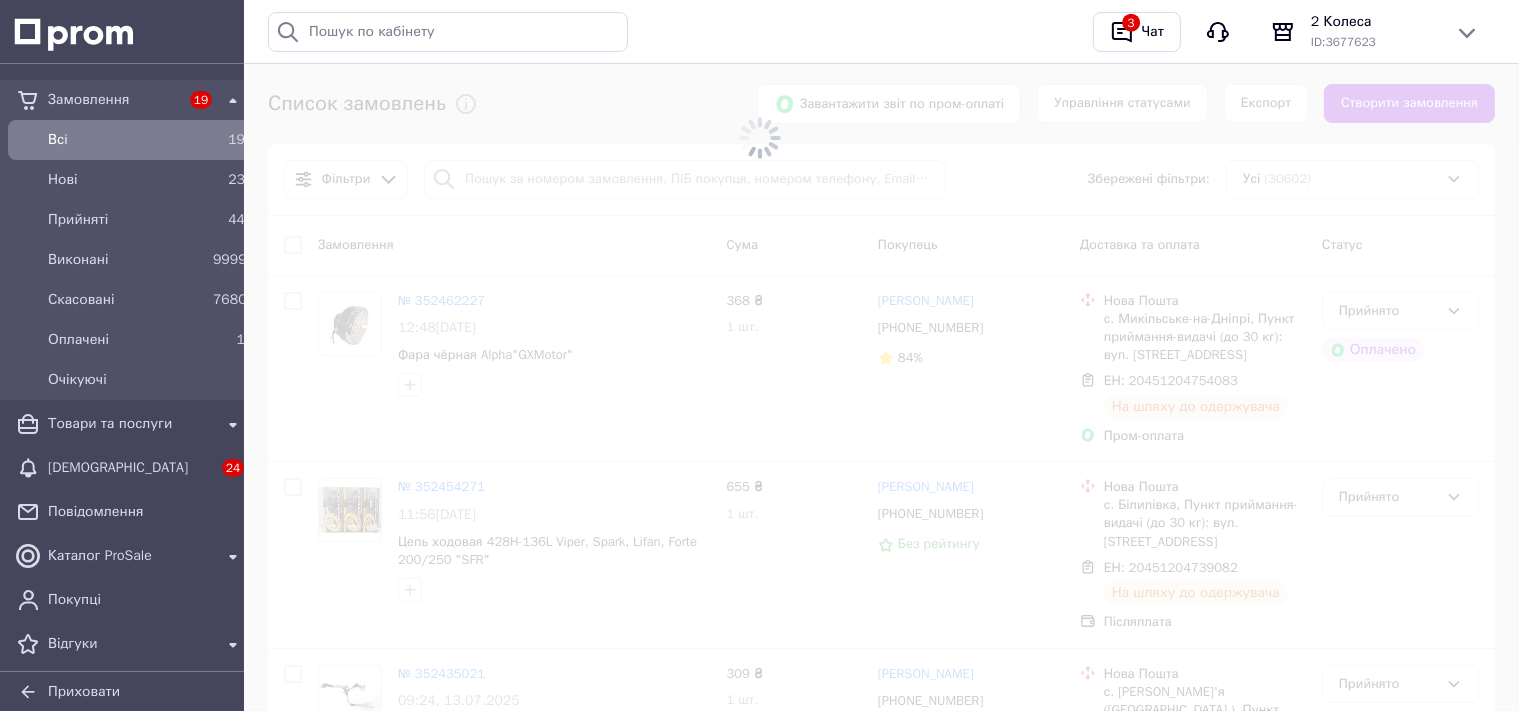 click at bounding box center [759, 138] 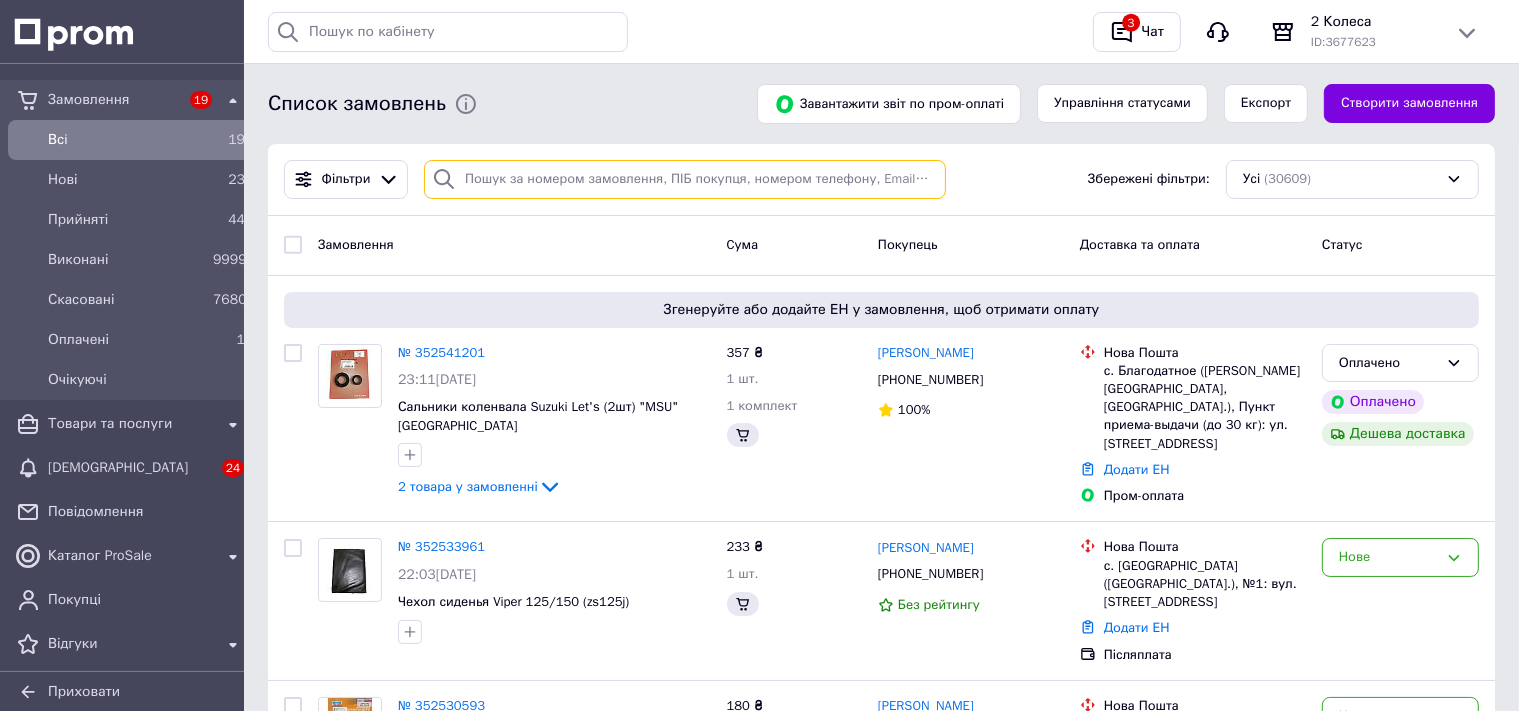 click at bounding box center [685, 179] 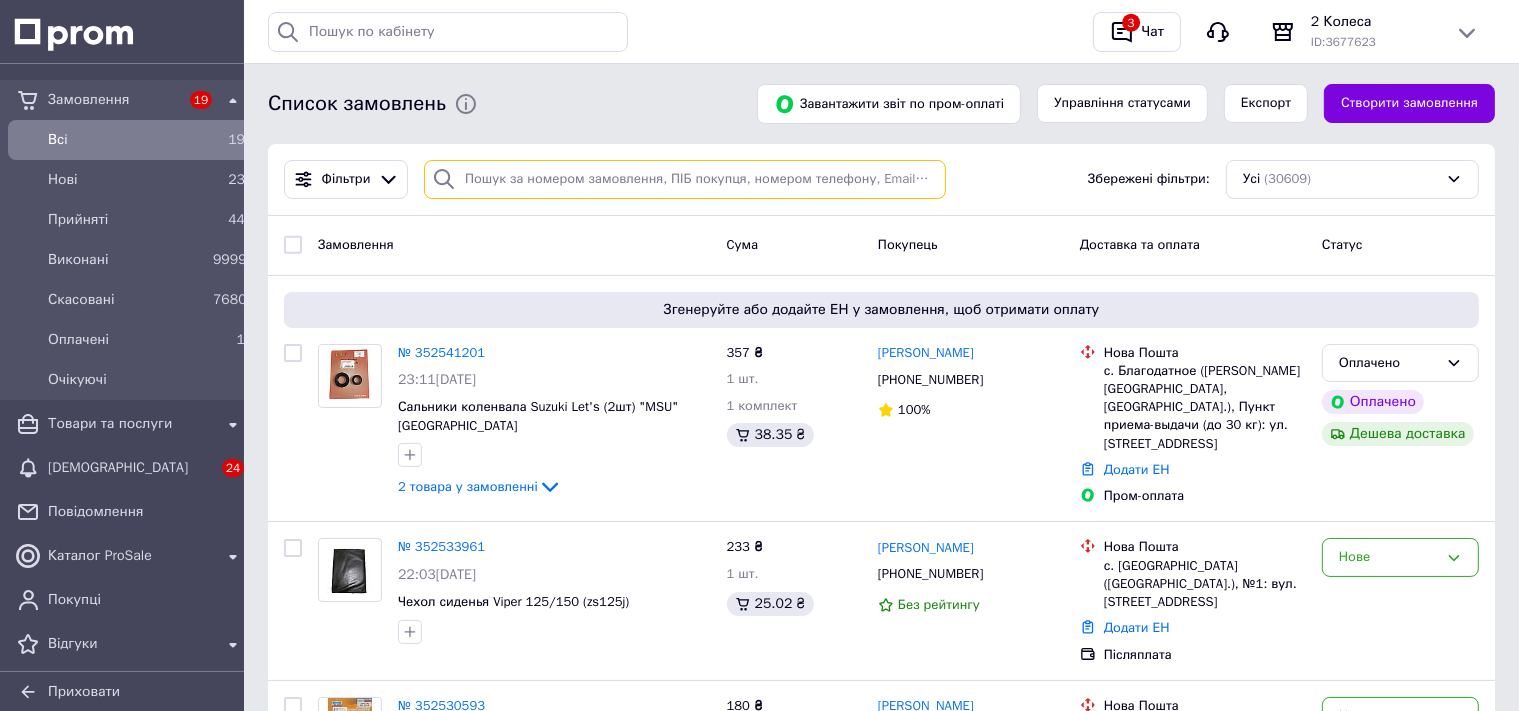 paste on "+380684682577" 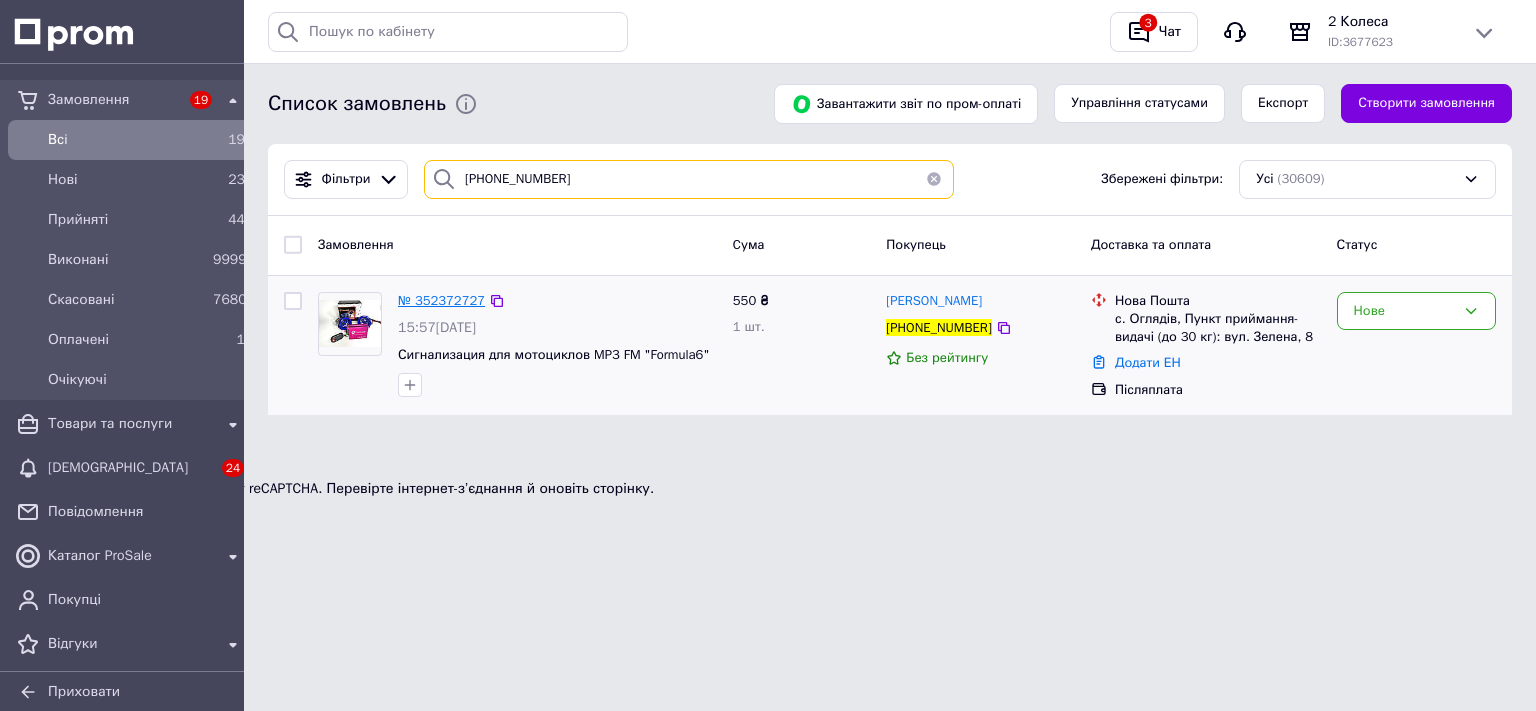 type on "+380684682577" 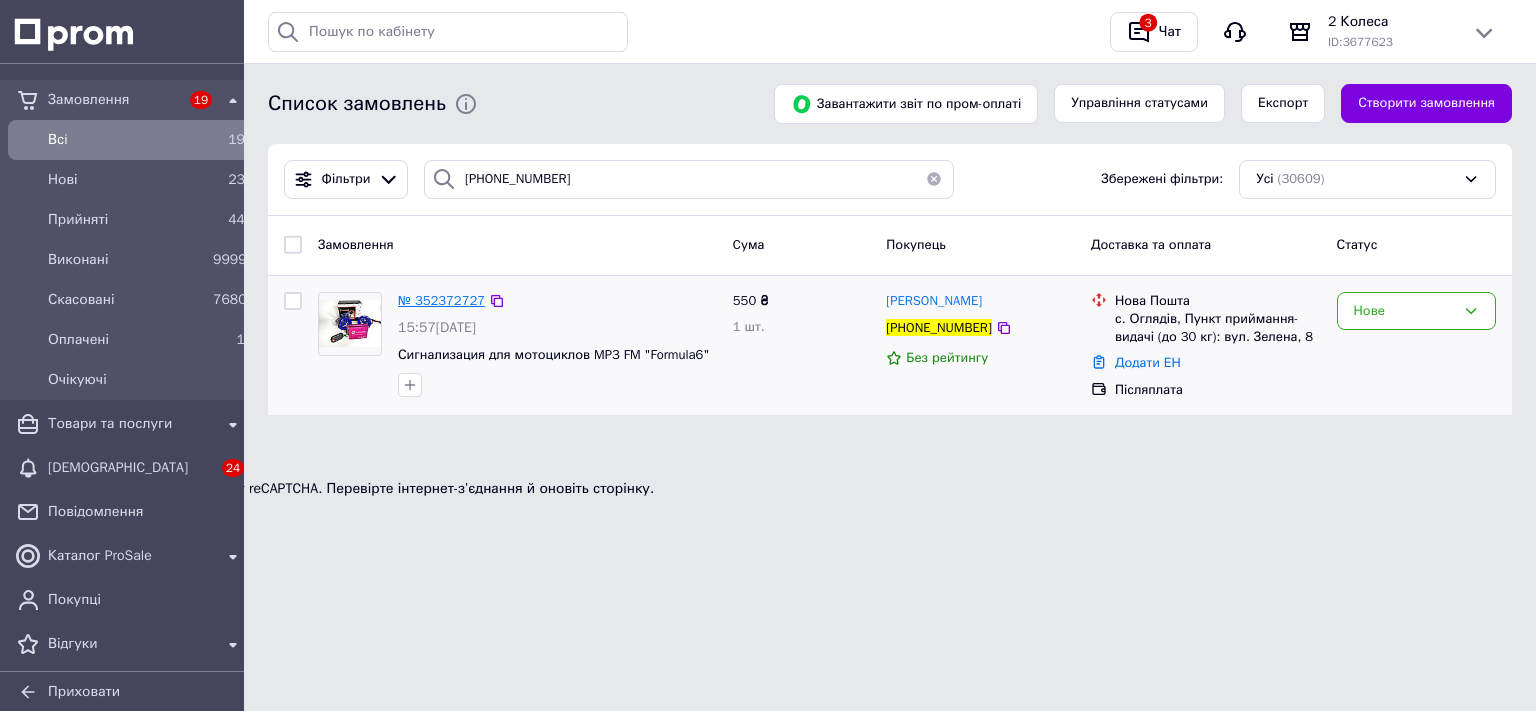 click on "№ 352372727" at bounding box center [441, 300] 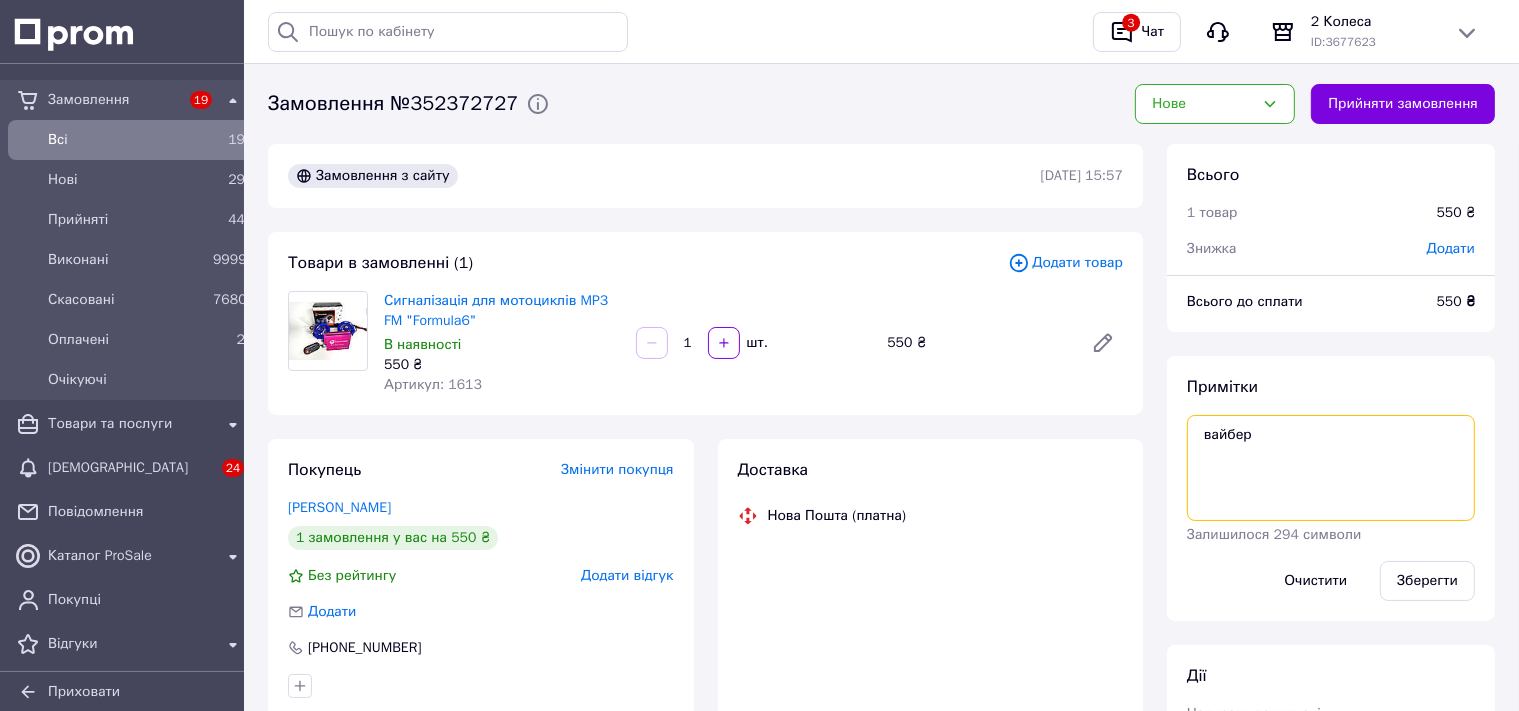 click on "вайбер" at bounding box center (1331, 468) 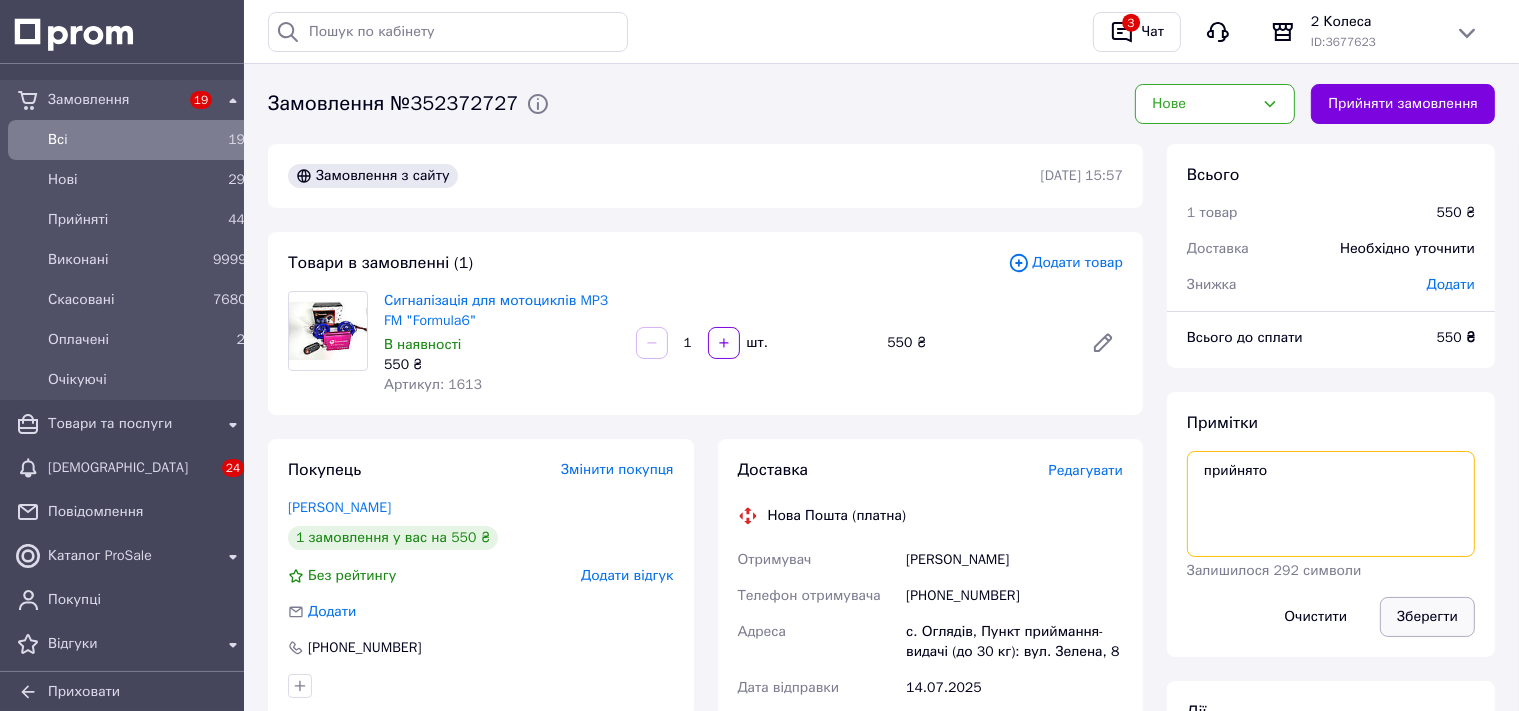 type on "прийнято" 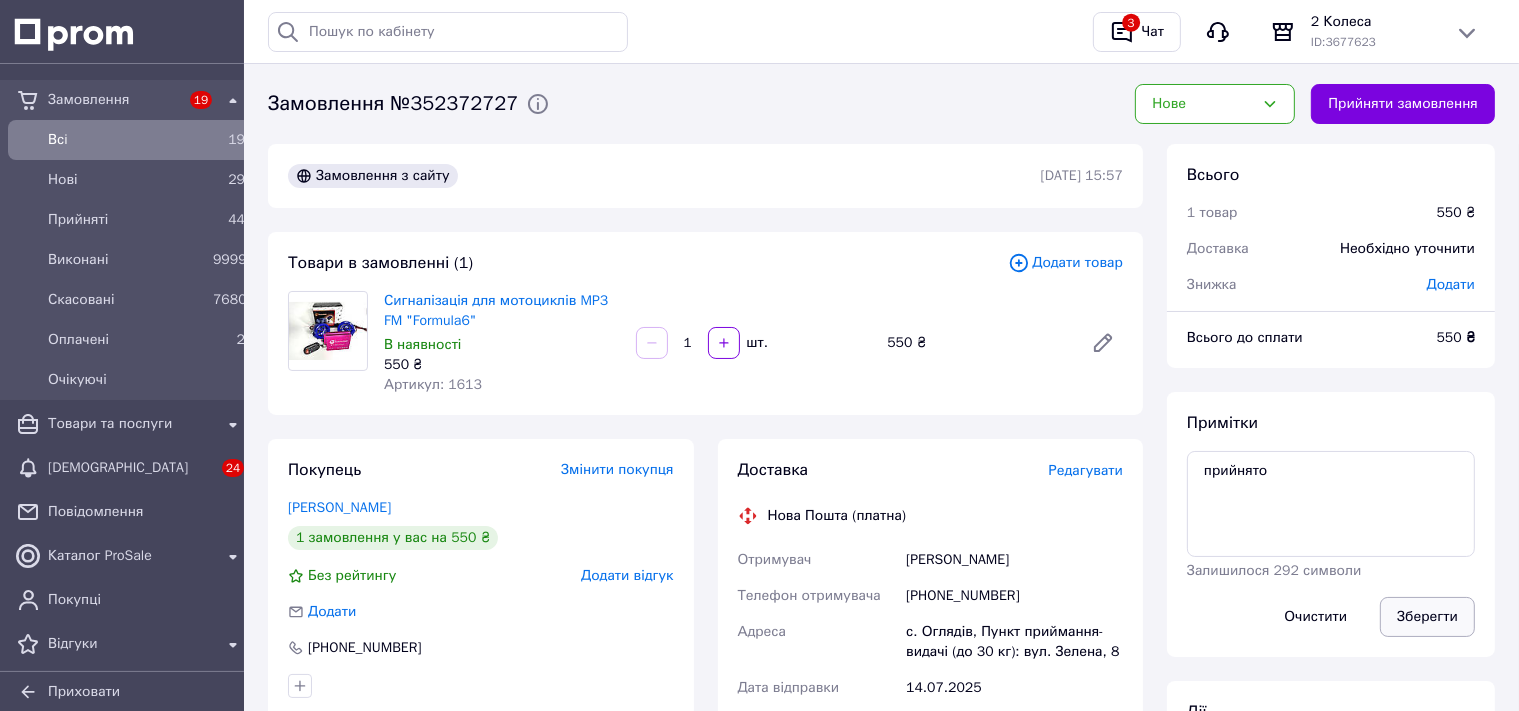 click on "Зберегти" at bounding box center (1427, 617) 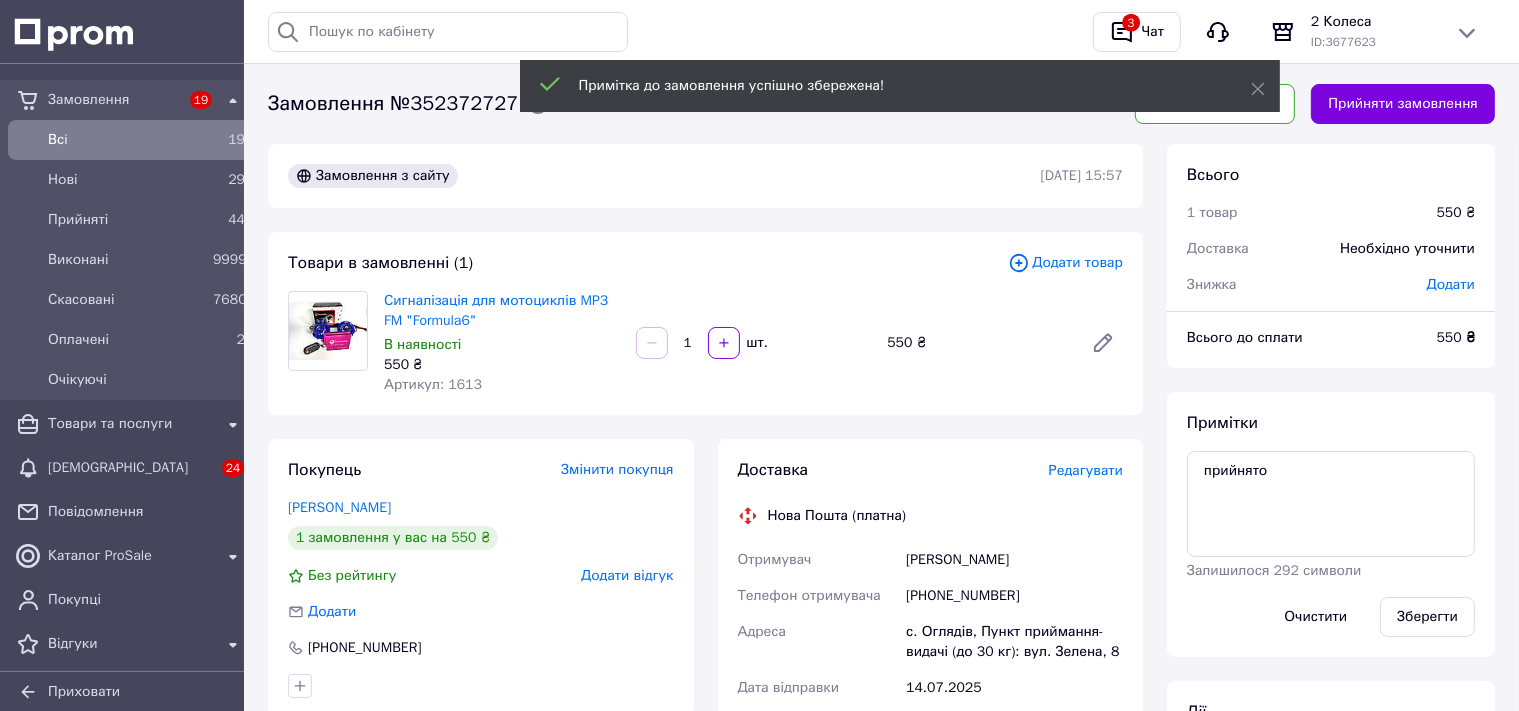 click on "Всi" at bounding box center [126, 140] 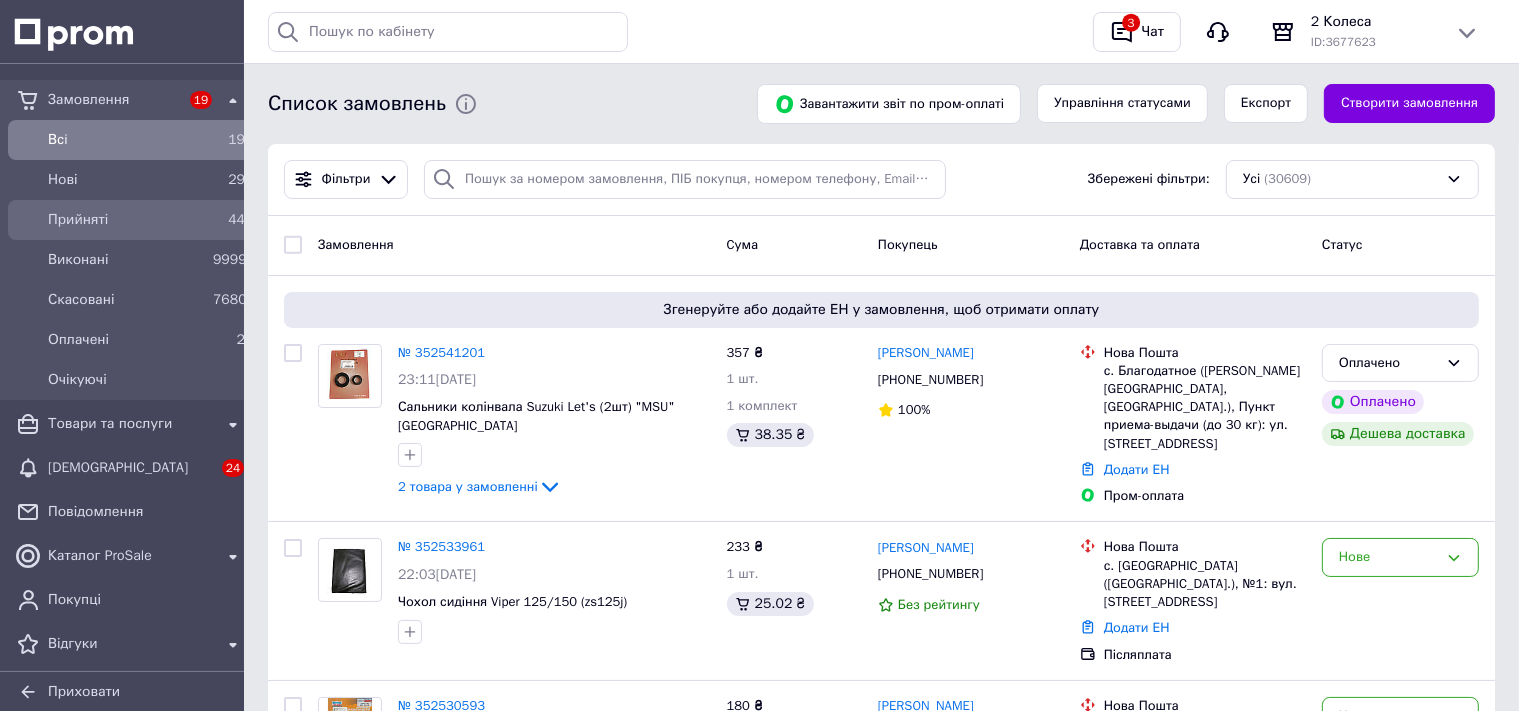click on "44" at bounding box center (229, 220) 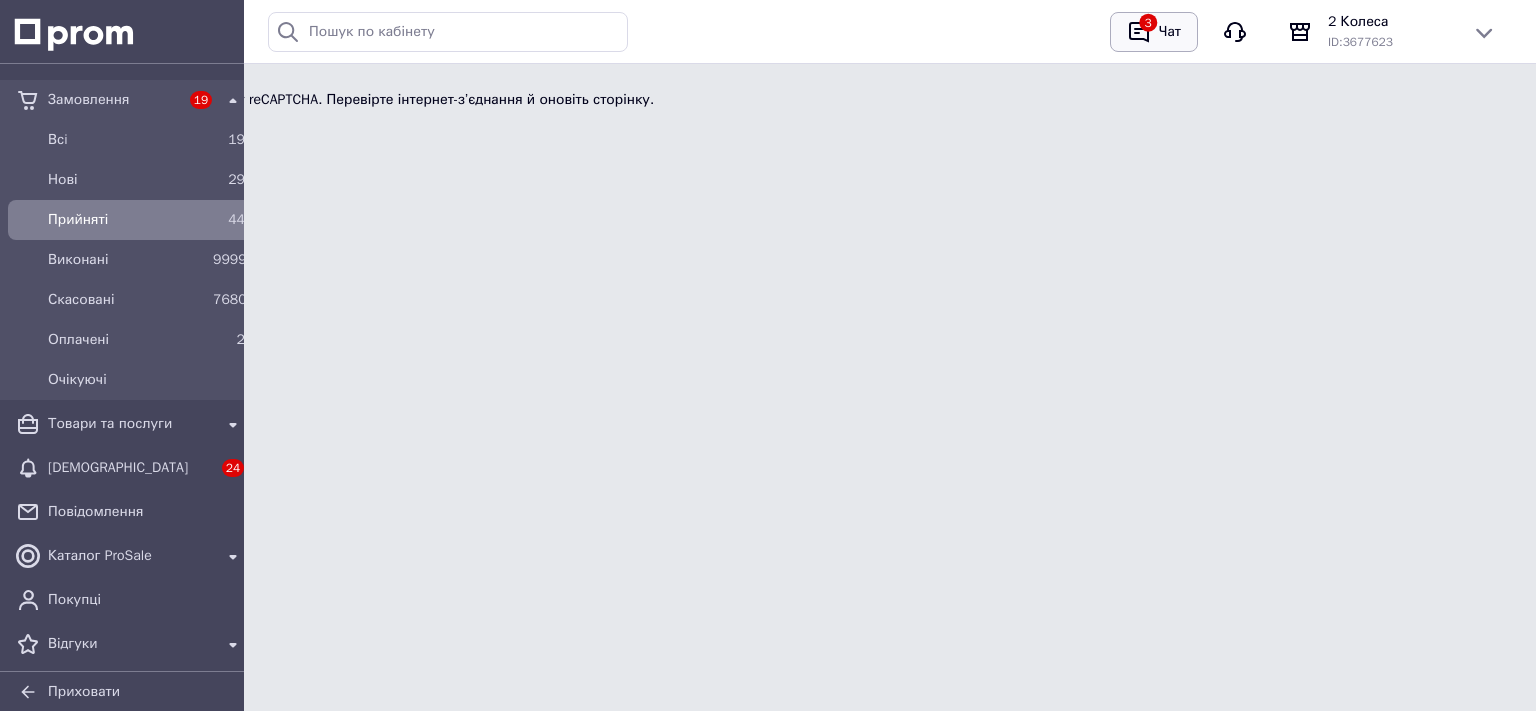 click 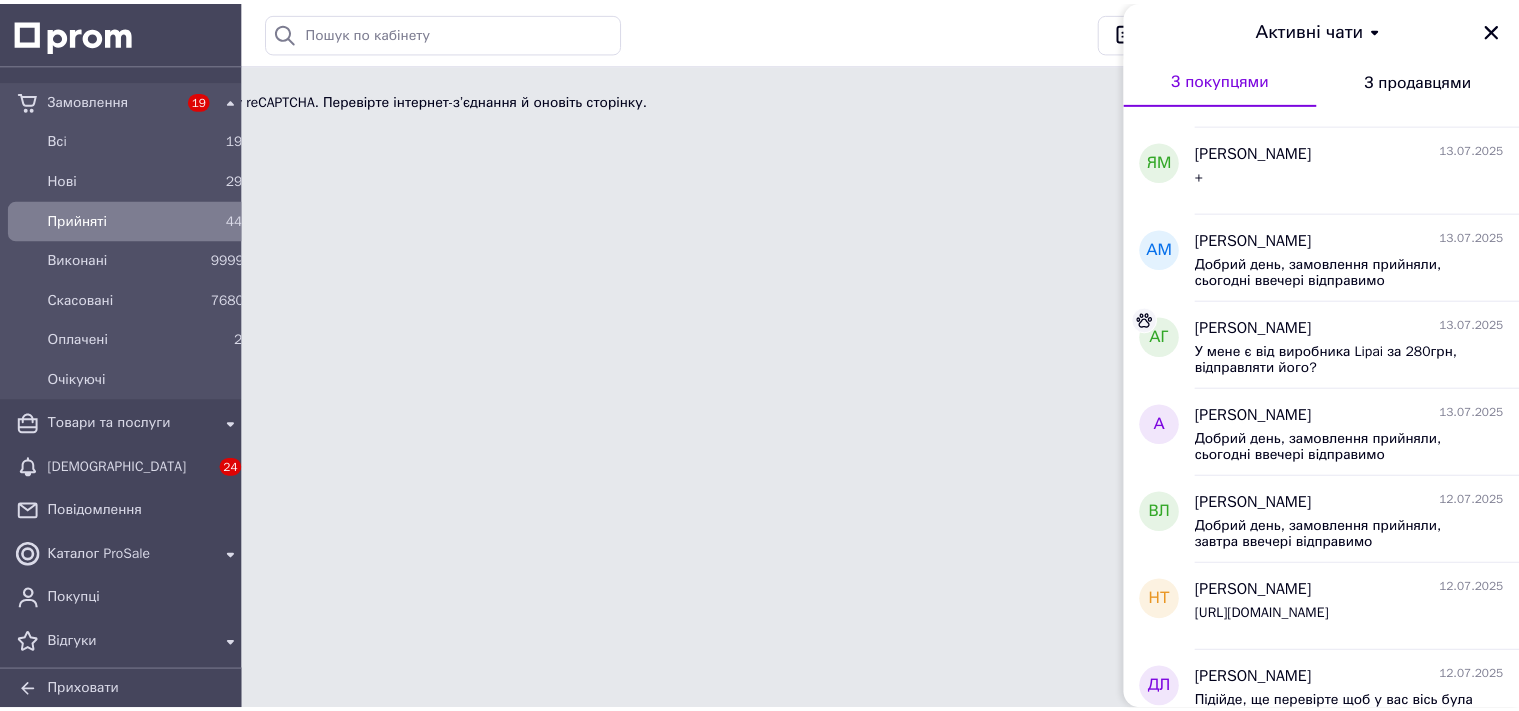 scroll, scrollTop: 0, scrollLeft: 0, axis: both 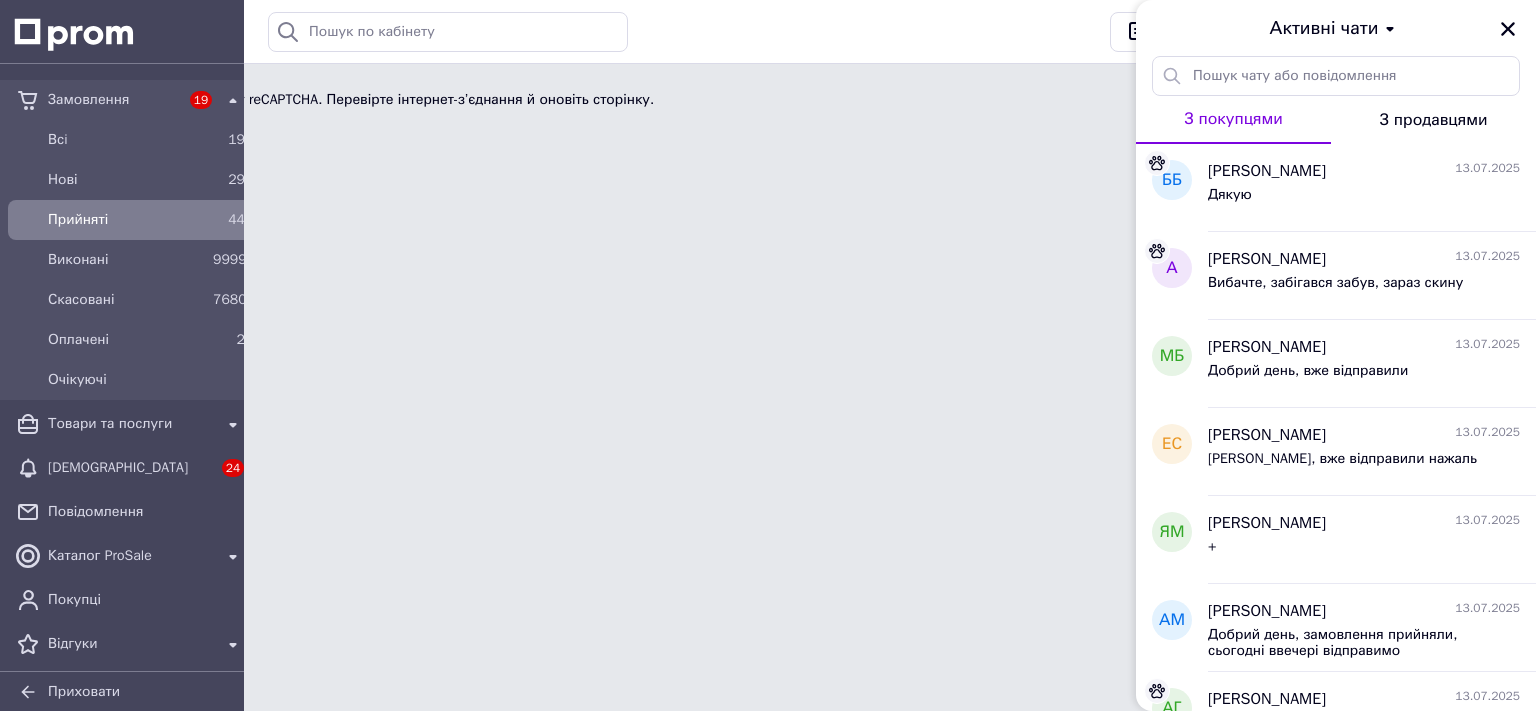 click 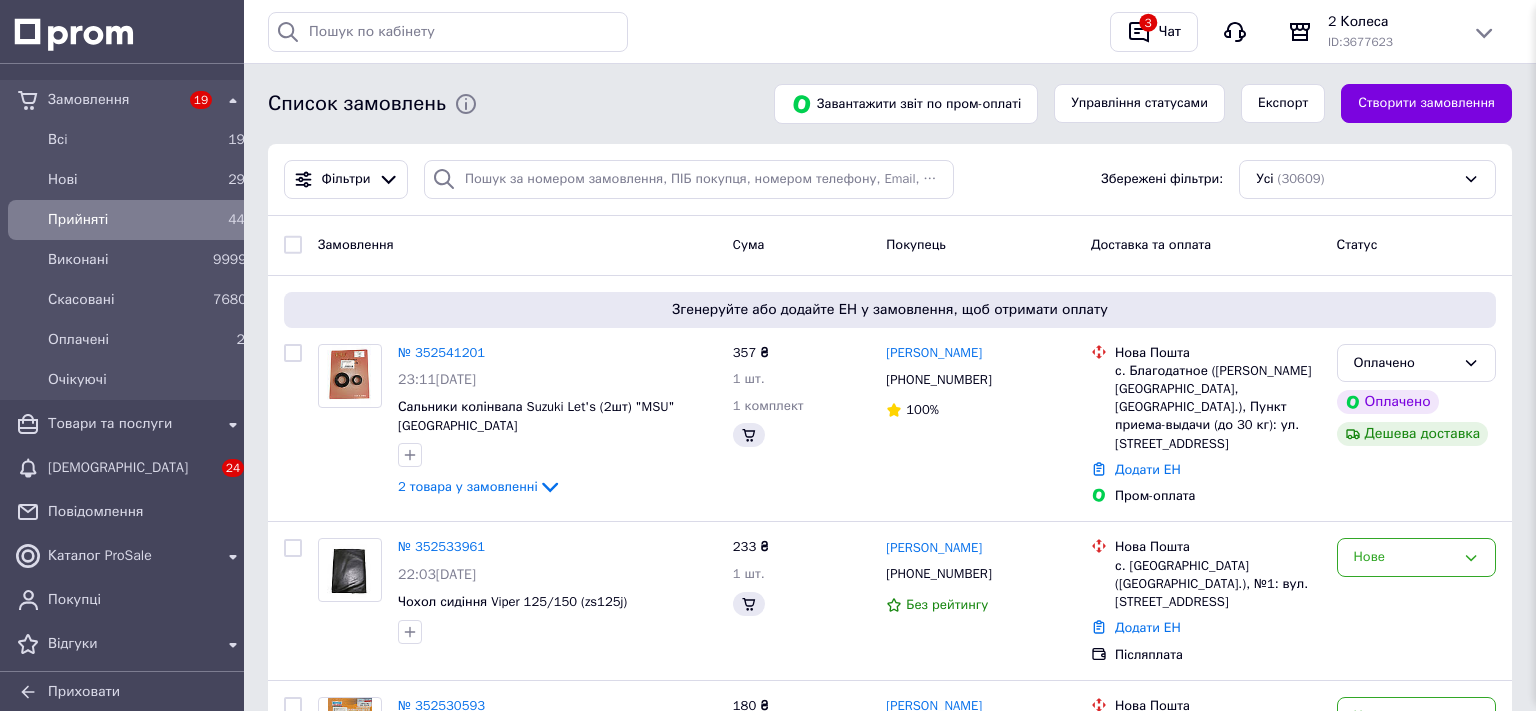 click on "Активні чати" at bounding box center (1736, 28) 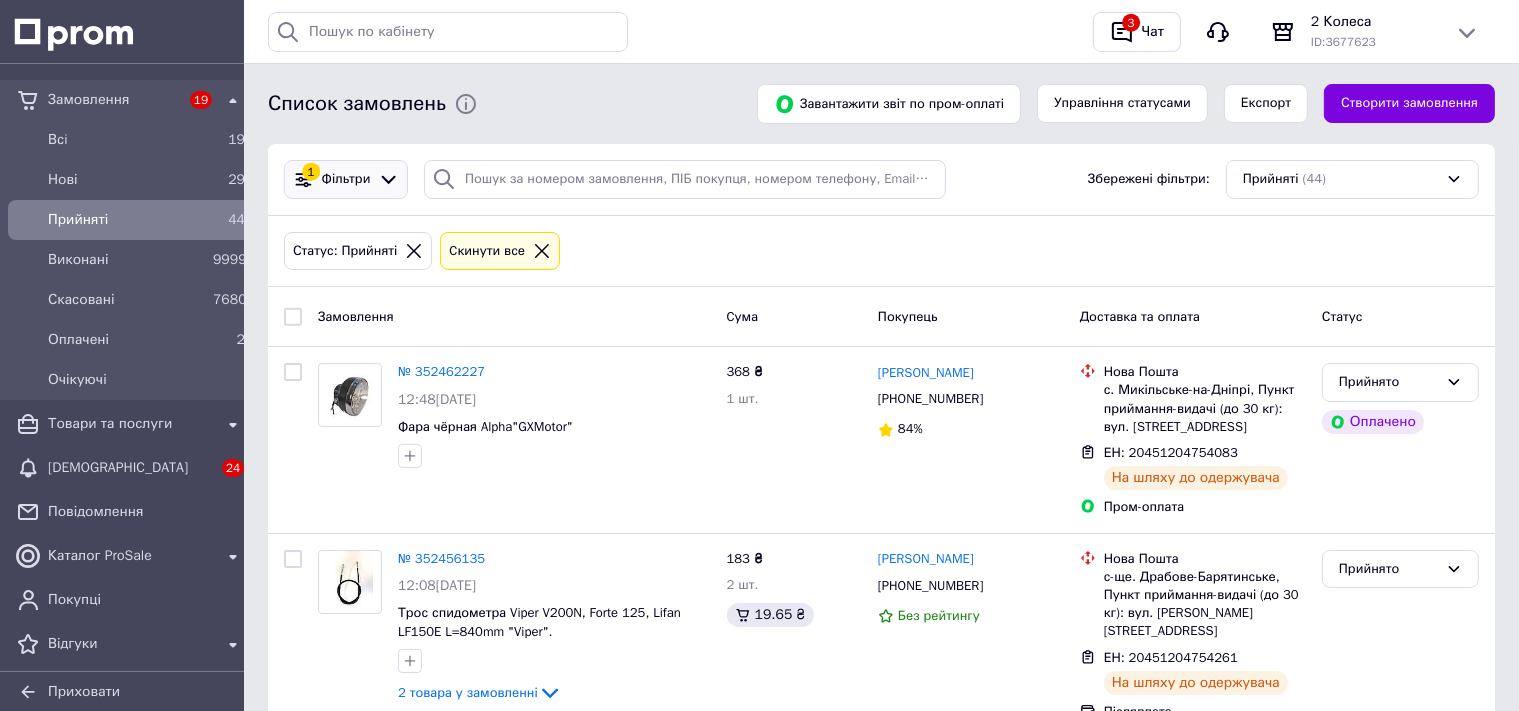 click on "1 Фільтри" at bounding box center [346, 179] 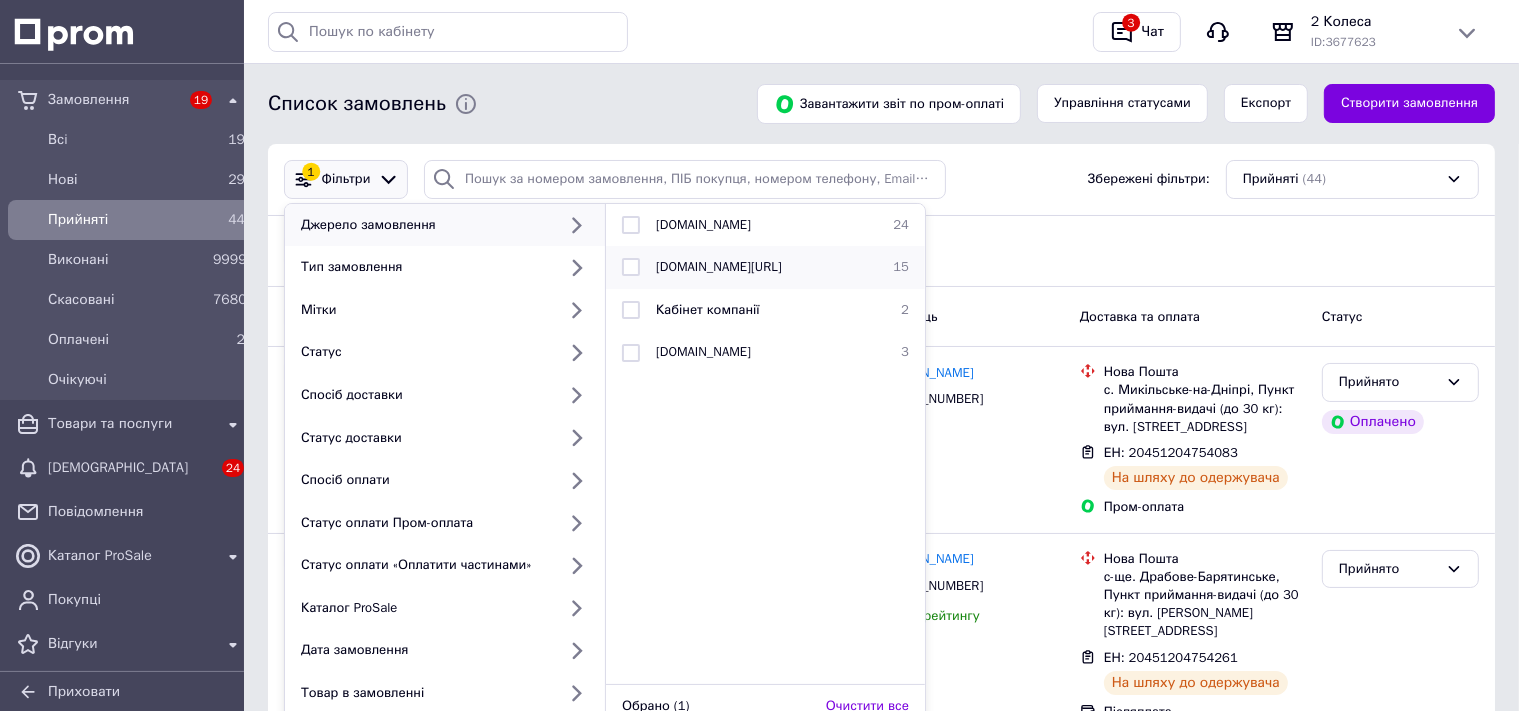 click on "2kolesa.in.ua/ua" at bounding box center [762, 267] 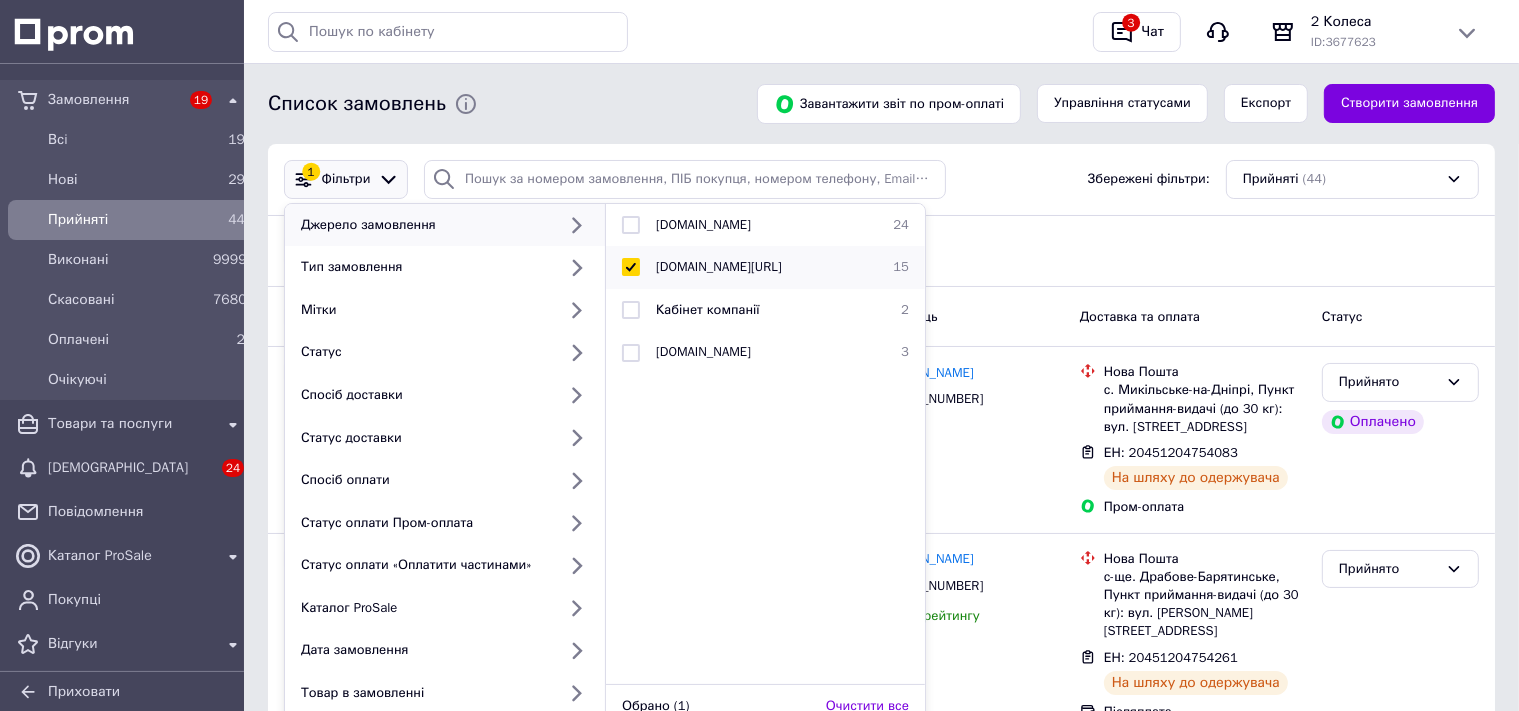 checkbox on "true" 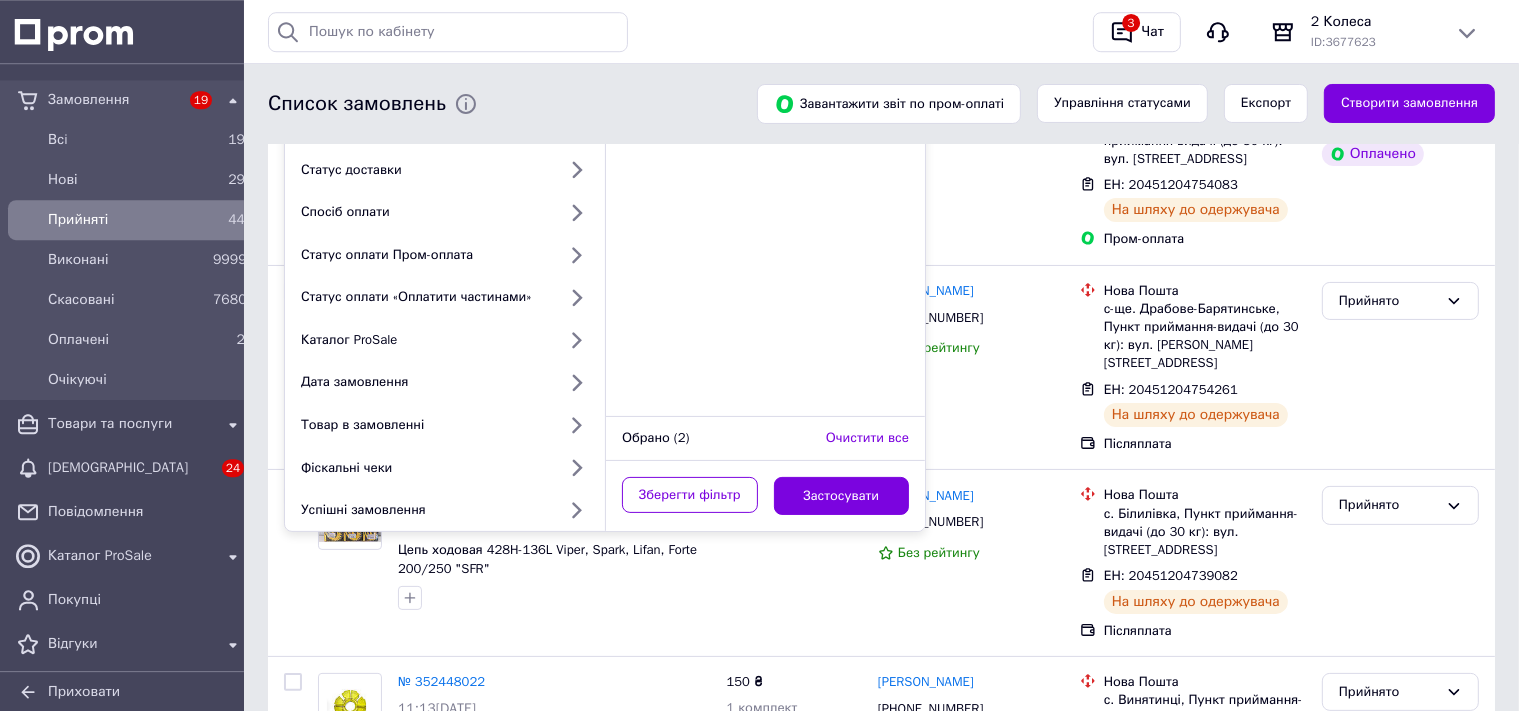 scroll, scrollTop: 316, scrollLeft: 0, axis: vertical 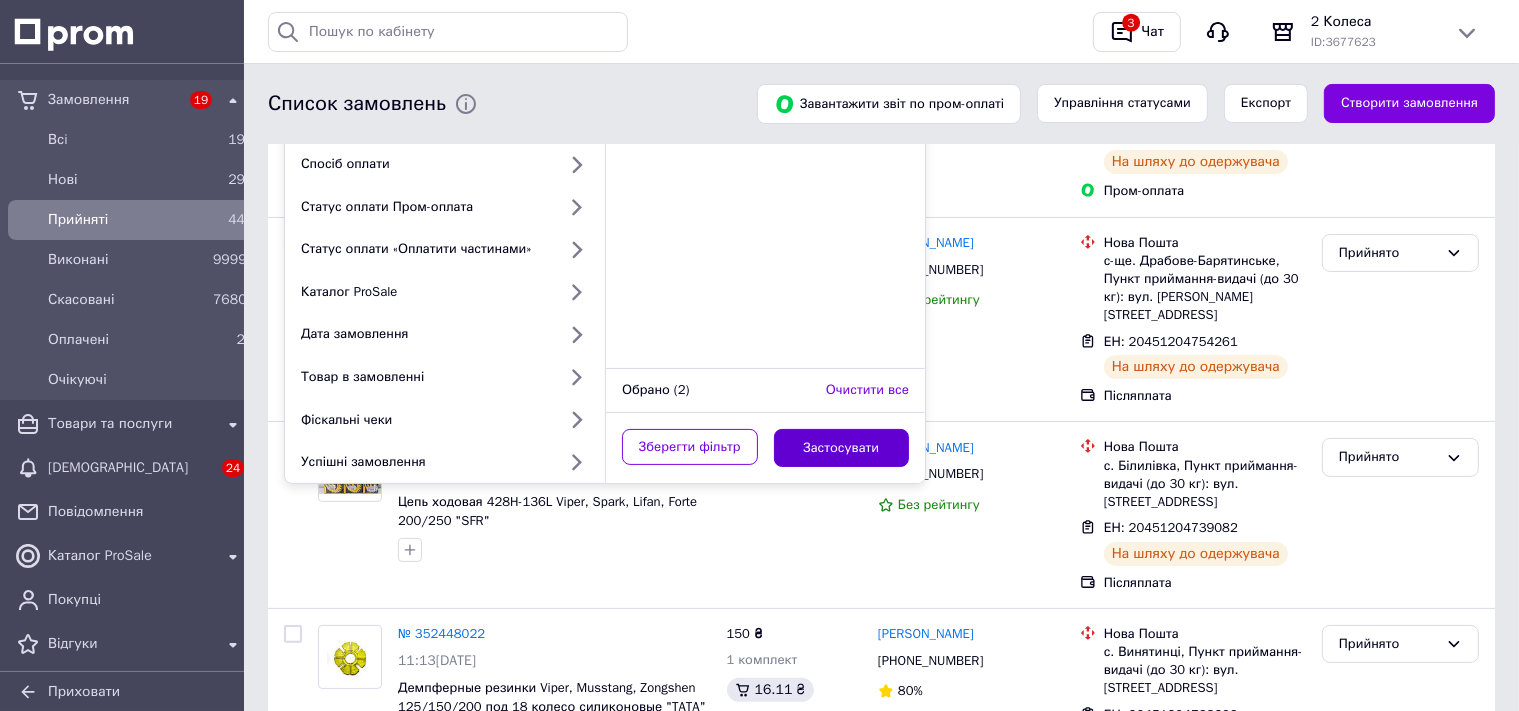 click on "Застосувати" at bounding box center (842, 448) 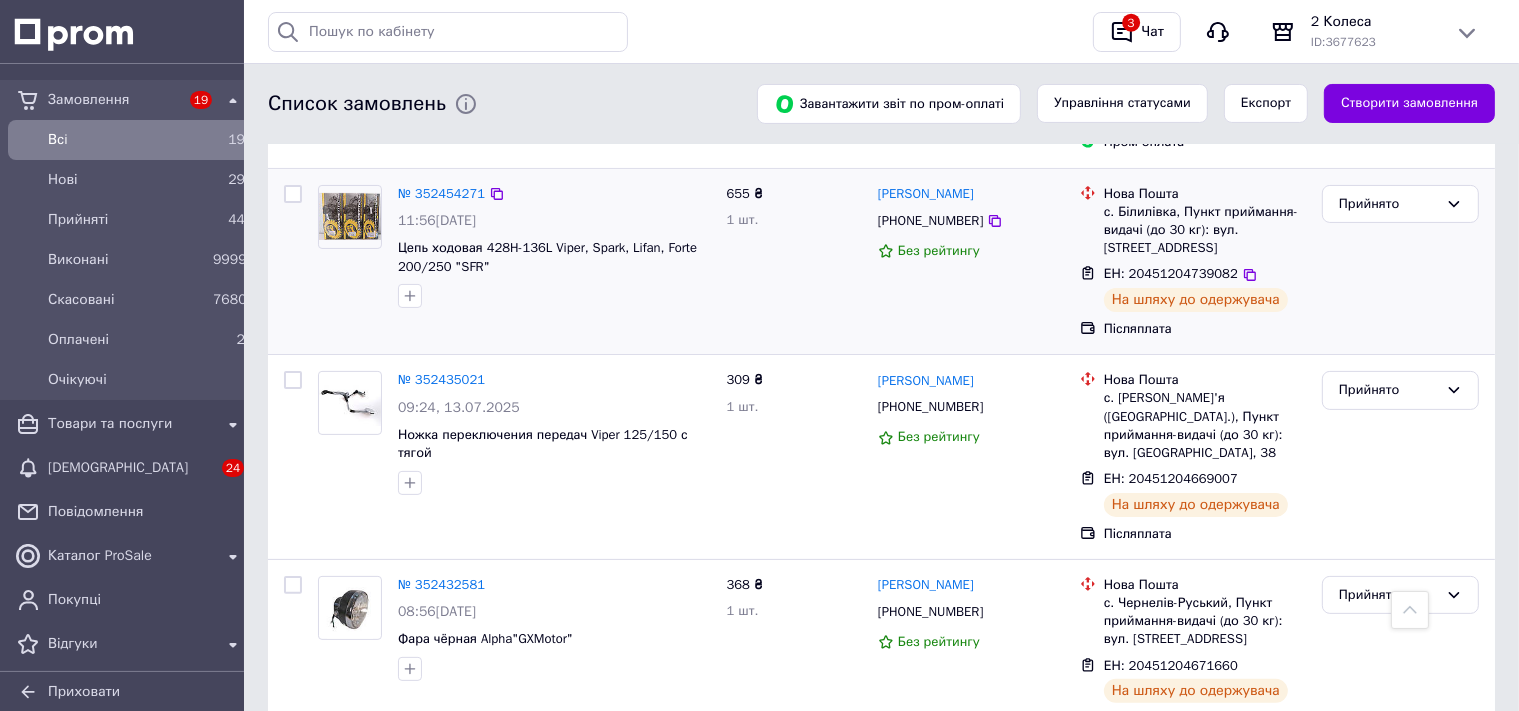 scroll, scrollTop: 0, scrollLeft: 0, axis: both 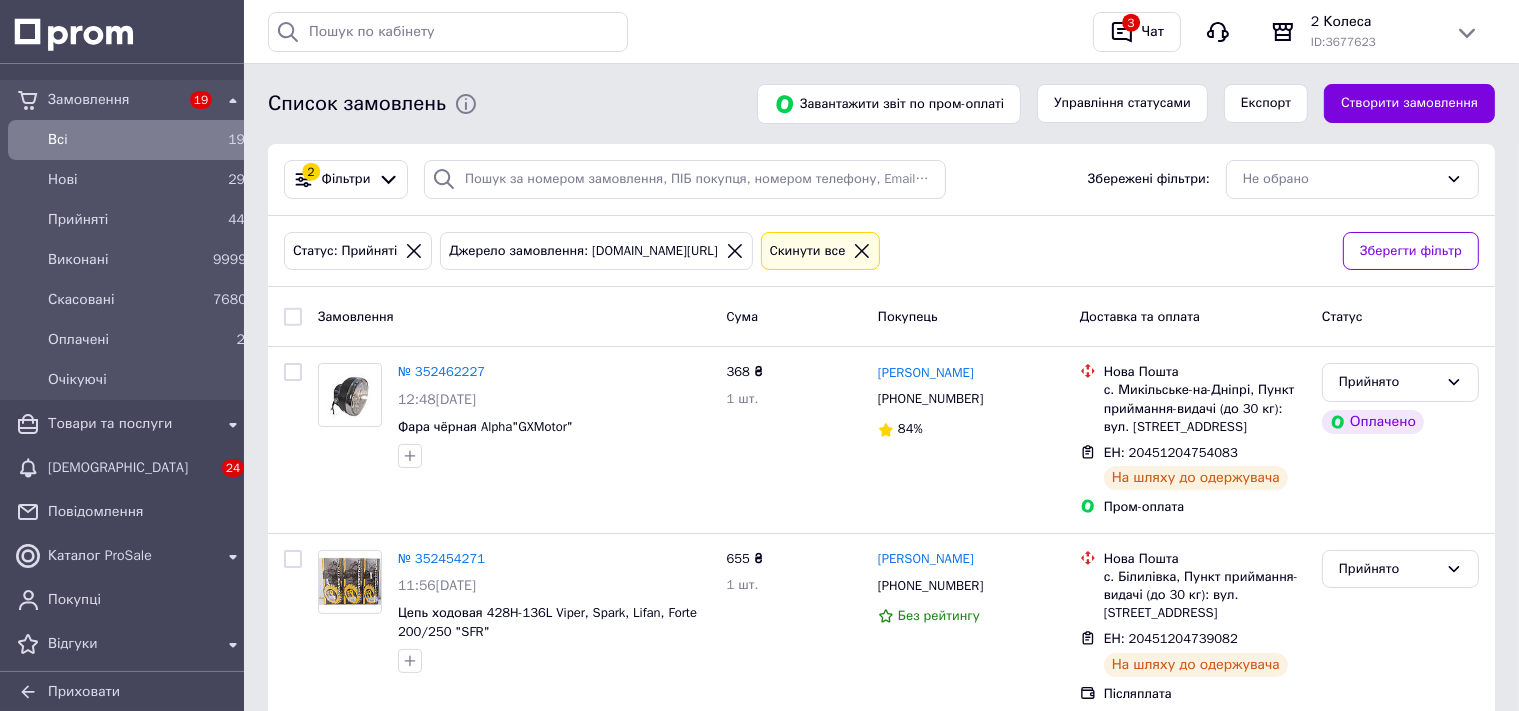 click at bounding box center (293, 317) 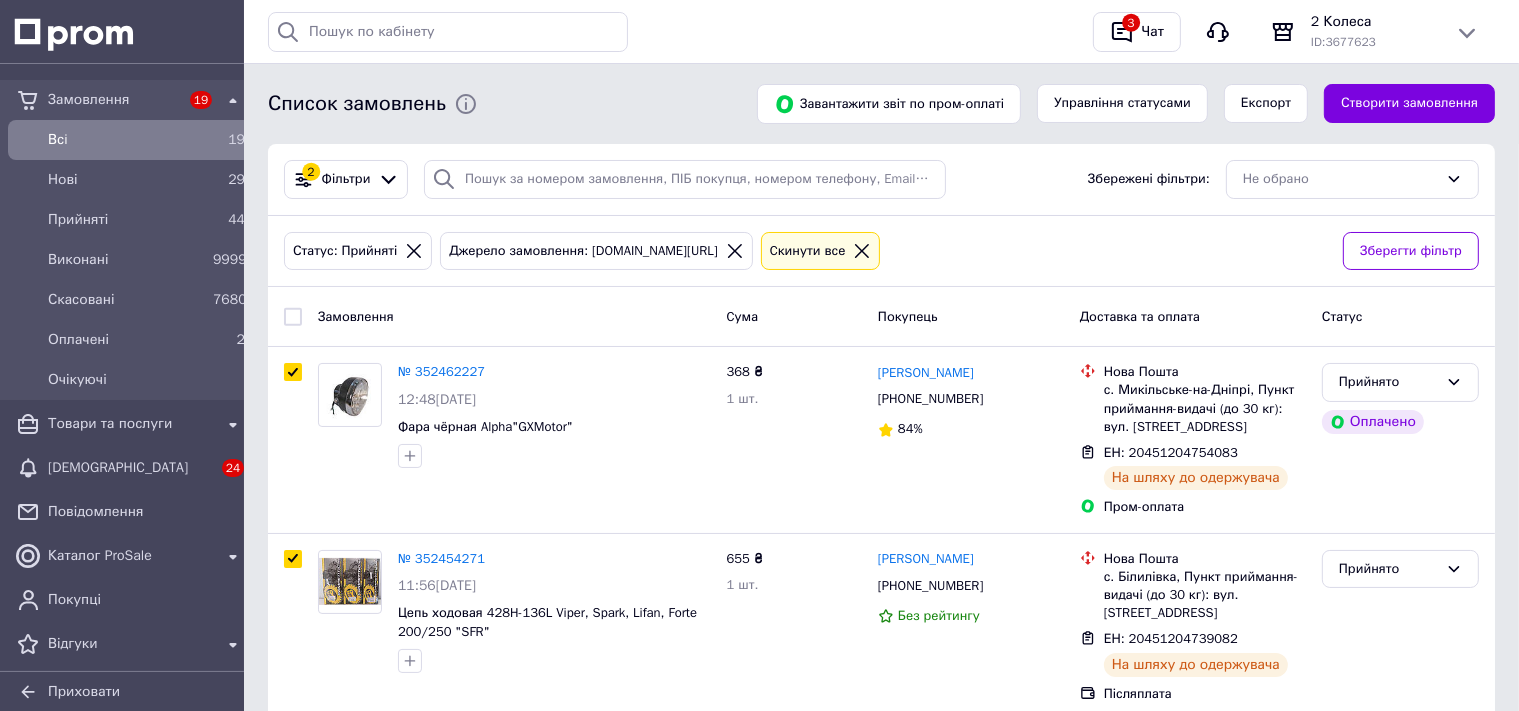 checkbox on "true" 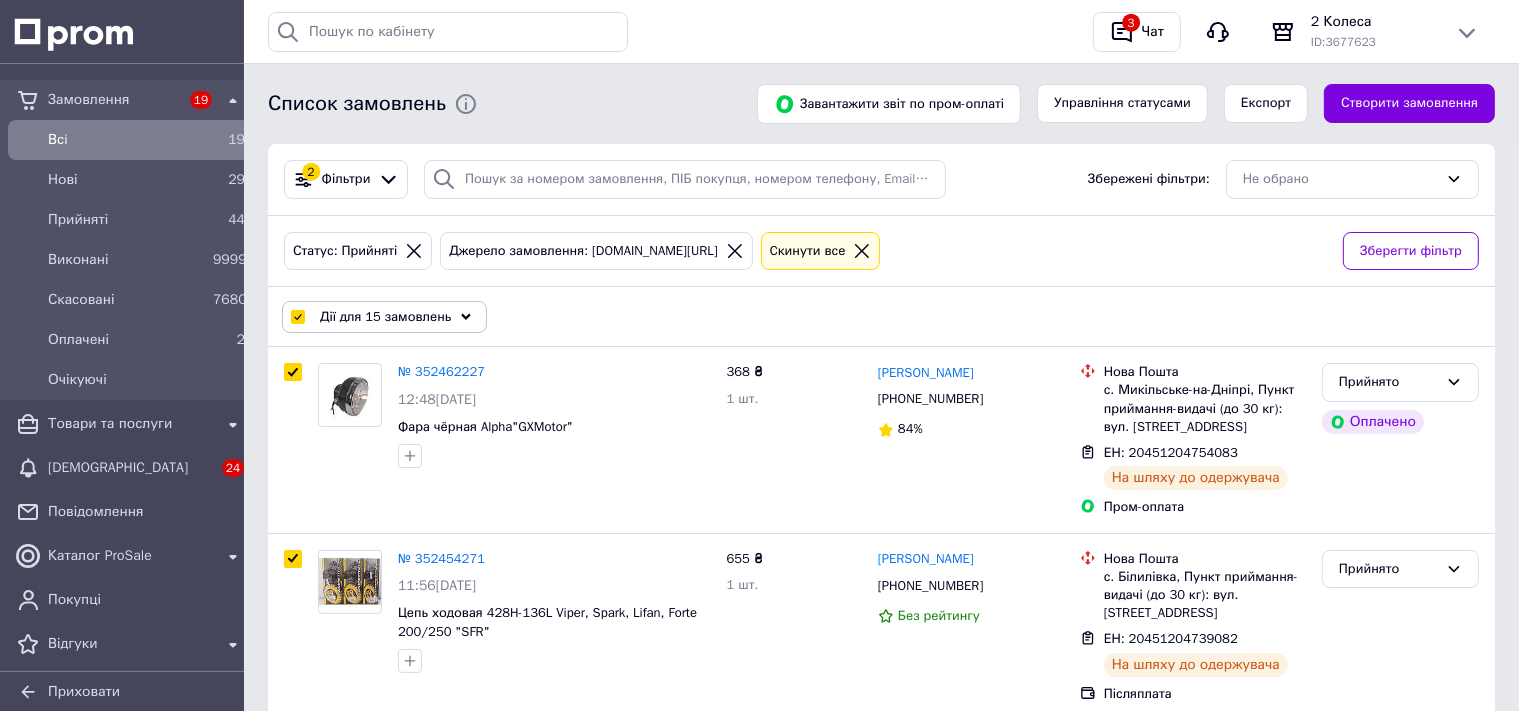 click at bounding box center [297, 317] 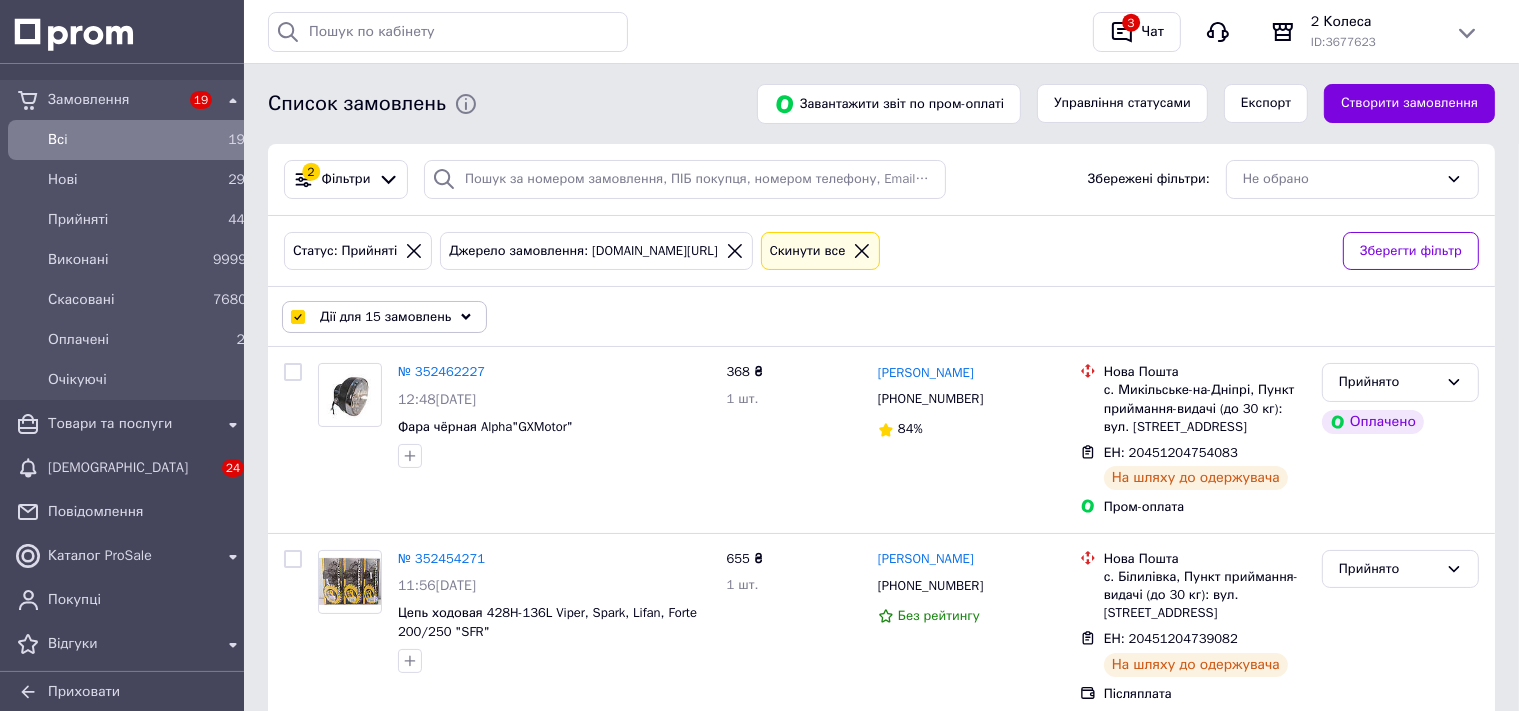 checkbox on "false" 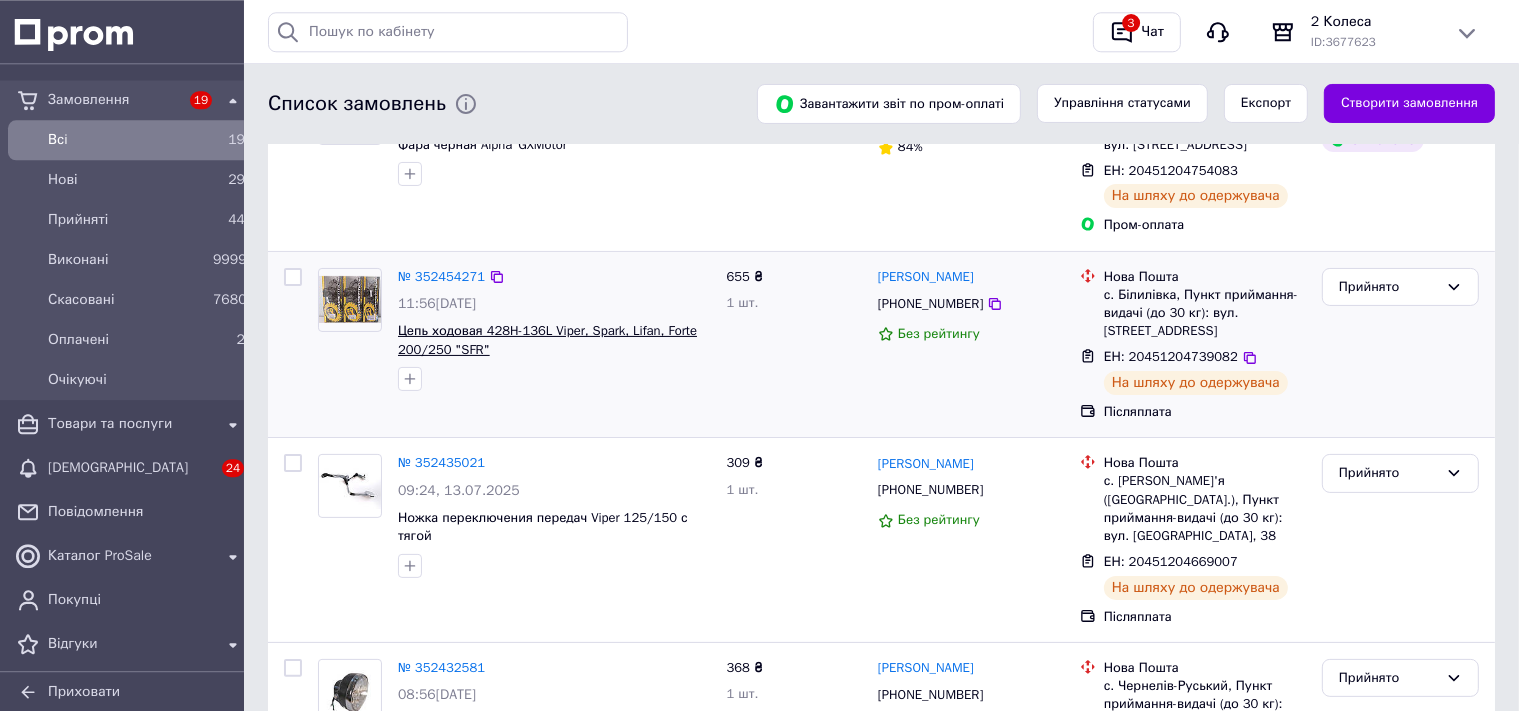 scroll, scrollTop: 316, scrollLeft: 0, axis: vertical 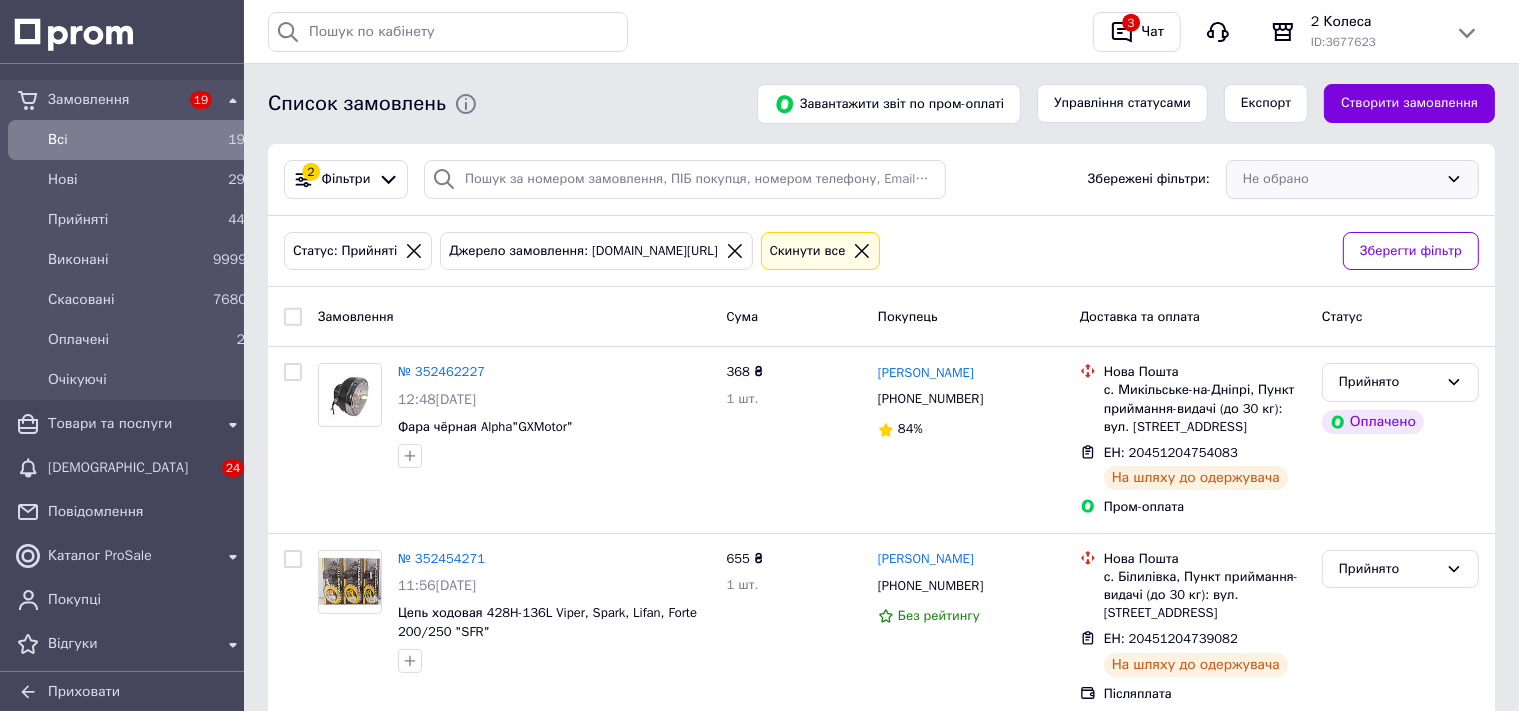 click on "Не обрано" at bounding box center (1352, 179) 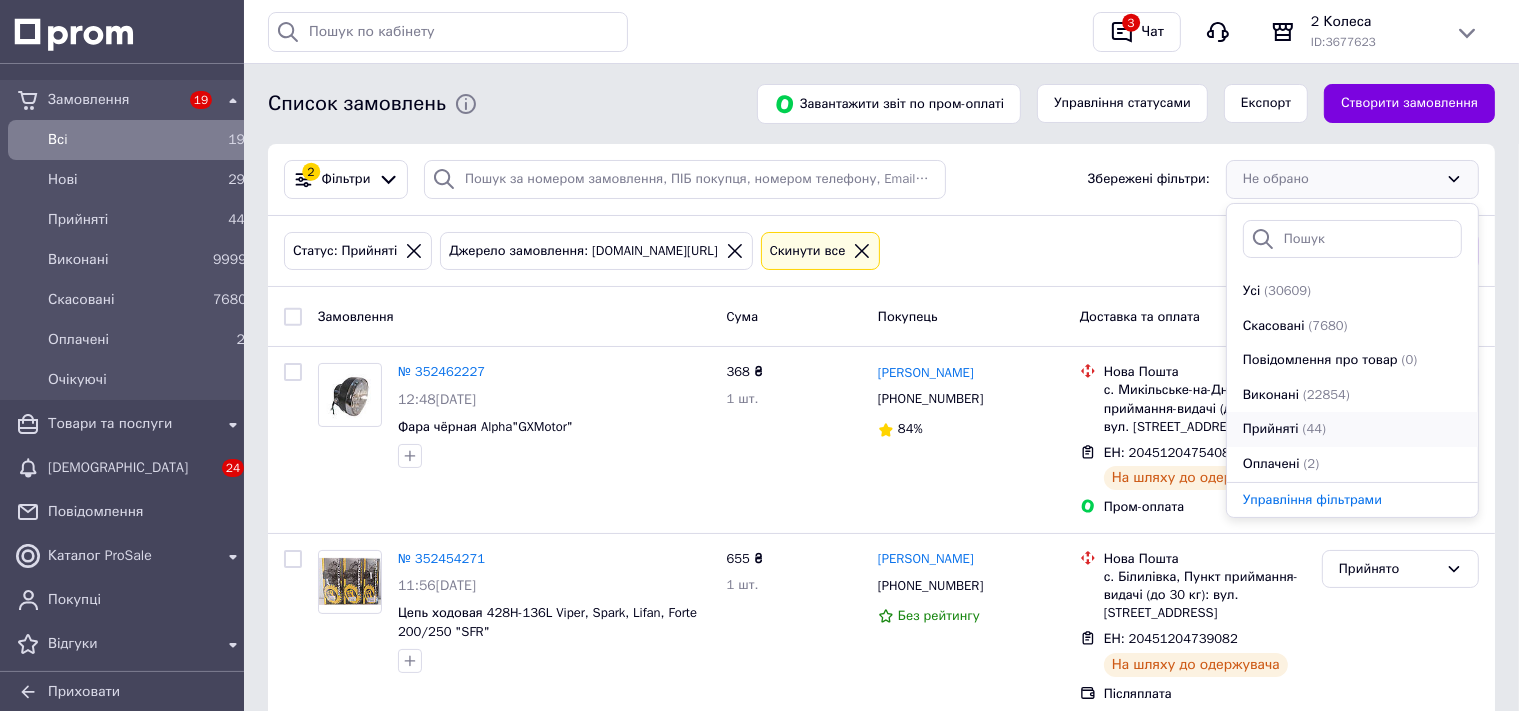 scroll, scrollTop: 104, scrollLeft: 0, axis: vertical 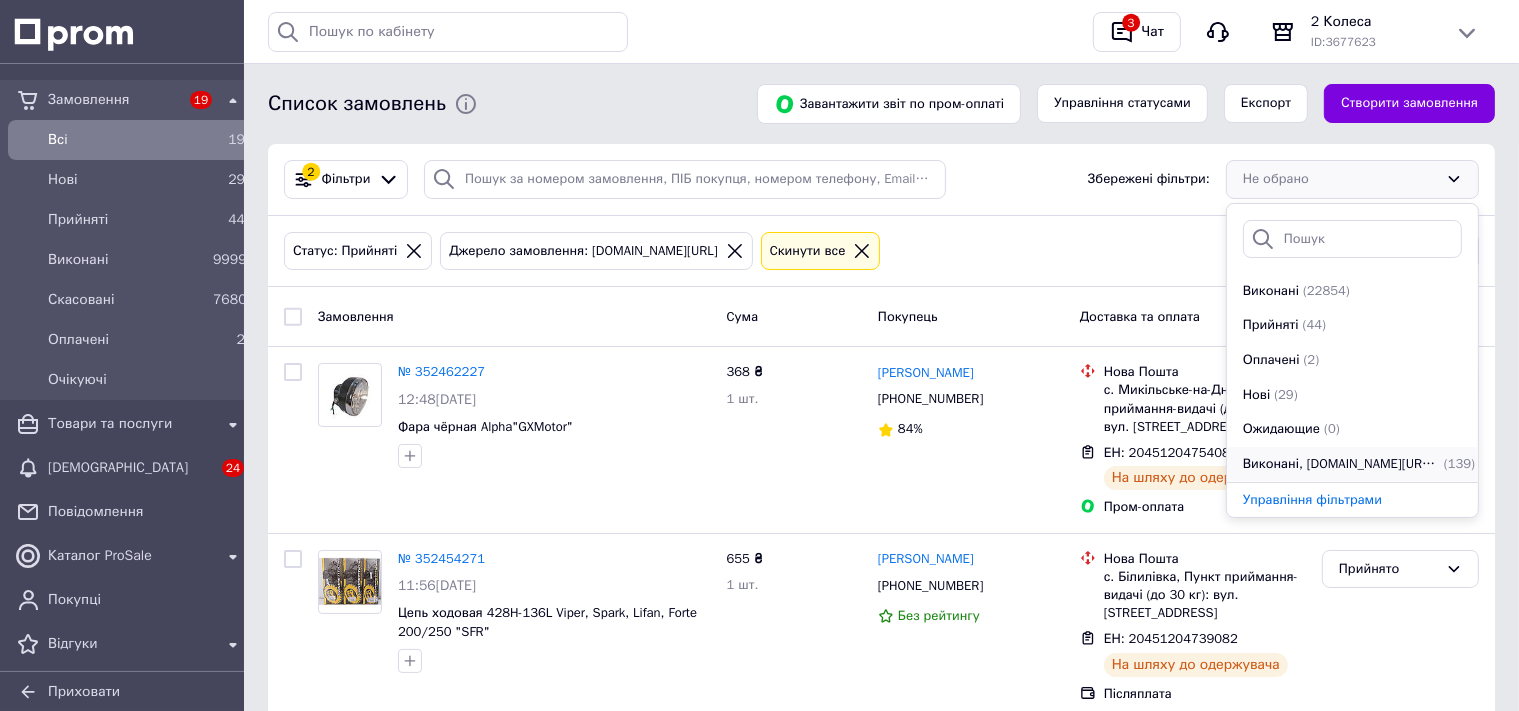 click on "Виконані, 2kolesa.in.ua/ua, Отримувач відмовився" at bounding box center [1341, 464] 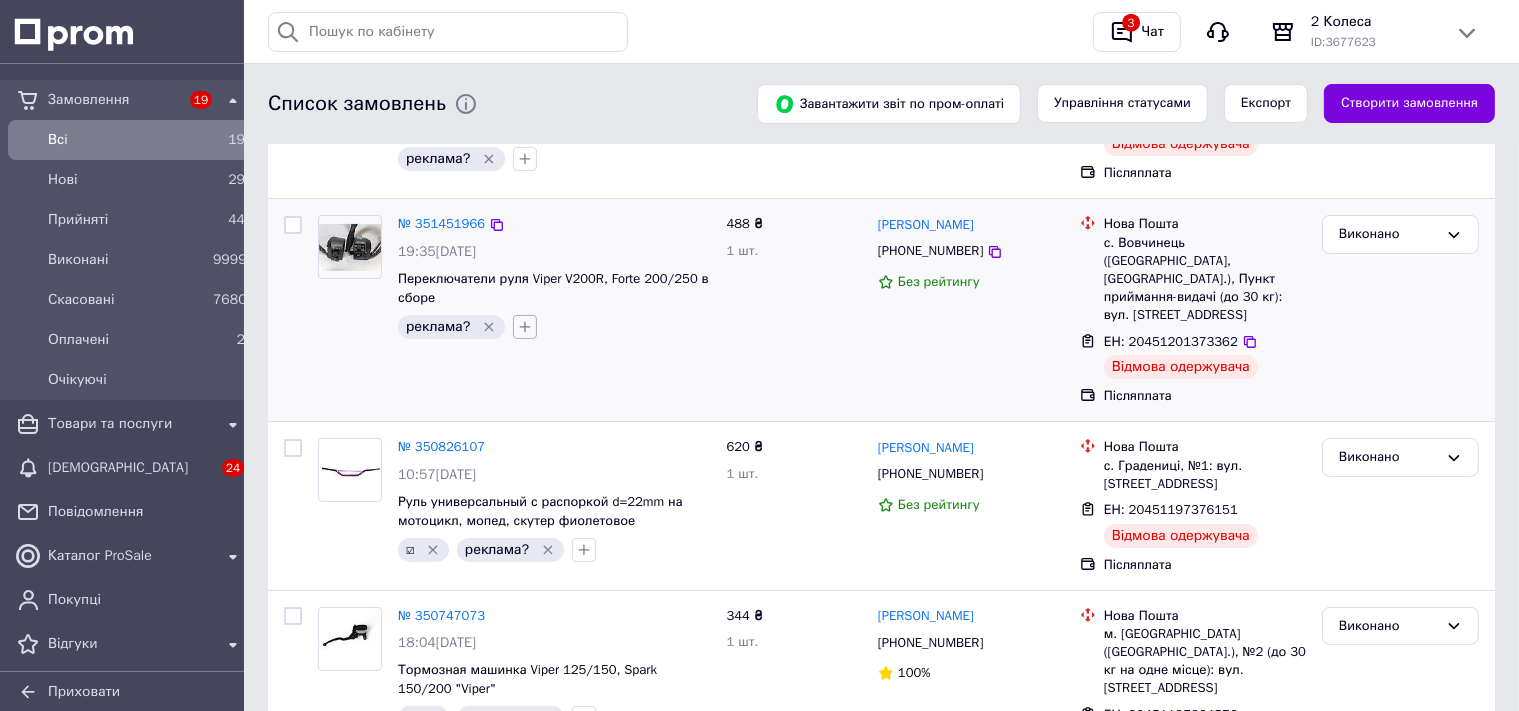 scroll, scrollTop: 0, scrollLeft: 0, axis: both 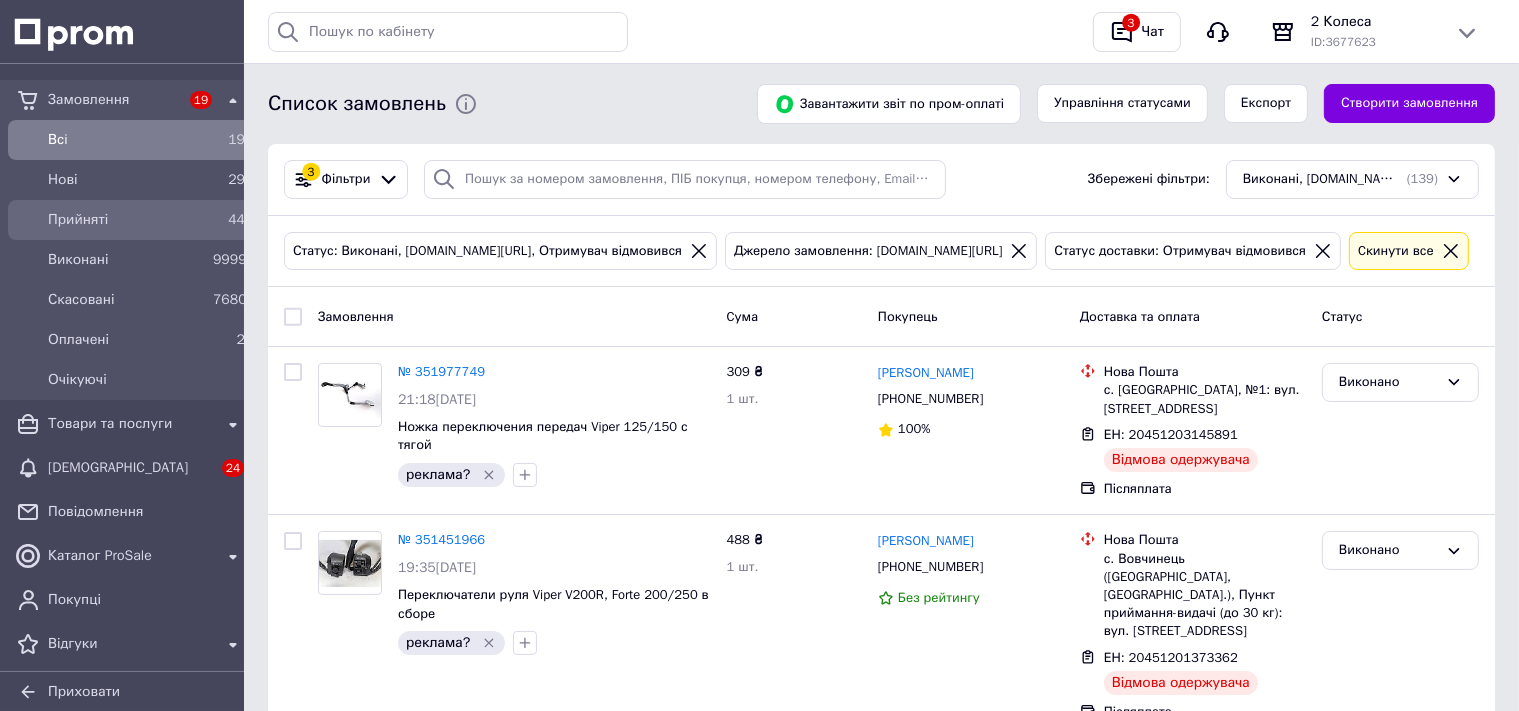 click on "Прийняті" at bounding box center (126, 220) 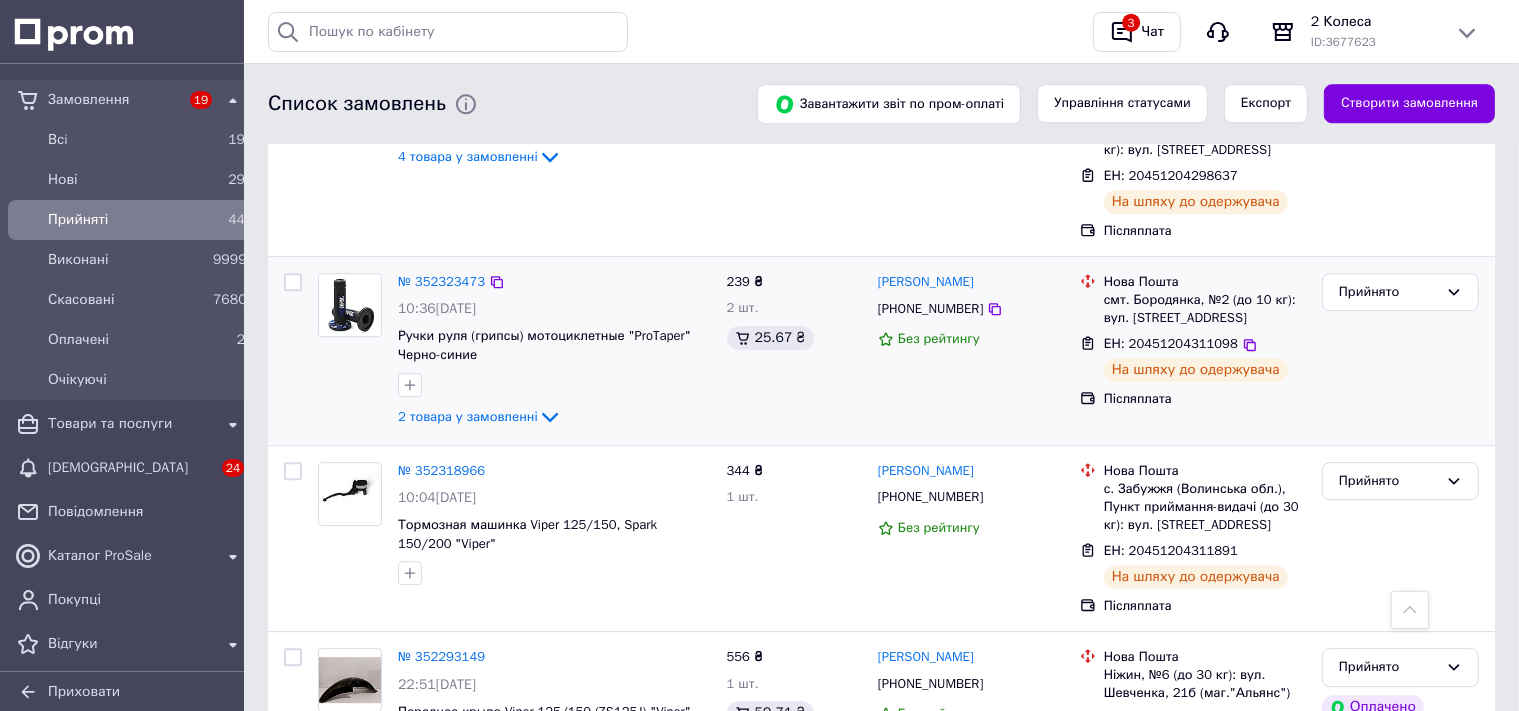 scroll, scrollTop: 5711, scrollLeft: 0, axis: vertical 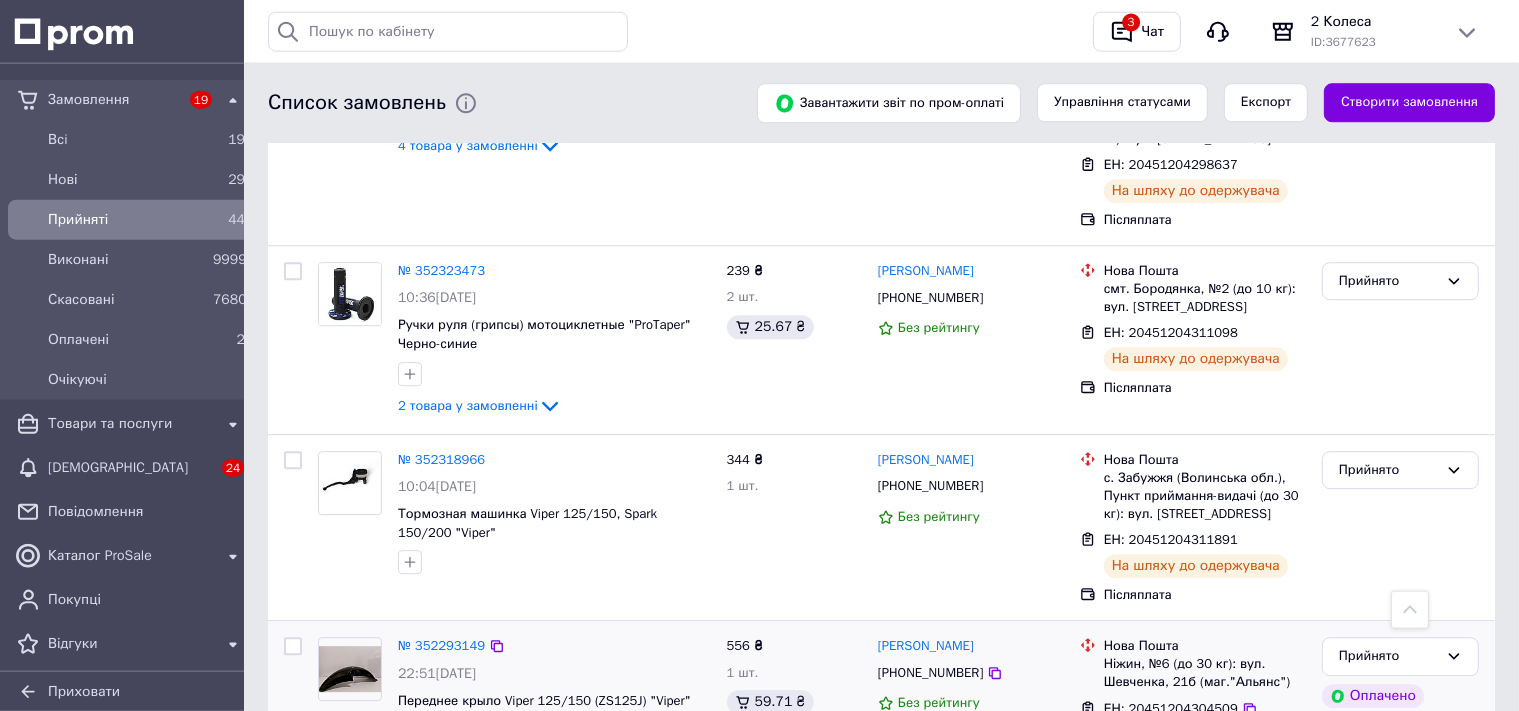 click on "№ 352293149 22:51, 11.07.2025 Переднее крыло Viper 125/150 (ZS125J) "Viper" 556 ₴ 1 шт. 59.71 ₴ Ілля Філоненко +380684151879 Без рейтингу Нова Пошта Ніжин, №6 (до 30 кг): вул. Шевченка, 21б (маг."Альянс") ЕН: 20451204304509 На шляху до одержувача Пром-оплата Прийнято Оплачено" at bounding box center (881, 705) 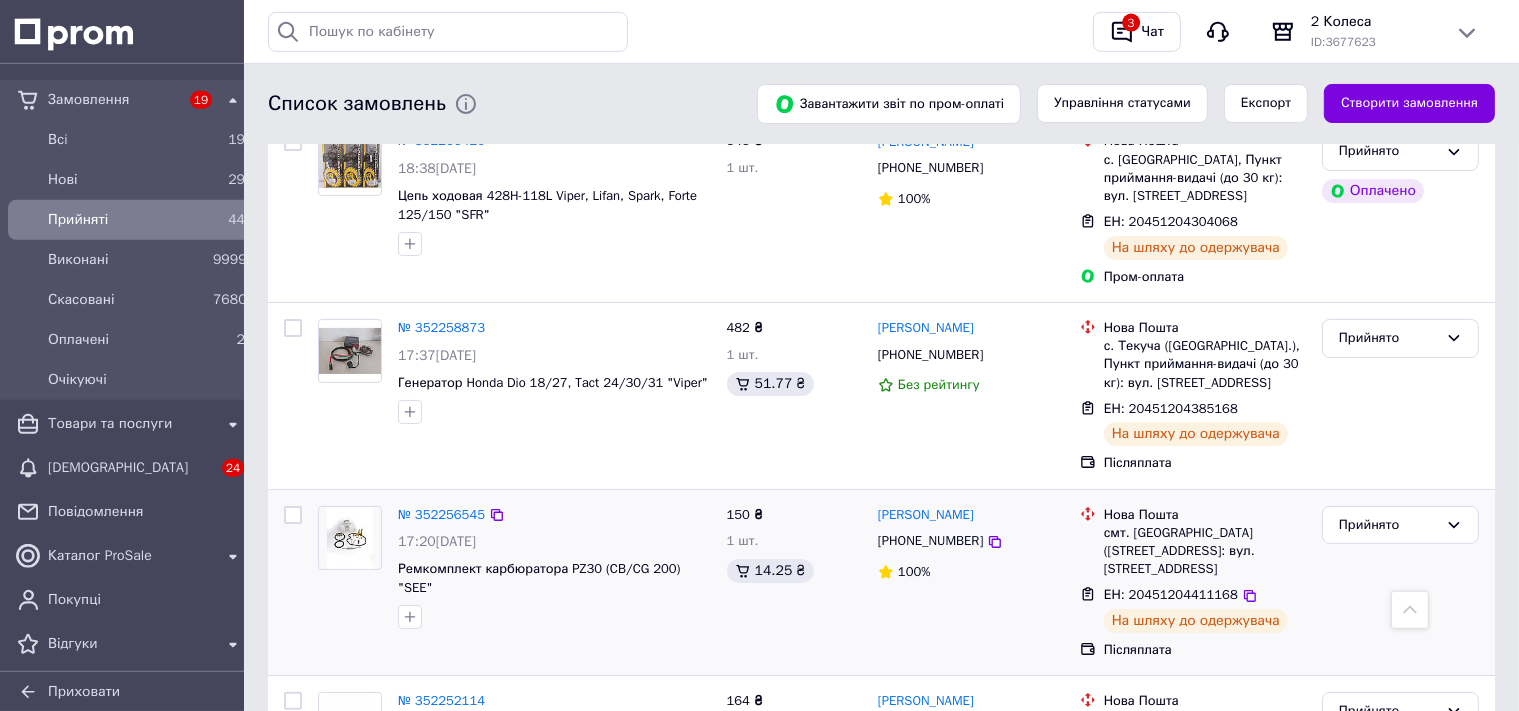 scroll, scrollTop: 7902, scrollLeft: 0, axis: vertical 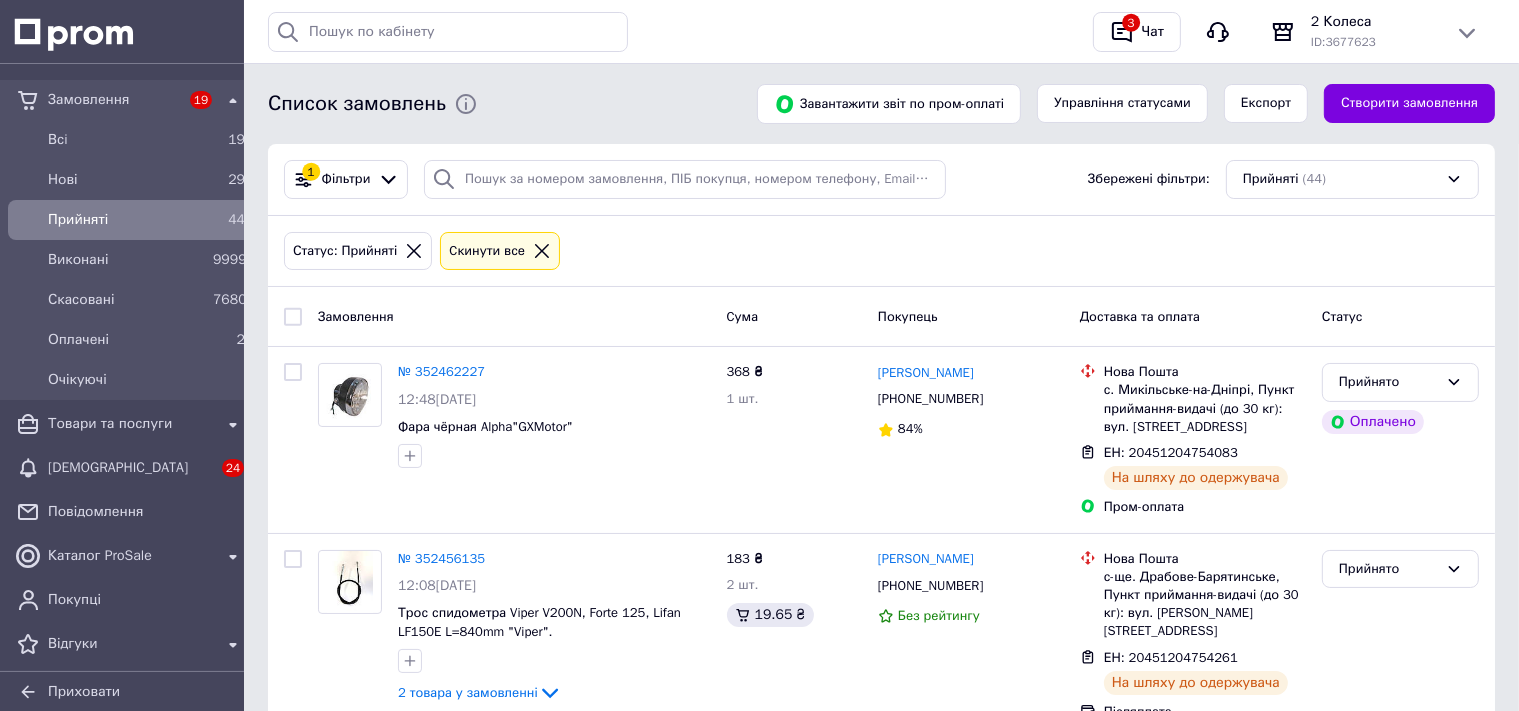 click 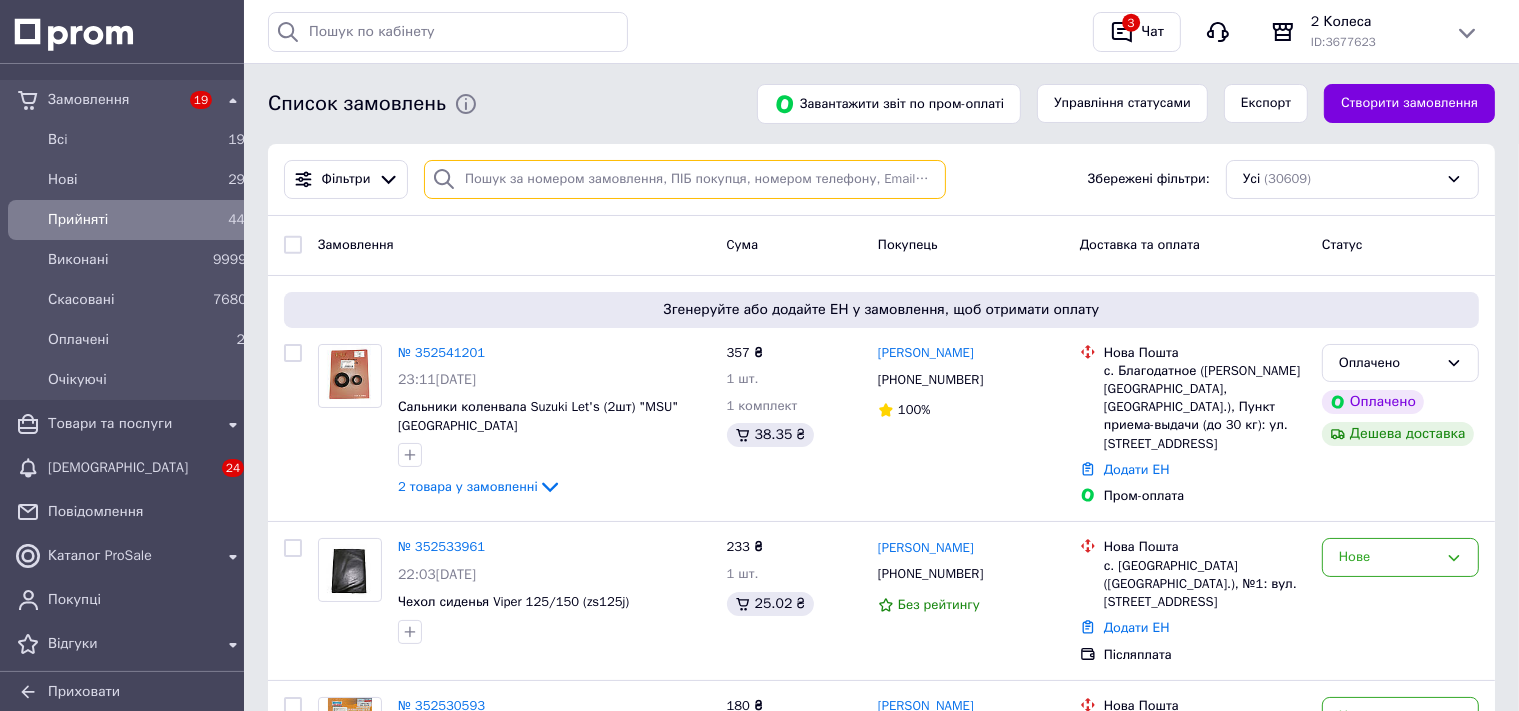 click at bounding box center [685, 179] 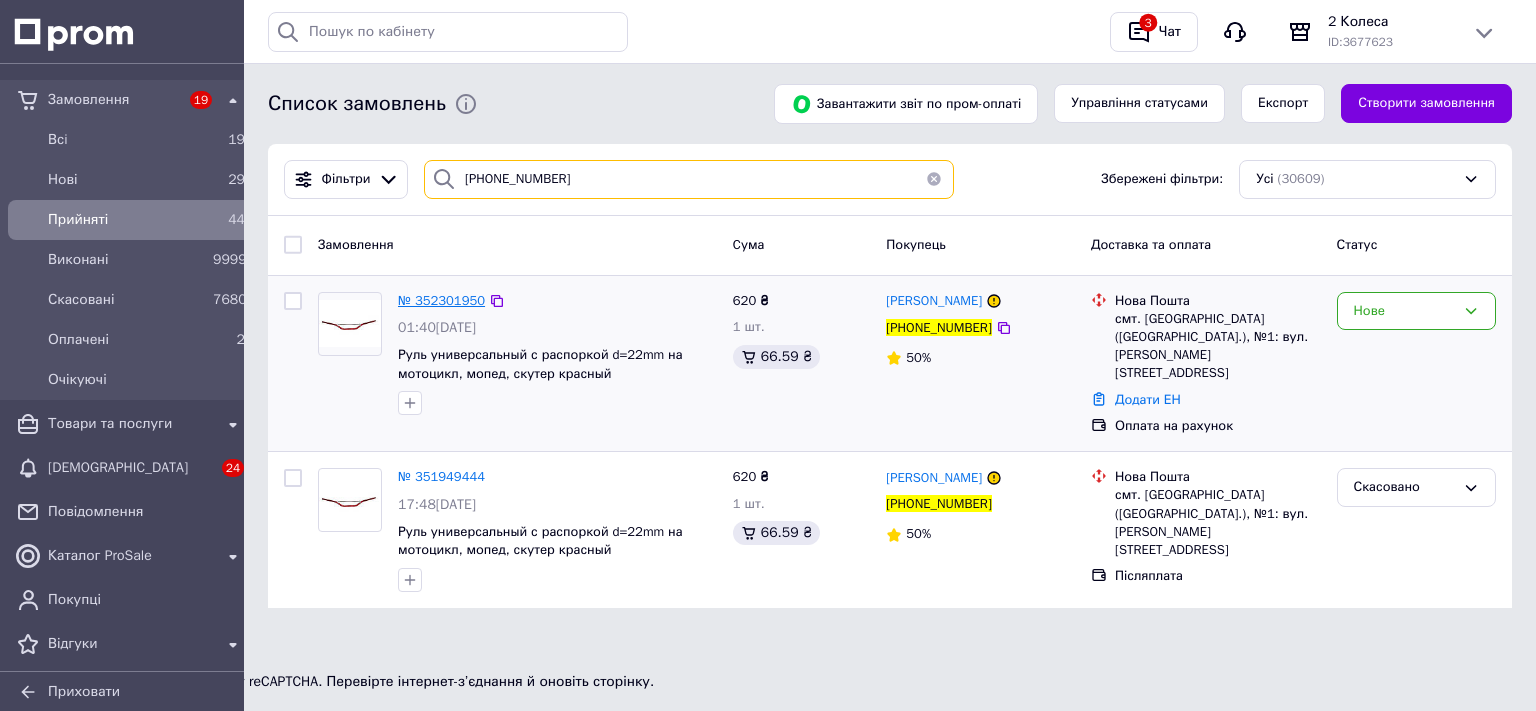 type on "+380994314018" 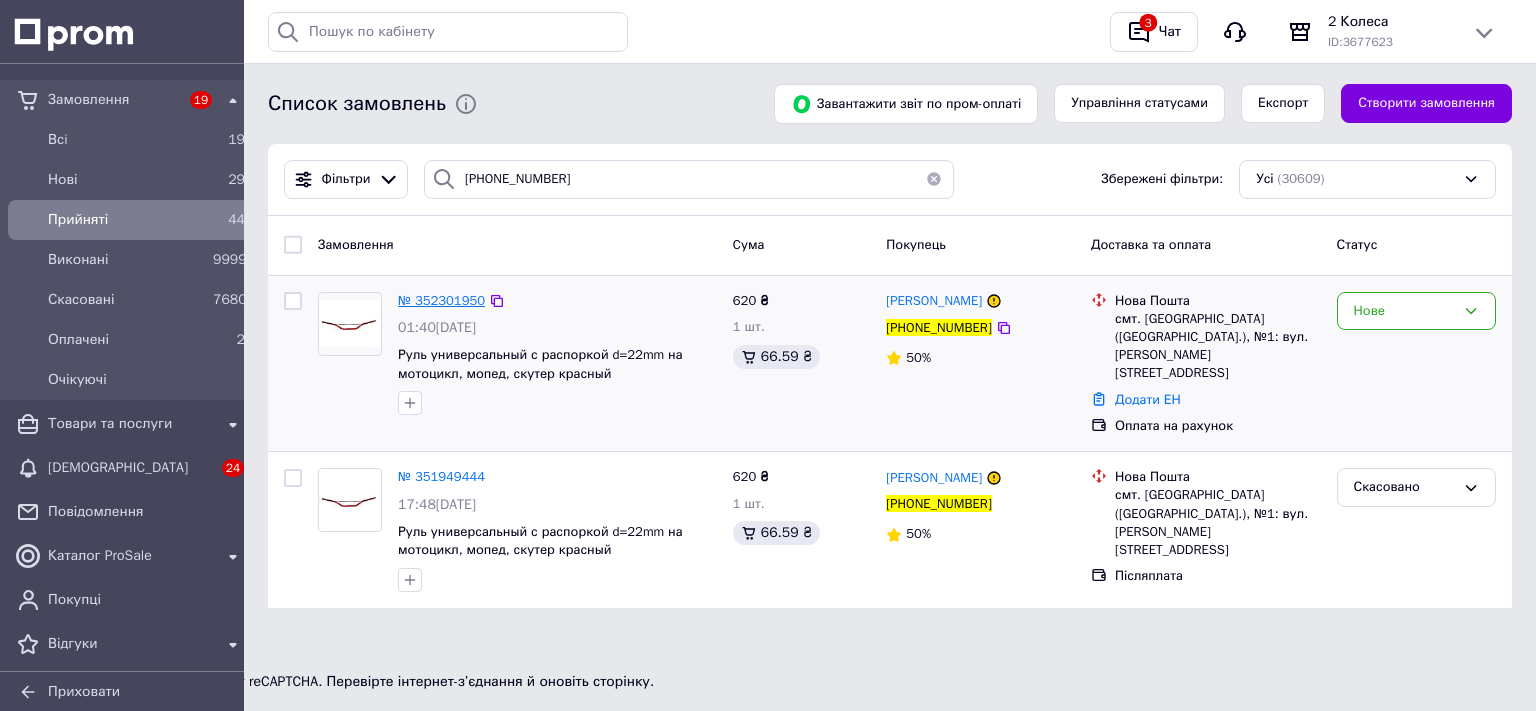 click on "№ 352301950" at bounding box center [441, 300] 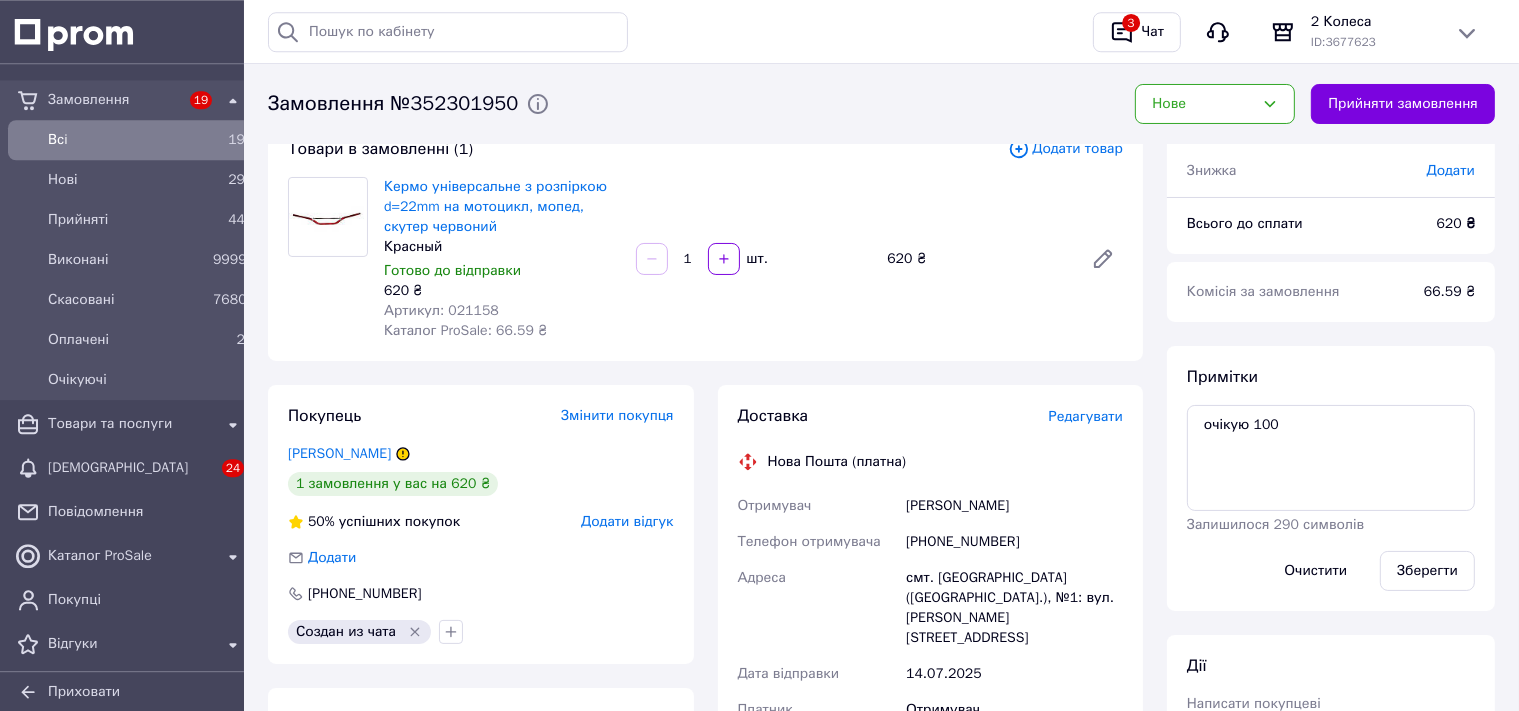 scroll, scrollTop: 105, scrollLeft: 0, axis: vertical 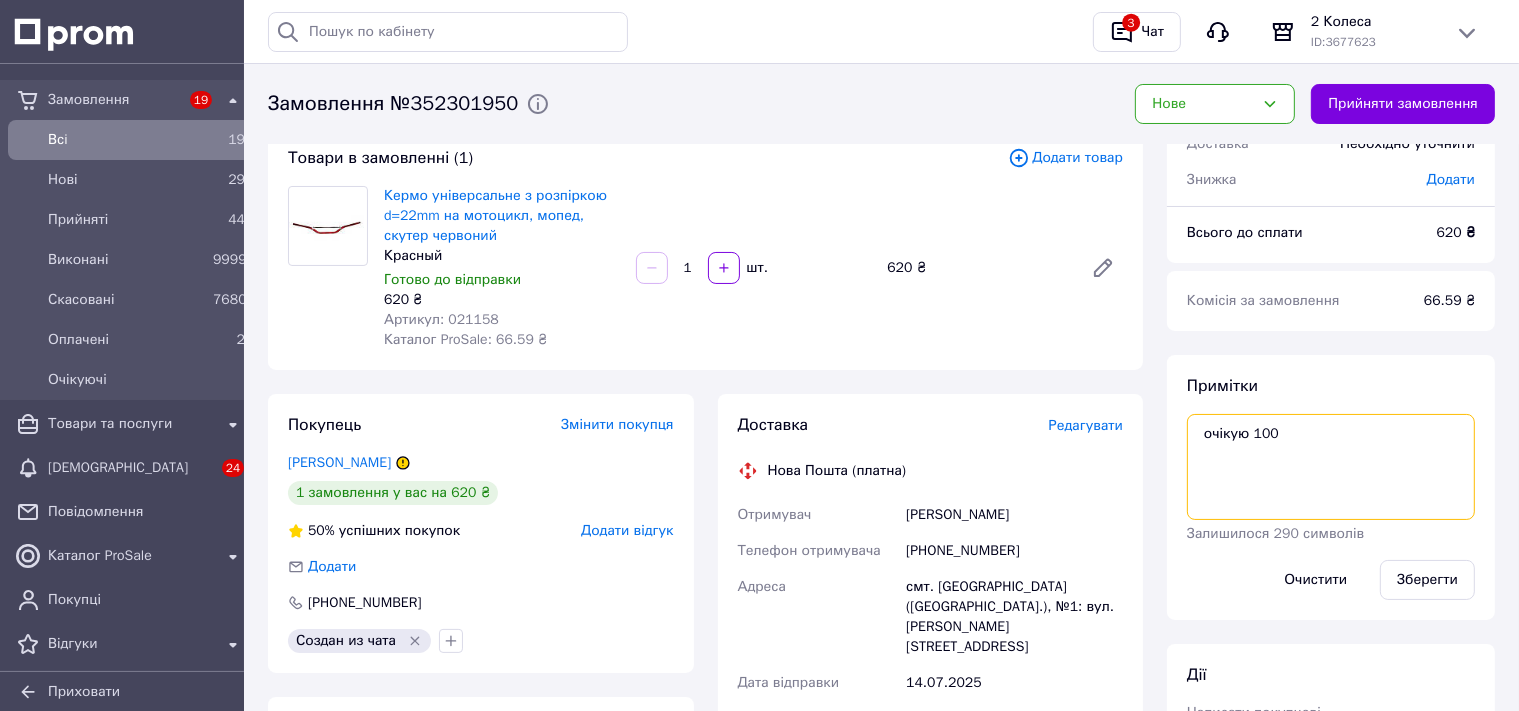 click on "очікую 100" at bounding box center [1331, 467] 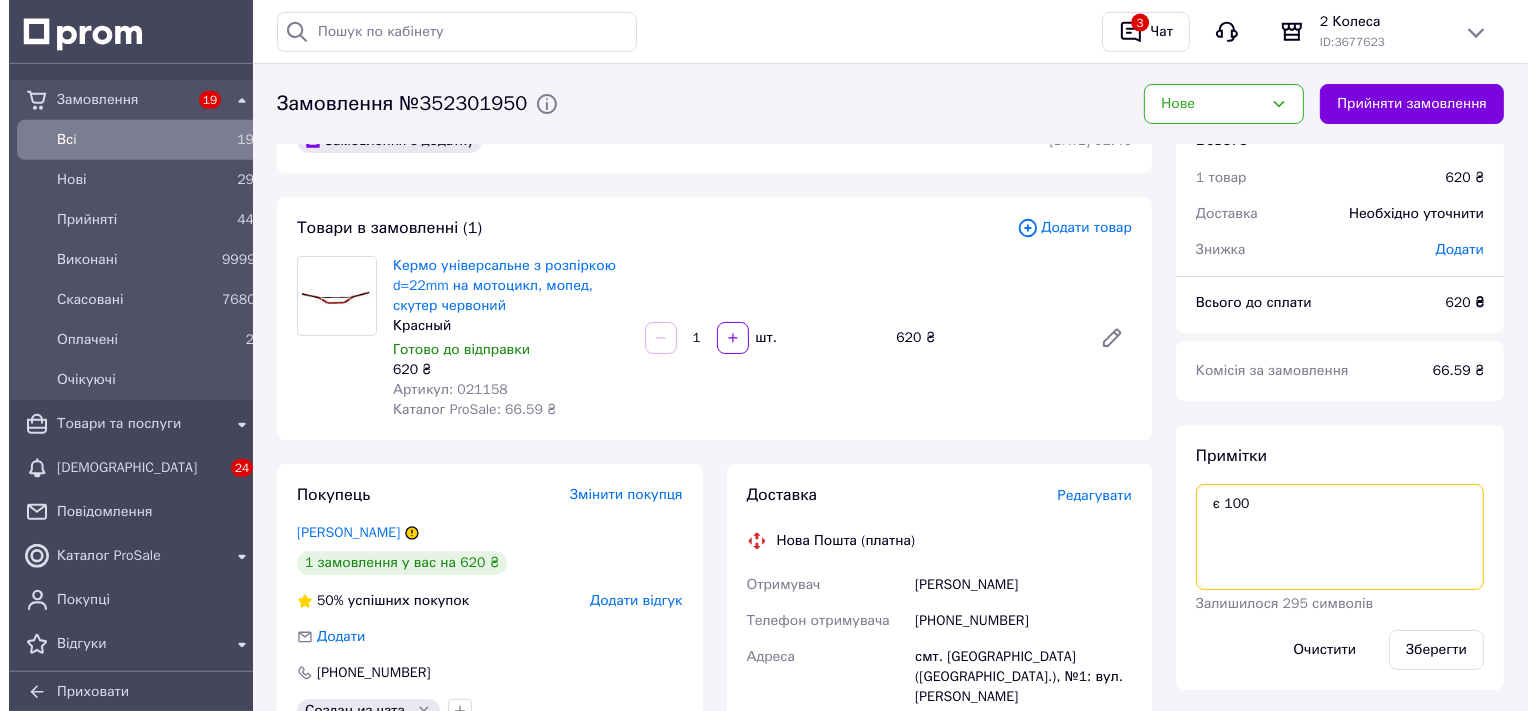 scroll, scrollTop: 0, scrollLeft: 0, axis: both 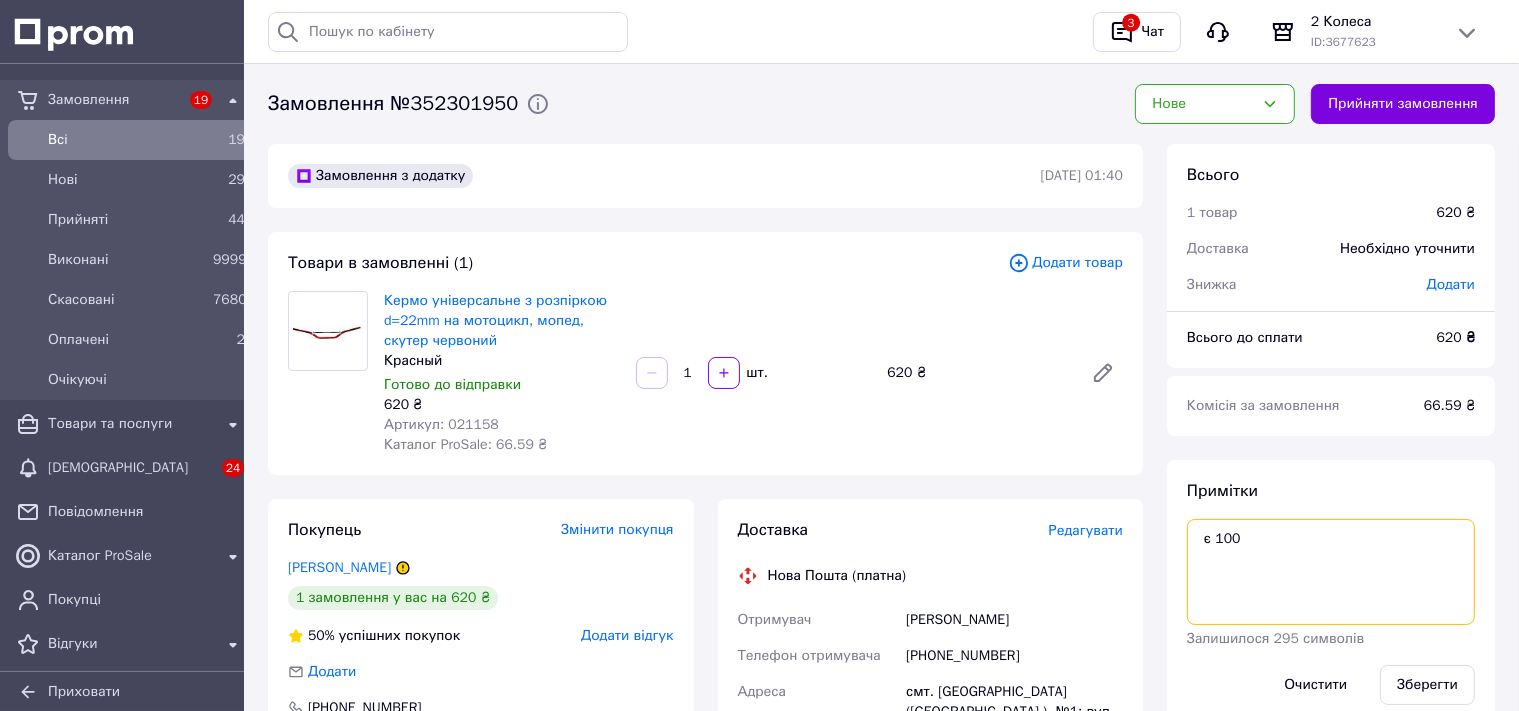 click on "є 100" at bounding box center [1331, 572] 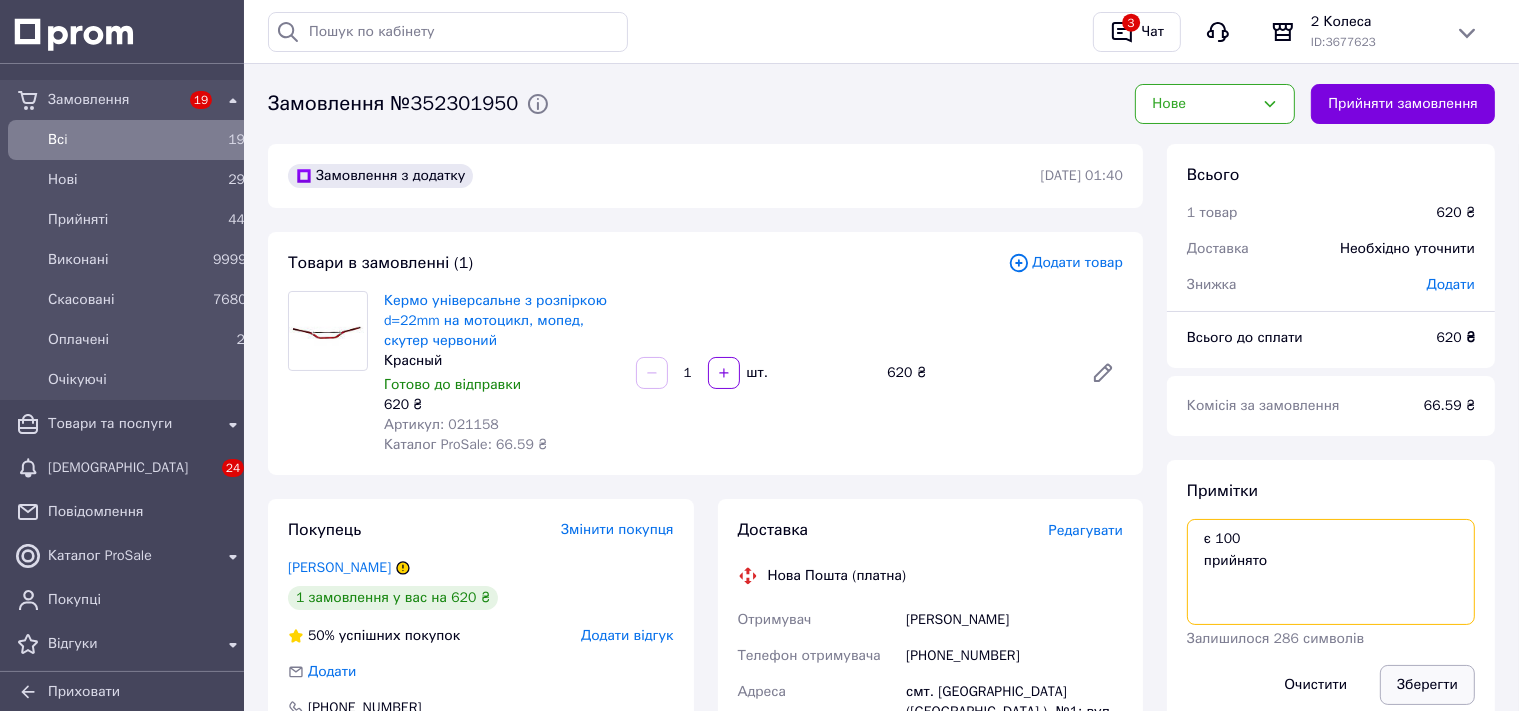 type on "є 100
прийнято" 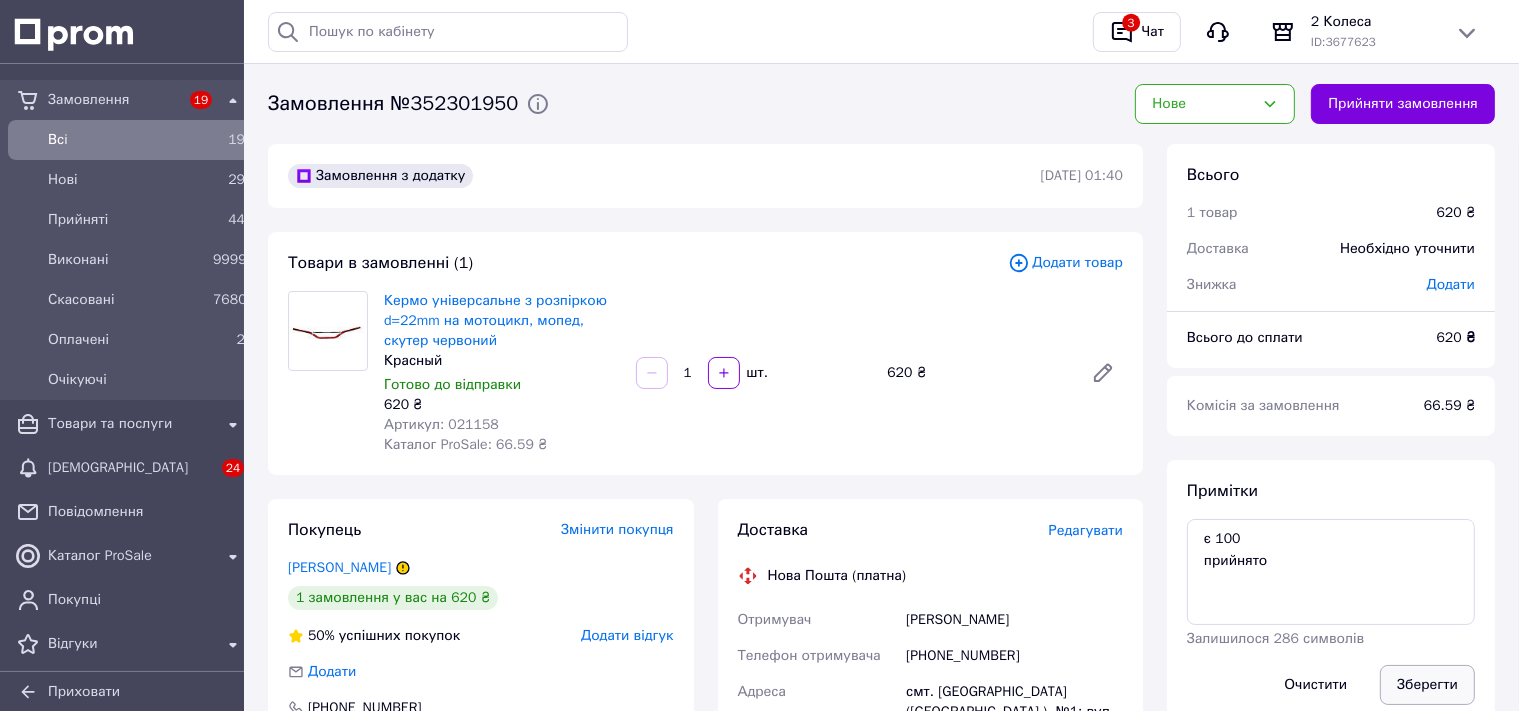 click on "Зберегти" at bounding box center [1427, 685] 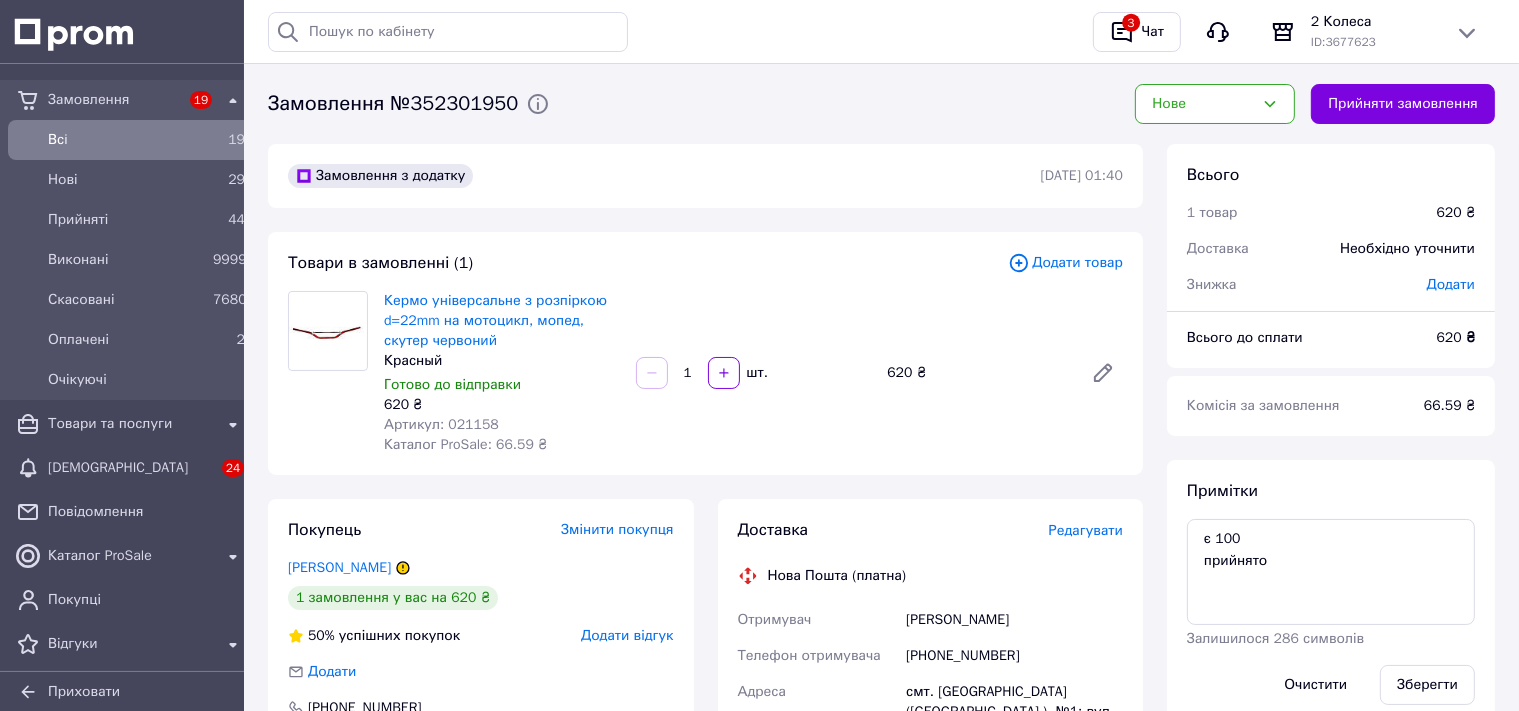 click on "Редагувати" at bounding box center [1086, 530] 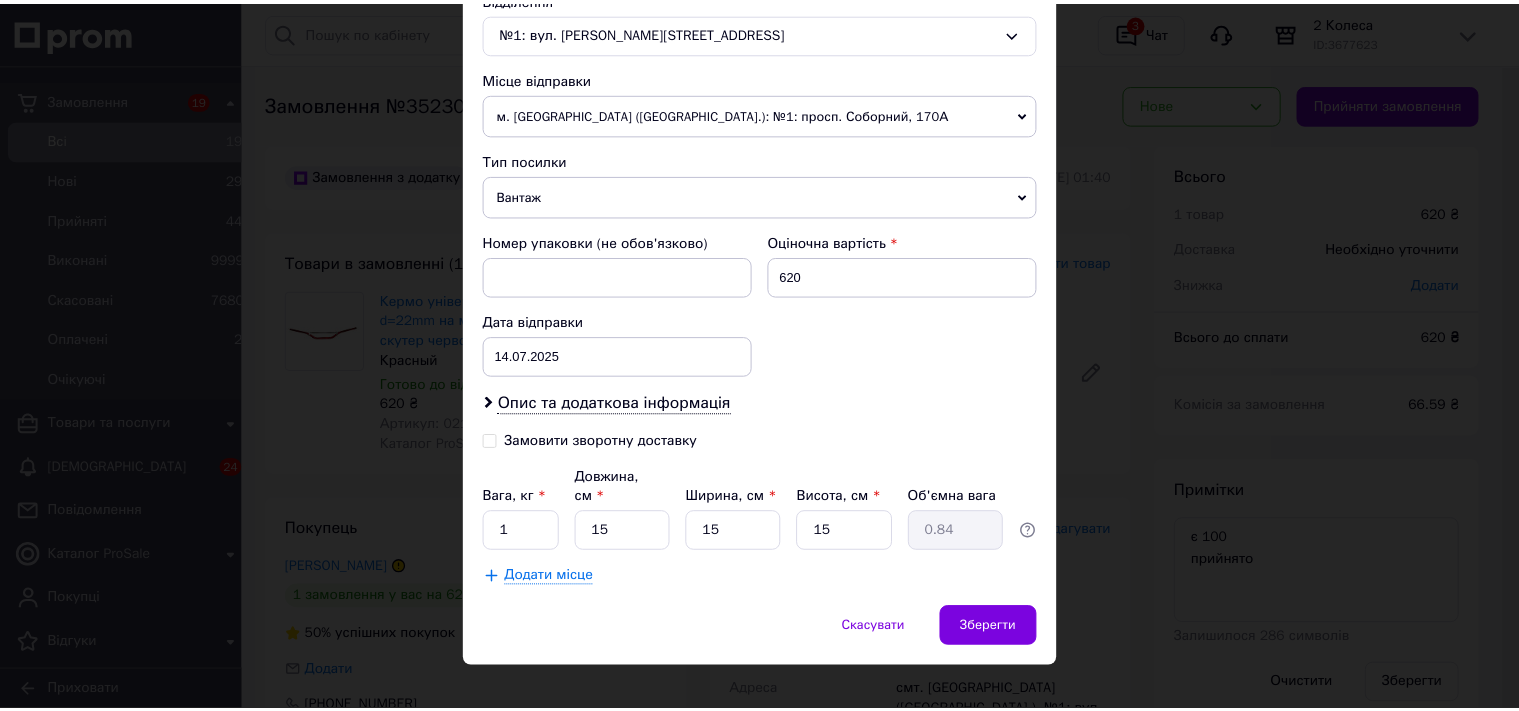 scroll, scrollTop: 647, scrollLeft: 0, axis: vertical 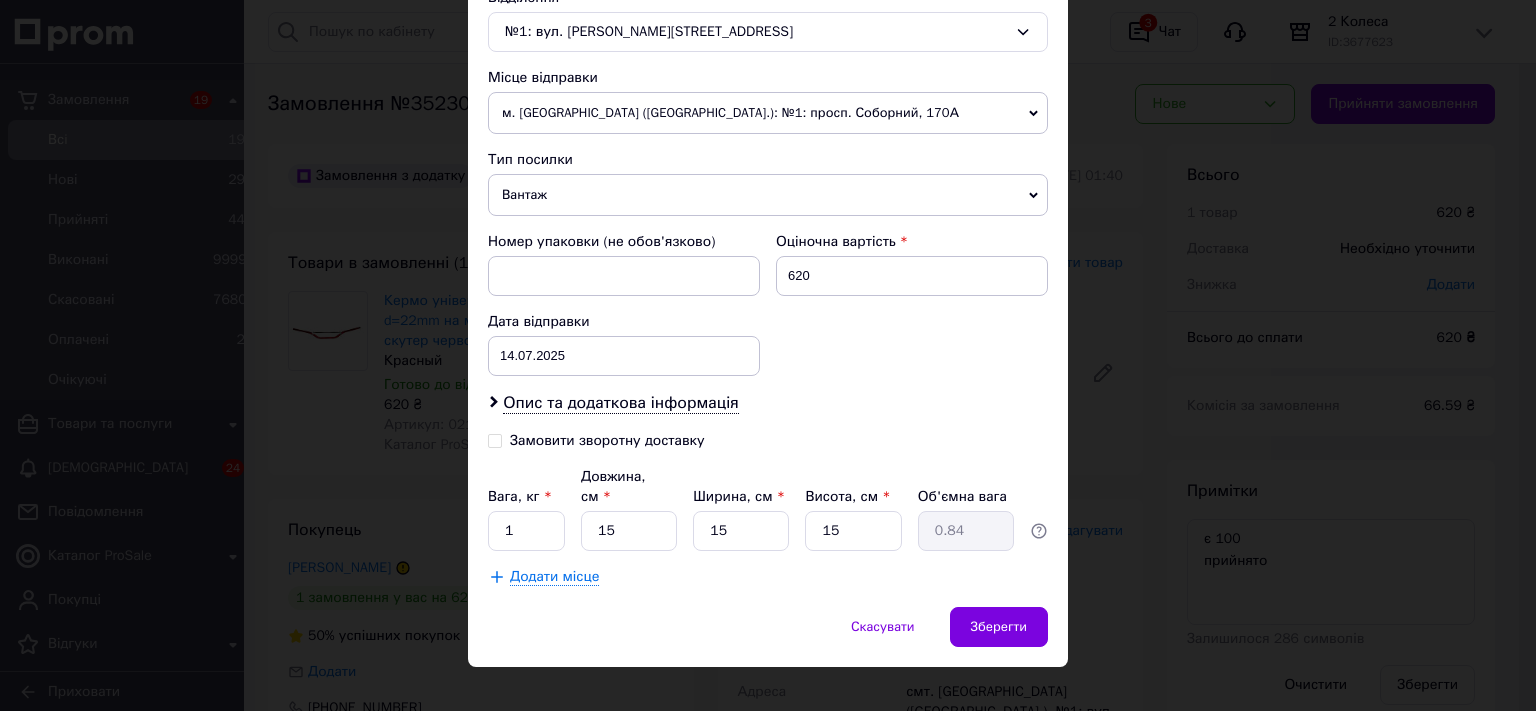 click on "× Редагування доставки Спосіб доставки Нова Пошта (платна) Платник Отримувач Відправник Прізвище отримувача Маджаров Ім'я отримувача Иван По батькові отримувача Телефон отримувача +380994314018 Тип доставки У відділенні Кур'єром В поштоматі Місто смт. Катлабуг (Одеська обл.) Відділення №1: вул. Пушкіна, 64 Місце відправки м. Олександрія (Кіровоградська обл.): №1: просп. Соборний, 170А Немає збігів. Спробуйте змінити умови пошуку Додати ще місце відправки Тип посилки Вантаж Документи Номер упаковки (не обов'язково) Оціночна вартість 620 Дата відправки 14.07.2025 < 2025 > < > 30" at bounding box center [768, 355] 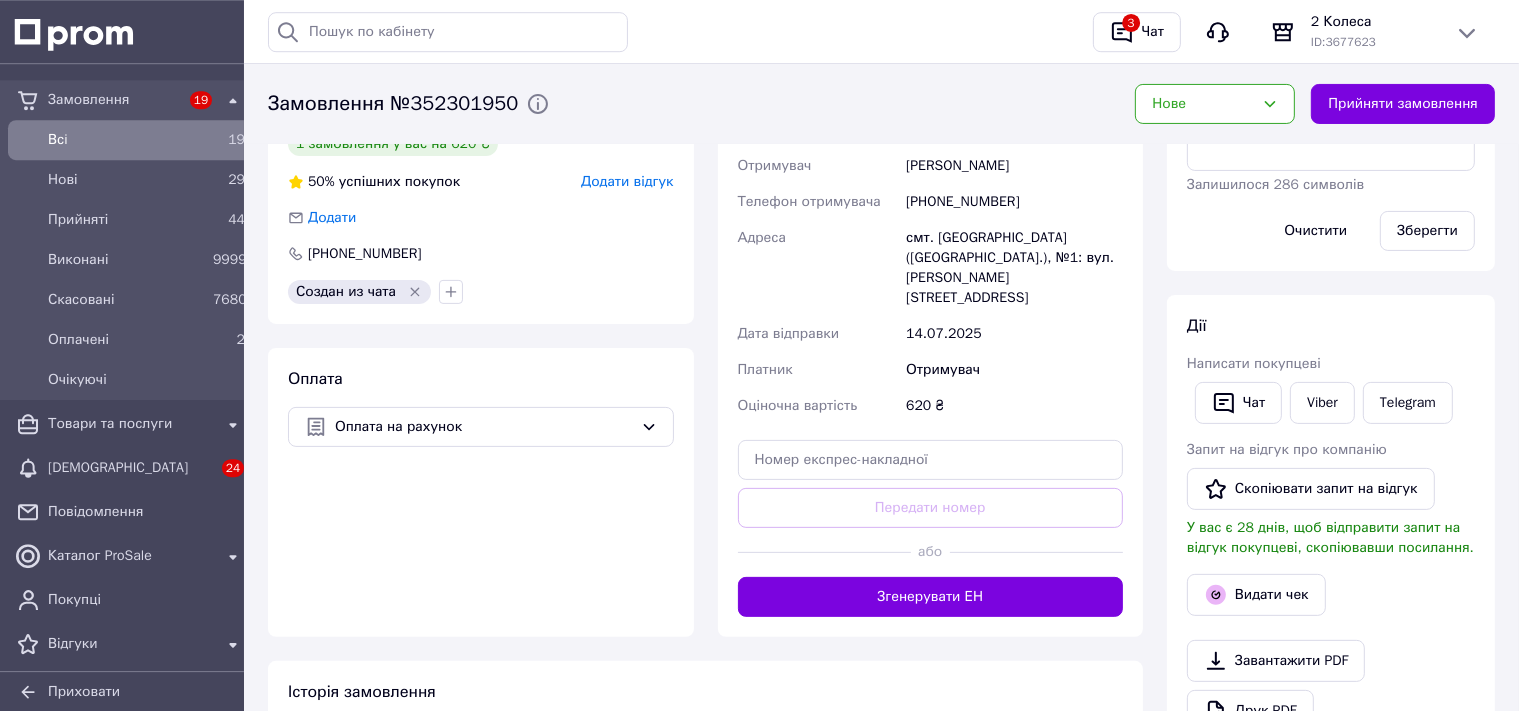 scroll, scrollTop: 528, scrollLeft: 0, axis: vertical 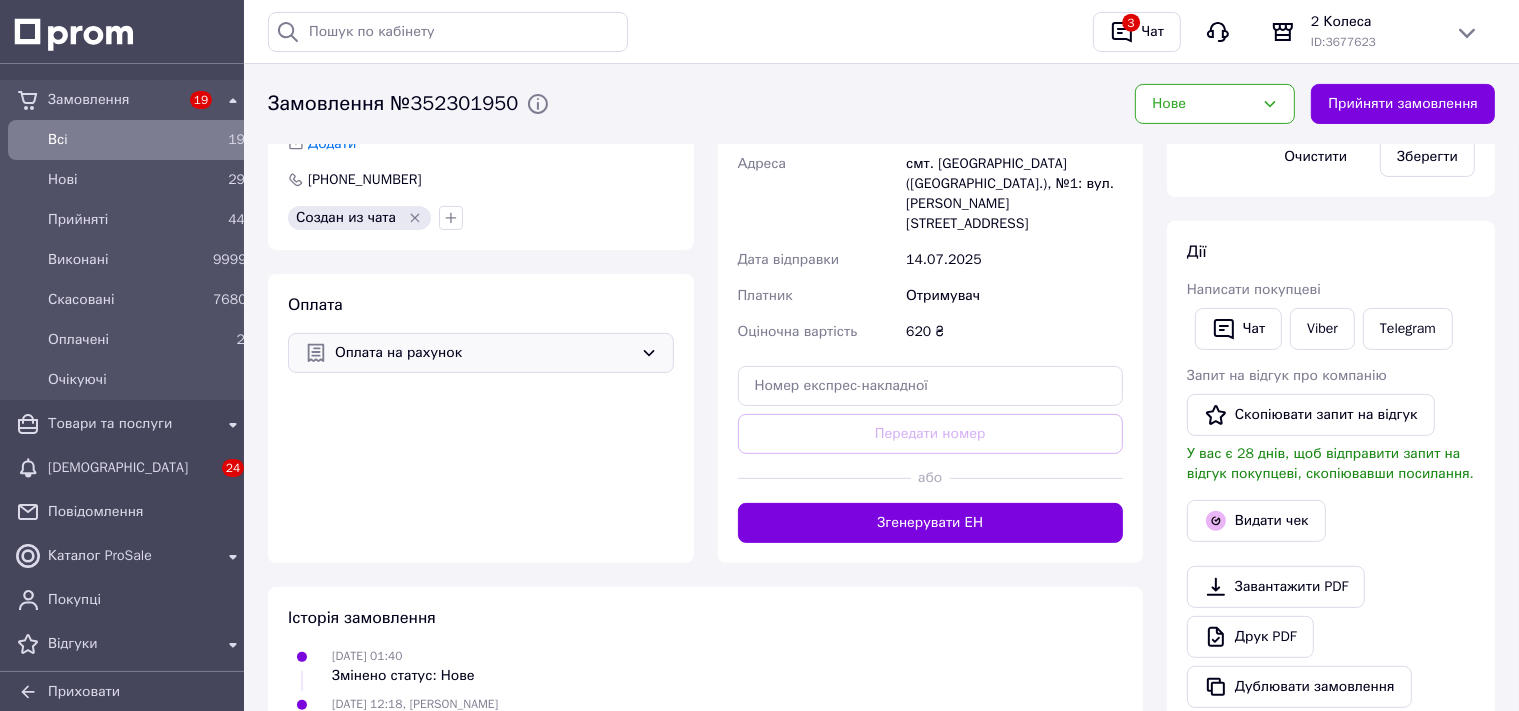 click on "Оплата на рахунок" at bounding box center [484, 353] 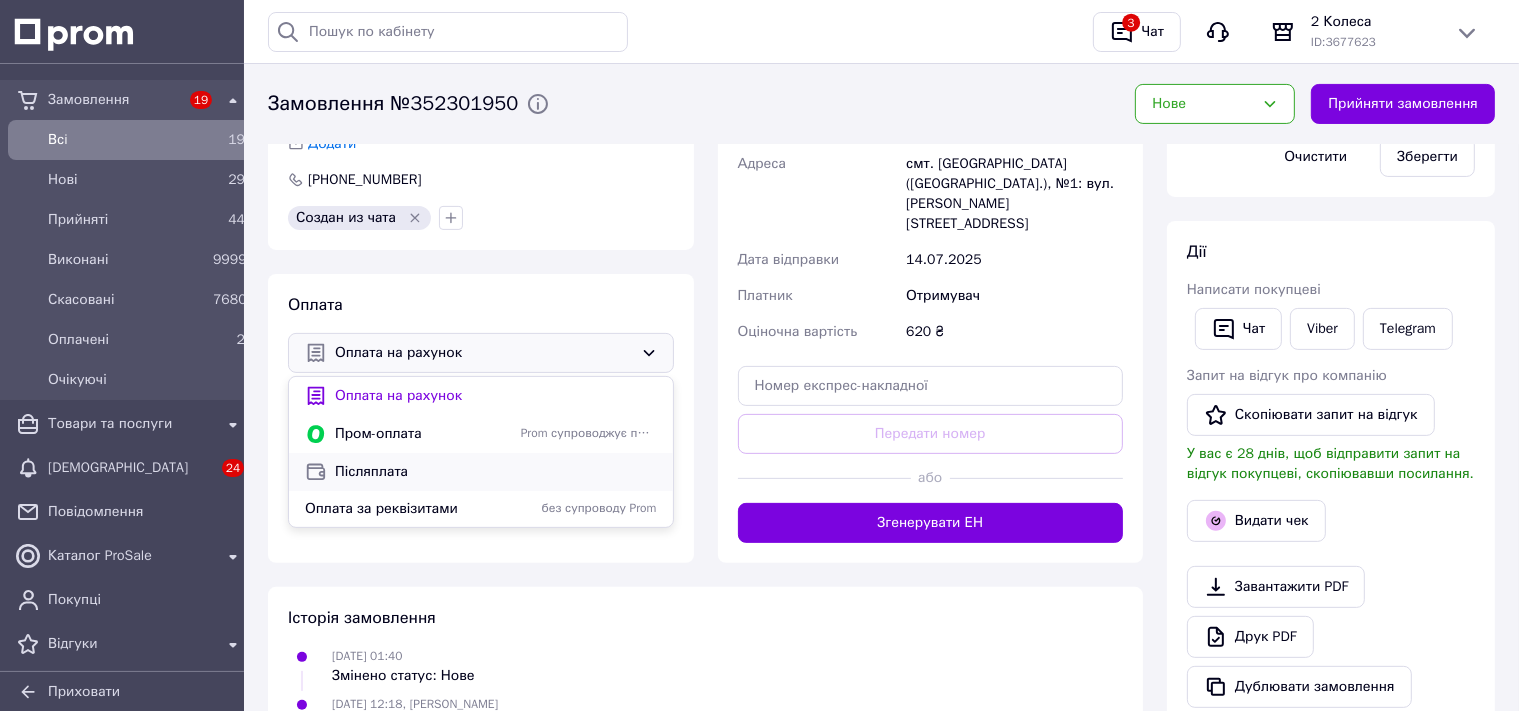 click on "Післяплата" at bounding box center (496, 472) 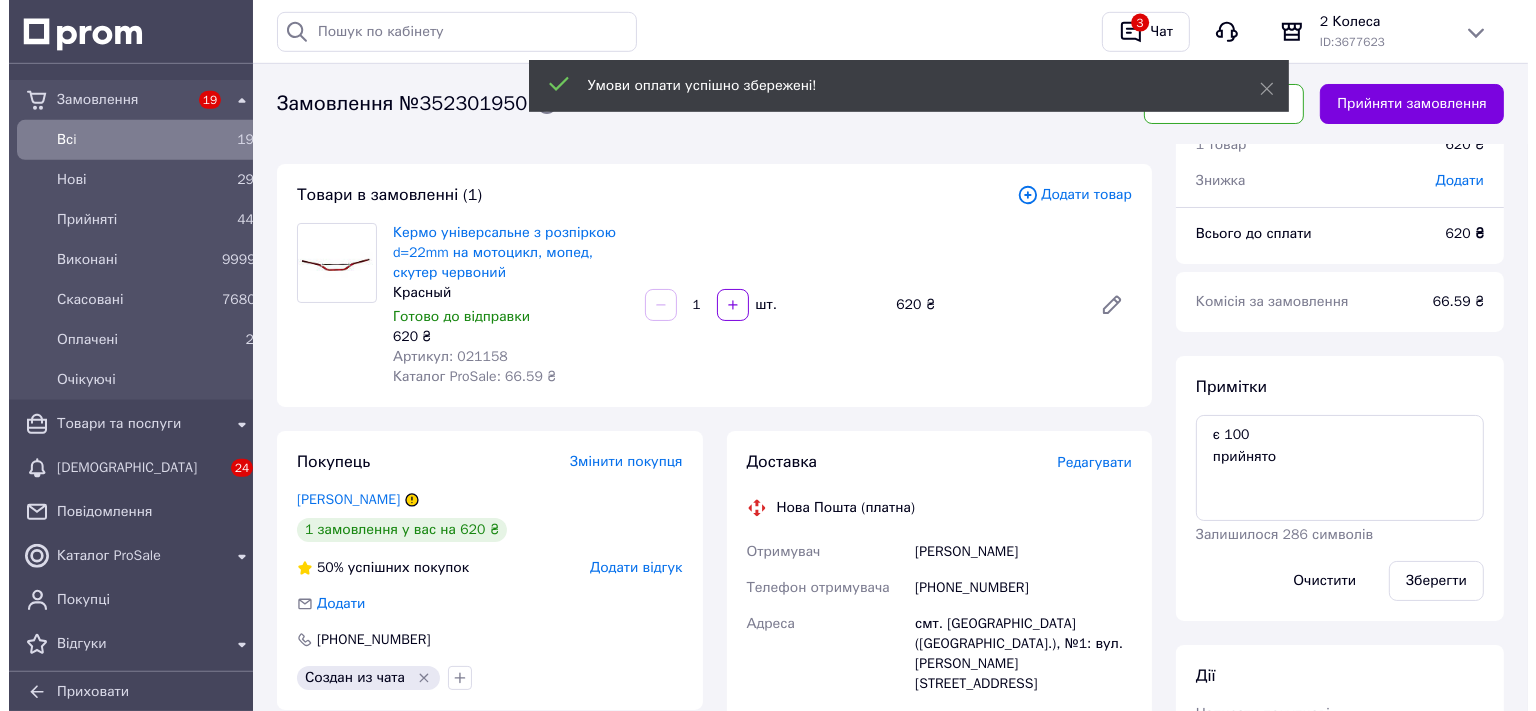 scroll, scrollTop: 105, scrollLeft: 0, axis: vertical 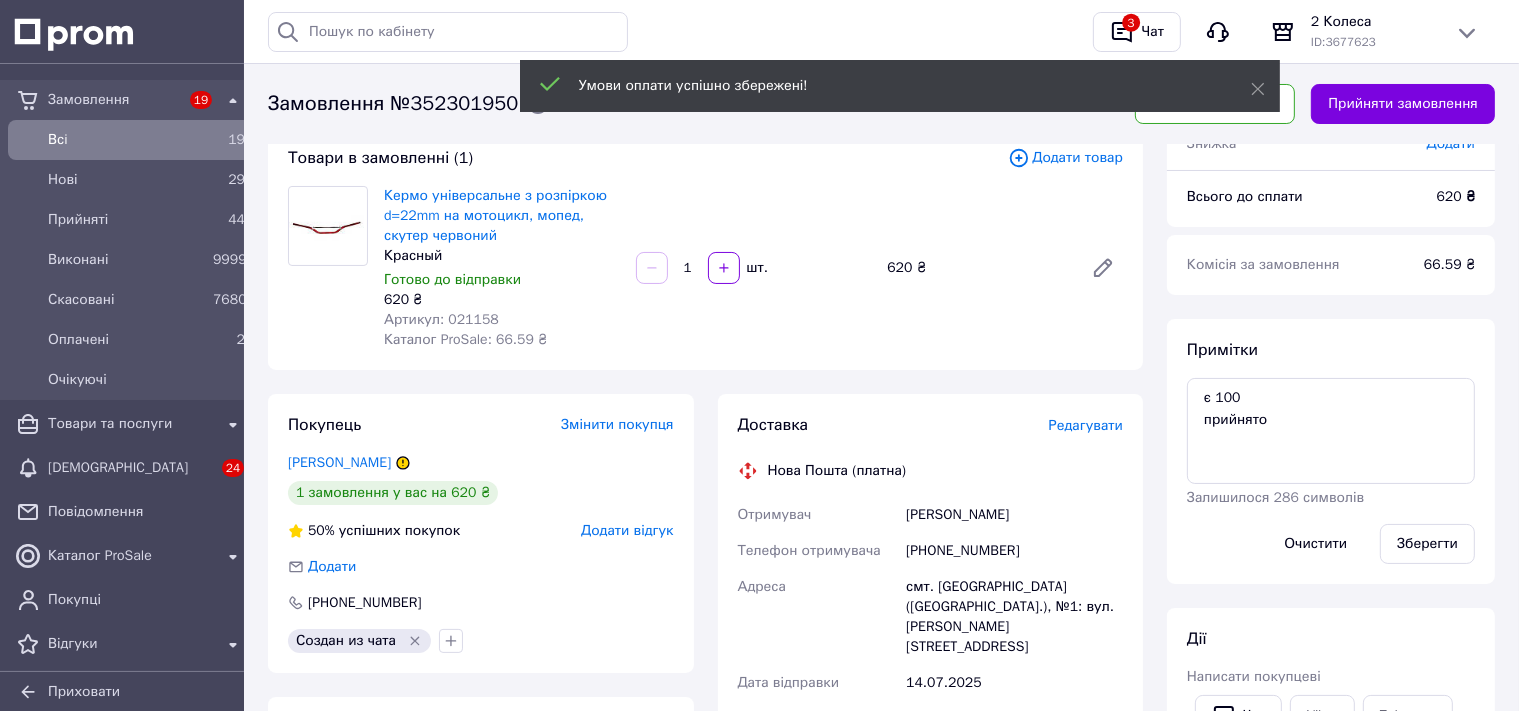 click on "Редагувати" at bounding box center [1086, 425] 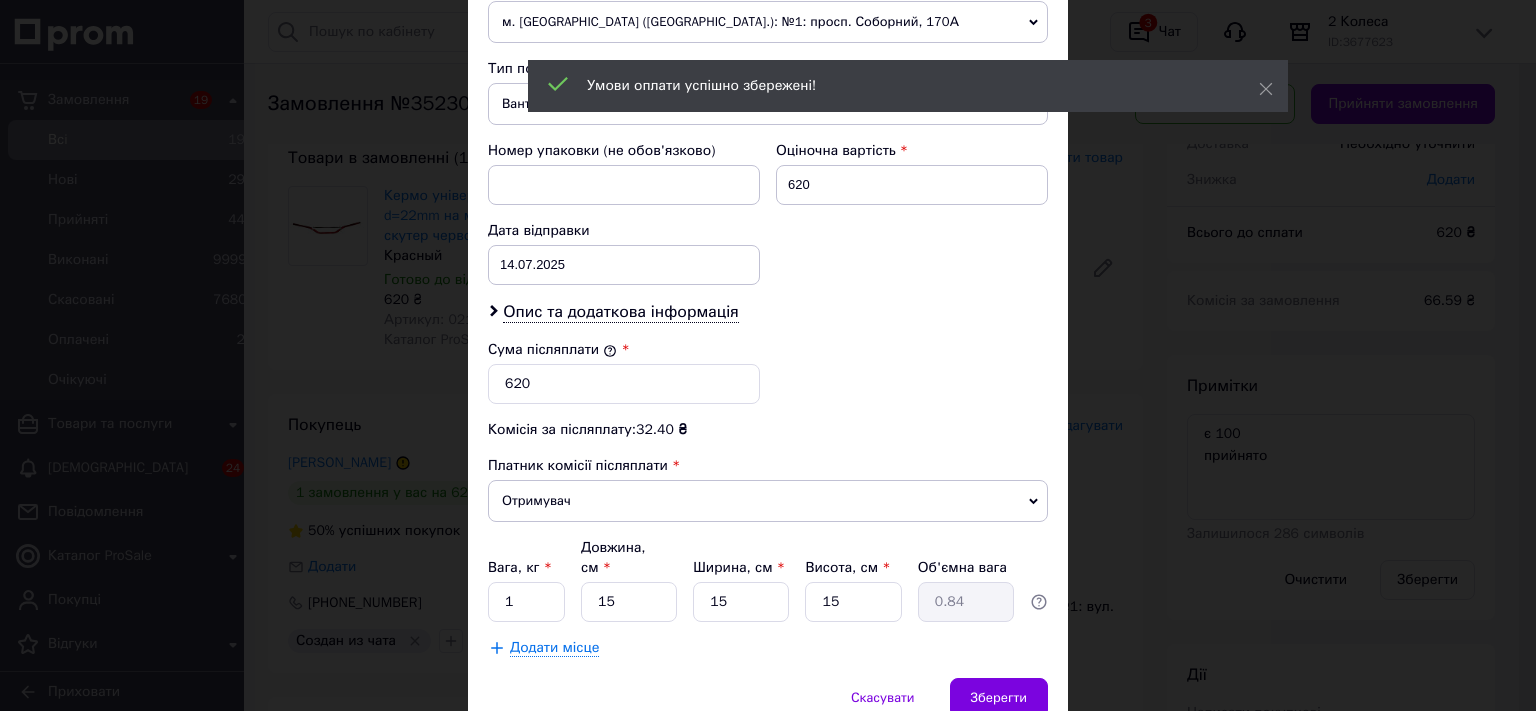 scroll, scrollTop: 773, scrollLeft: 0, axis: vertical 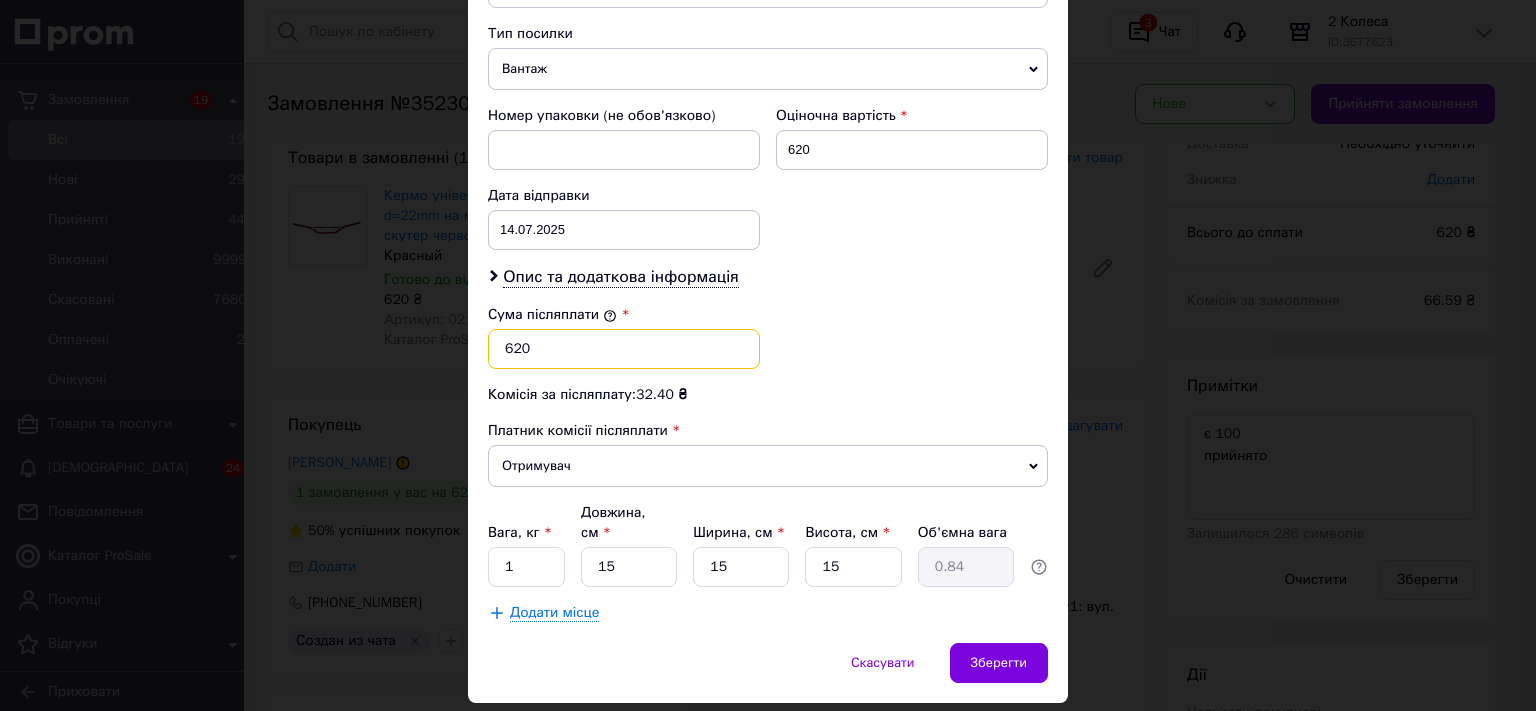 drag, startPoint x: 502, startPoint y: 347, endPoint x: 478, endPoint y: 346, distance: 24.020824 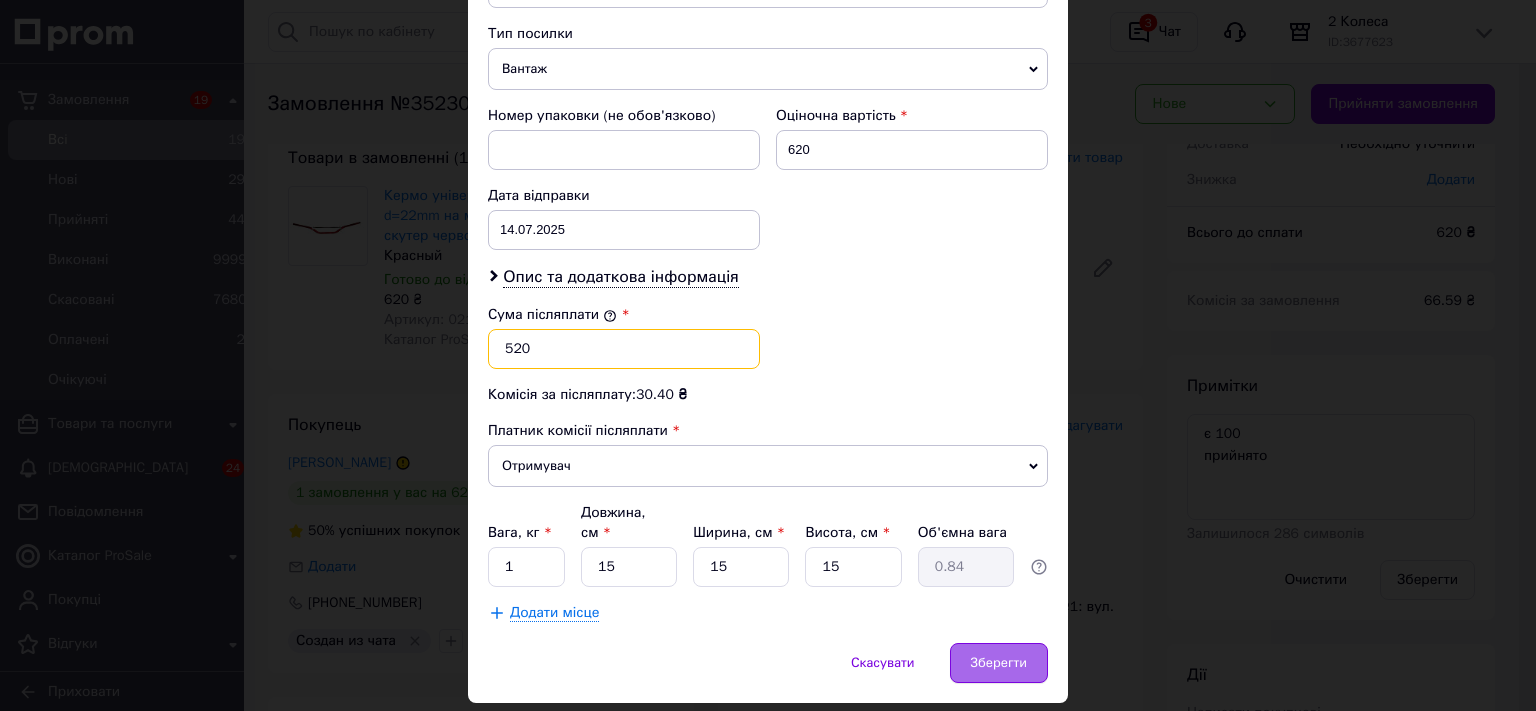 type on "520" 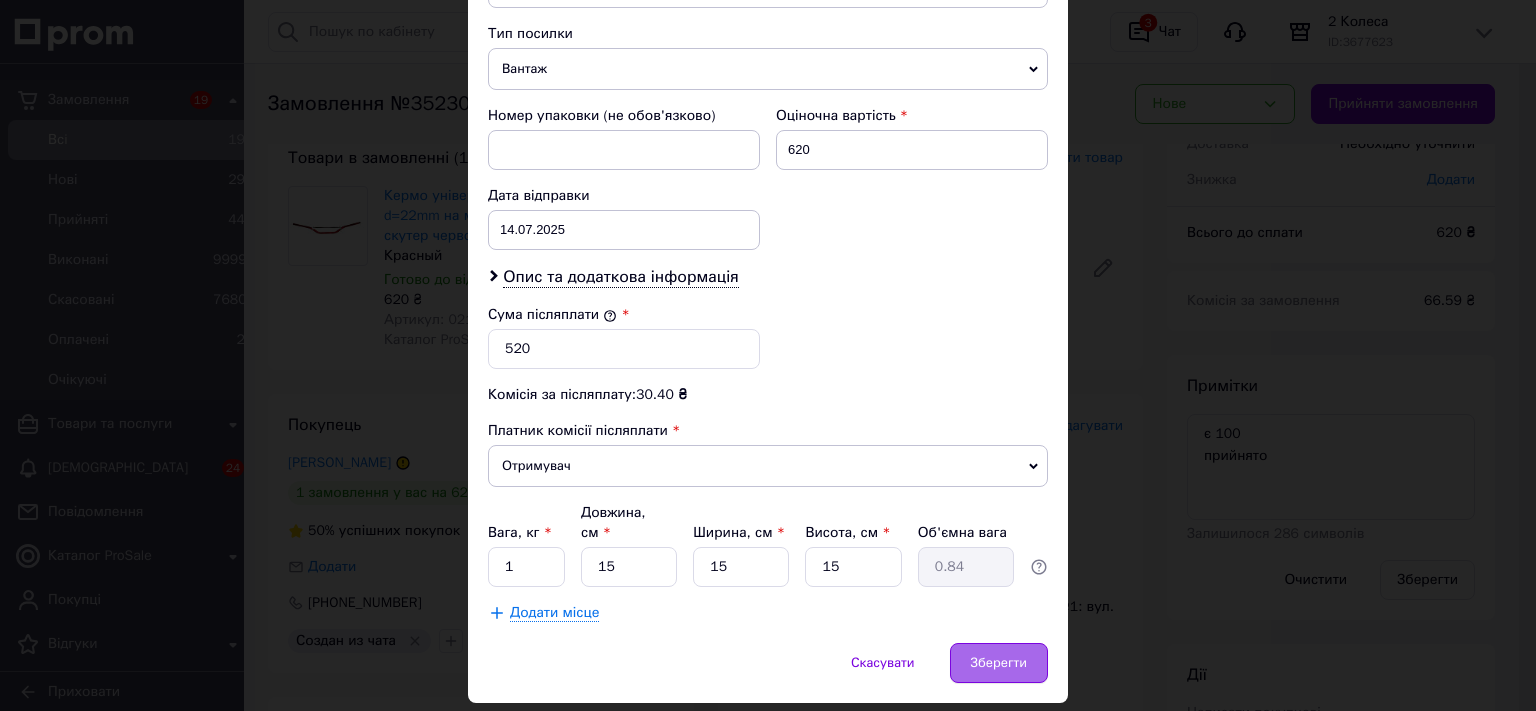 click on "Зберегти" at bounding box center [999, 663] 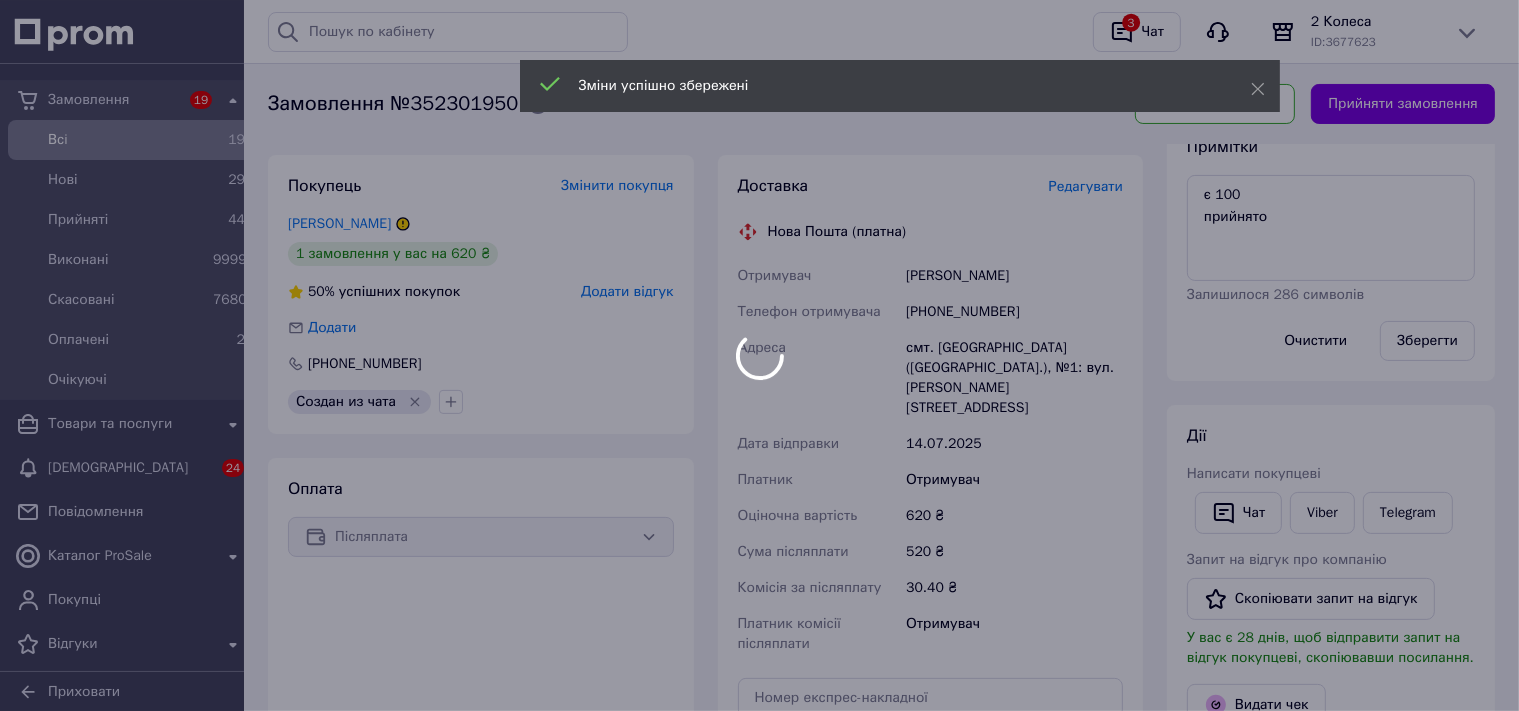 scroll, scrollTop: 739, scrollLeft: 0, axis: vertical 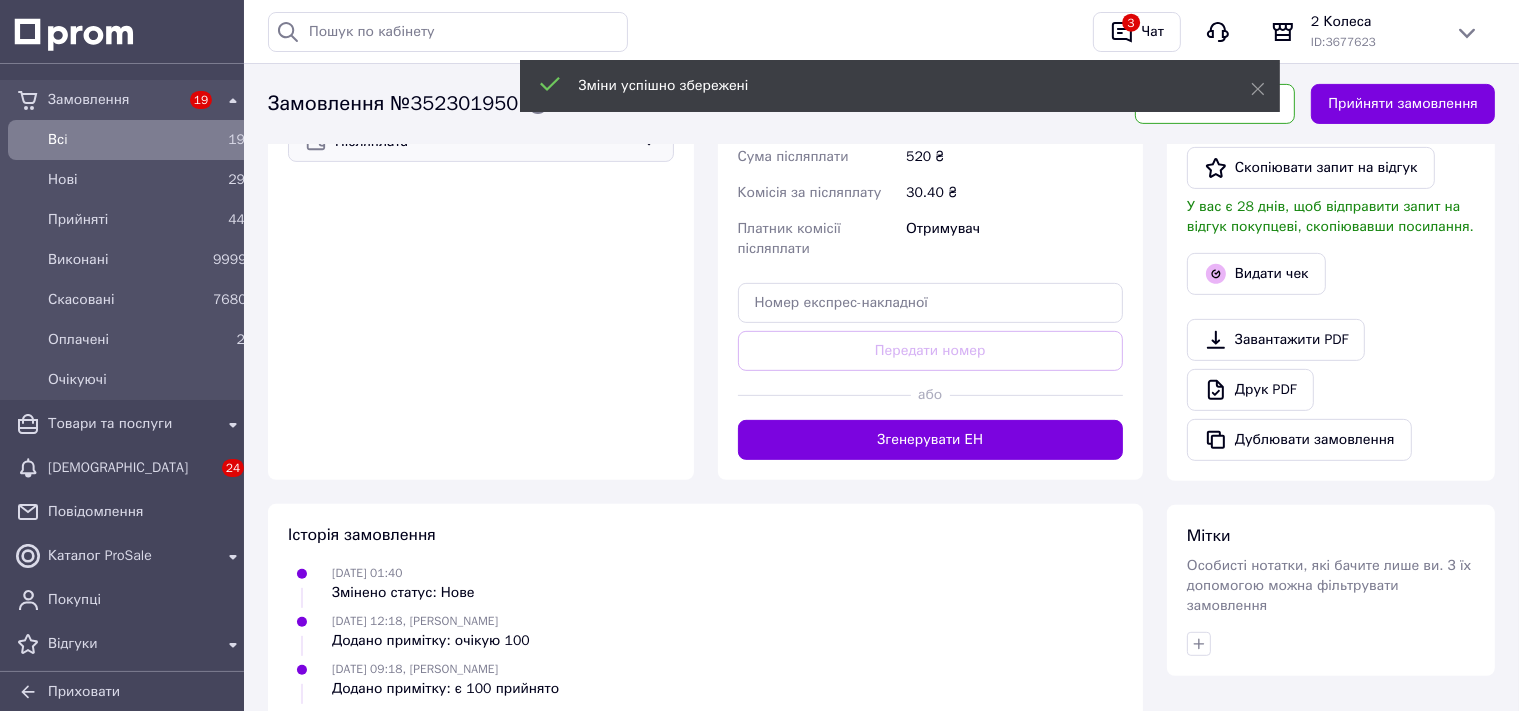 click on "Згенерувати ЕН" at bounding box center [931, 440] 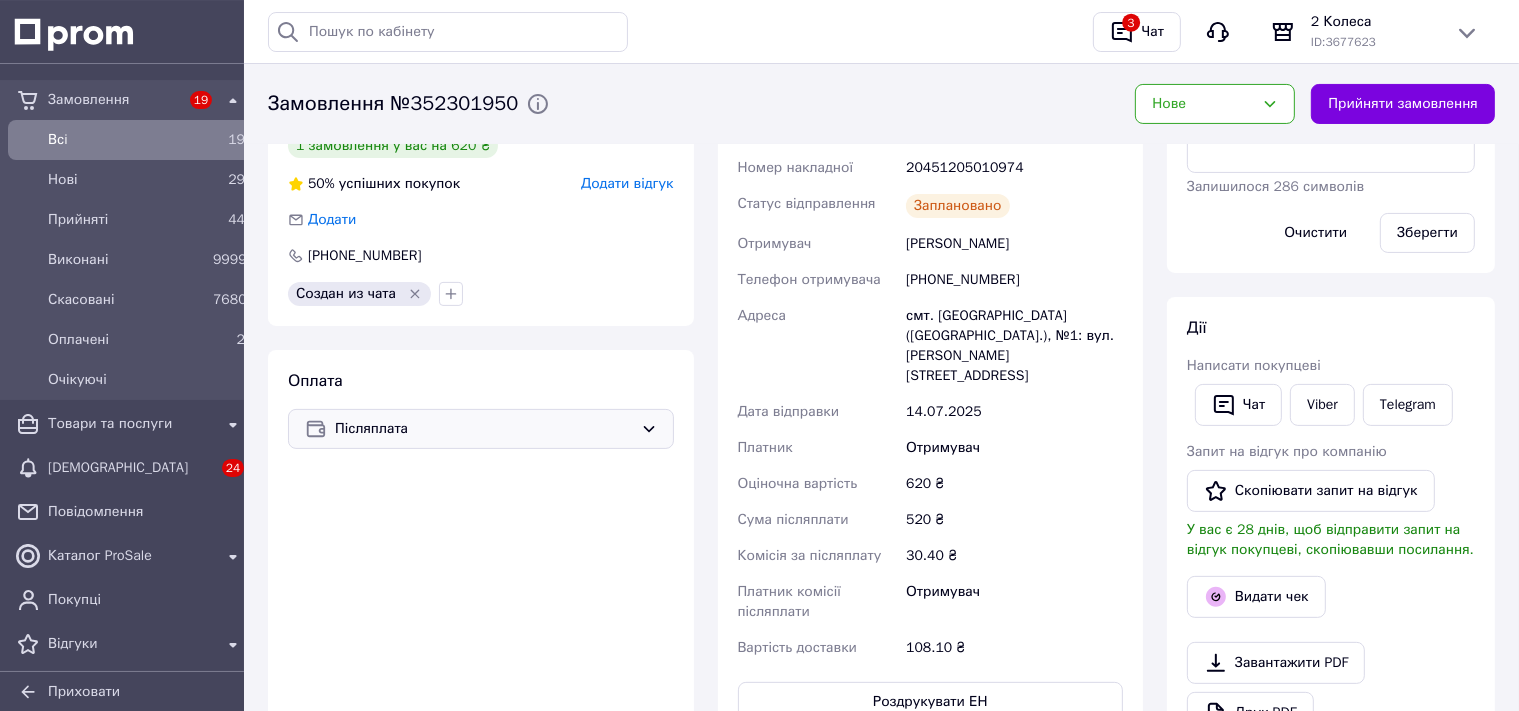scroll, scrollTop: 422, scrollLeft: 0, axis: vertical 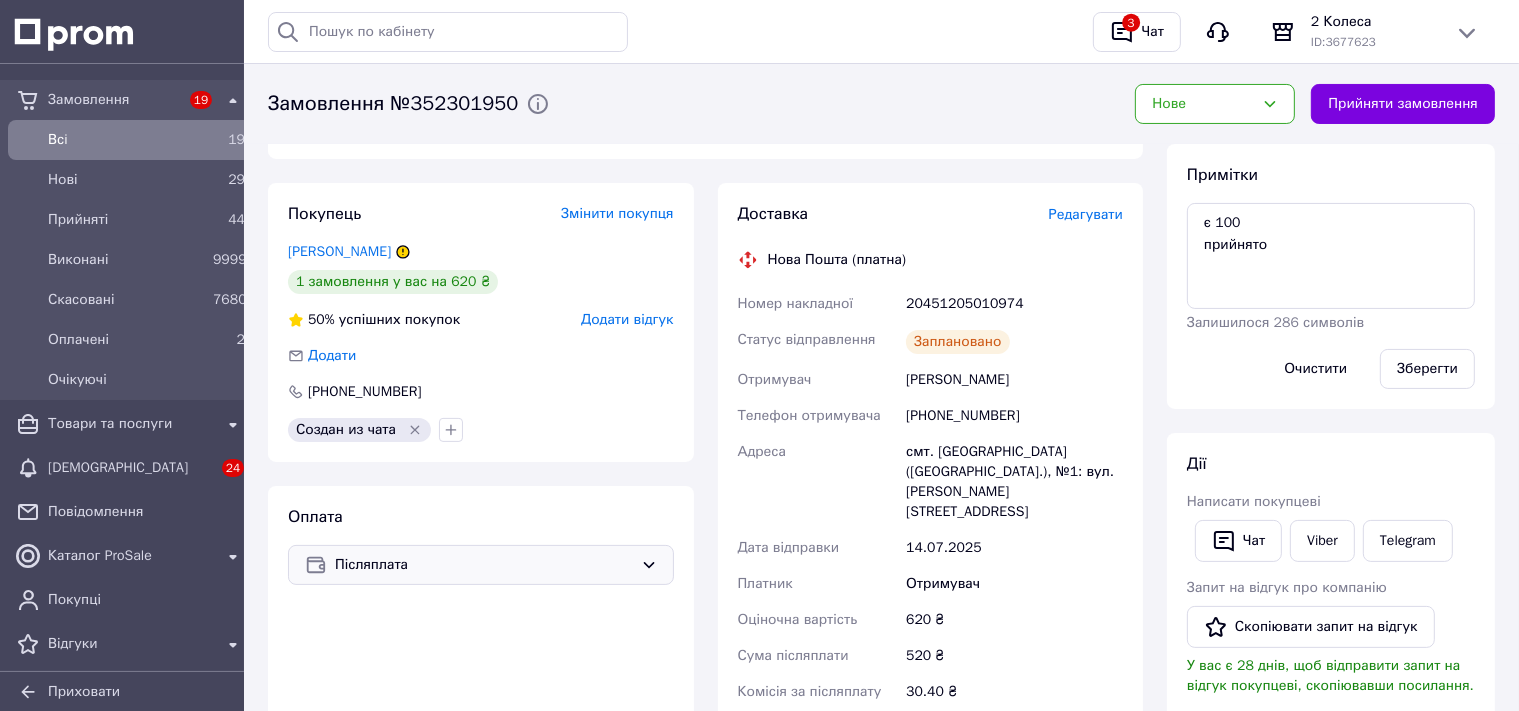 click on "Всi" at bounding box center [126, 140] 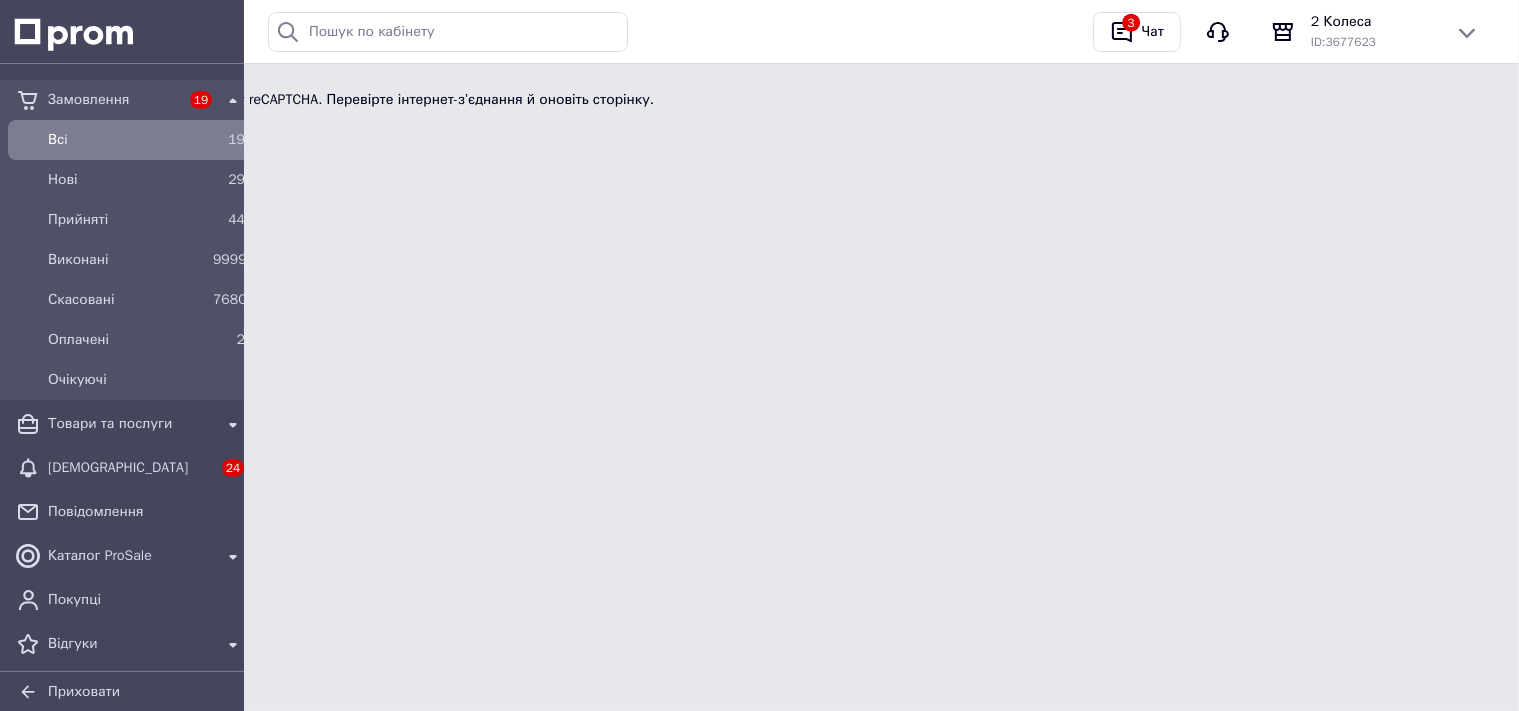 scroll, scrollTop: 0, scrollLeft: 0, axis: both 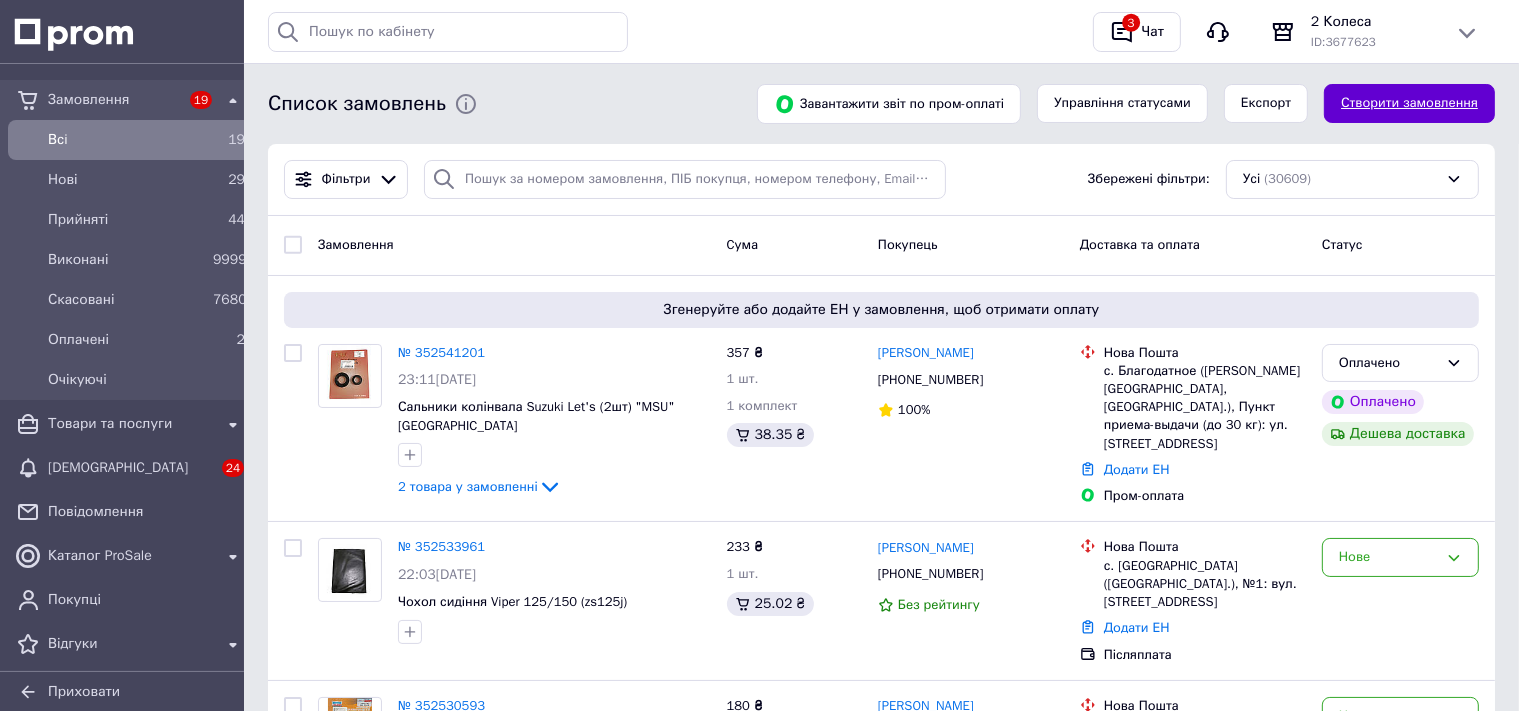 click on "Створити замовлення" at bounding box center (1409, 103) 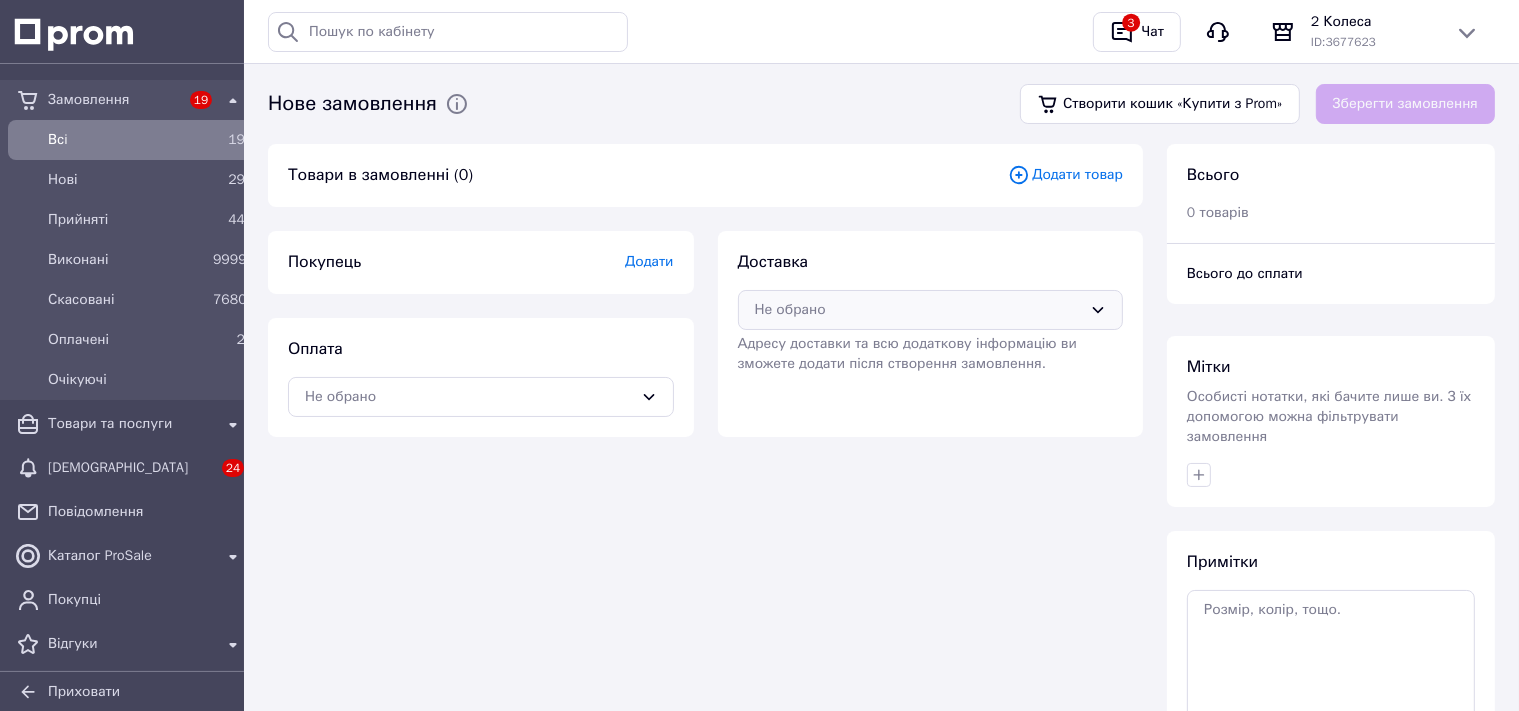 click on "Не обрано" at bounding box center (931, 310) 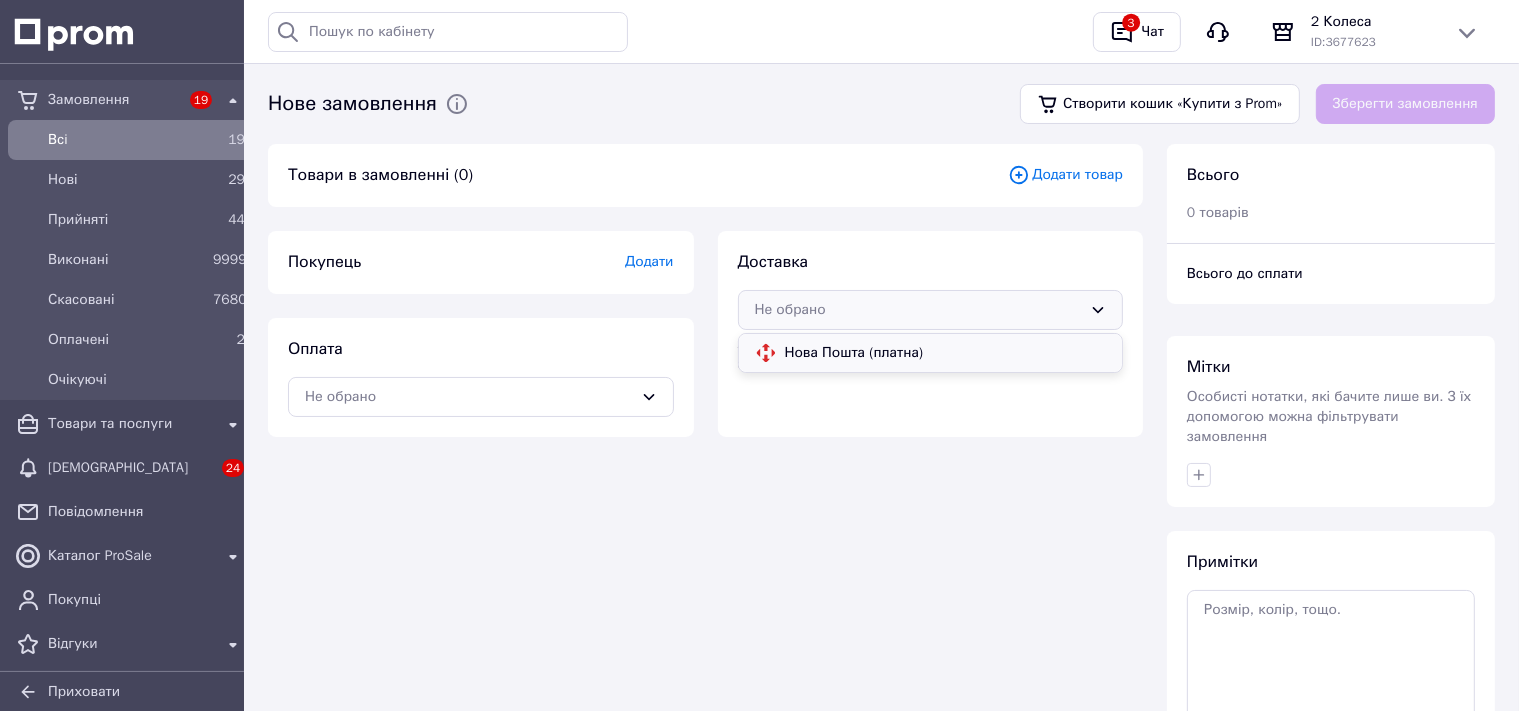 click on "Нова Пошта (платна)" at bounding box center [946, 353] 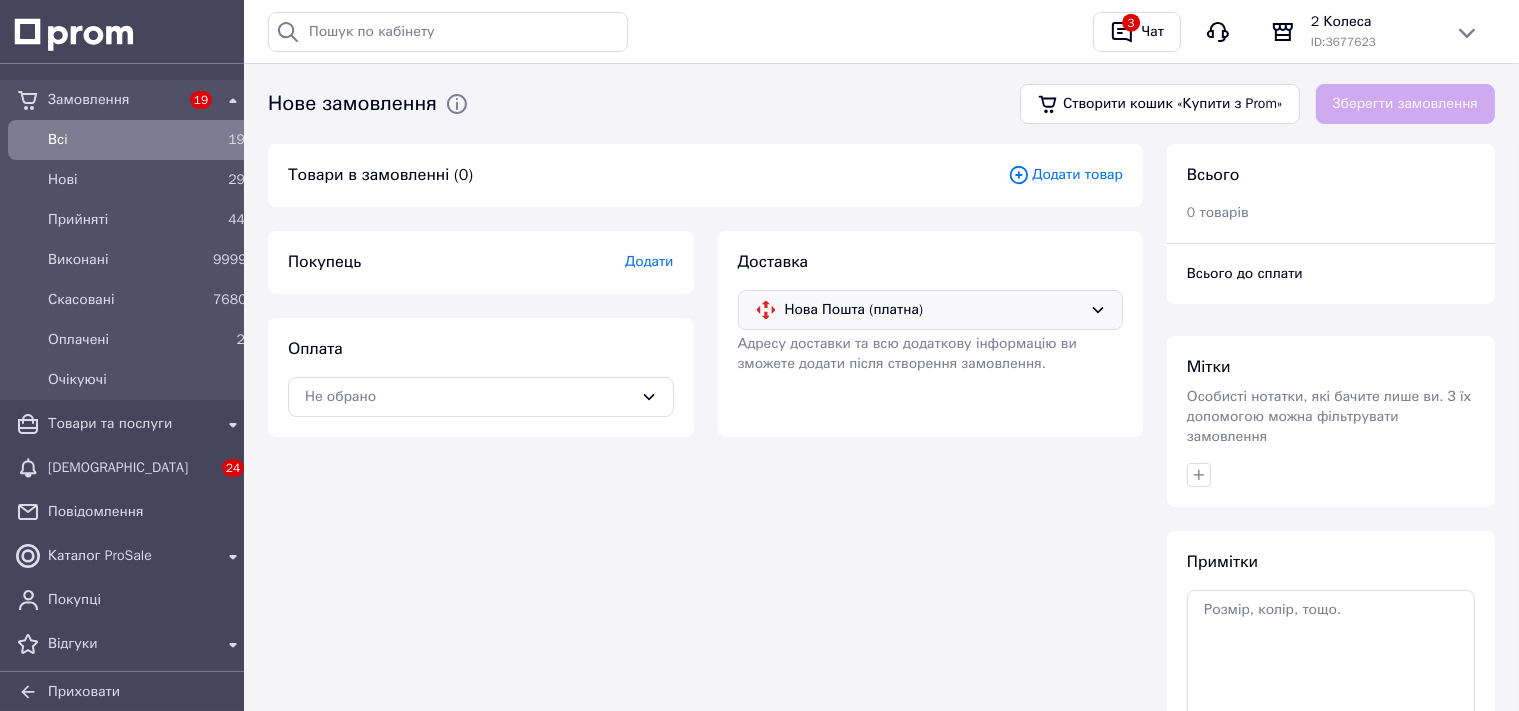 click on "Додати товар" at bounding box center [1065, 175] 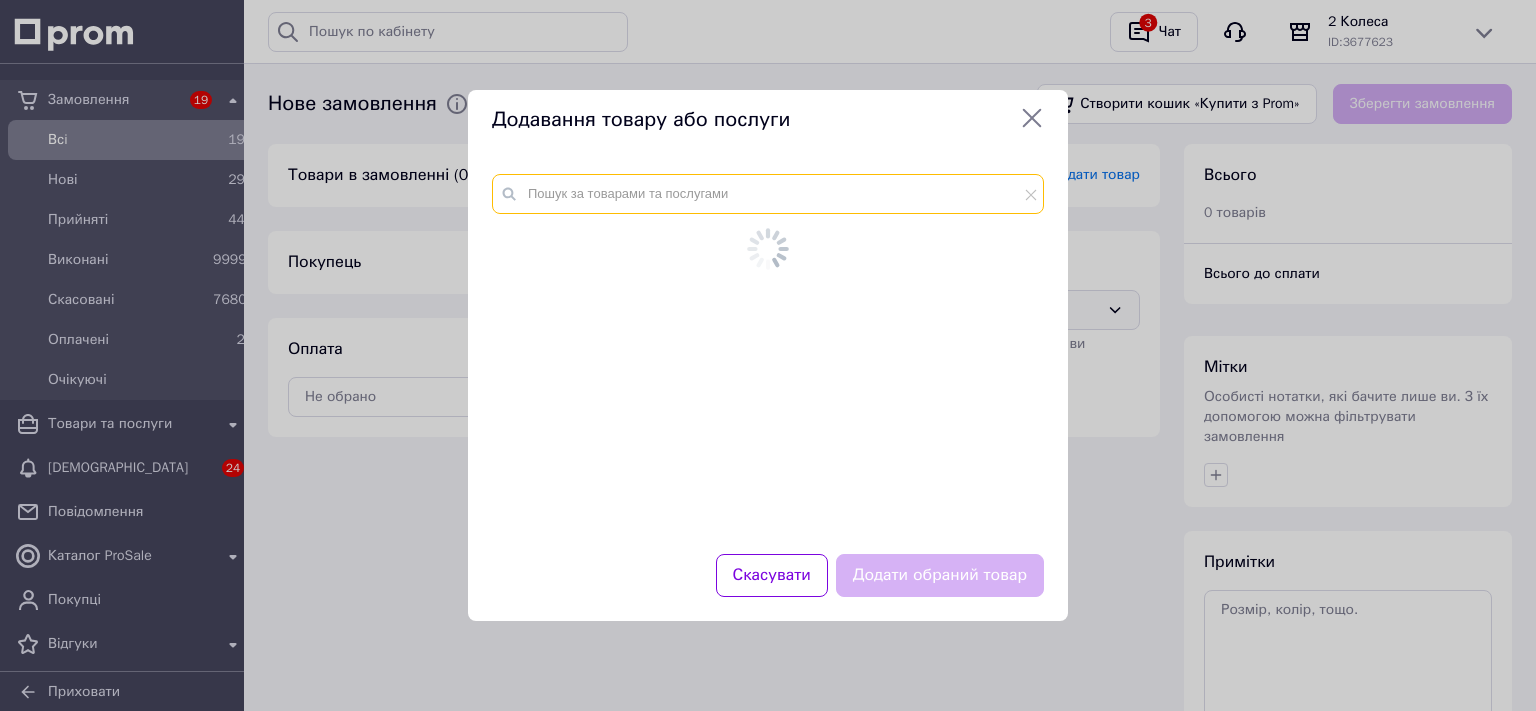 click at bounding box center [768, 194] 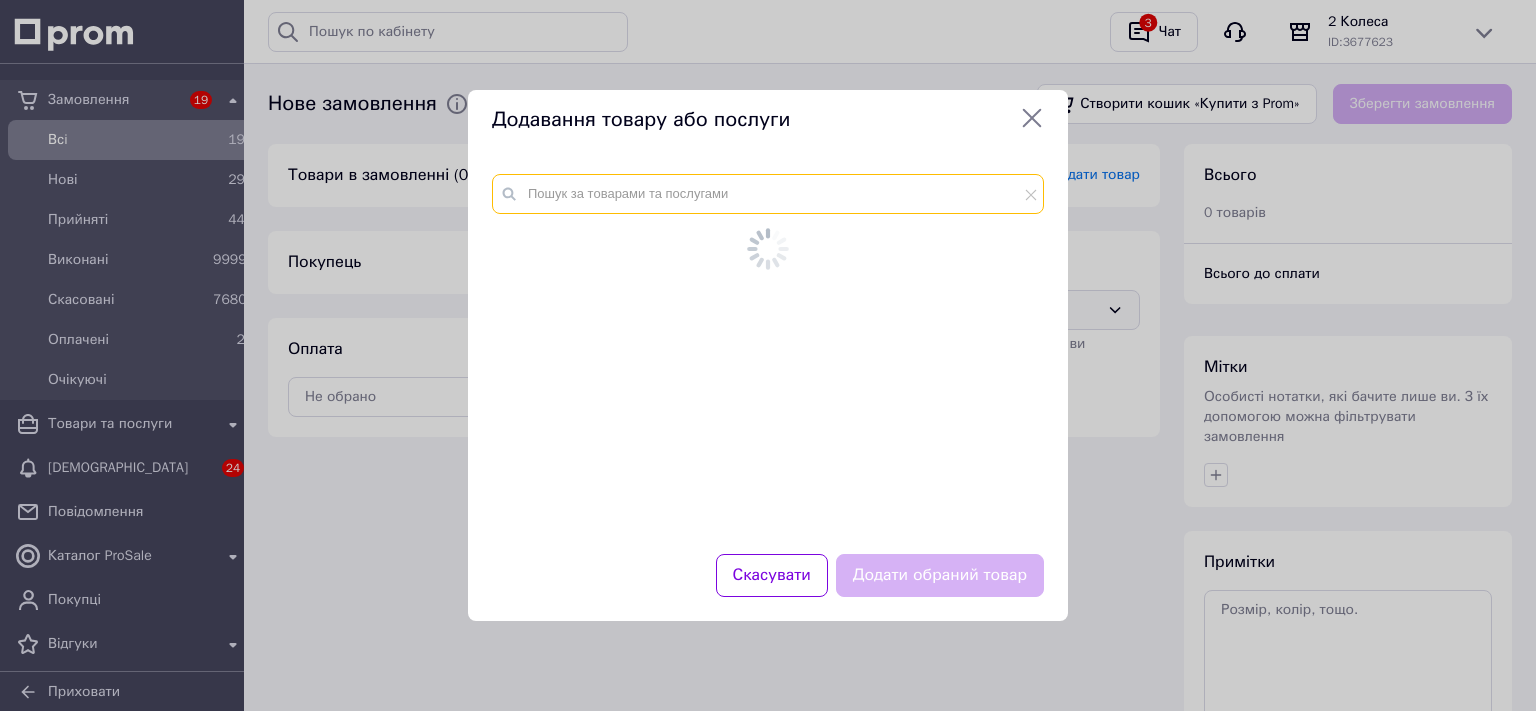 paste on "8037" 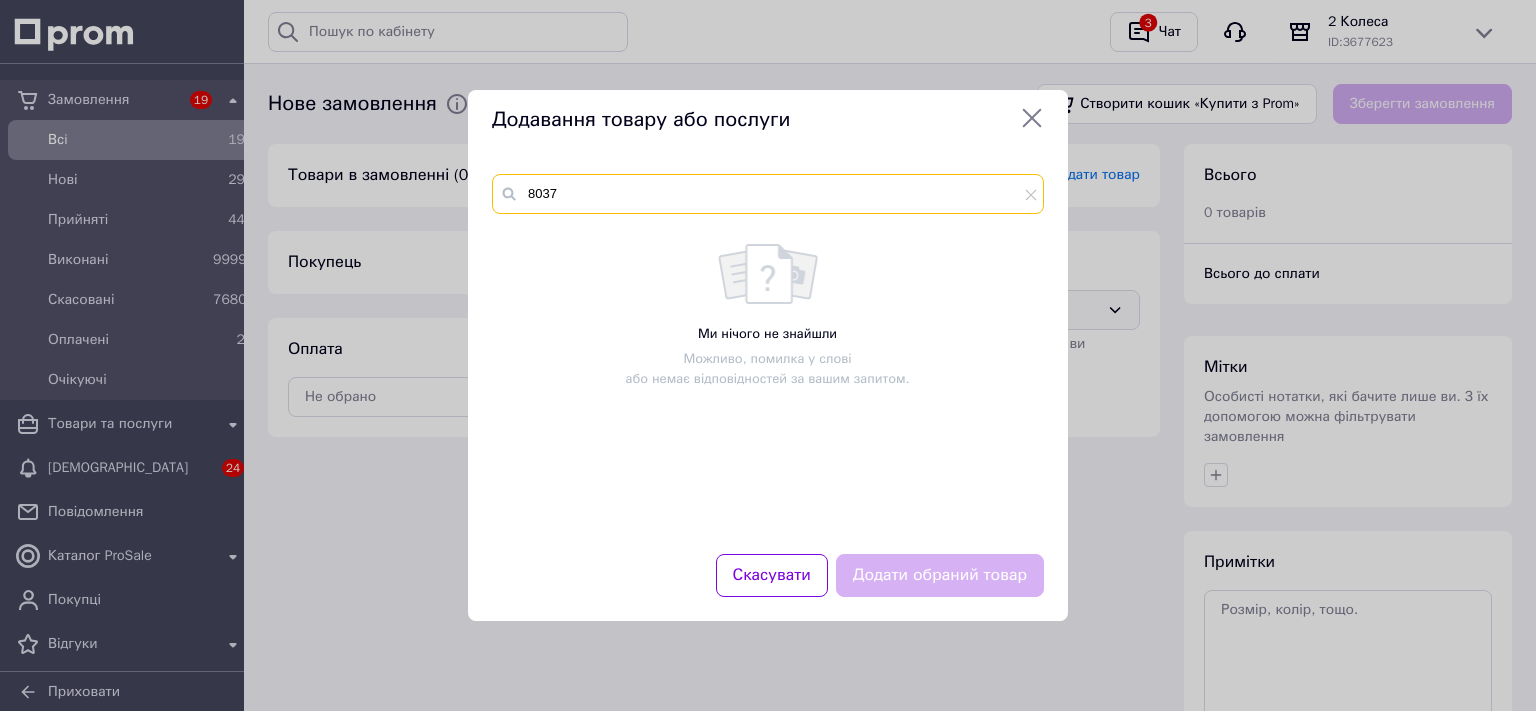 type on "8037" 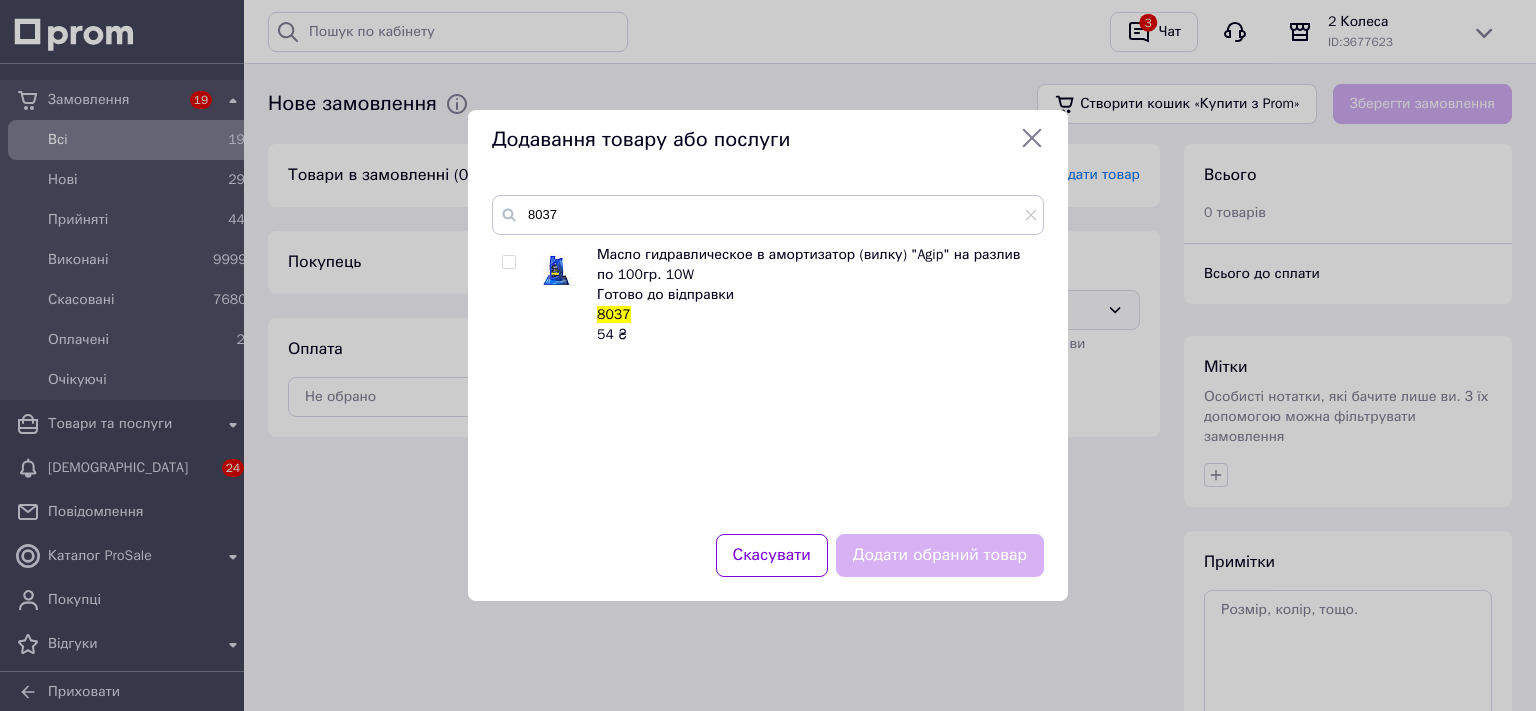 click at bounding box center (508, 262) 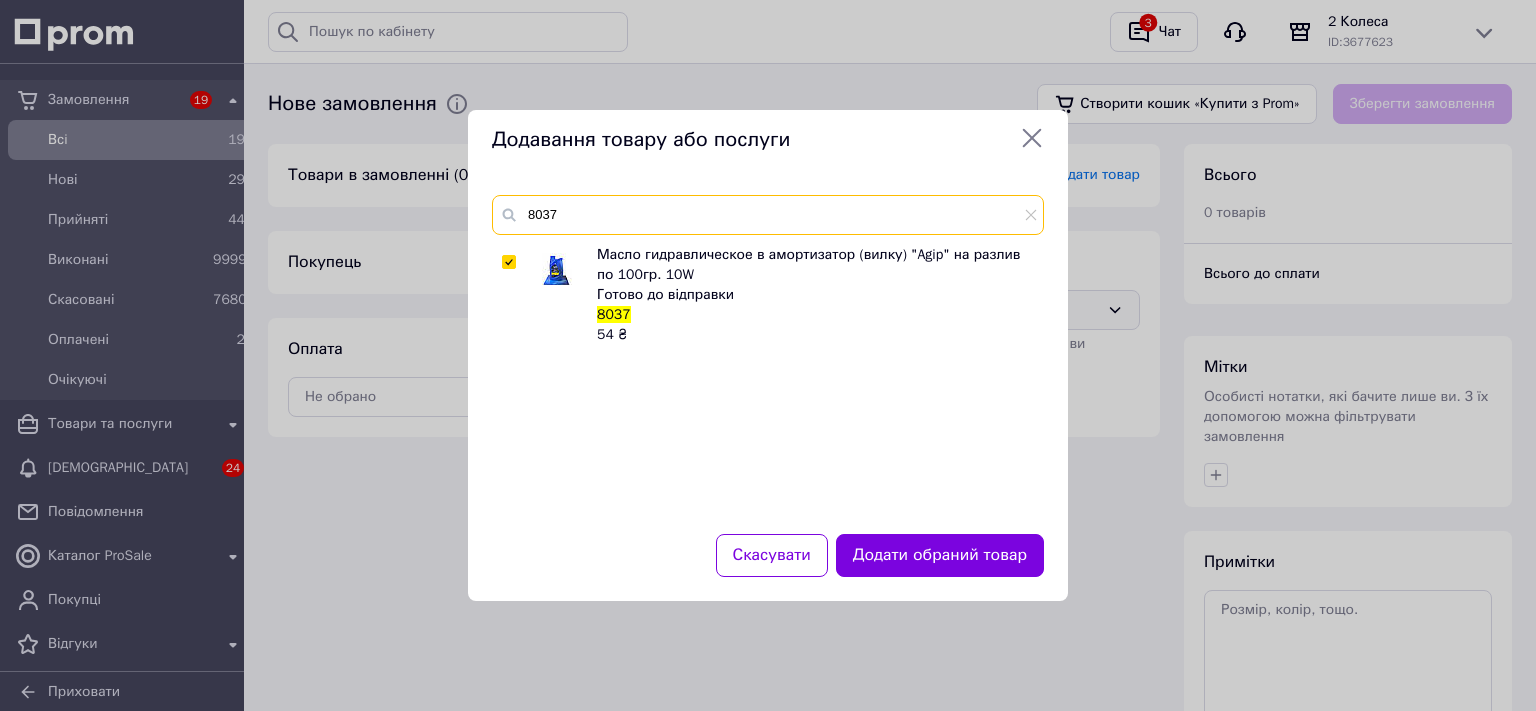 click on "8037" at bounding box center (768, 215) 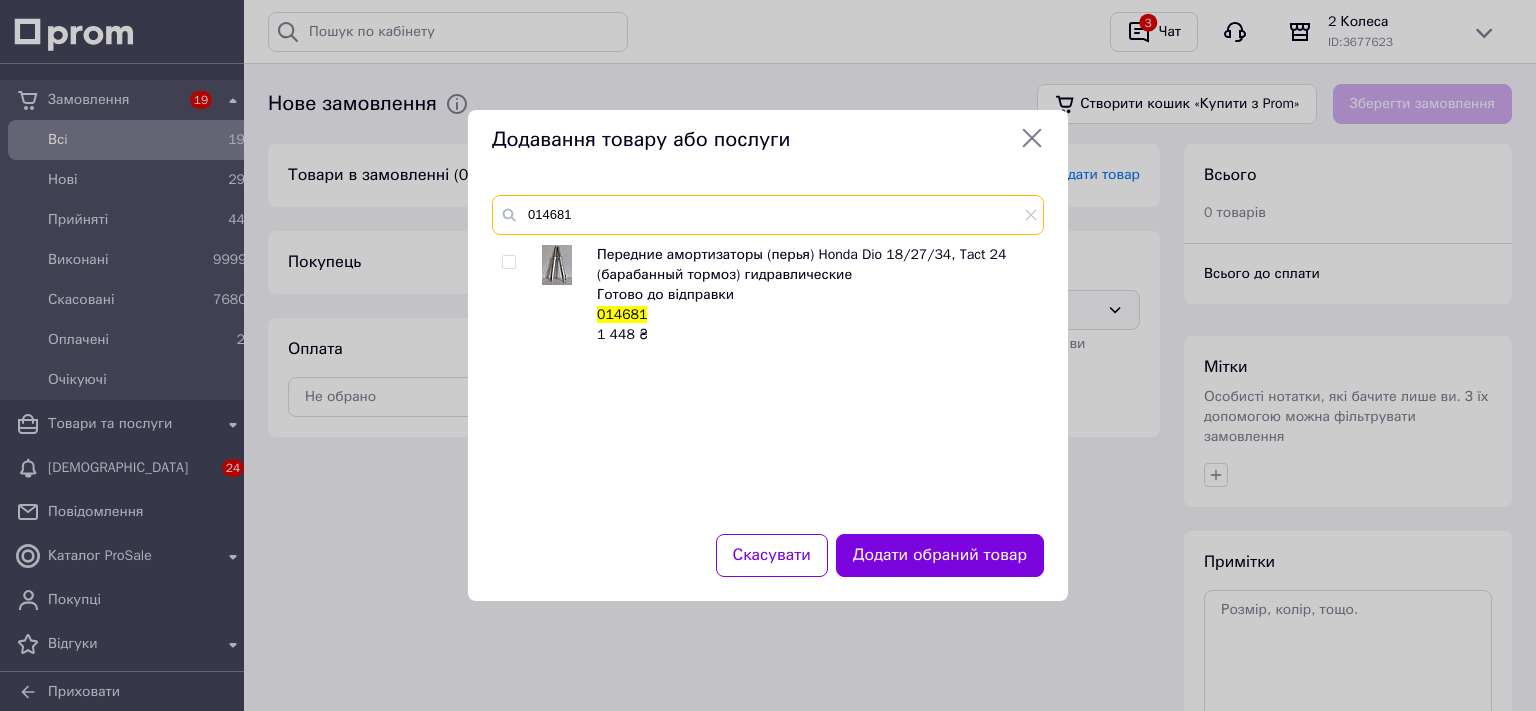 type on "014681" 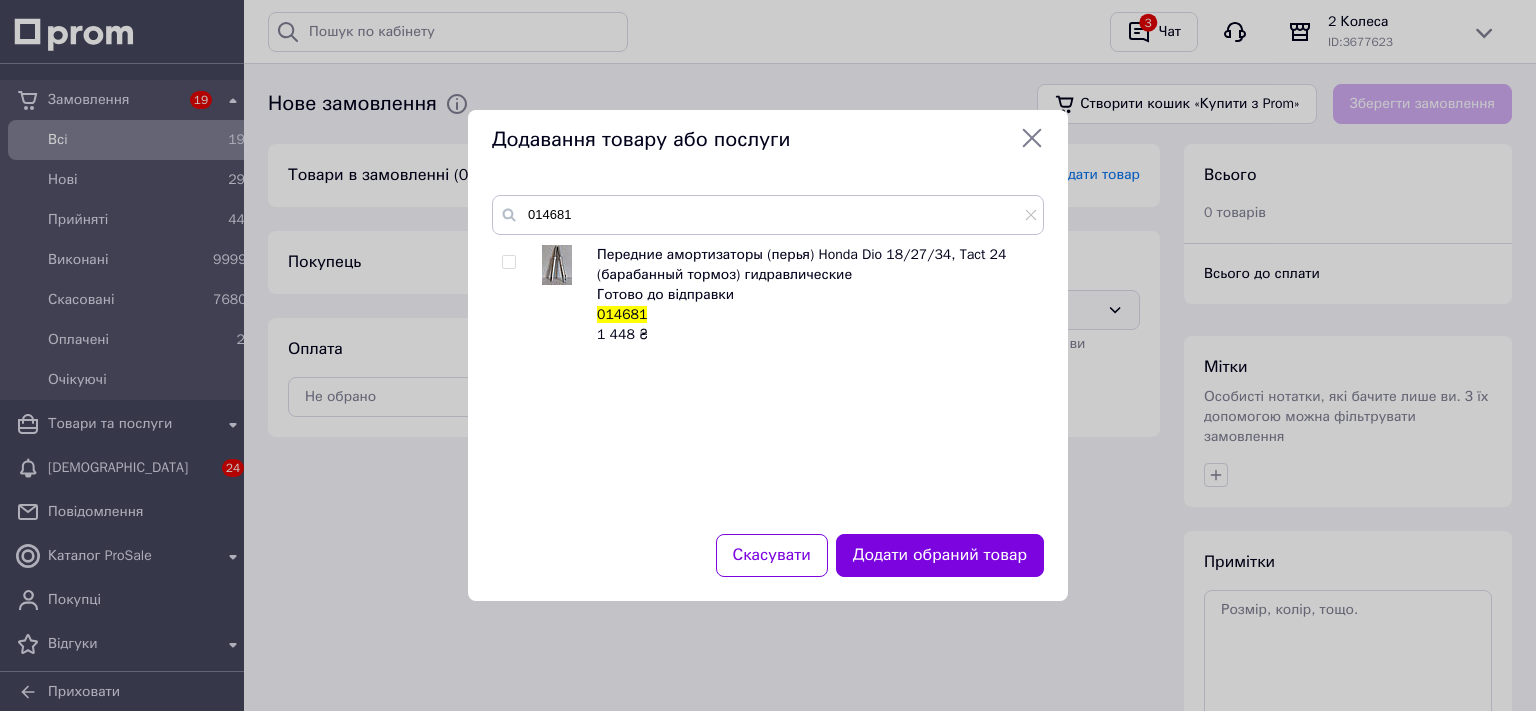 click at bounding box center [508, 262] 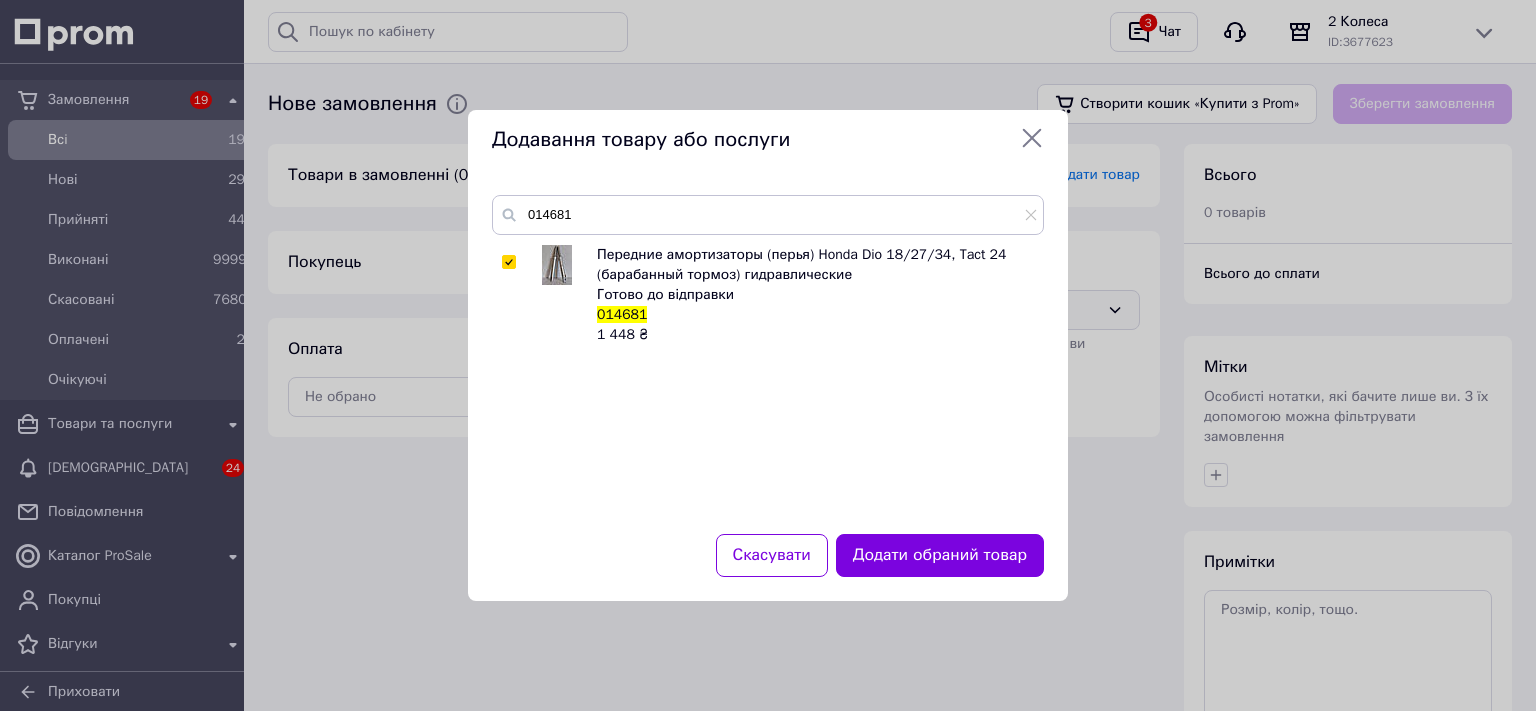 checkbox on "true" 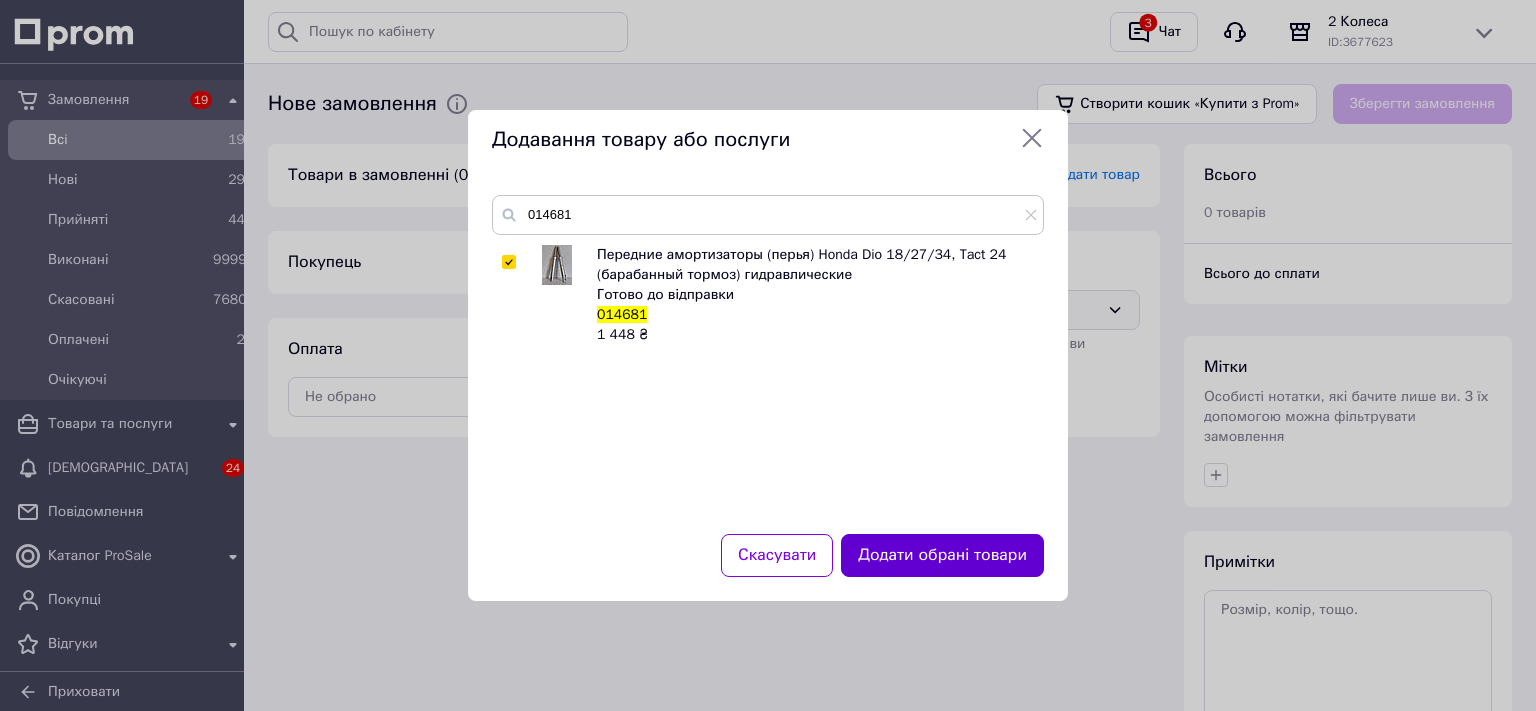 click on "Додати обрані товари" at bounding box center [942, 555] 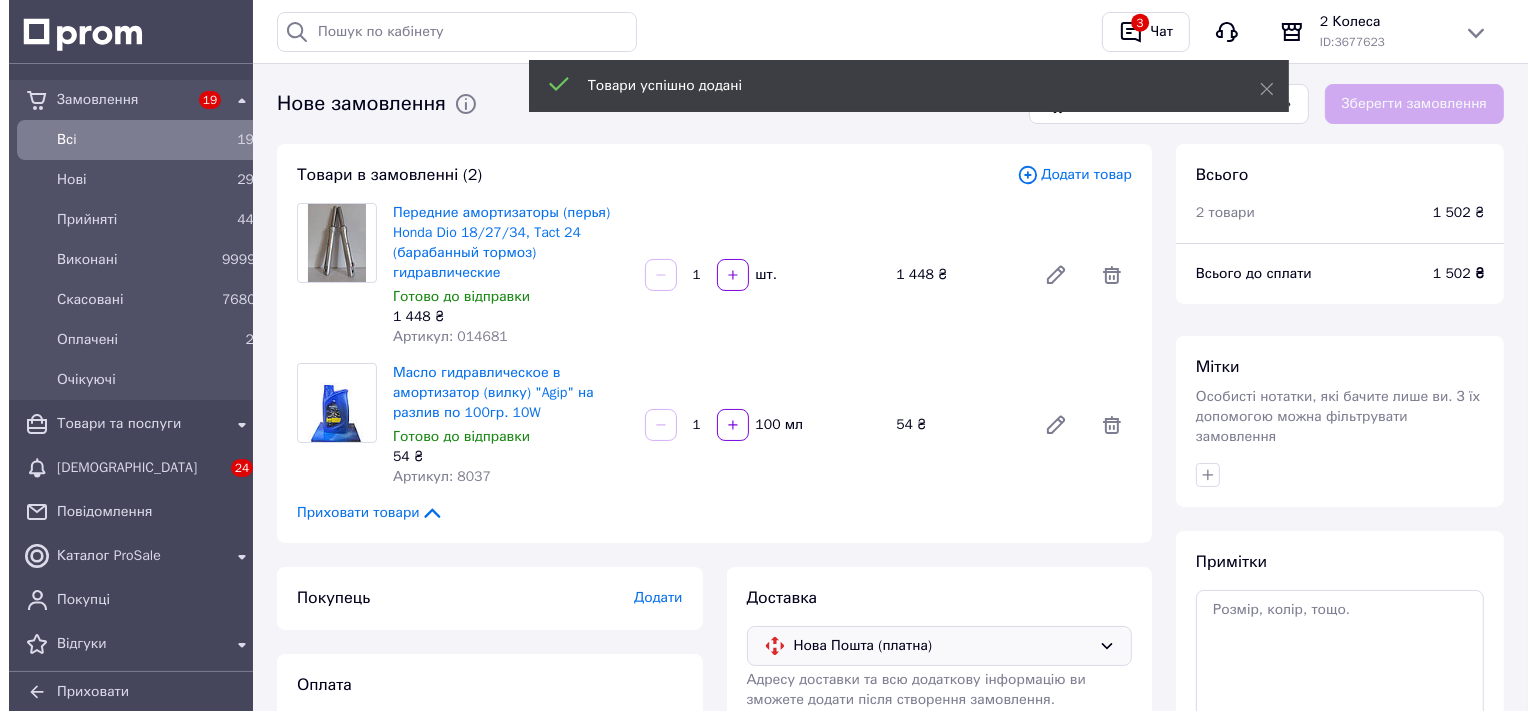 scroll, scrollTop: 211, scrollLeft: 0, axis: vertical 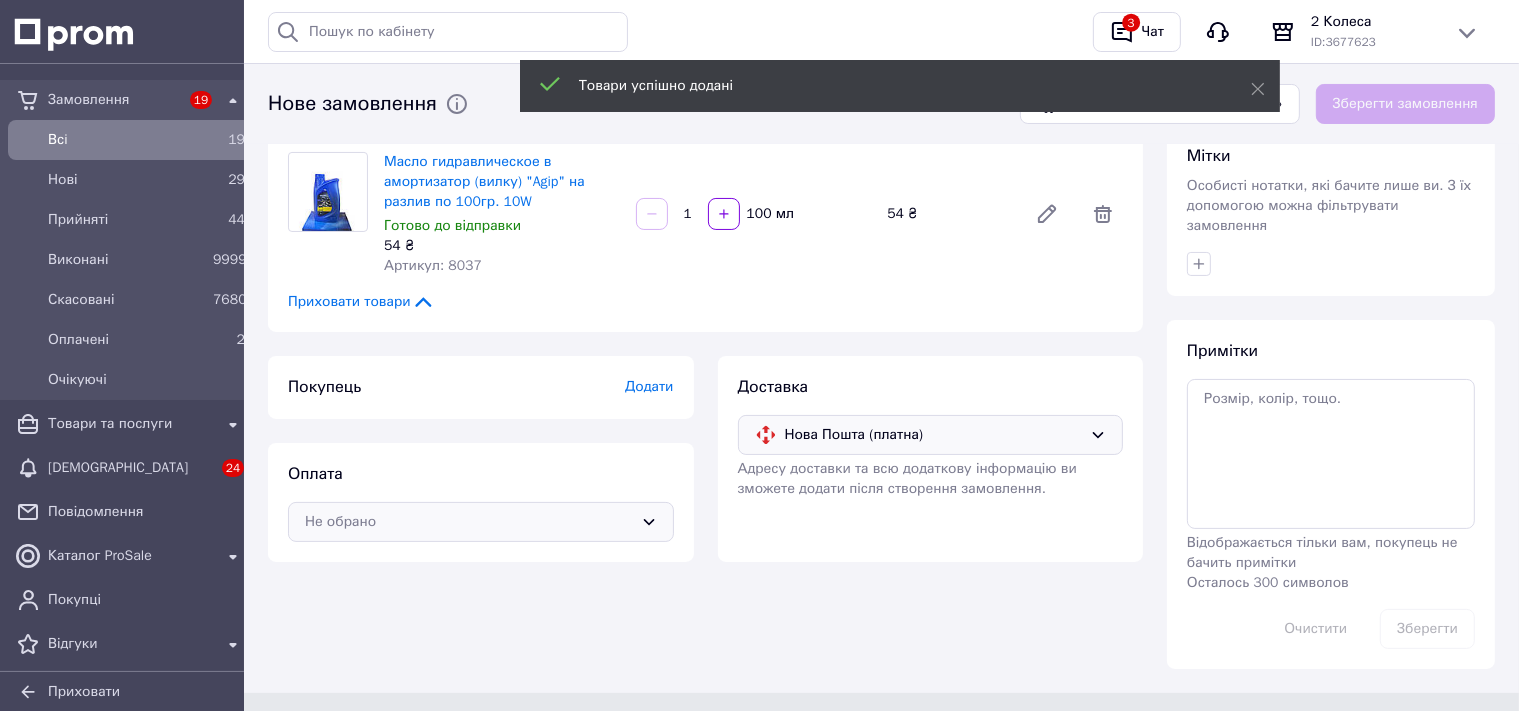 drag, startPoint x: 423, startPoint y: 514, endPoint x: 416, endPoint y: 532, distance: 19.313208 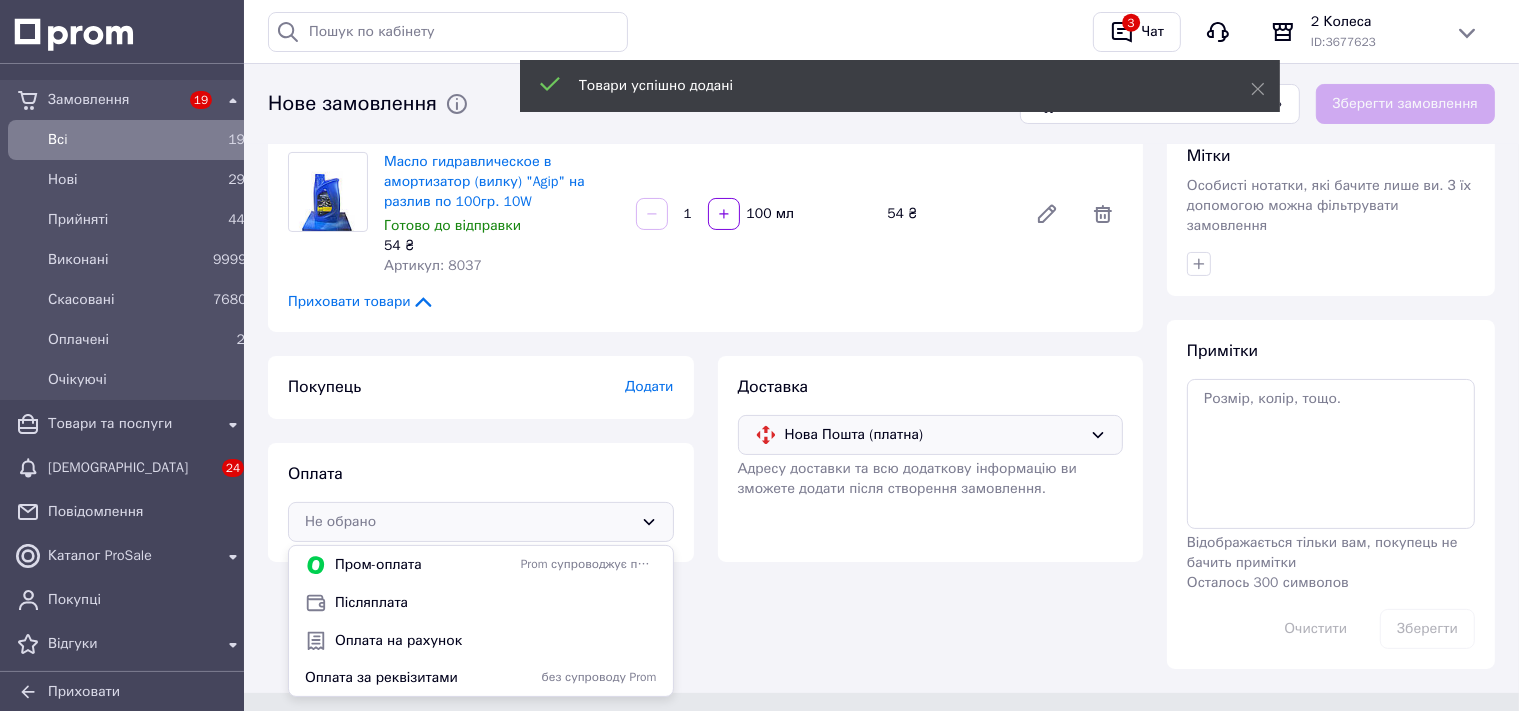 click on "Післяплата" at bounding box center [496, 603] 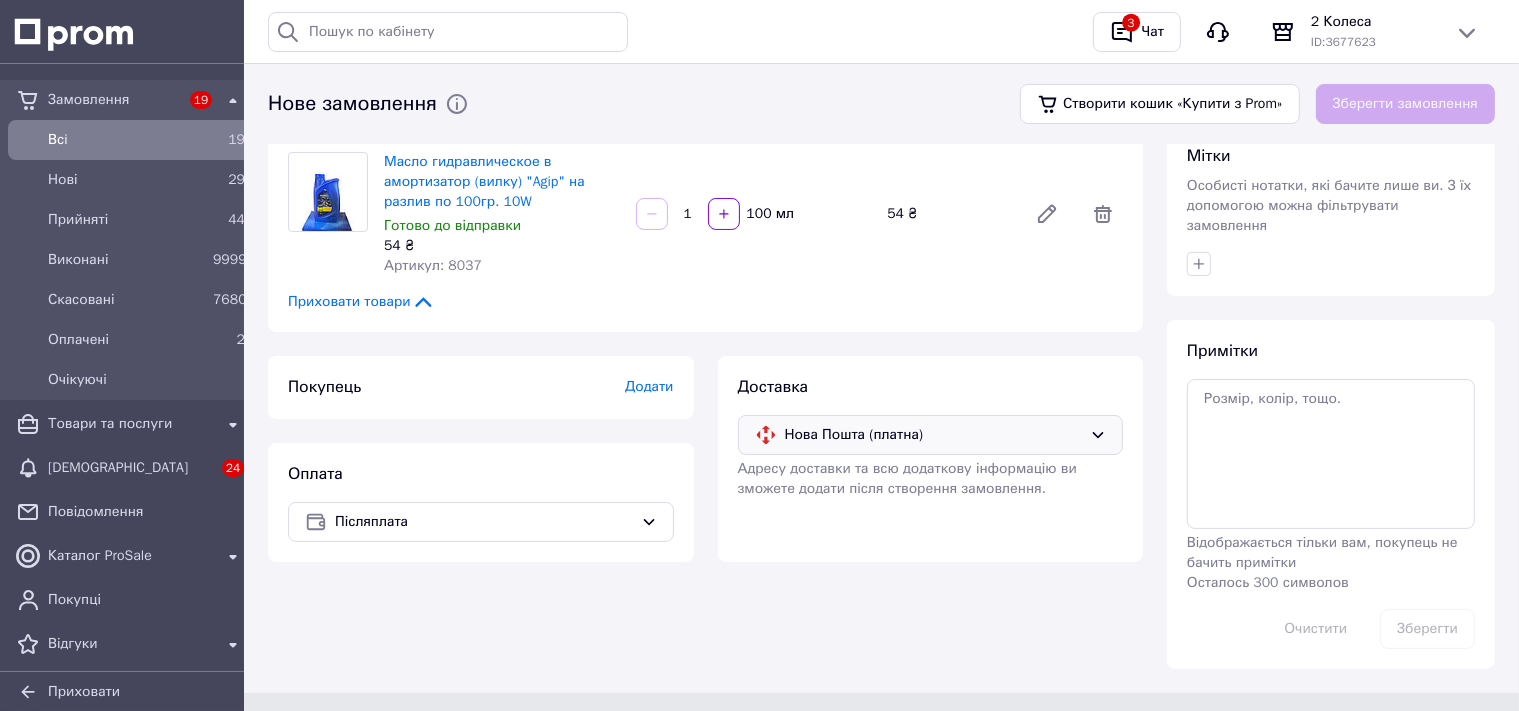 click on "Додати" at bounding box center (649, 386) 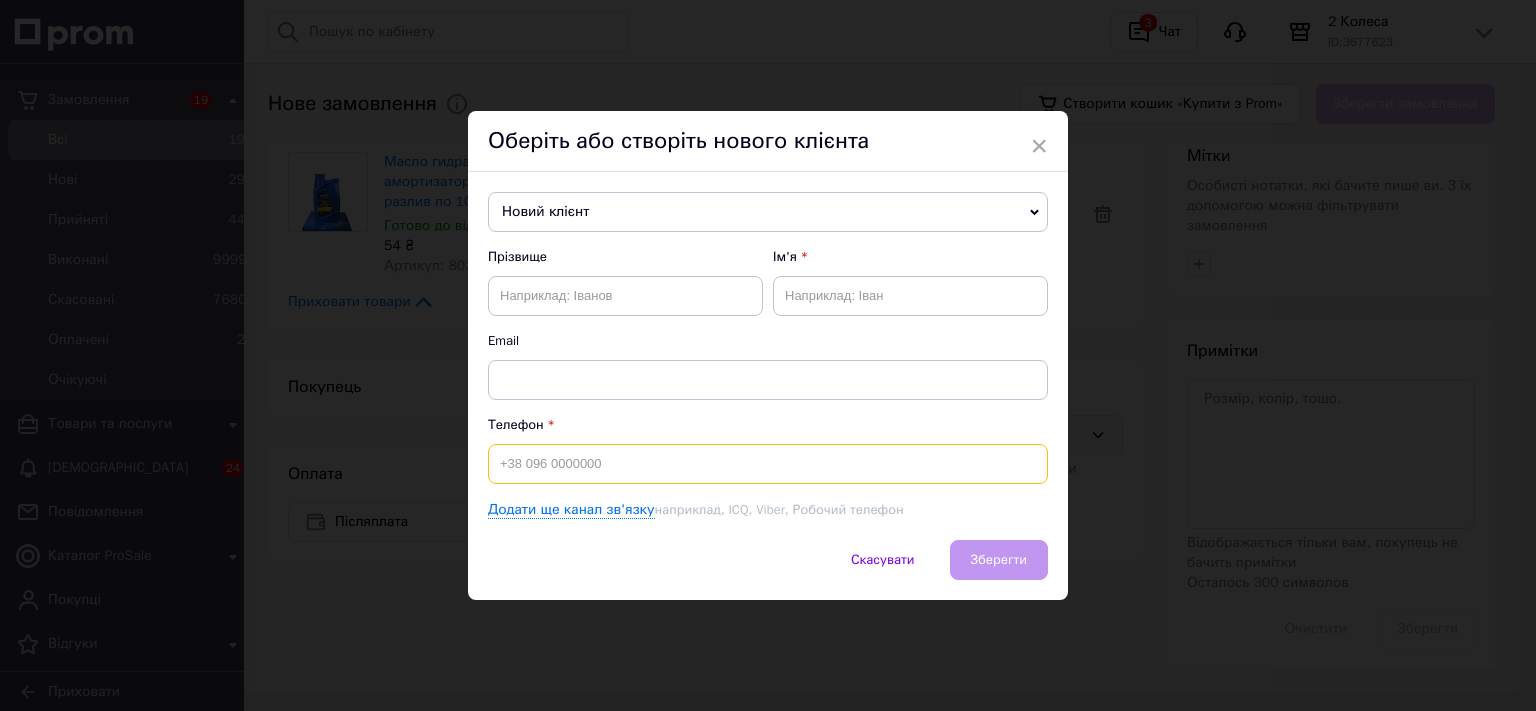 click at bounding box center (768, 464) 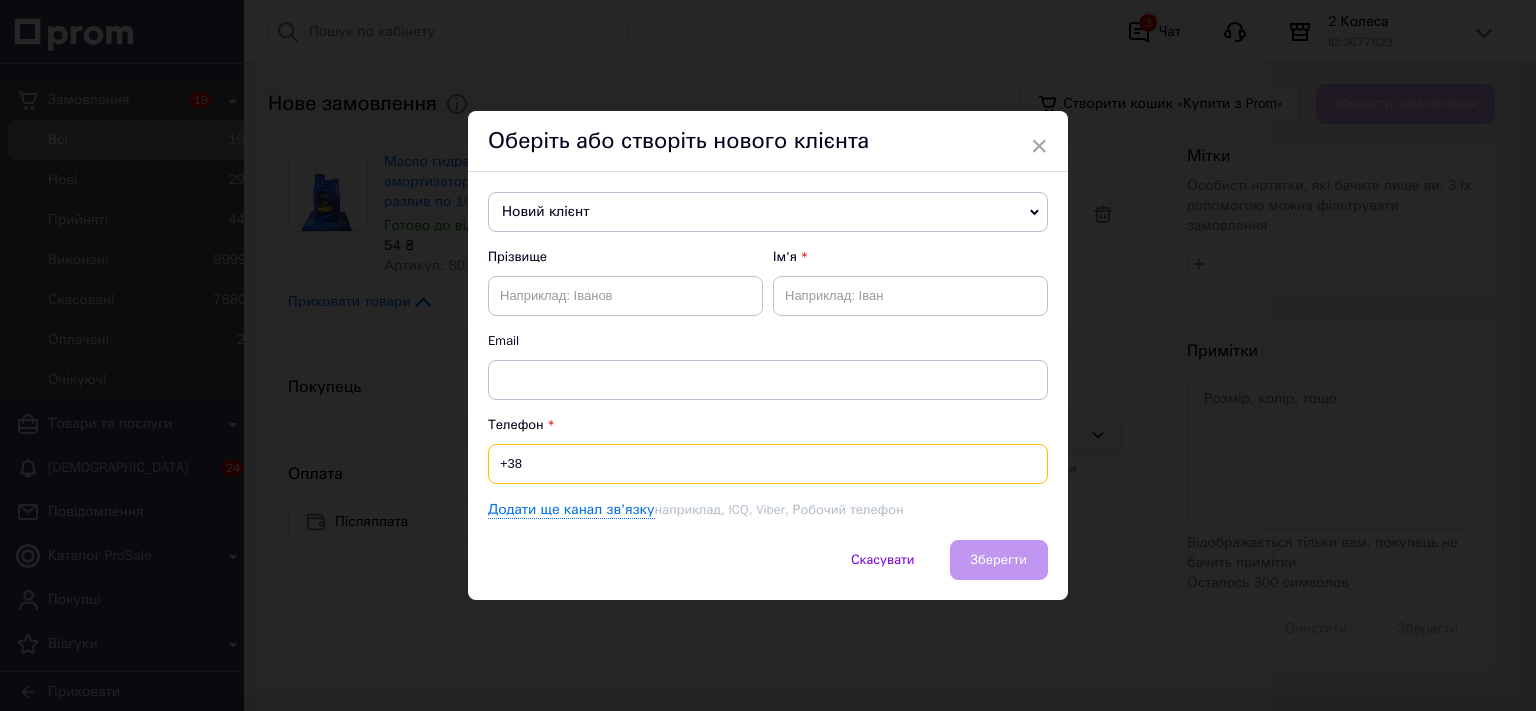 paste on "0963368938" 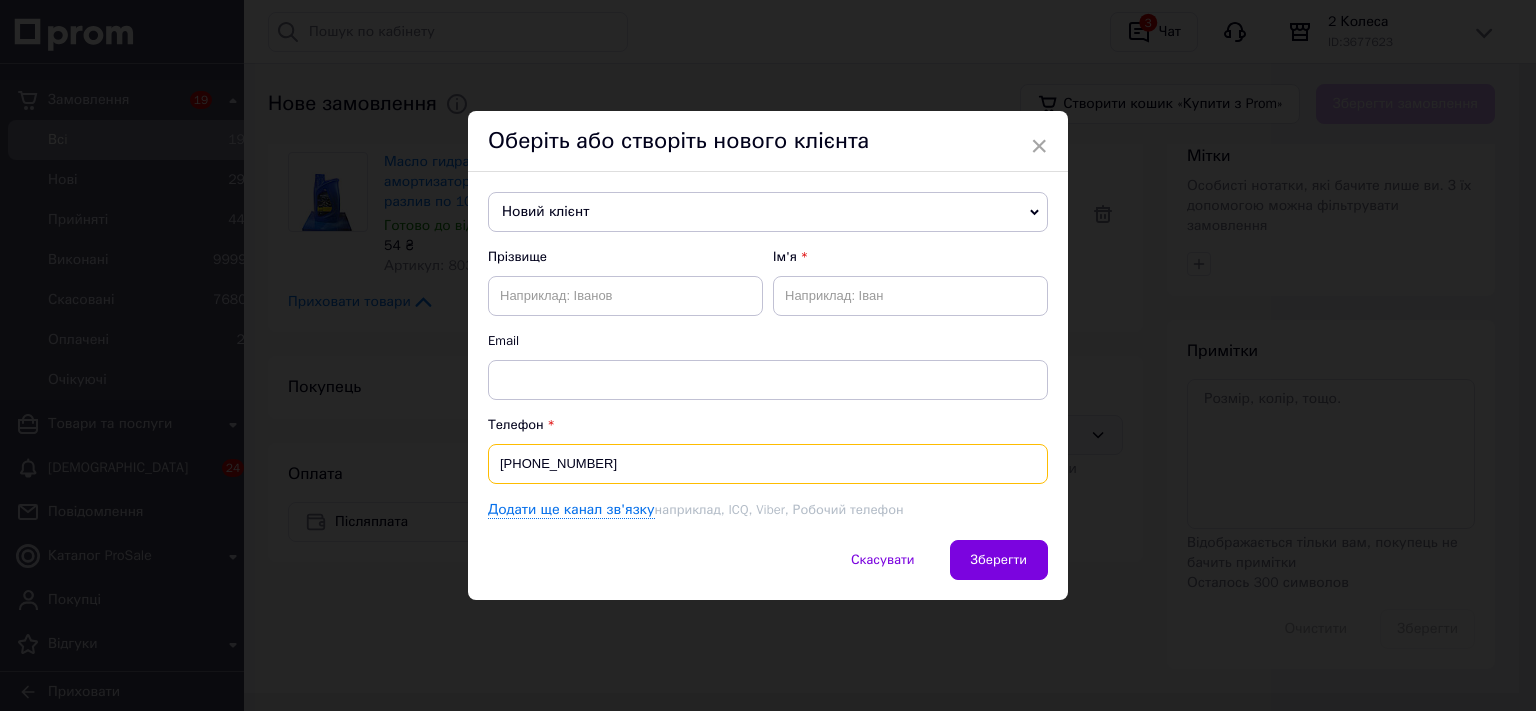 type on "+380963368938" 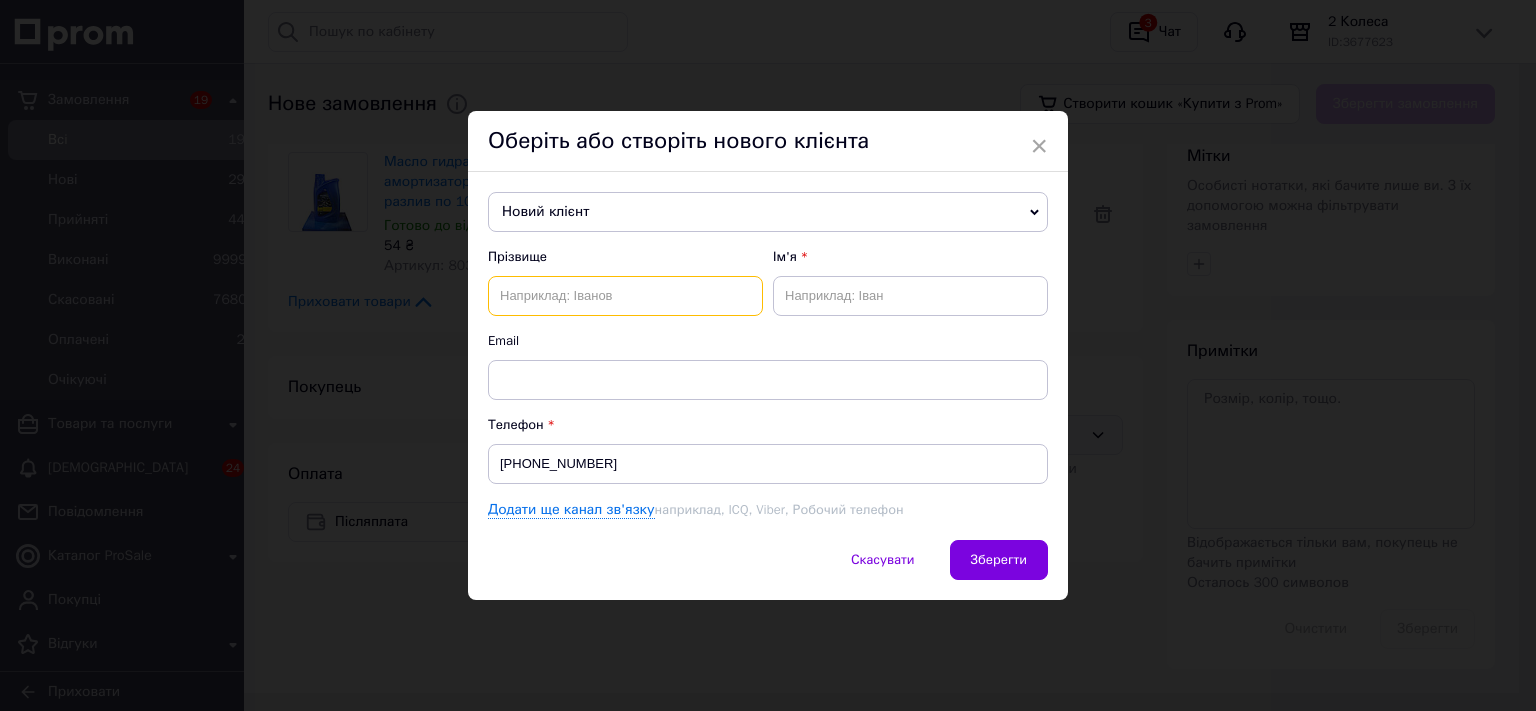 click at bounding box center [625, 296] 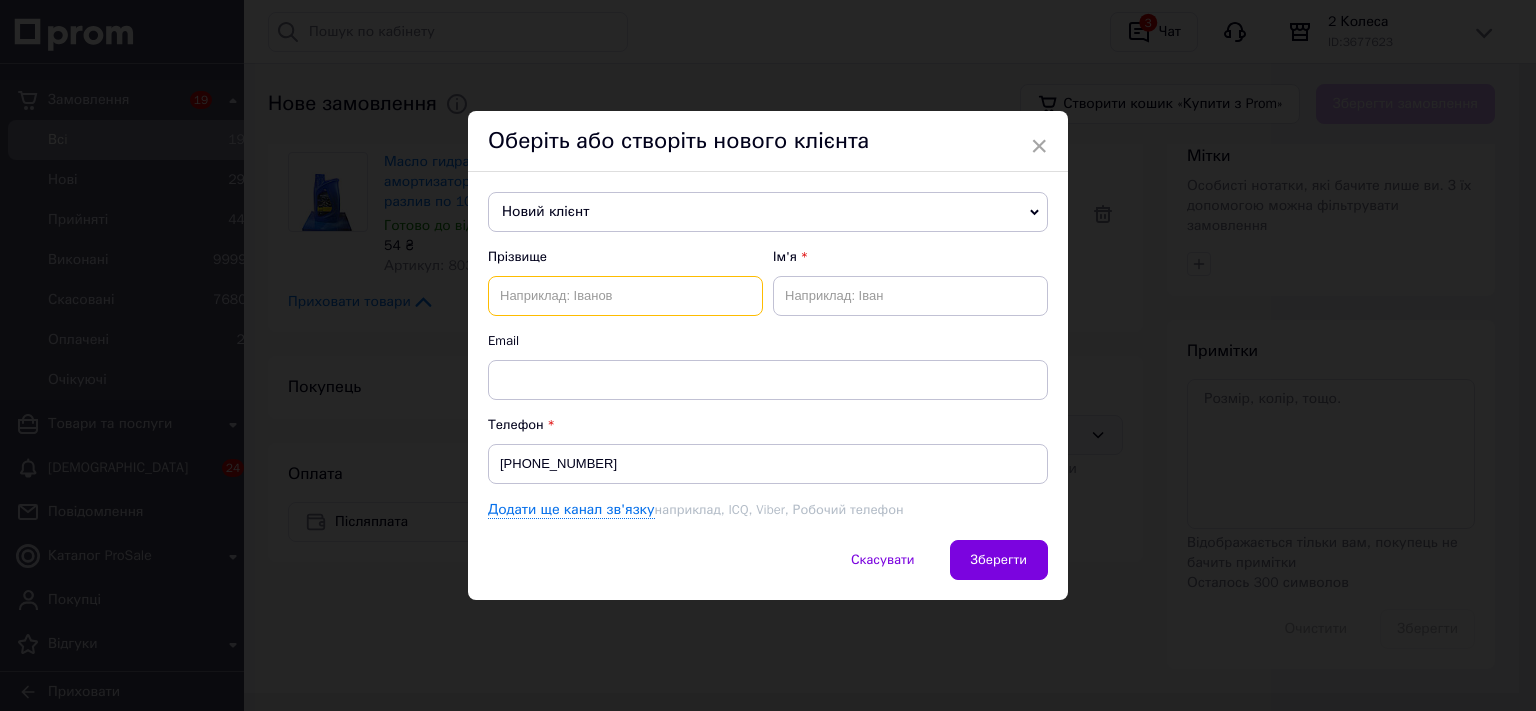 paste on "Писаревський" 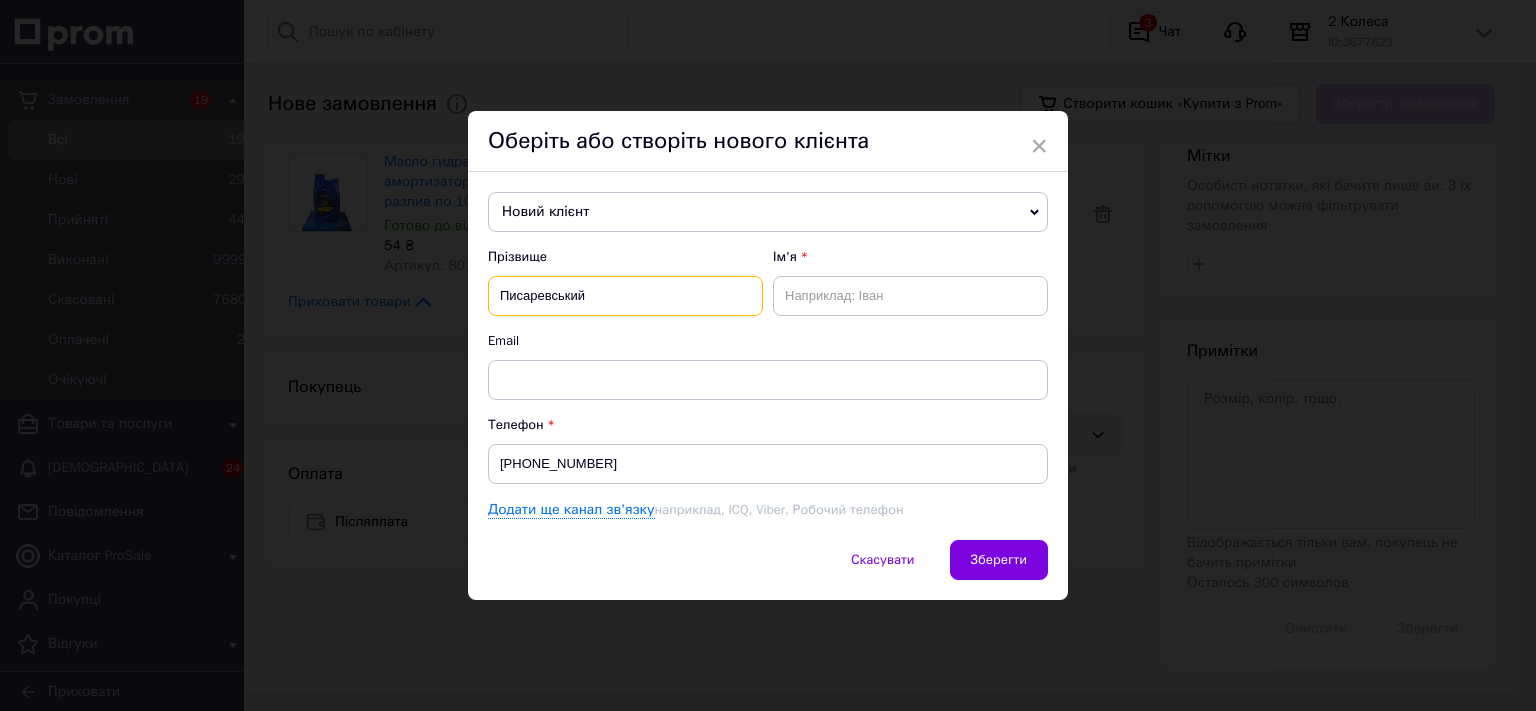 type on "Писаревський" 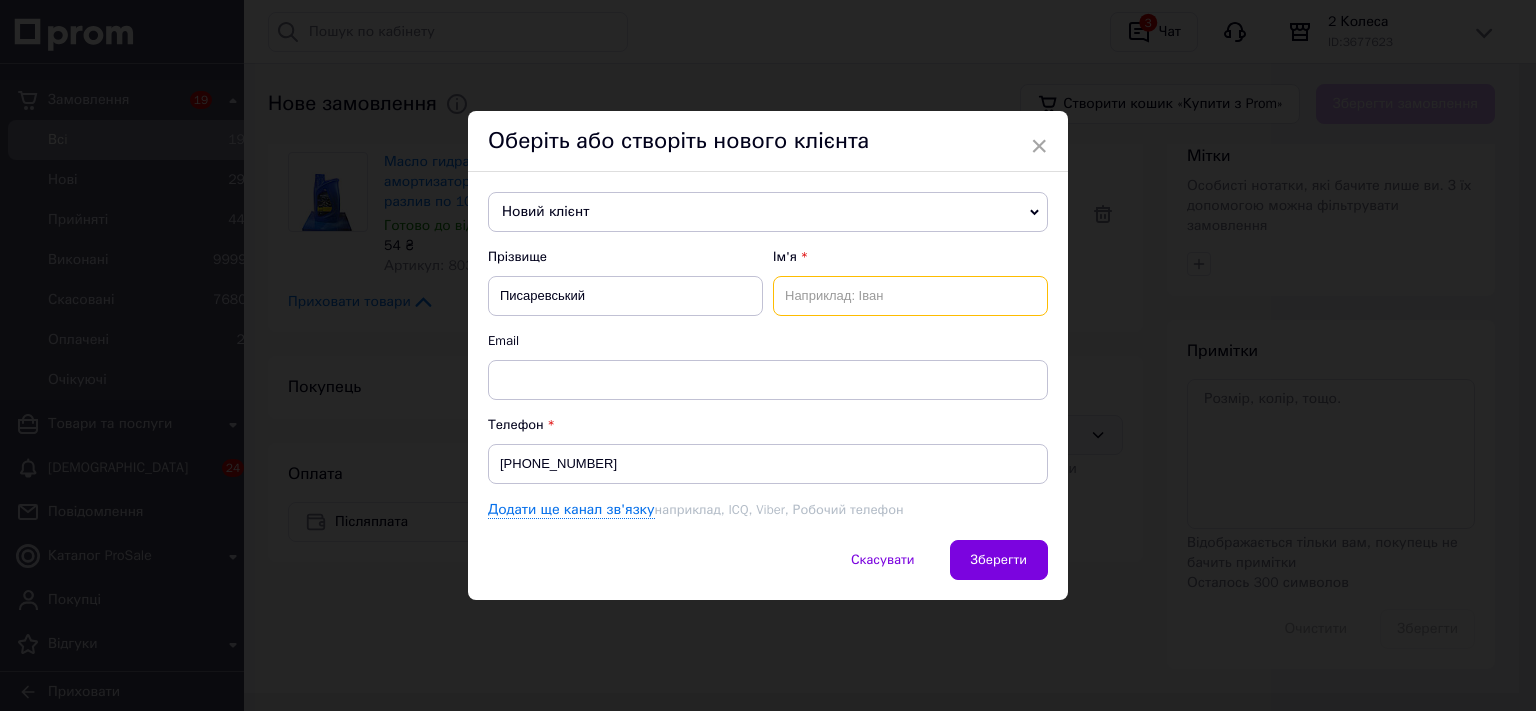 click at bounding box center [910, 296] 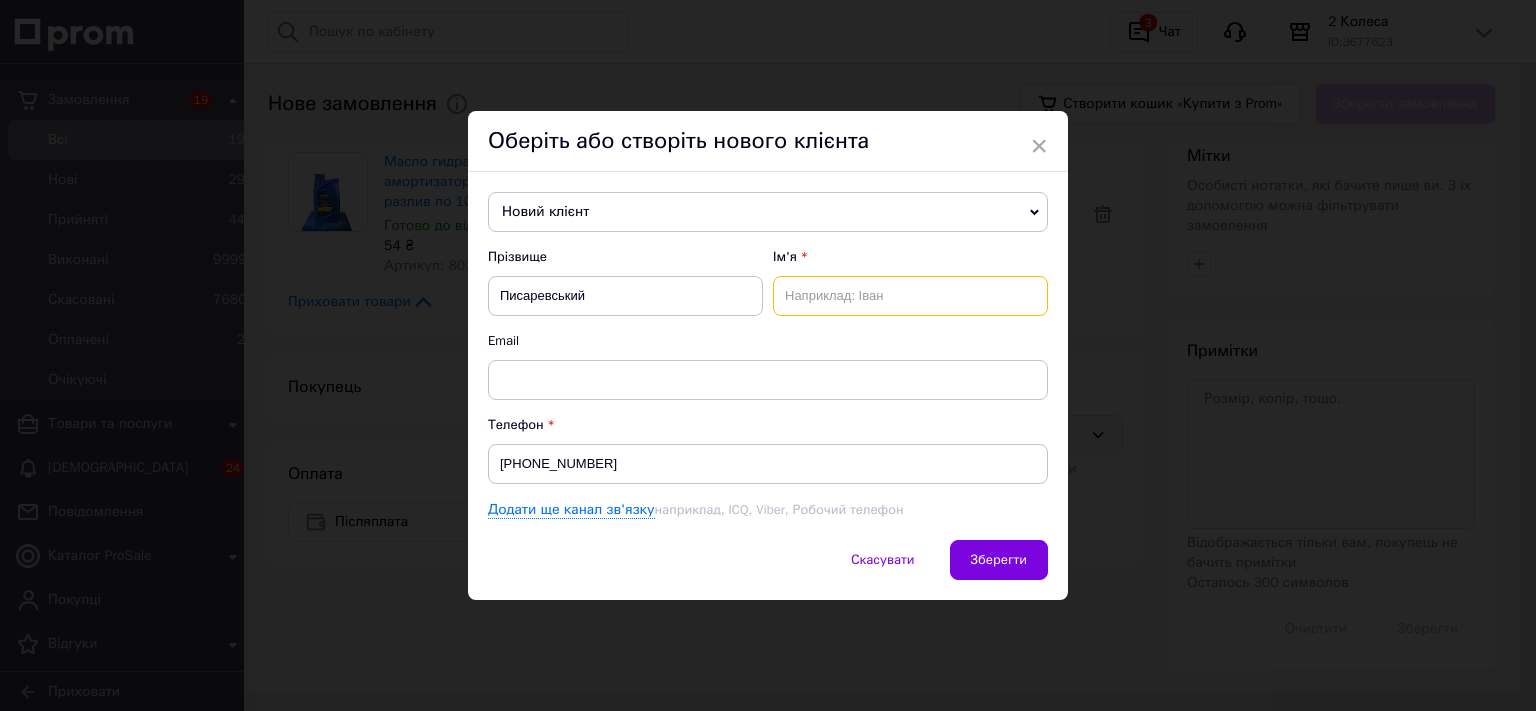 paste on "Юрій" 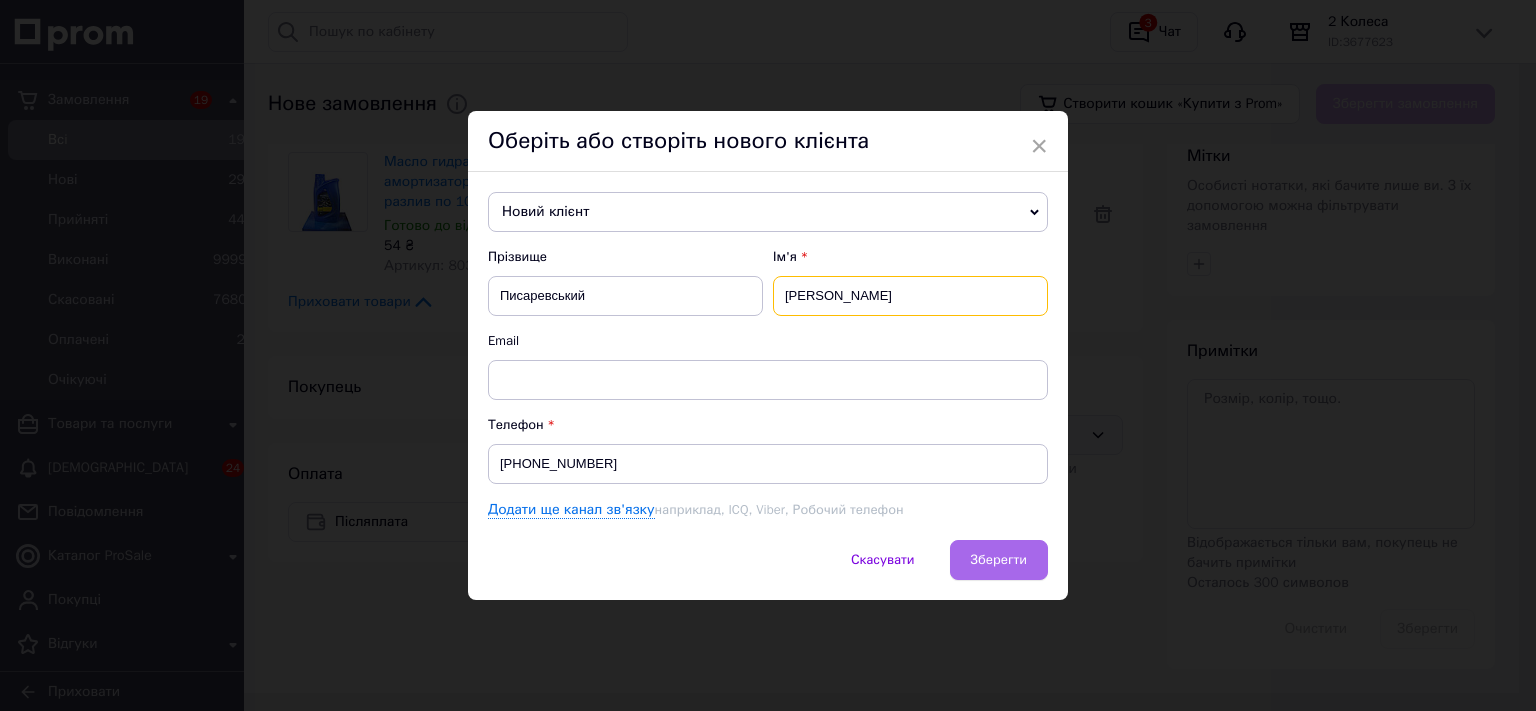 type on "Юрій" 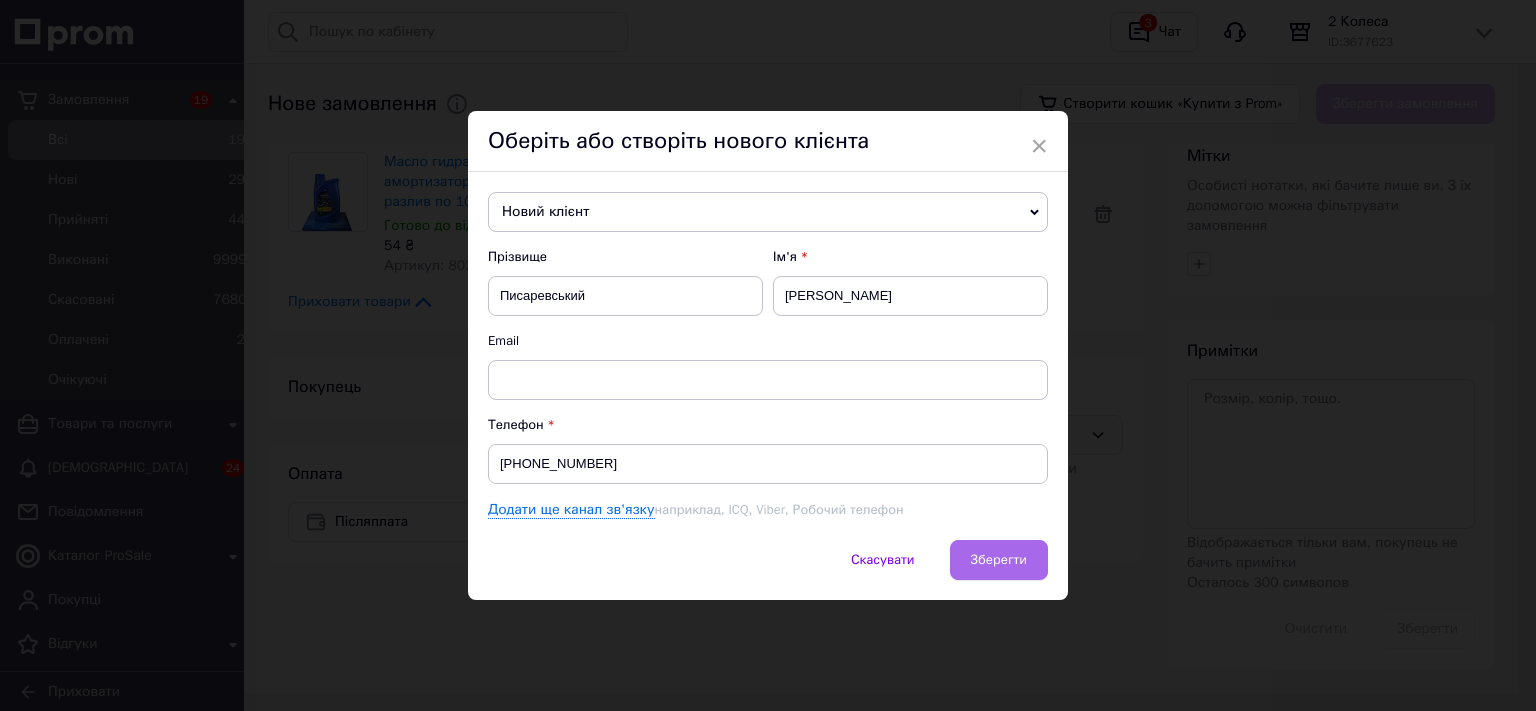 click on "Зберегти" at bounding box center [999, 559] 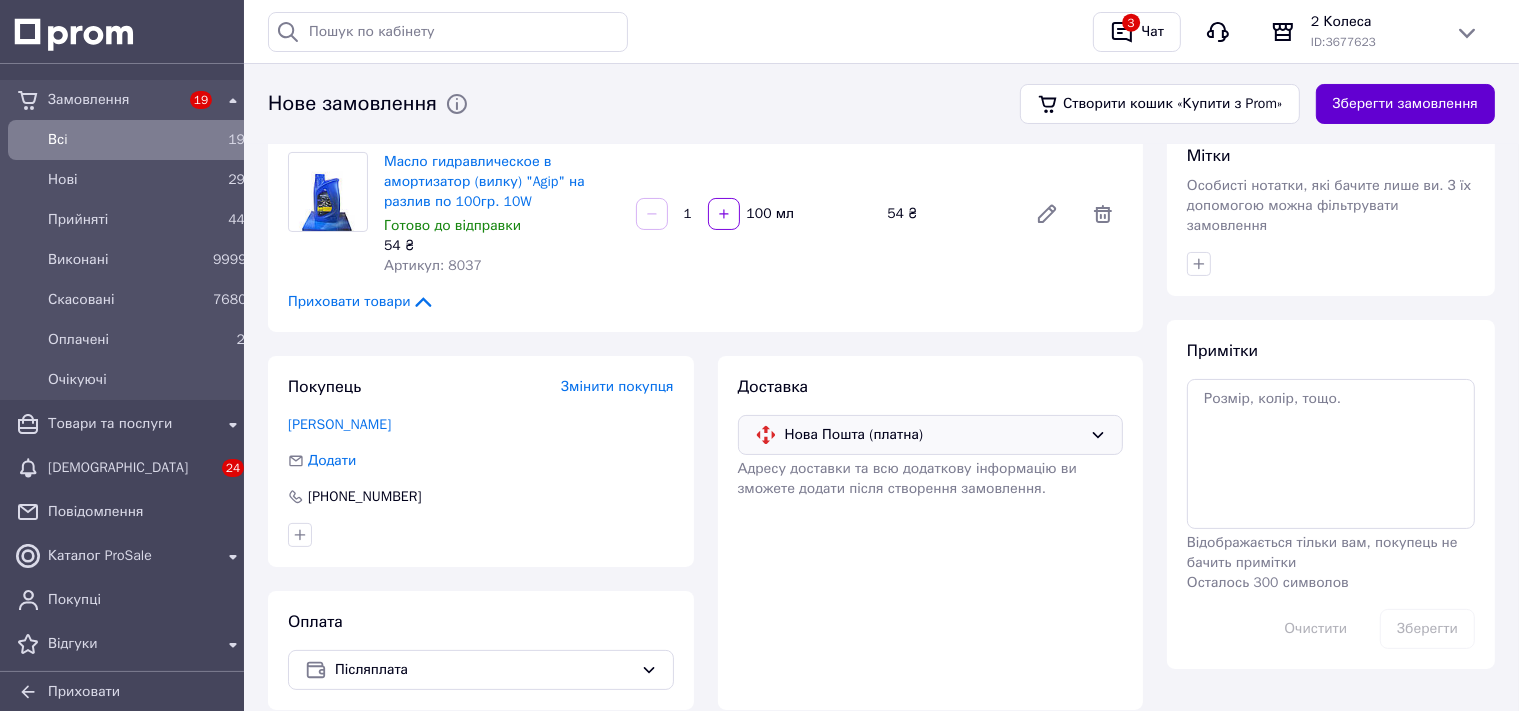 click on "Зберегти замовлення" at bounding box center [1405, 104] 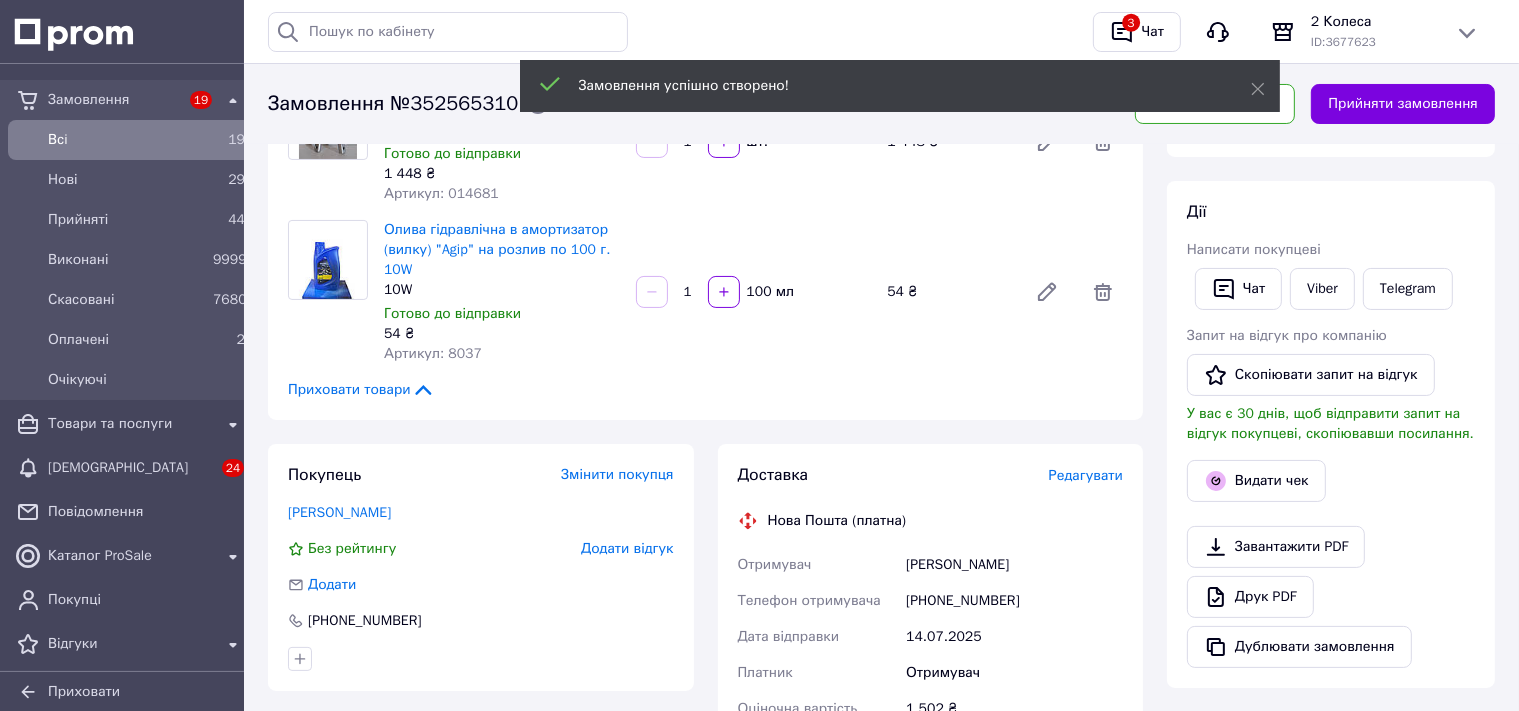 click on "Редагувати" at bounding box center [1086, 475] 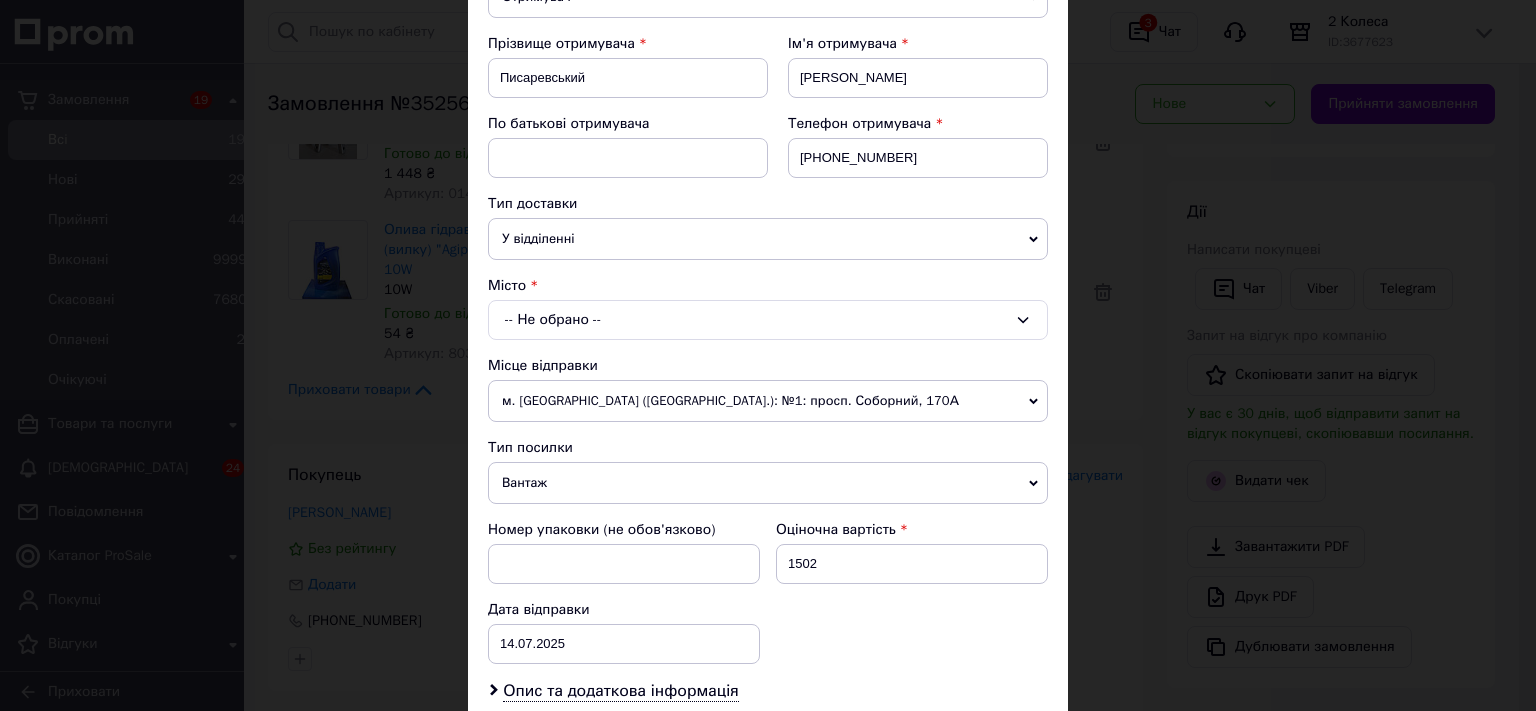 scroll, scrollTop: 331, scrollLeft: 0, axis: vertical 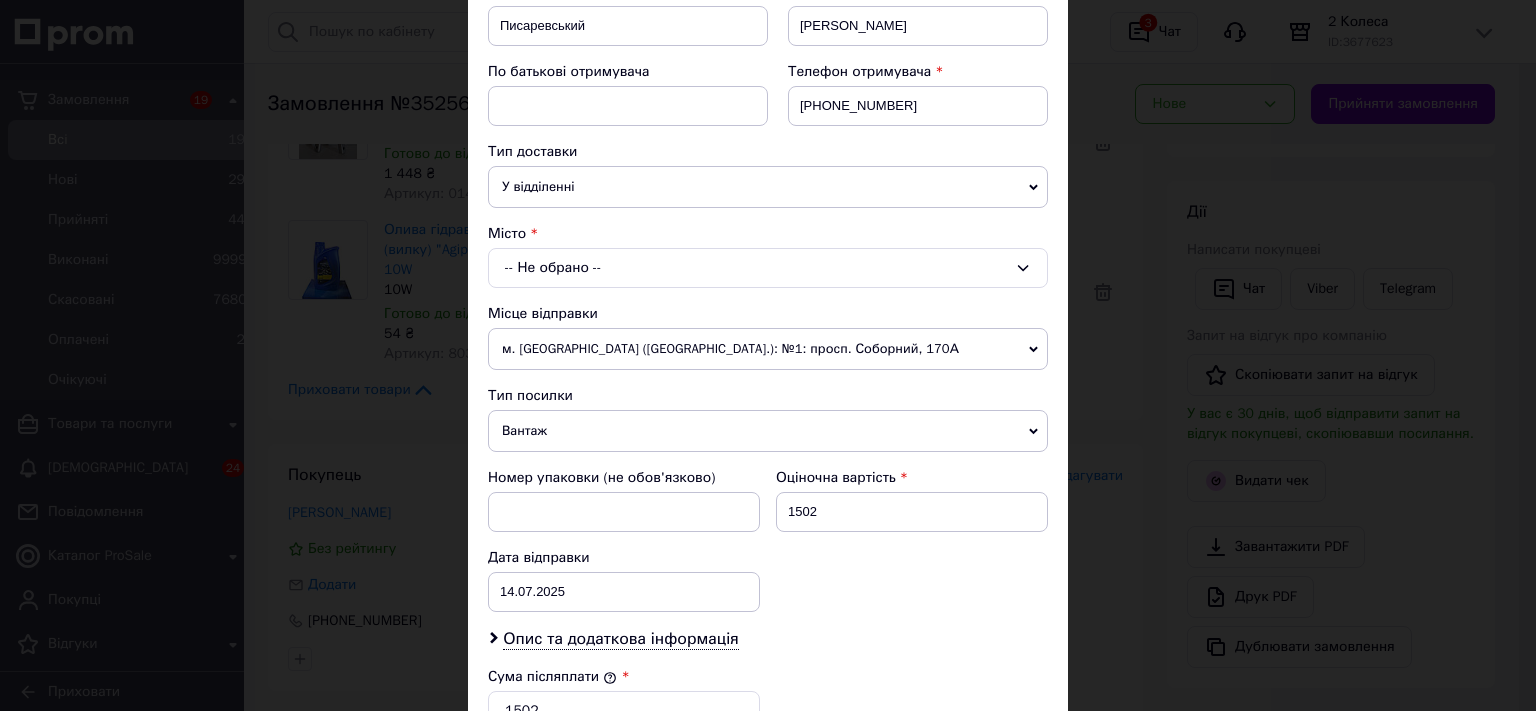 click on "-- Не обрано --" at bounding box center [768, 268] 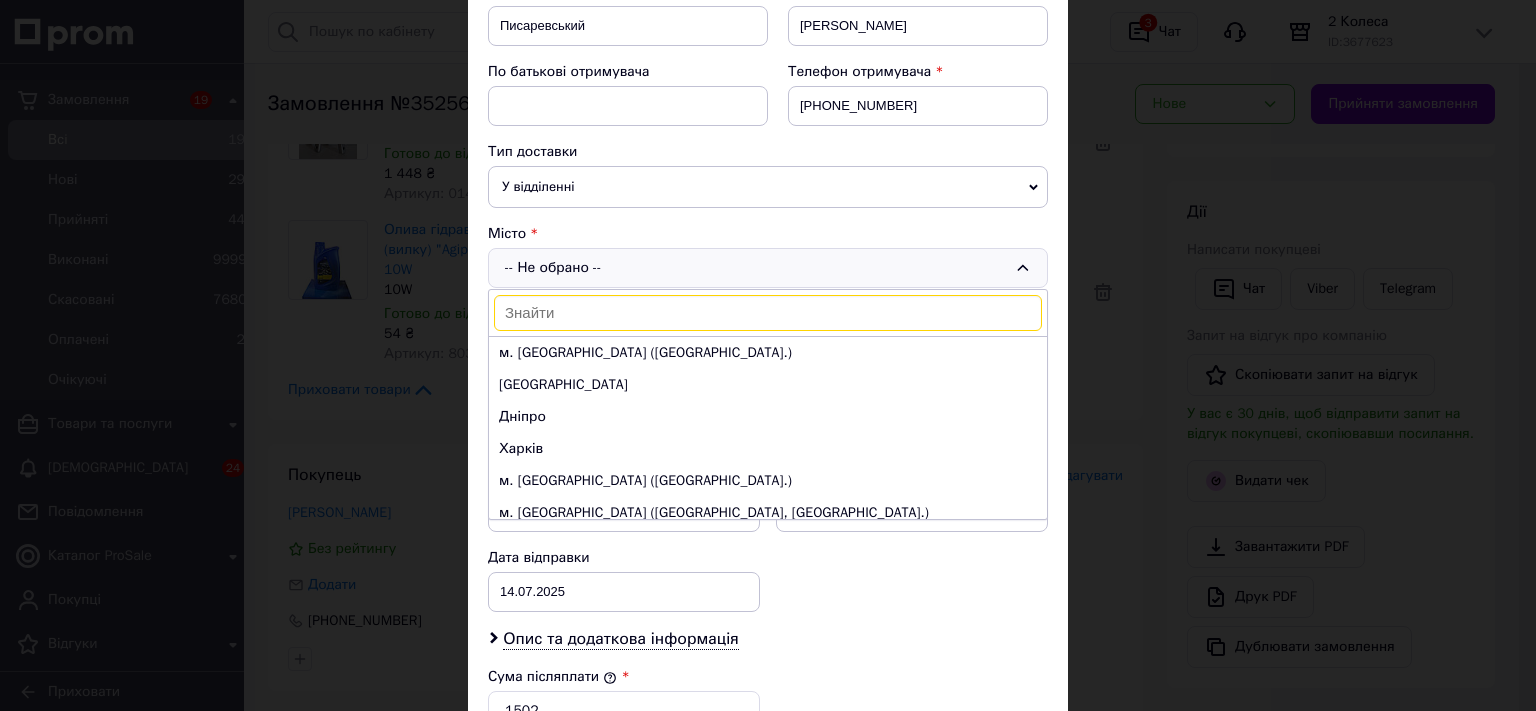 paste on "Дніпровське," 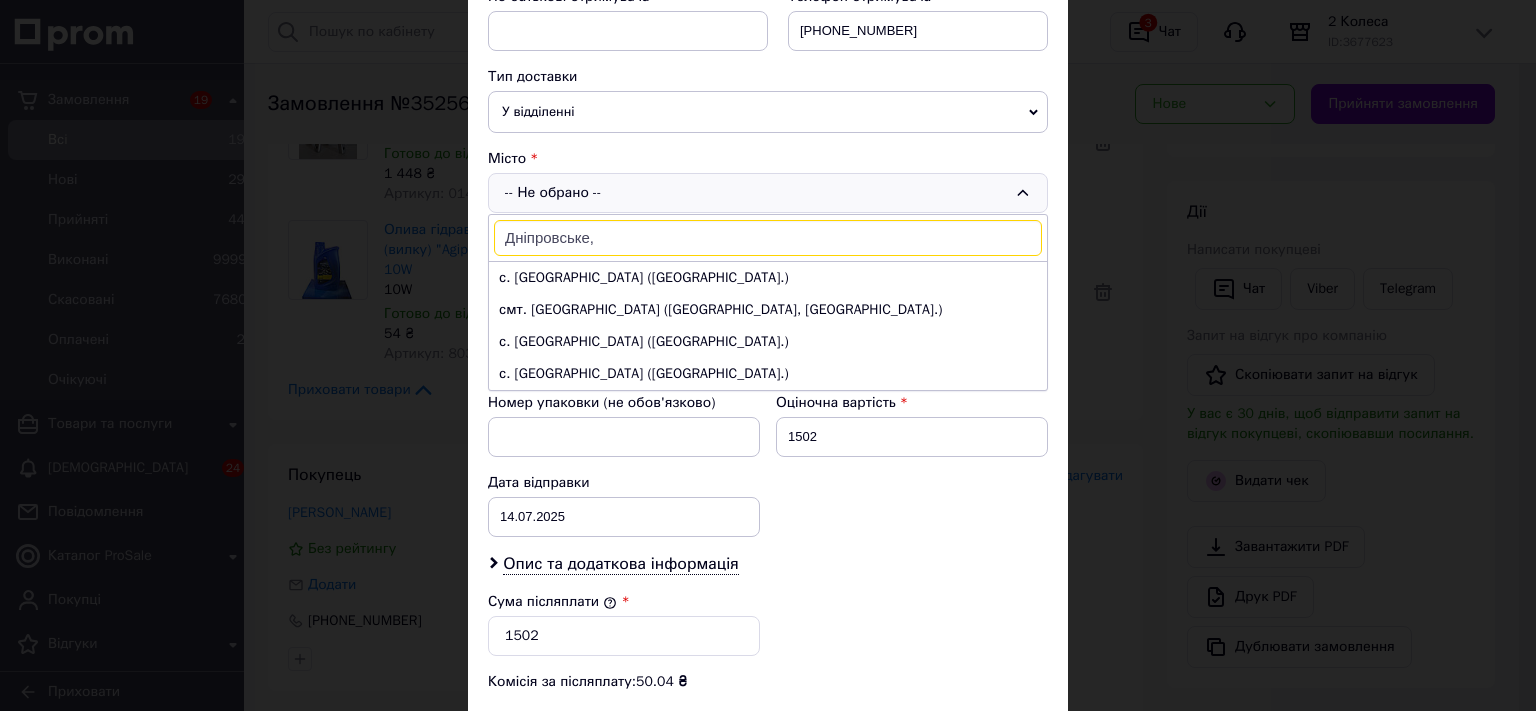 scroll, scrollTop: 442, scrollLeft: 0, axis: vertical 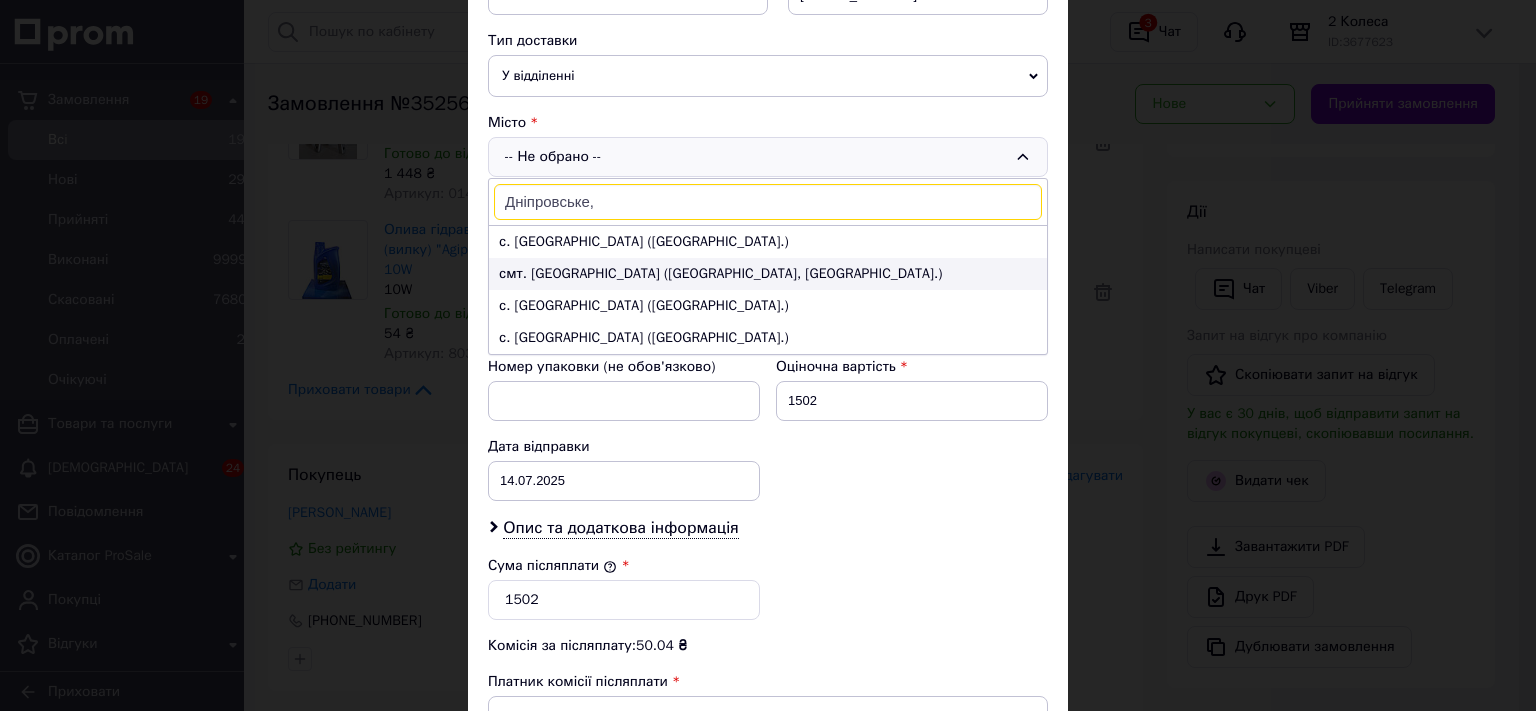 type on "Дніпровське," 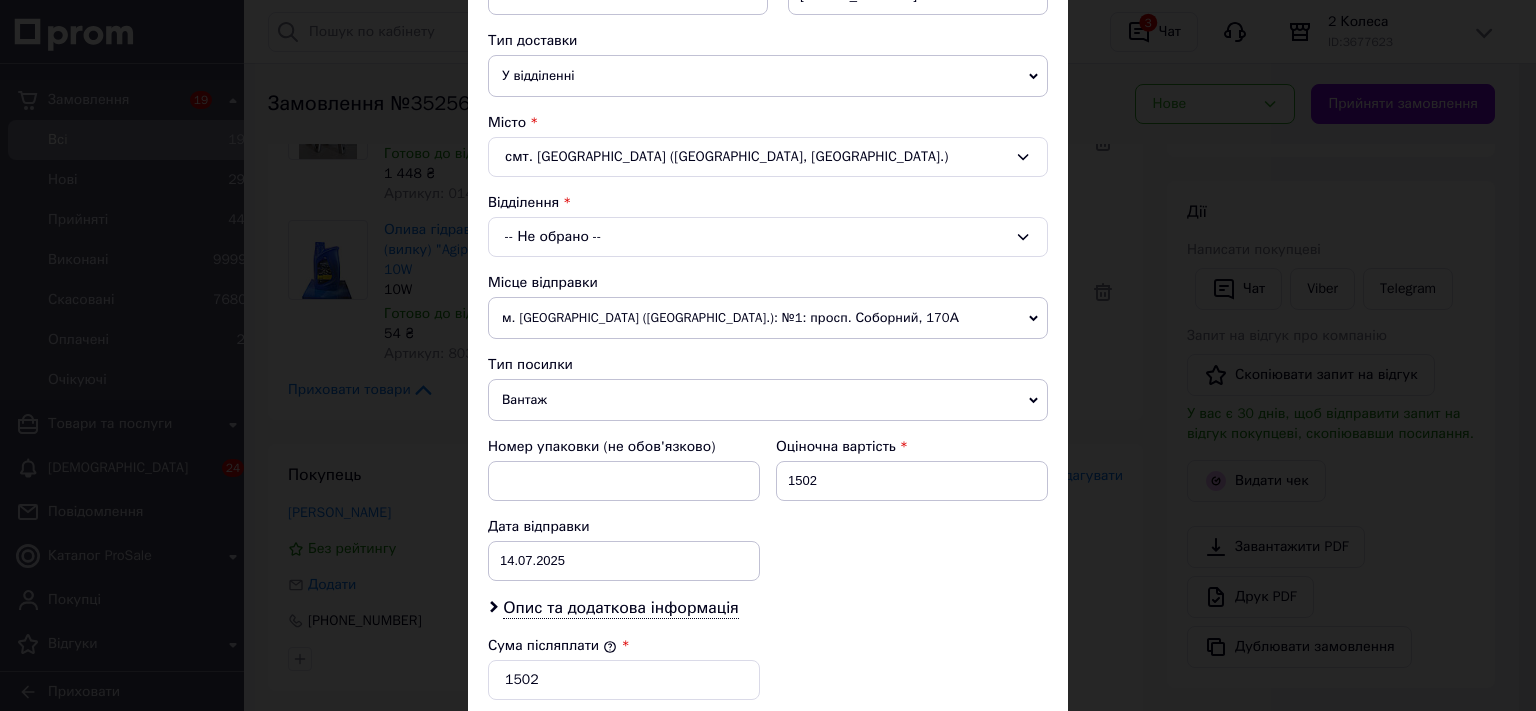 click on "-- Не обрано --" at bounding box center [768, 237] 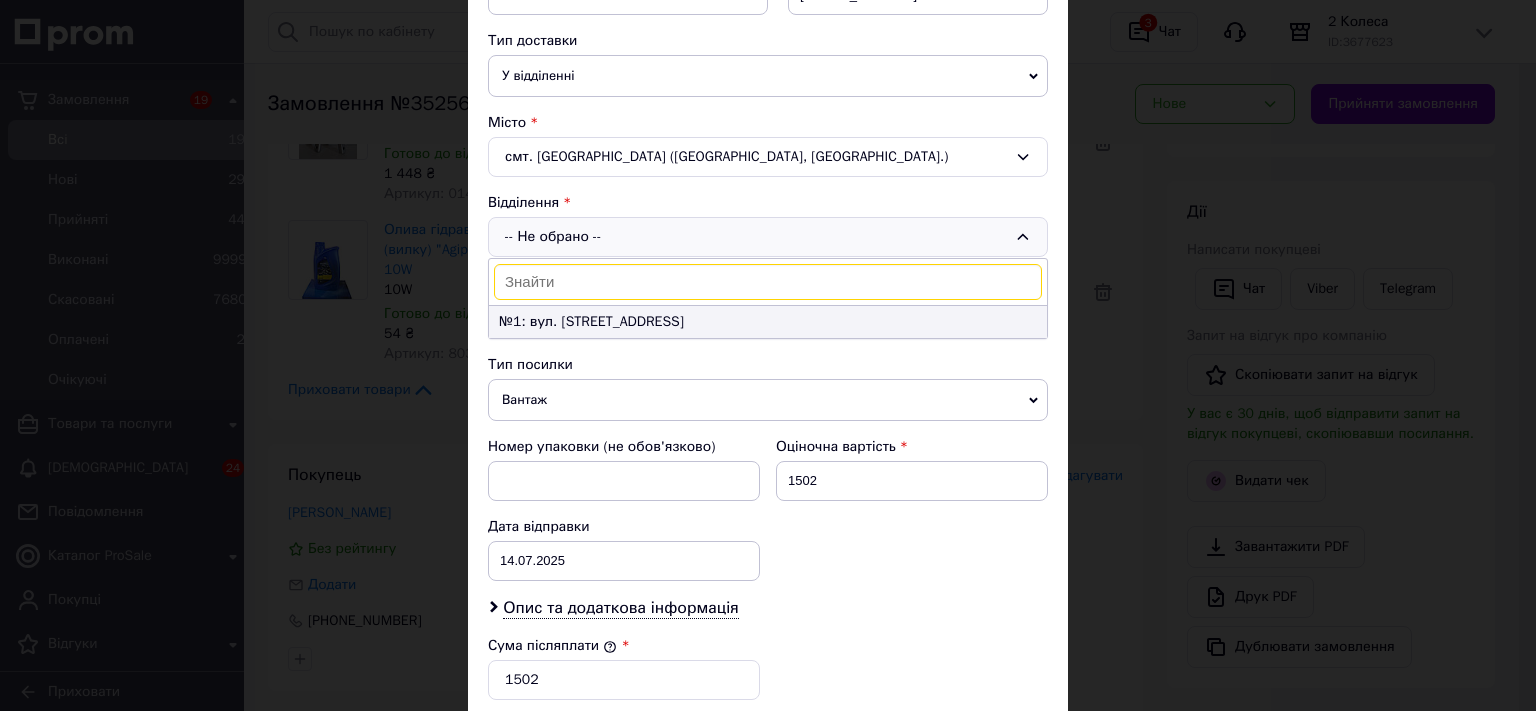 click on "№1: вул. Центральна, 15а" at bounding box center [768, 322] 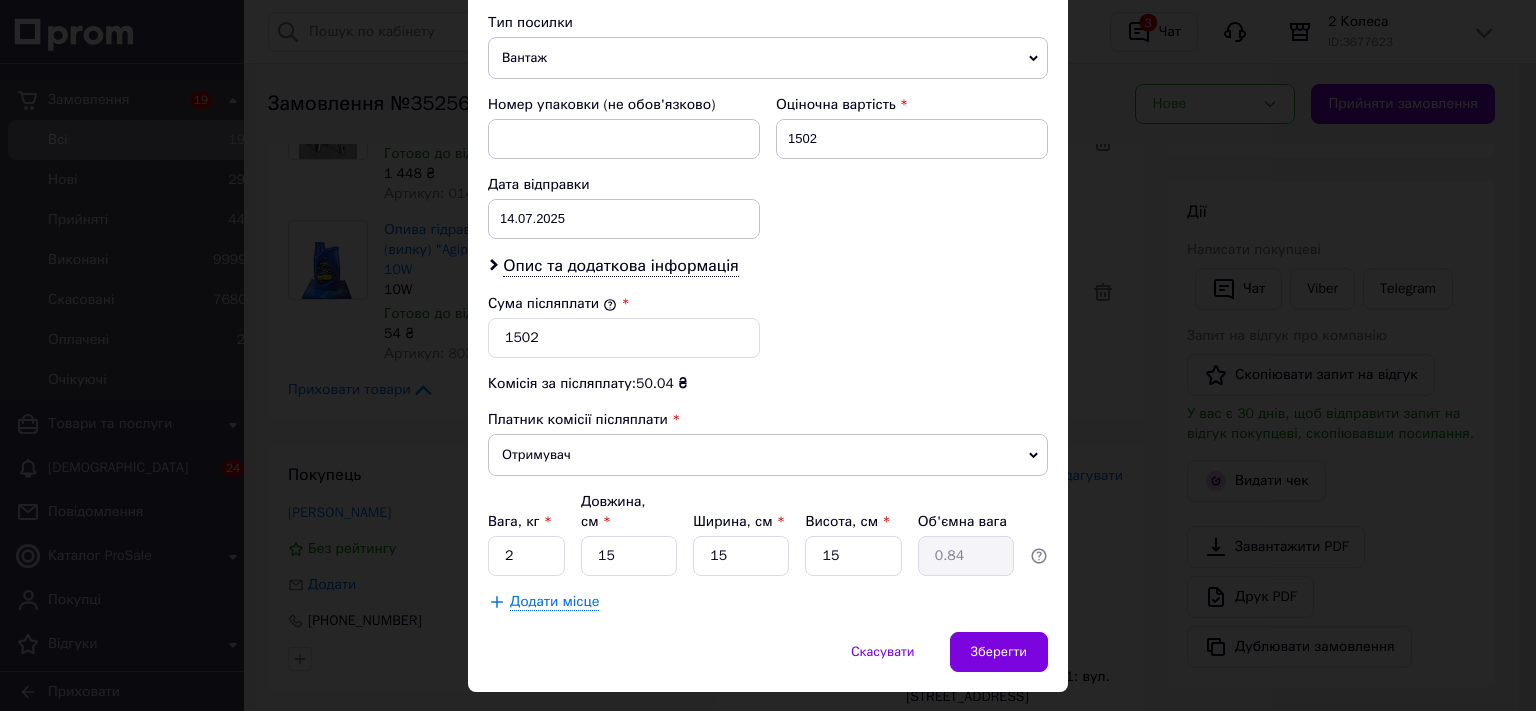 scroll, scrollTop: 809, scrollLeft: 0, axis: vertical 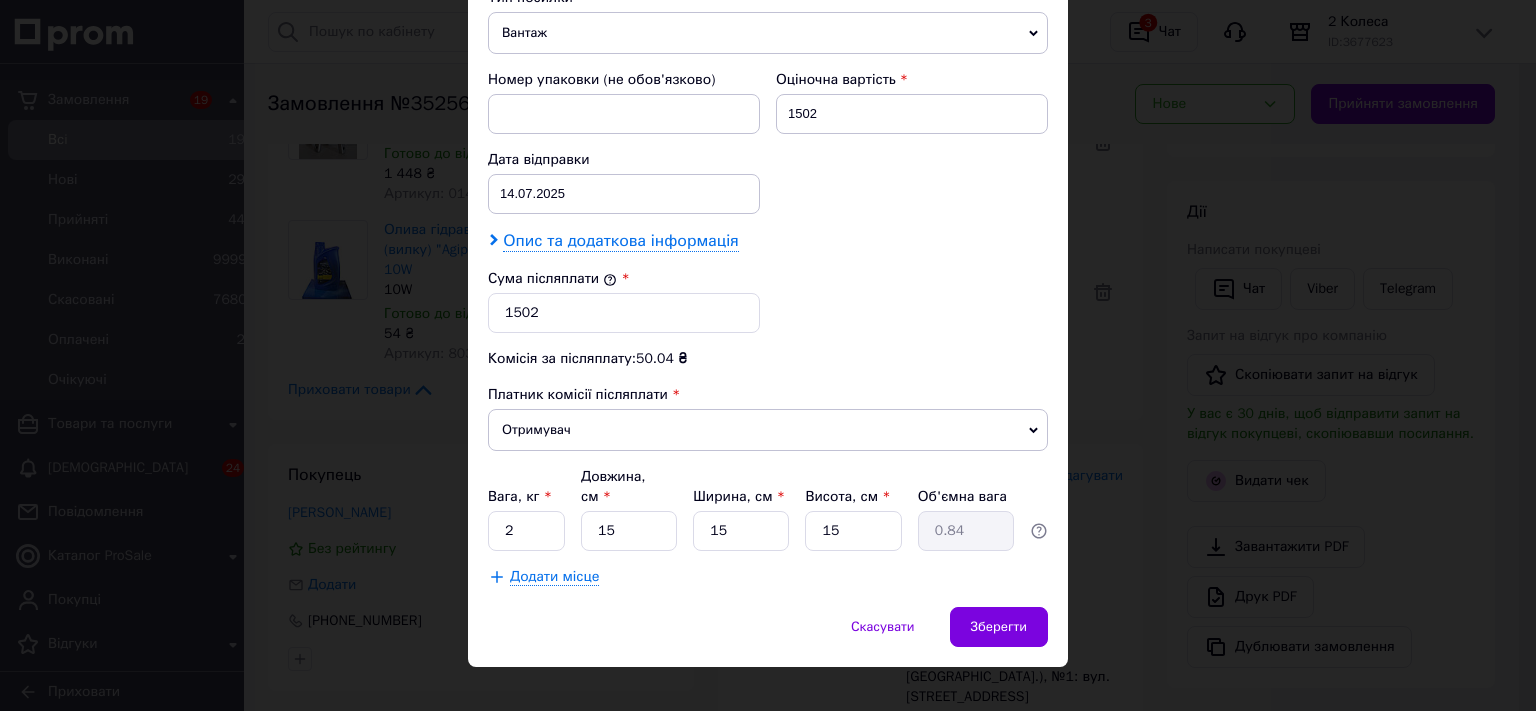 click on "Опис та додаткова інформація" at bounding box center [620, 241] 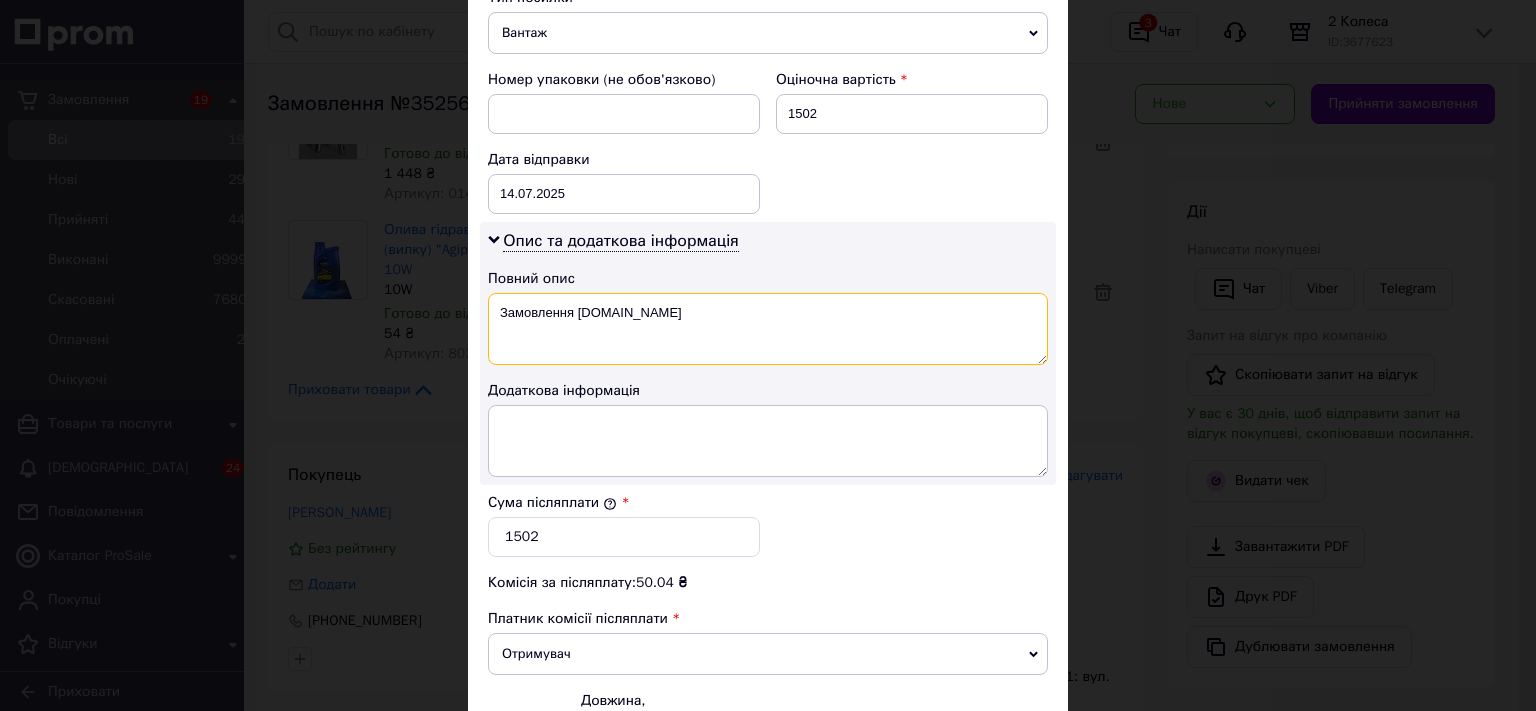 click on "Замовлення Prom.ua" at bounding box center (768, 329) 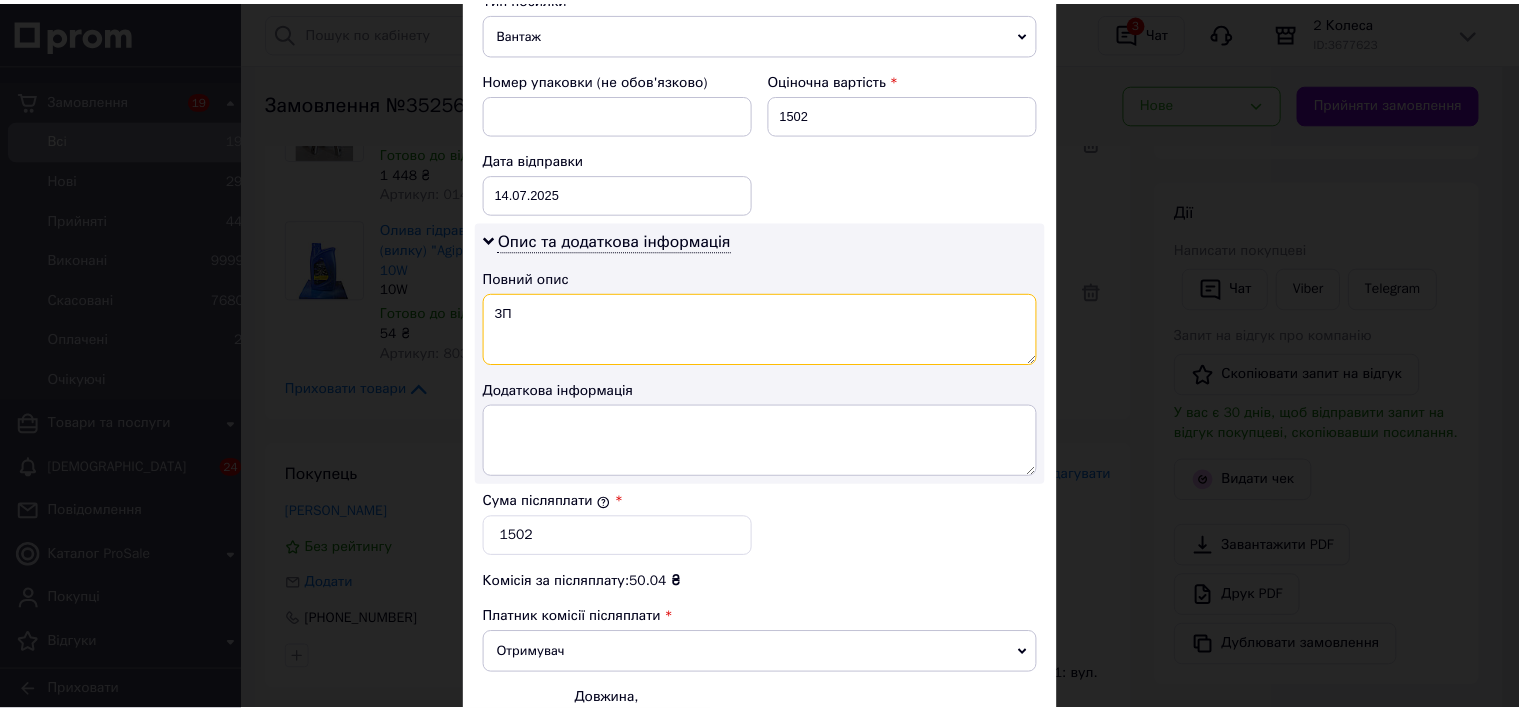 scroll, scrollTop: 1032, scrollLeft: 0, axis: vertical 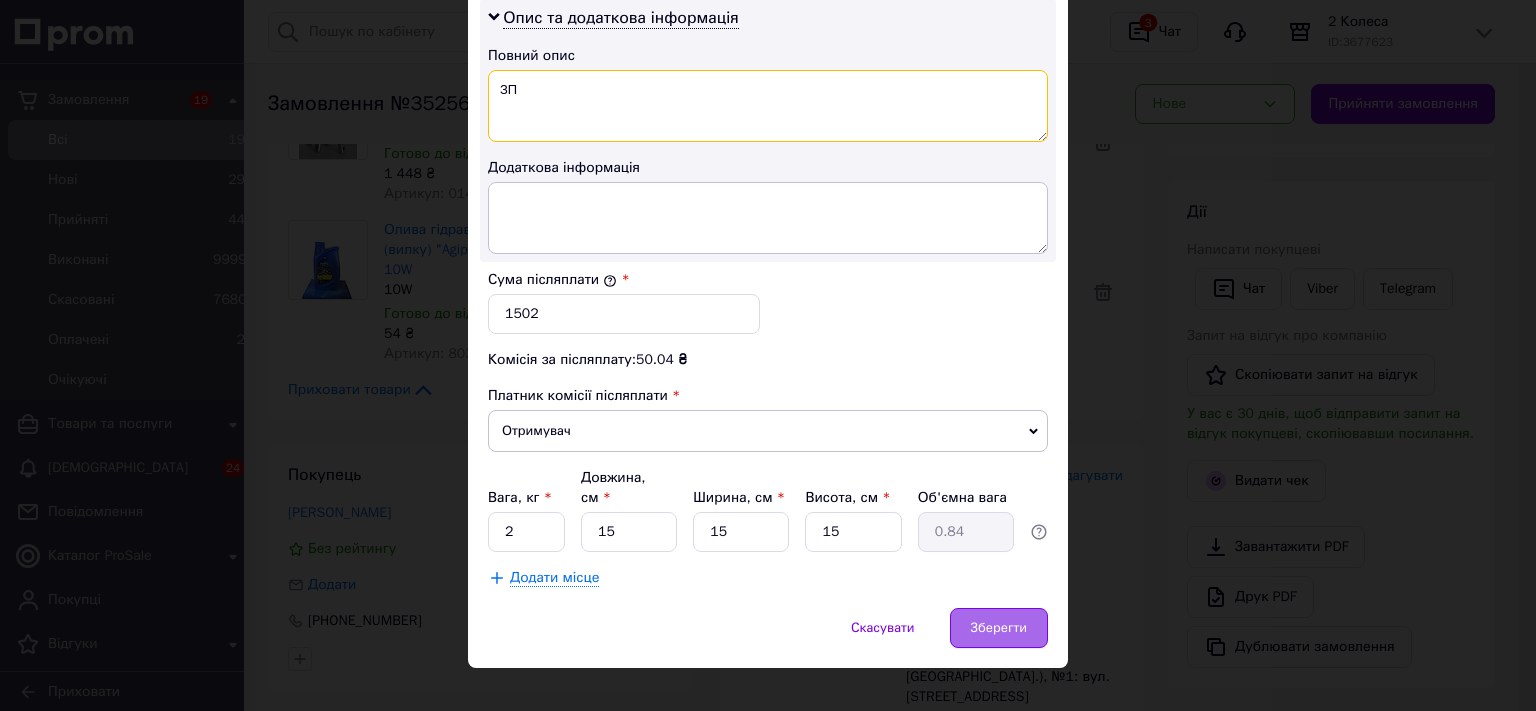 type on "ЗП" 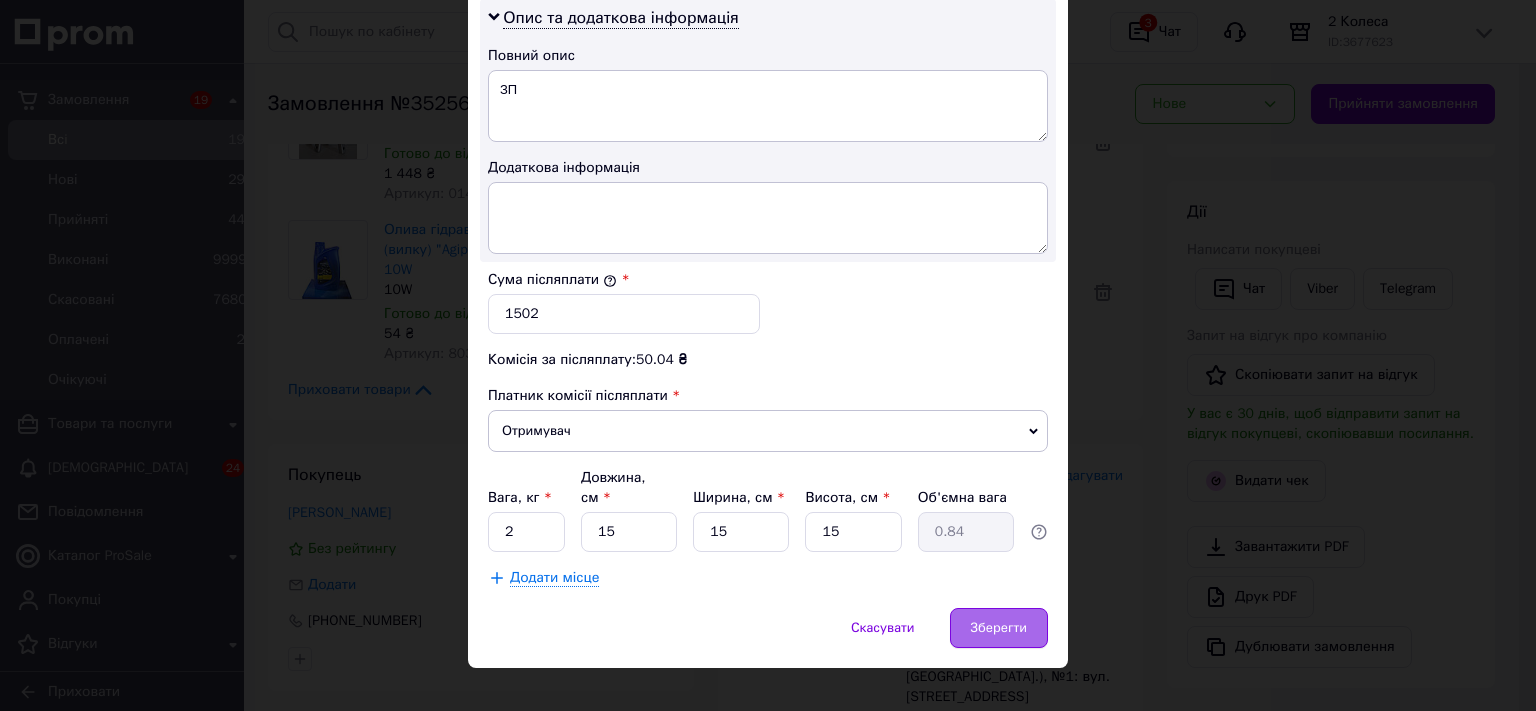 click on "Зберегти" at bounding box center (999, 628) 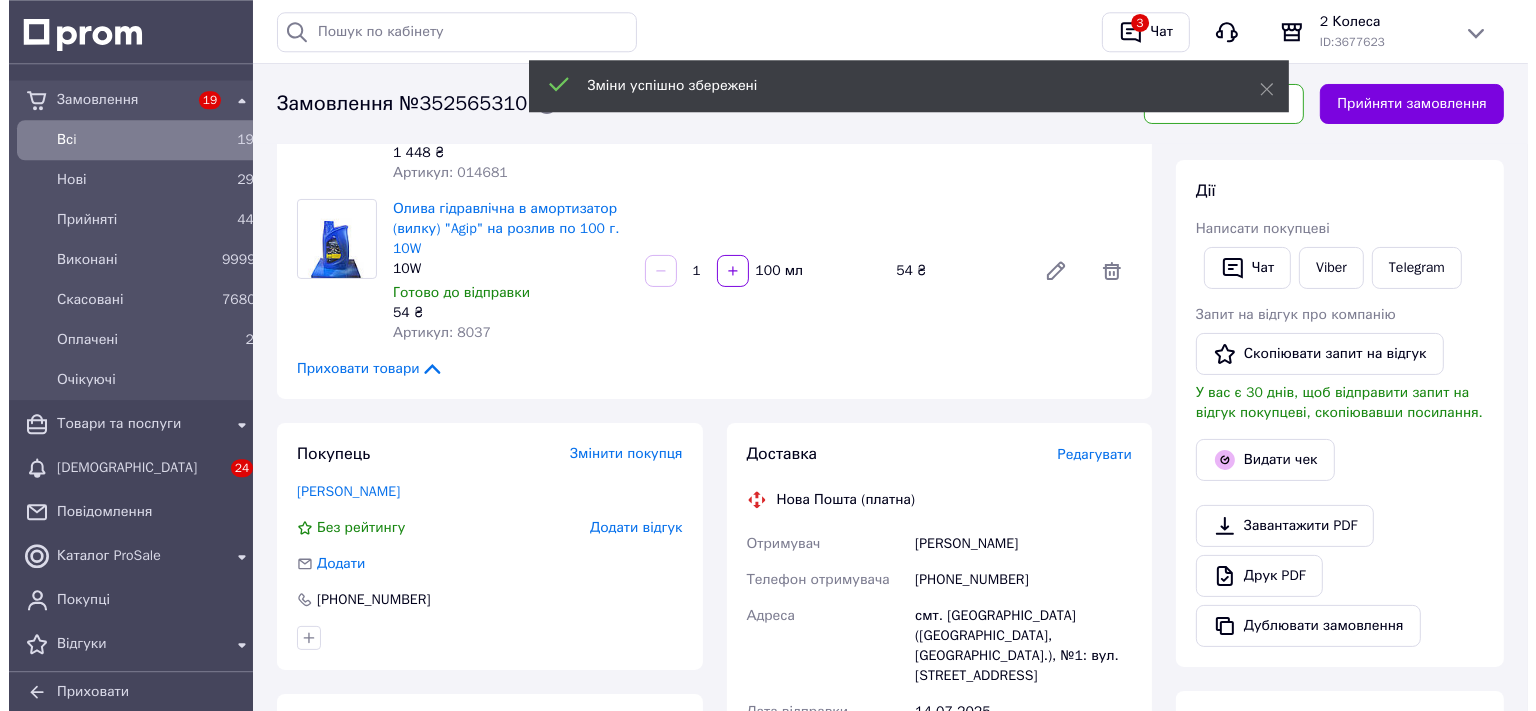 scroll, scrollTop: 105, scrollLeft: 0, axis: vertical 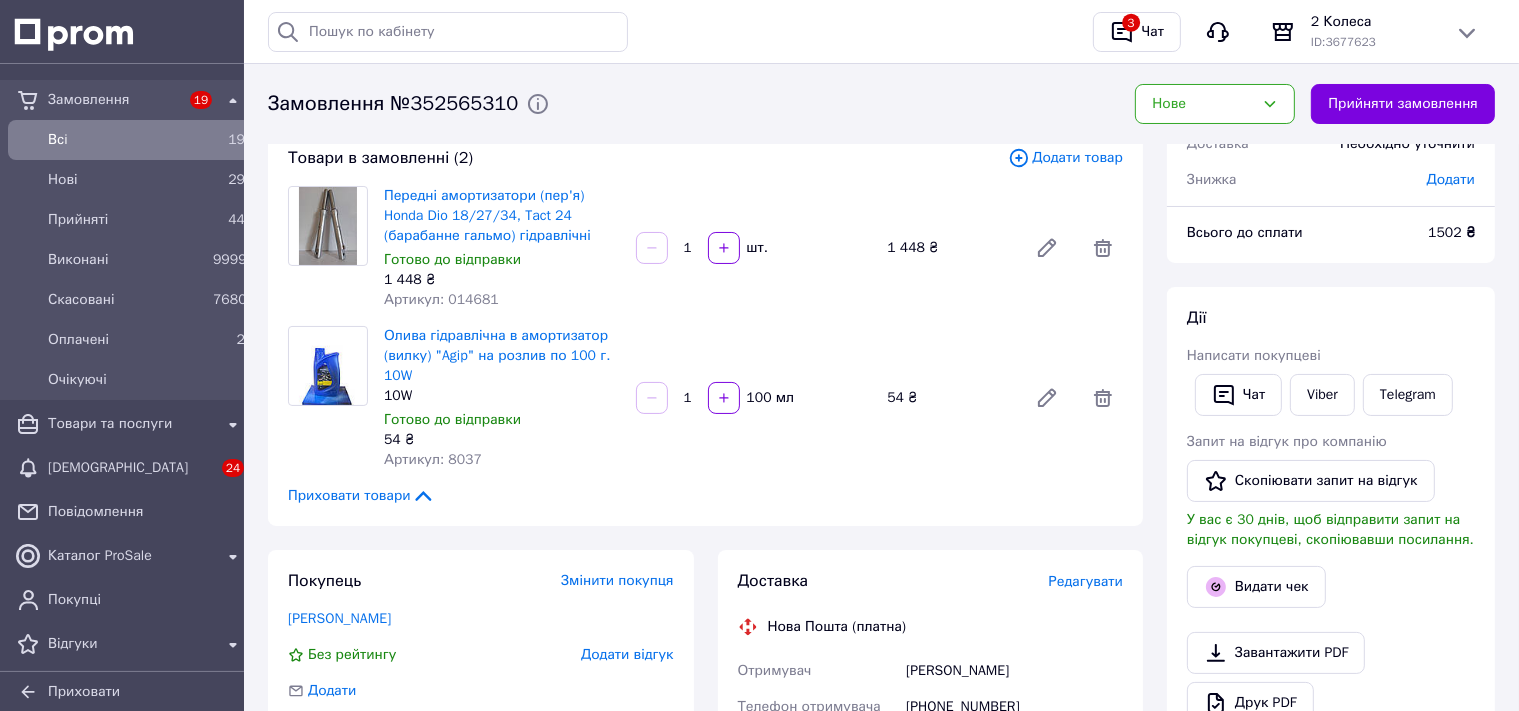 click on "Редагувати" at bounding box center (1086, 581) 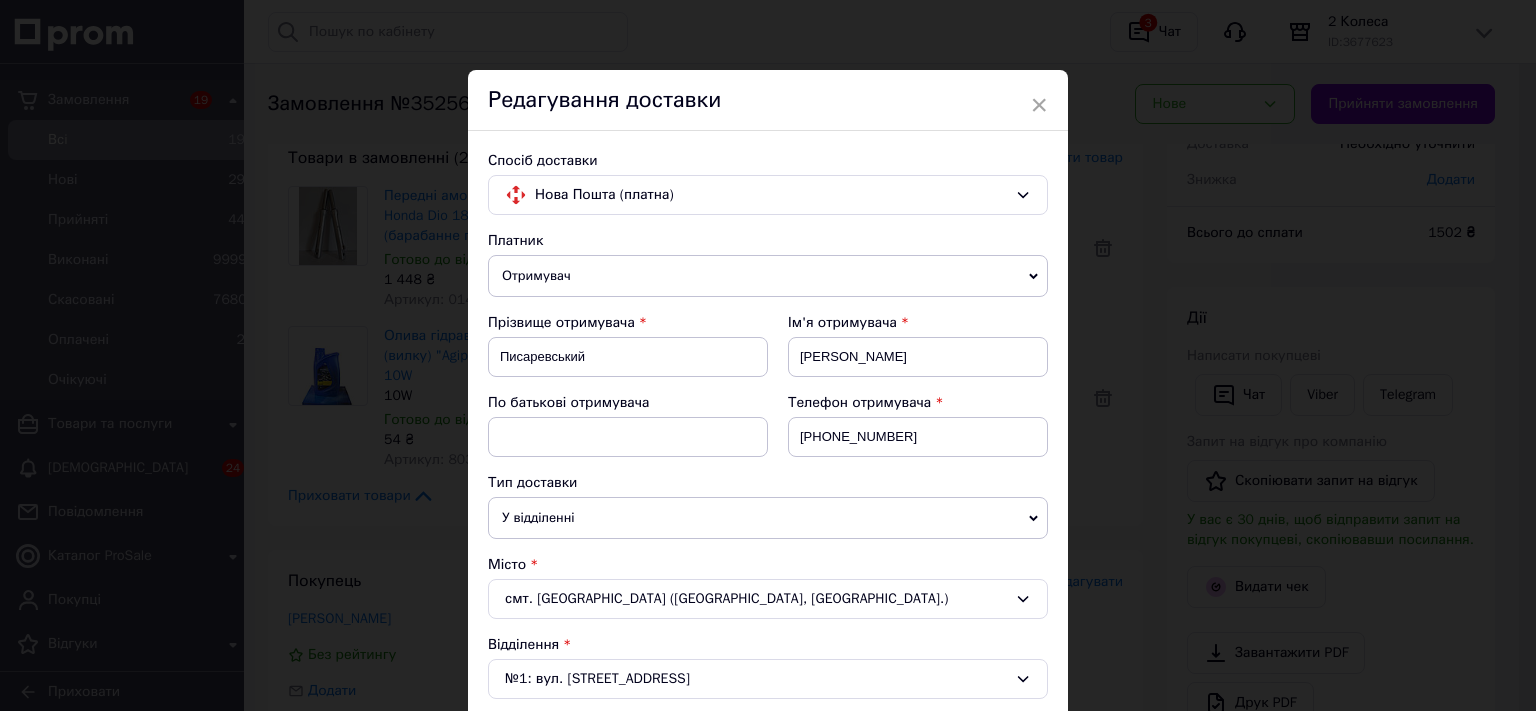 scroll, scrollTop: 773, scrollLeft: 0, axis: vertical 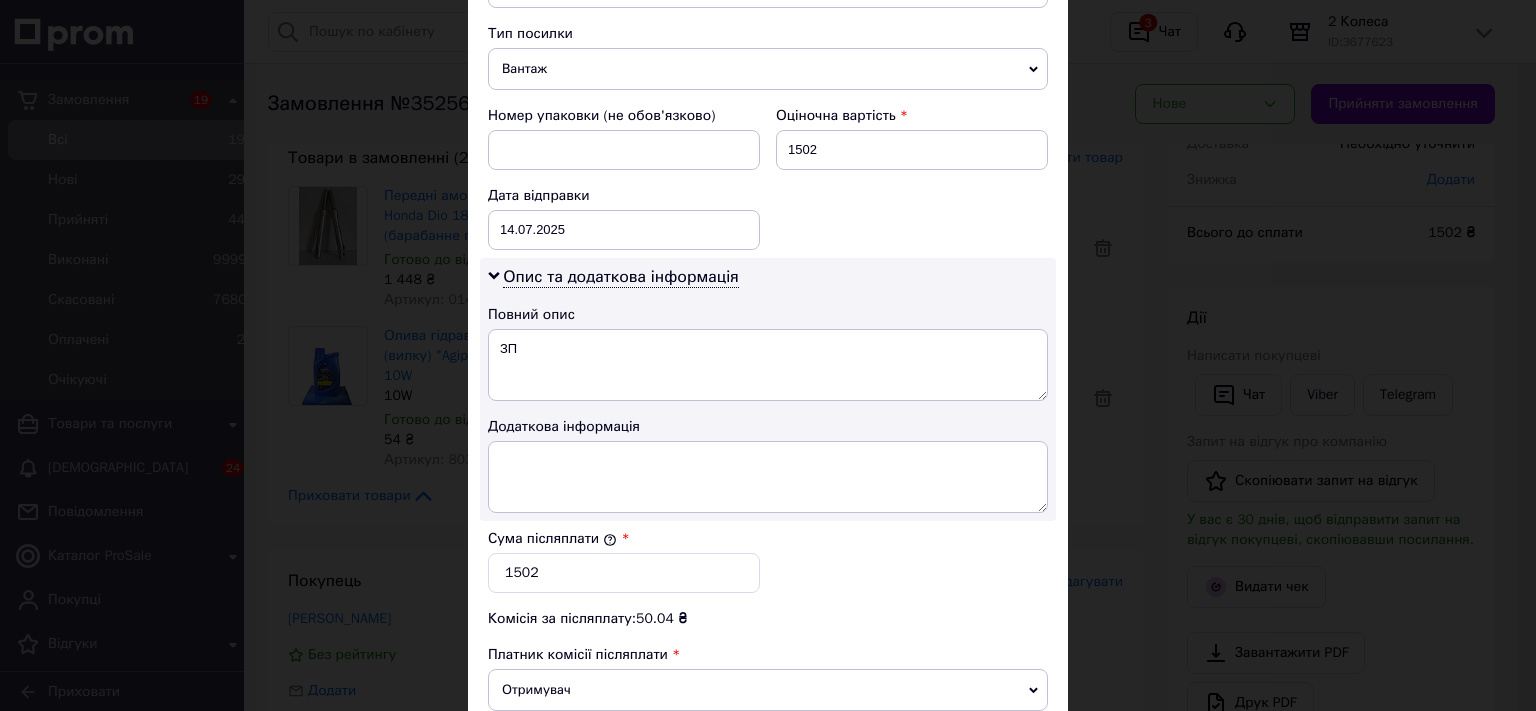 click on "× Редагування доставки Спосіб доставки Нова Пошта (платна) Платник Отримувач Відправник Прізвище отримувача Писаревський Ім'я отримувача Юрій По батькові отримувача Телефон отримувача +380963368938 Тип доставки У відділенні Кур'єром В поштоматі Місто смт. Дніпровське (Дніпропетровська обл., Кам'янський р-н.) Відділення №1: вул. Центральна, 15а Місце відправки м. Олександрія (Кіровоградська обл.): №1: просп. Соборний, 170А Немає збігів. Спробуйте змінити умови пошуку Додати ще місце відправки Тип посилки Вантаж Документи Номер упаковки (не обов'язково) 1502 14.07.2025 < 2025" at bounding box center [768, 355] 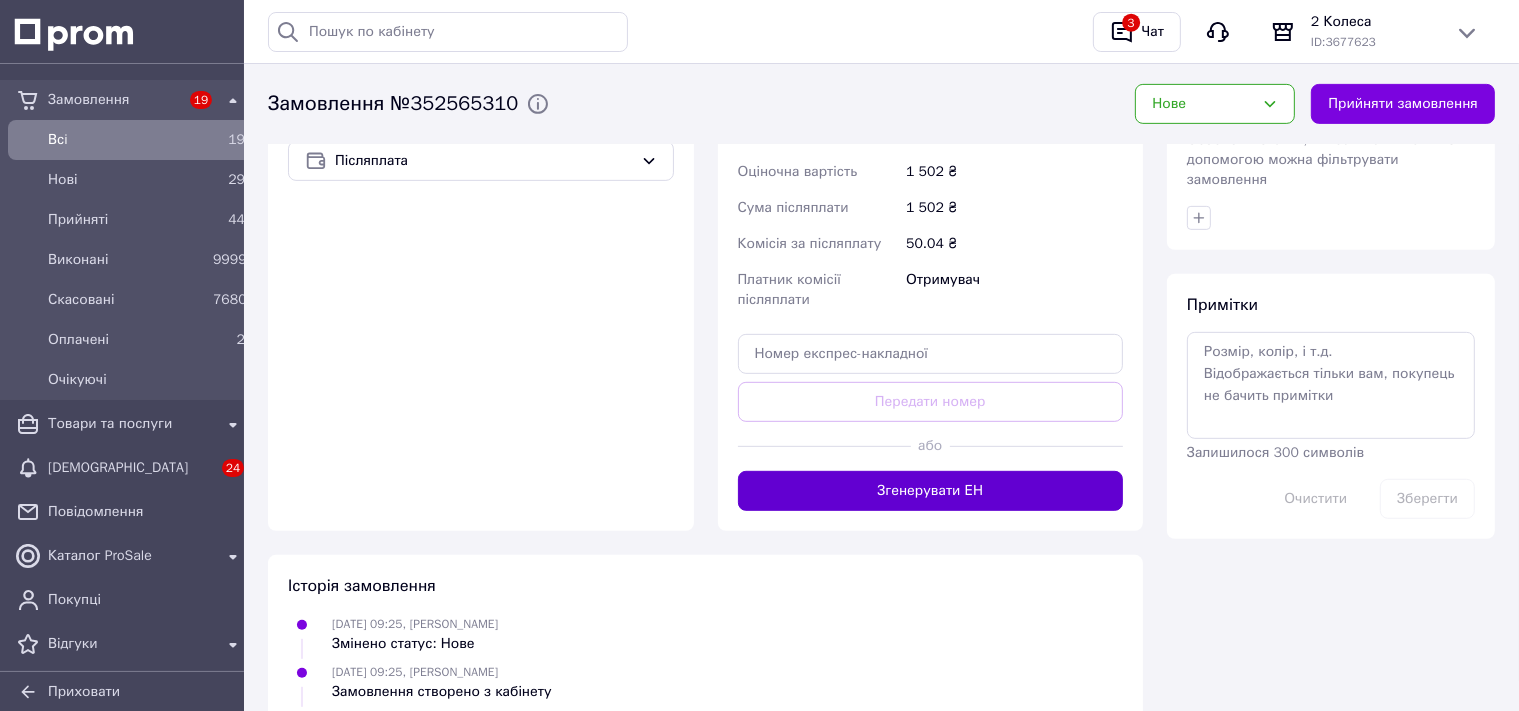click on "Згенерувати ЕН" at bounding box center [931, 491] 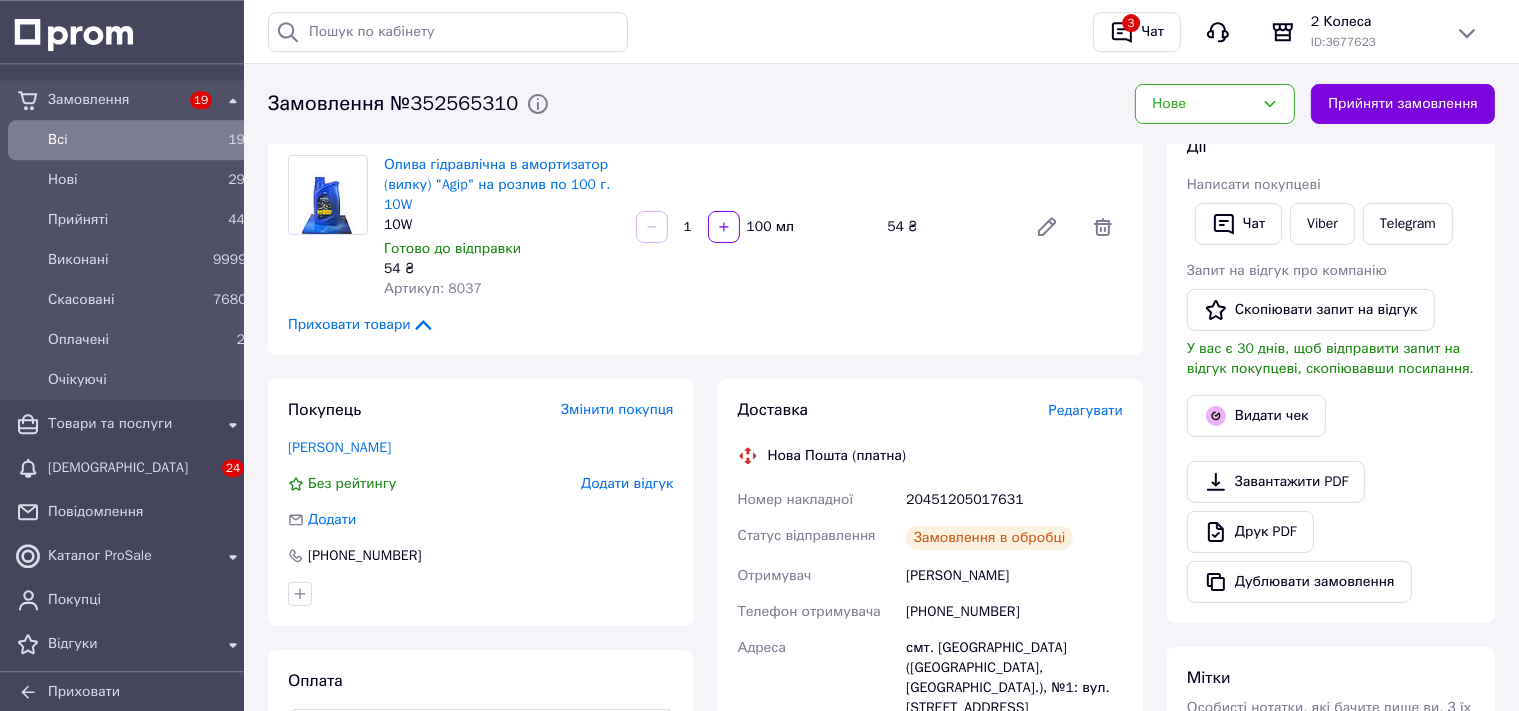 scroll, scrollTop: 211, scrollLeft: 0, axis: vertical 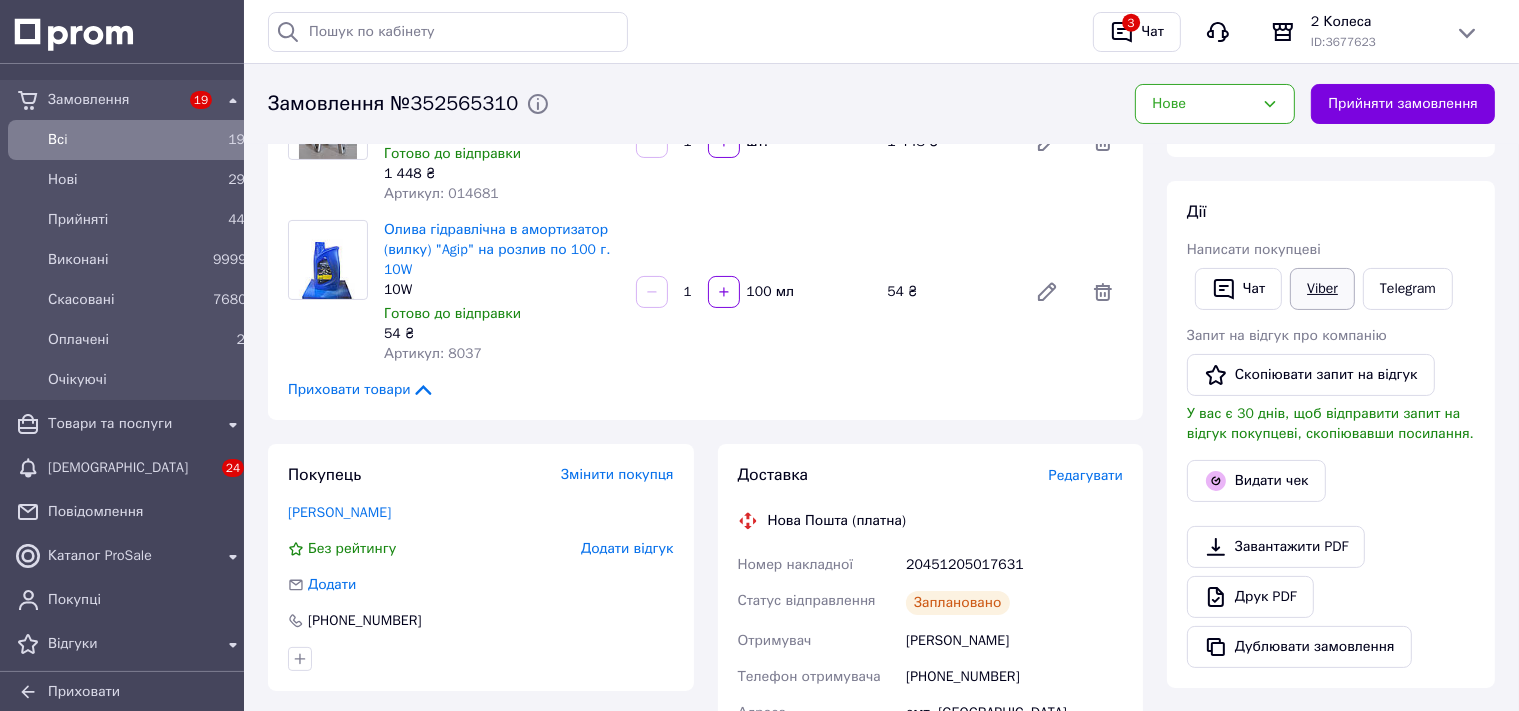 click on "Viber" at bounding box center [1322, 289] 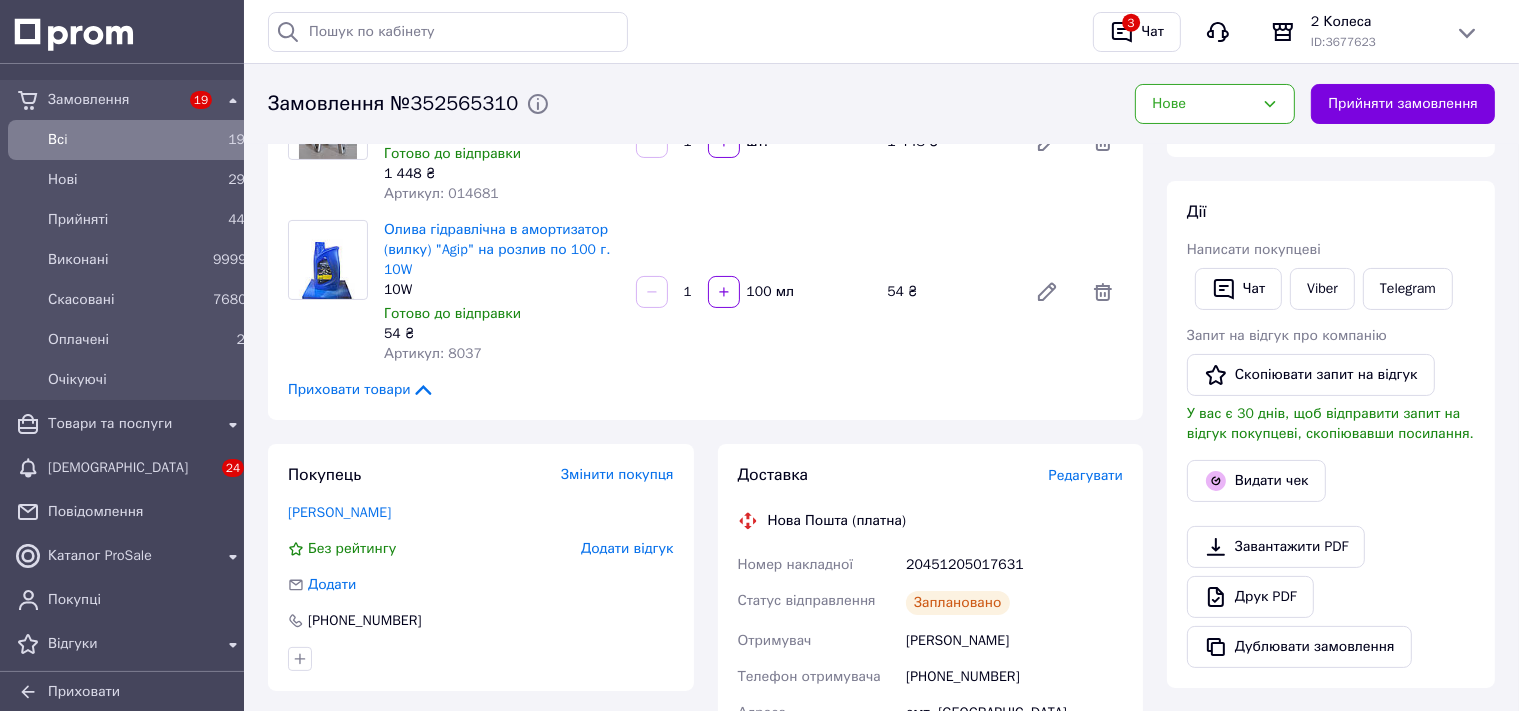scroll, scrollTop: 0, scrollLeft: 0, axis: both 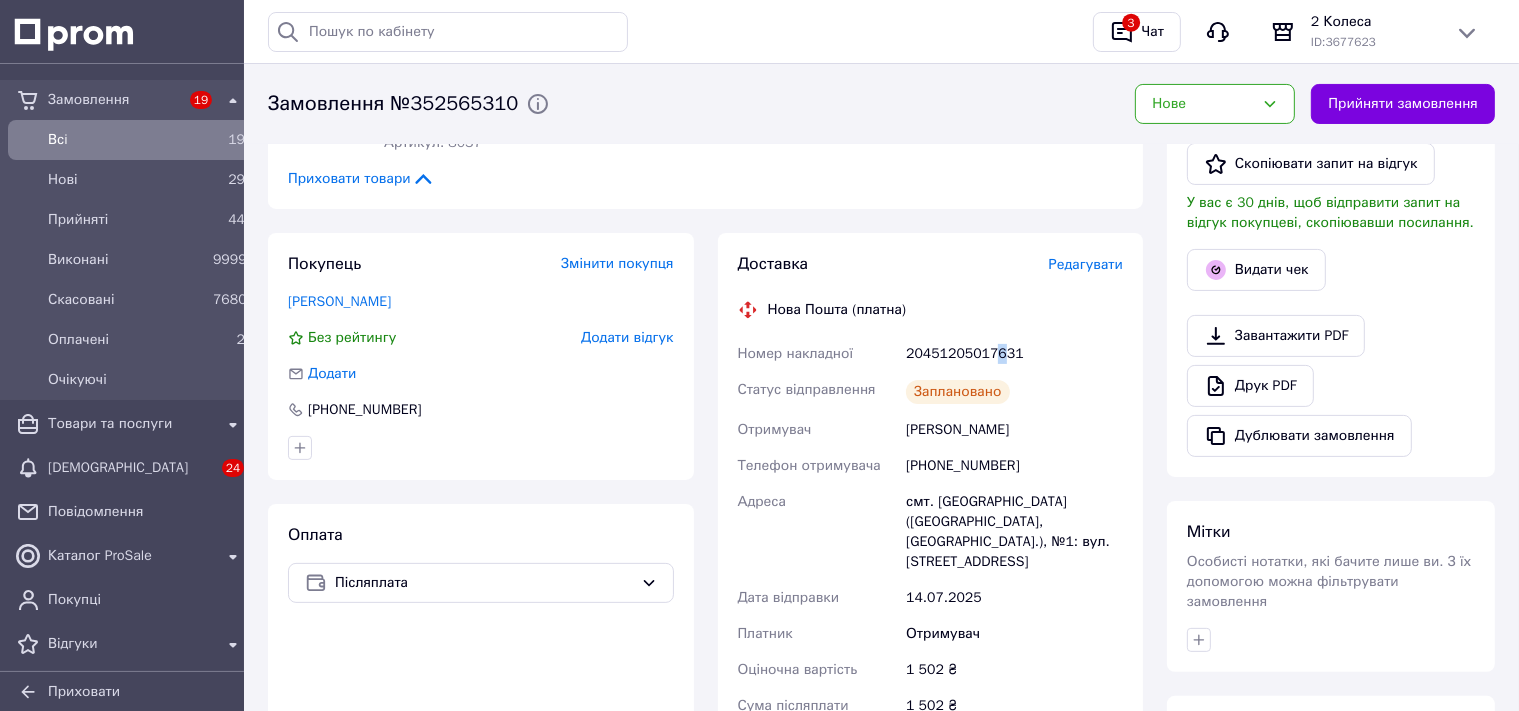 click on "20451205017631" at bounding box center (1014, 354) 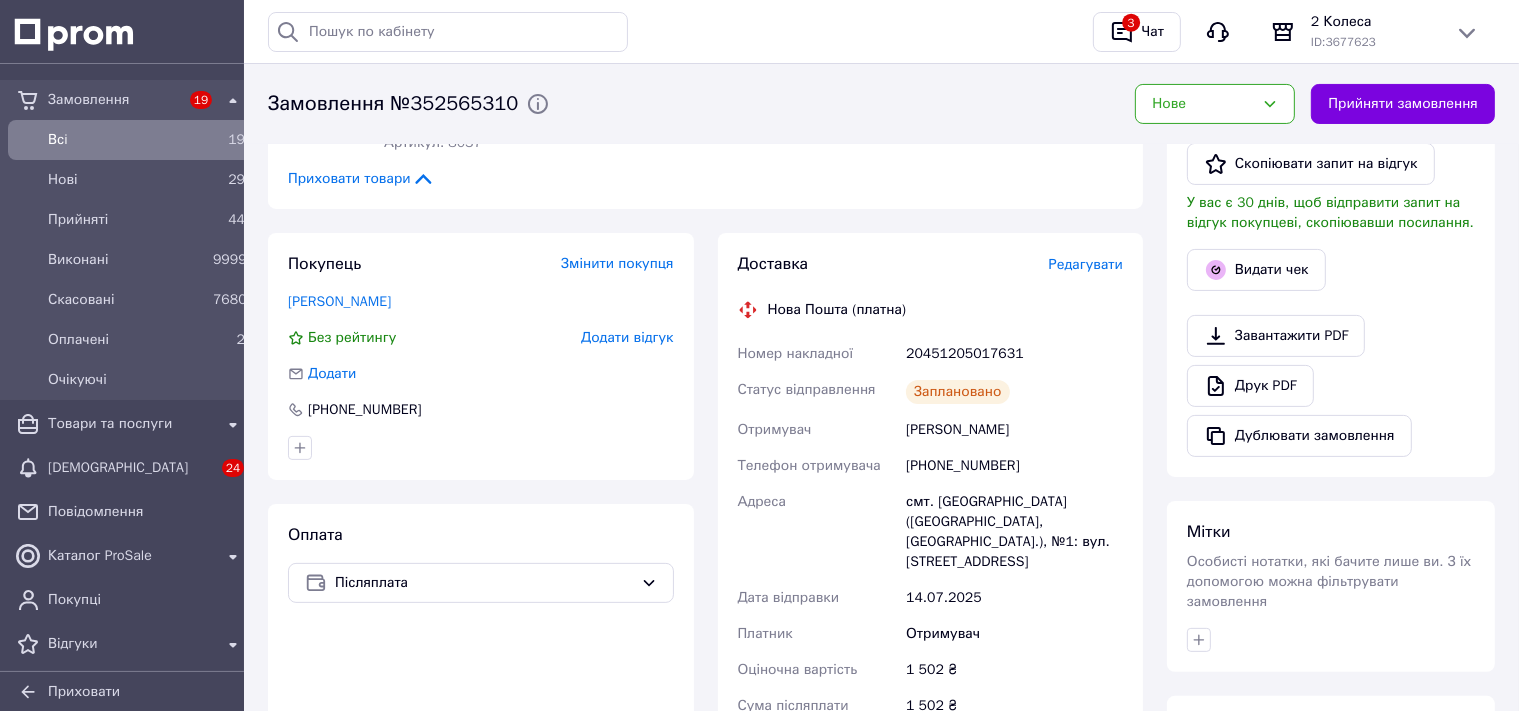 click on "20451205017631" at bounding box center (1014, 354) 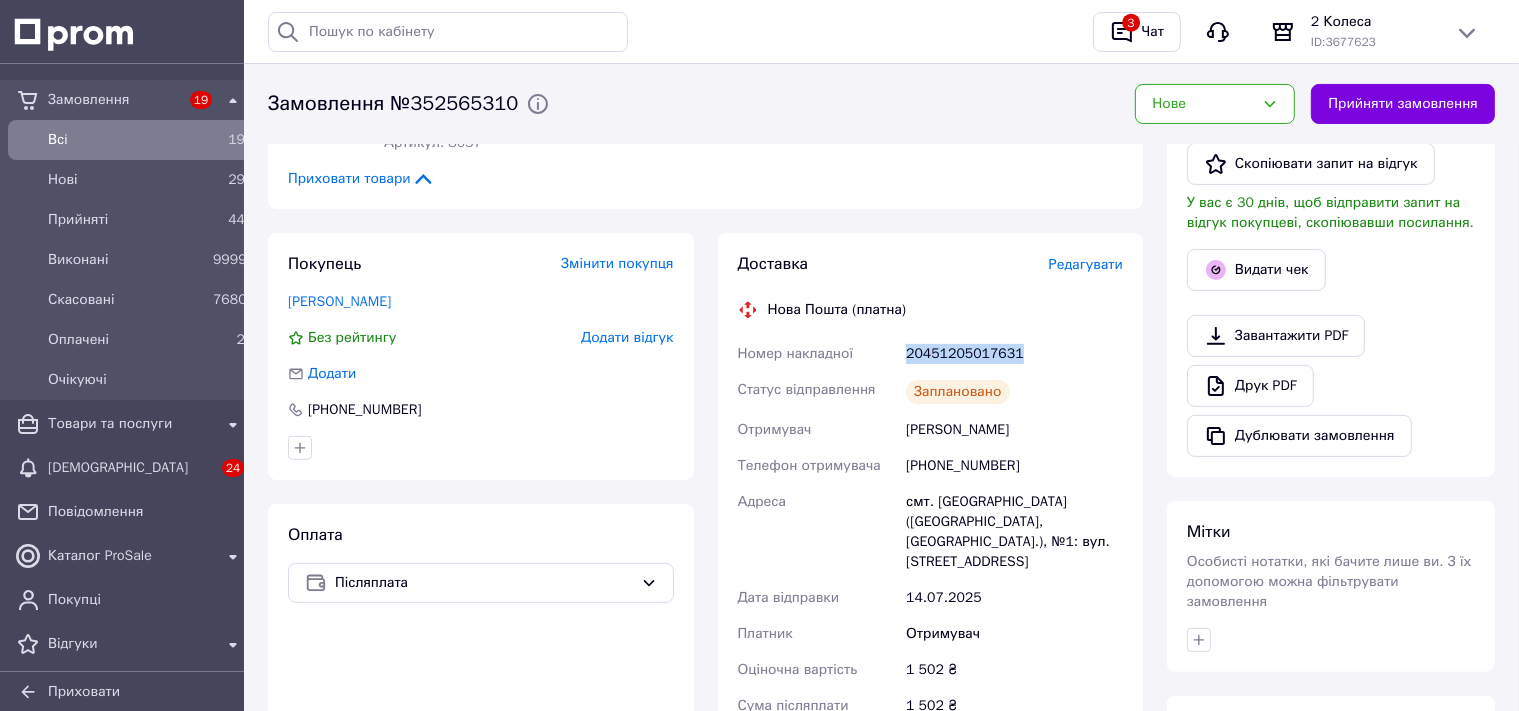 click on "20451205017631" at bounding box center [1014, 354] 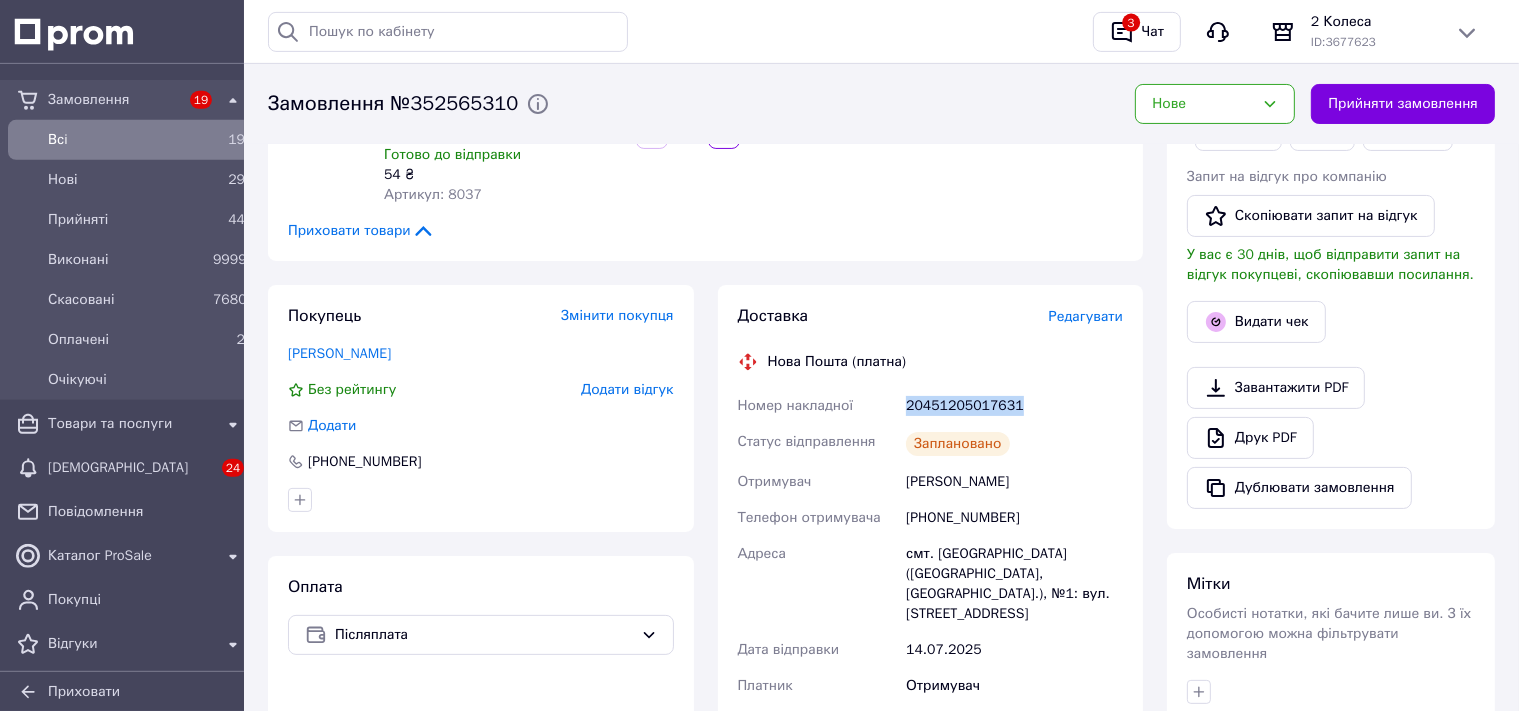 scroll, scrollTop: 844, scrollLeft: 0, axis: vertical 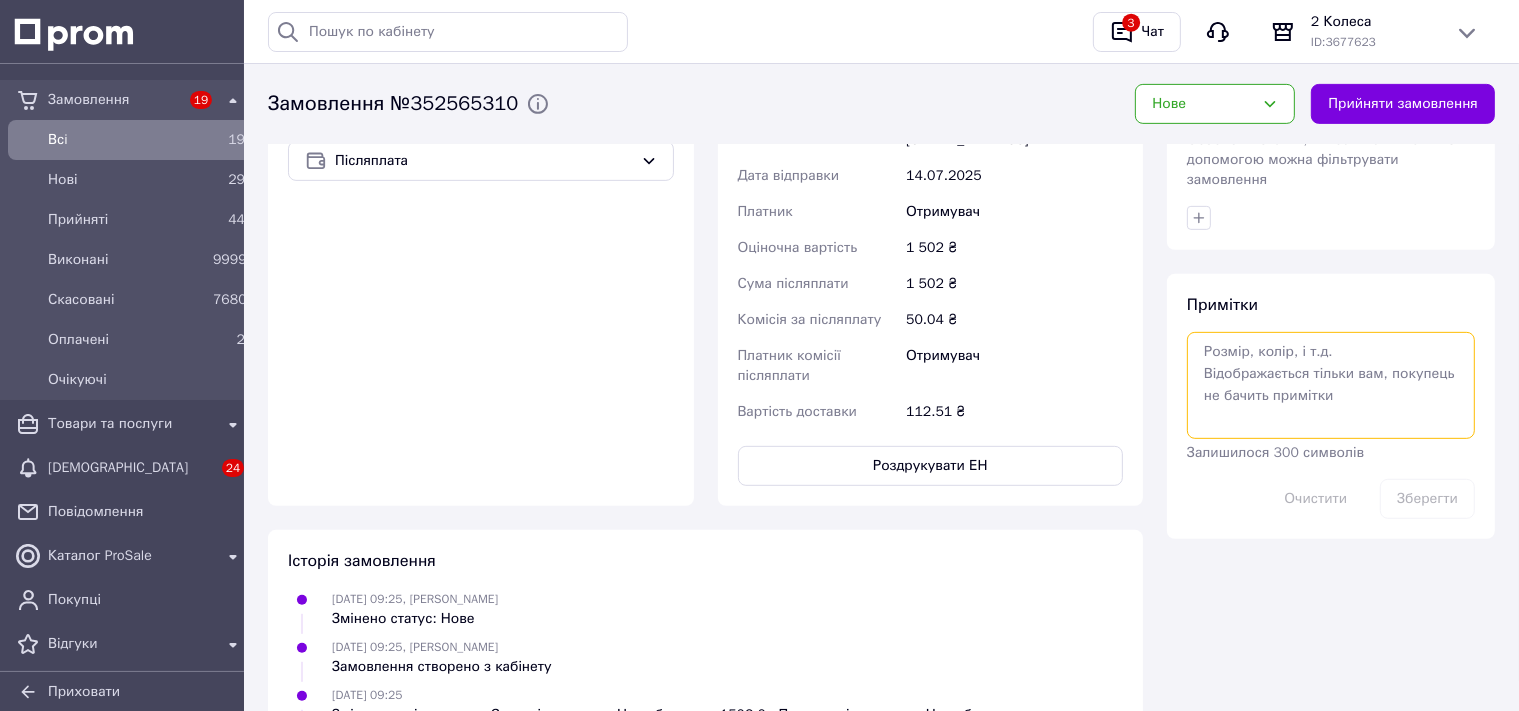 click at bounding box center [1331, 385] 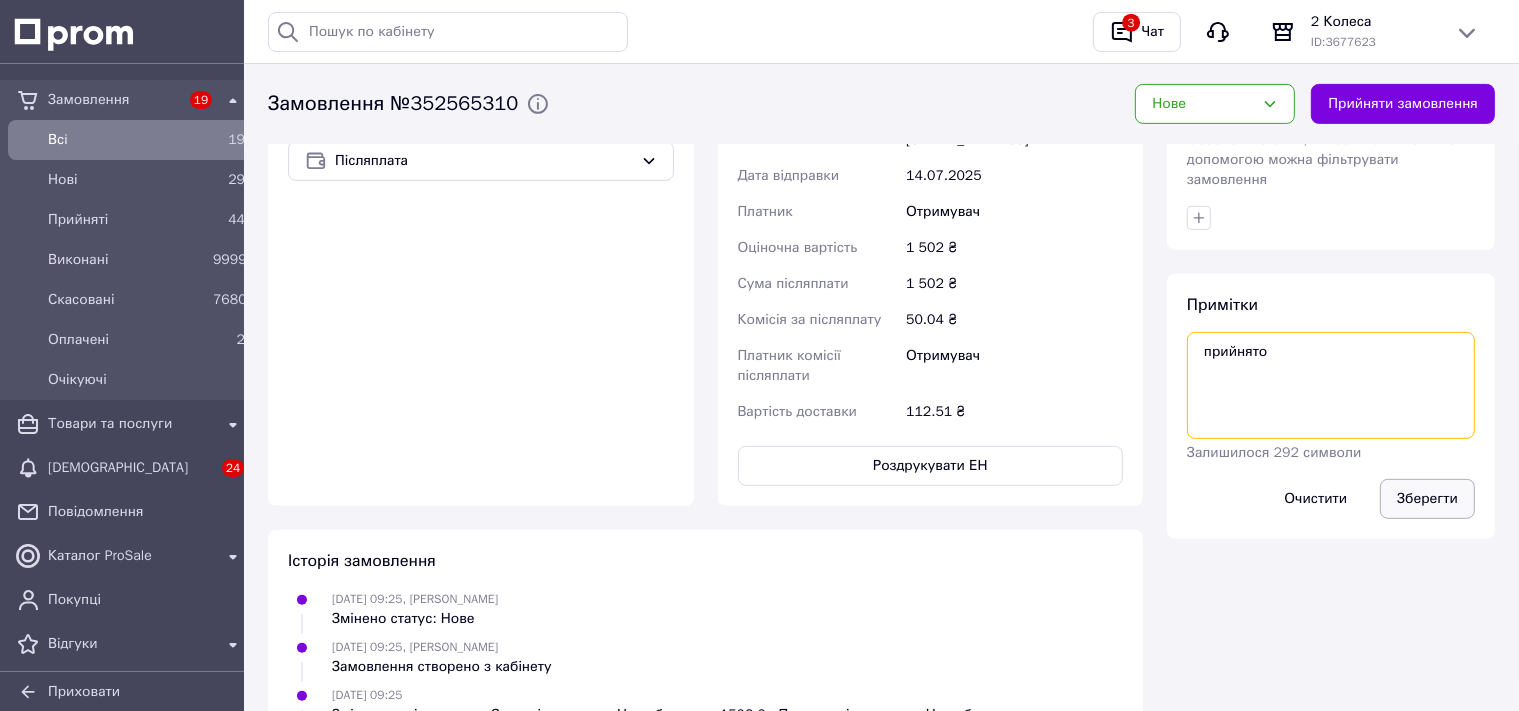 type on "прийнято" 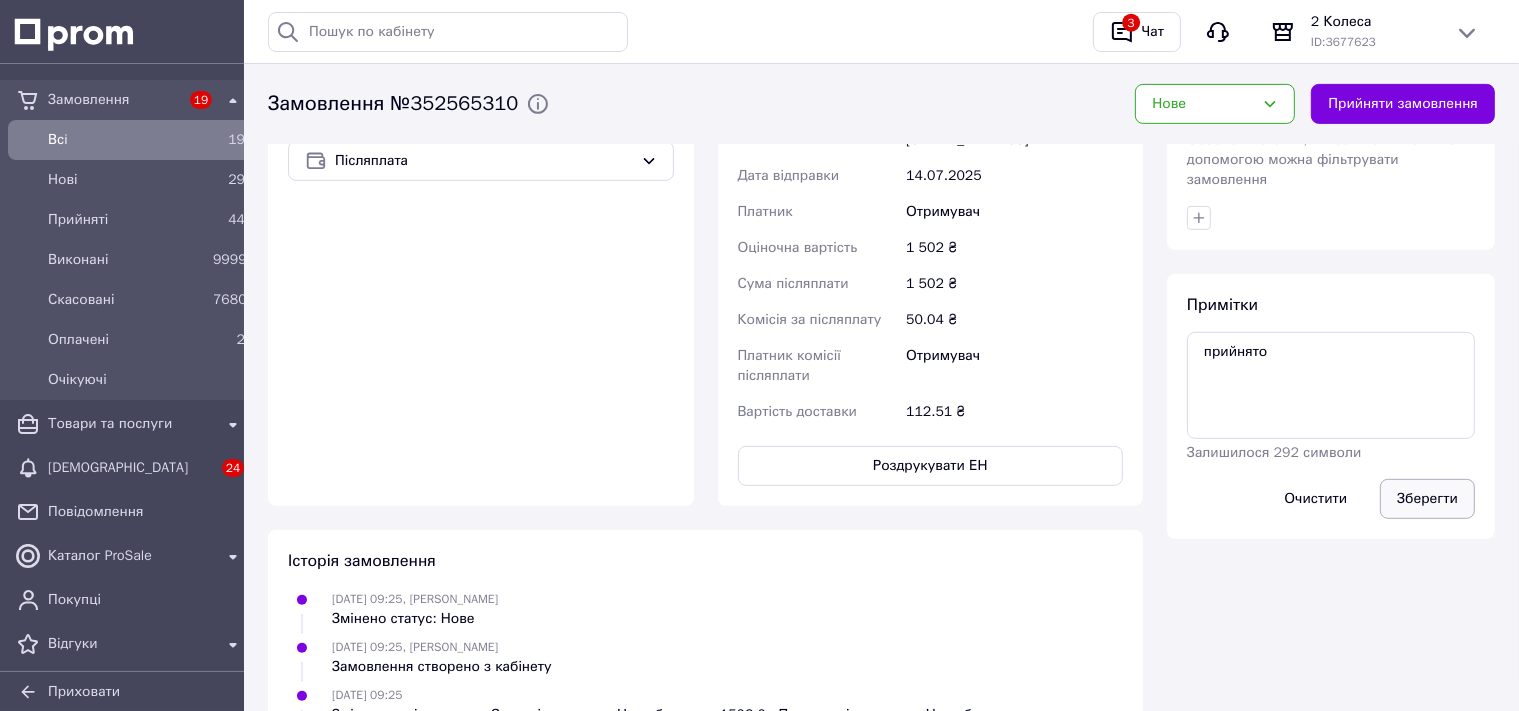 click on "Зберегти" at bounding box center [1427, 499] 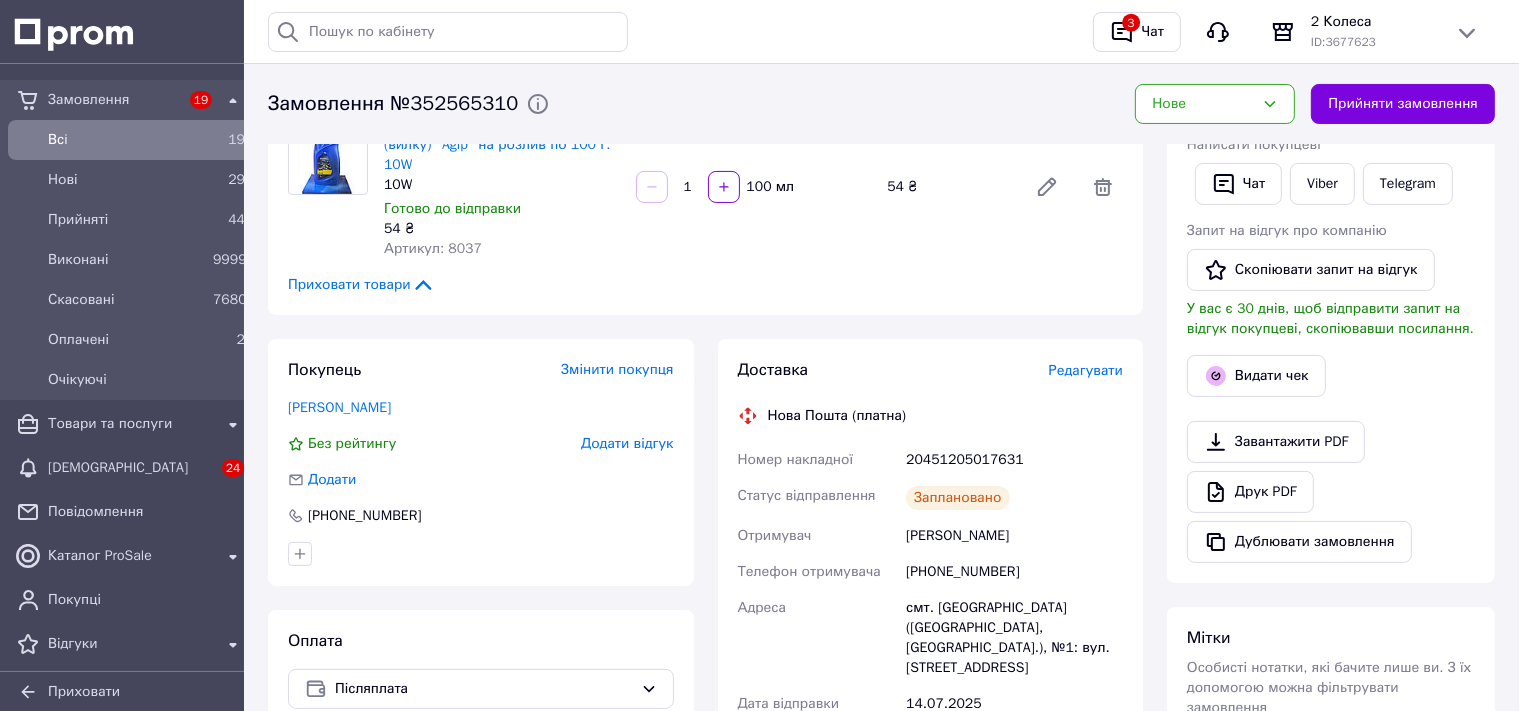 scroll, scrollTop: 0, scrollLeft: 0, axis: both 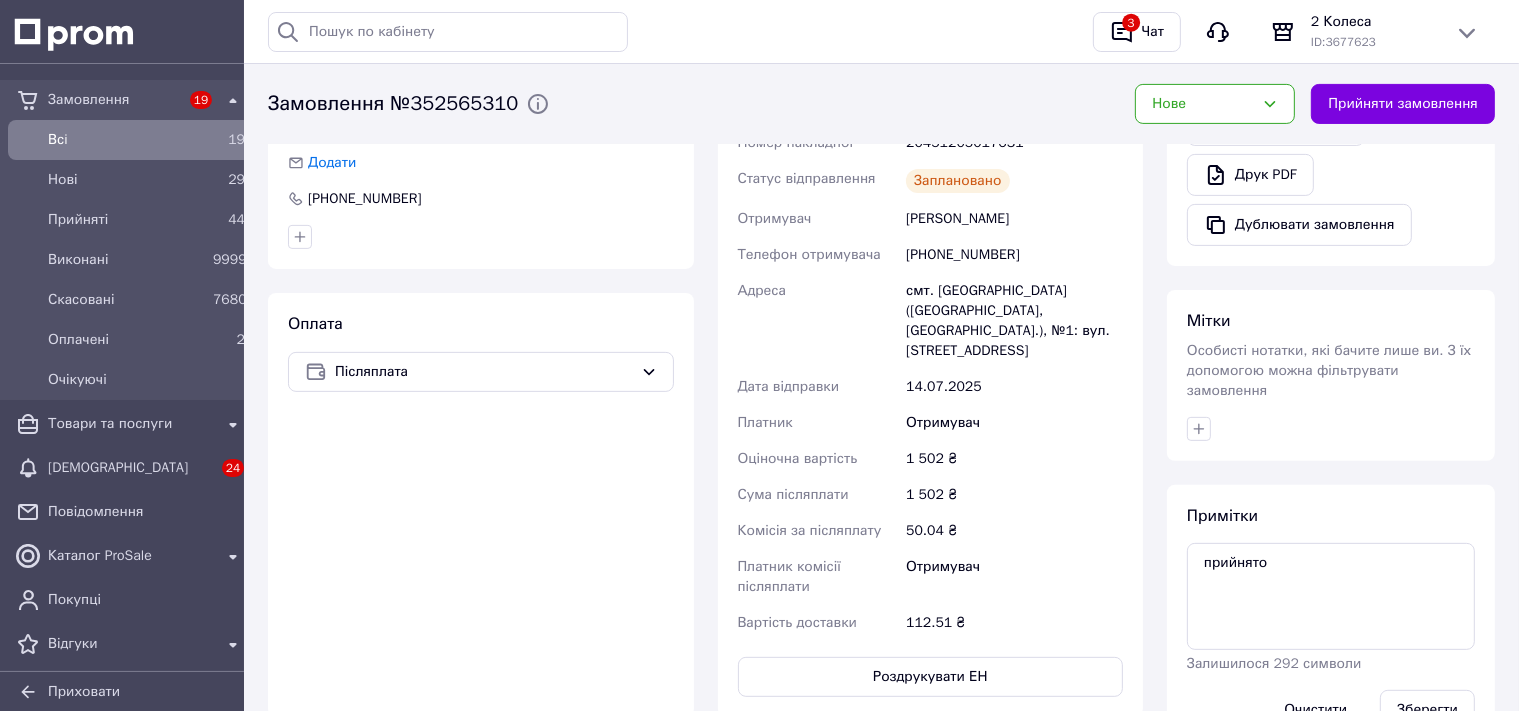 click on "Всi" at bounding box center (126, 140) 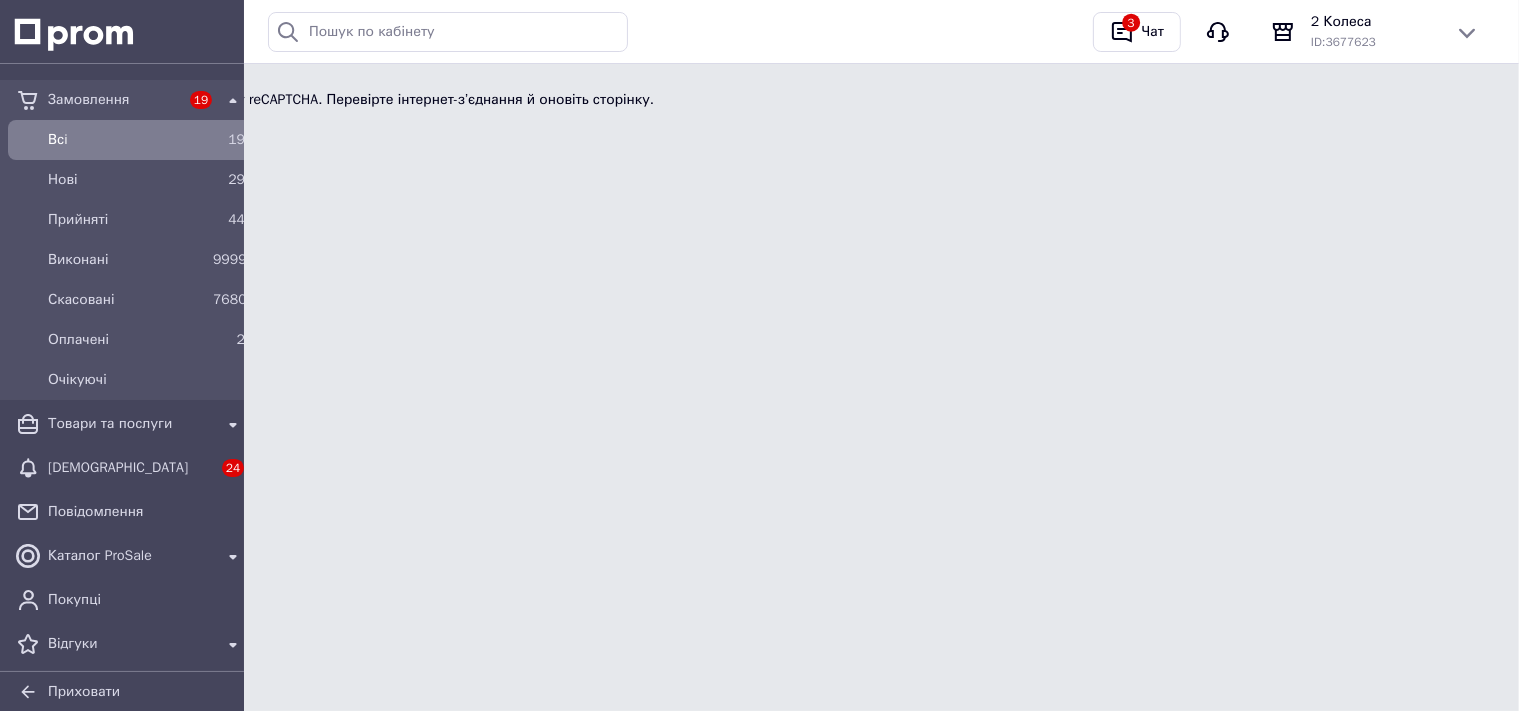 scroll, scrollTop: 0, scrollLeft: 0, axis: both 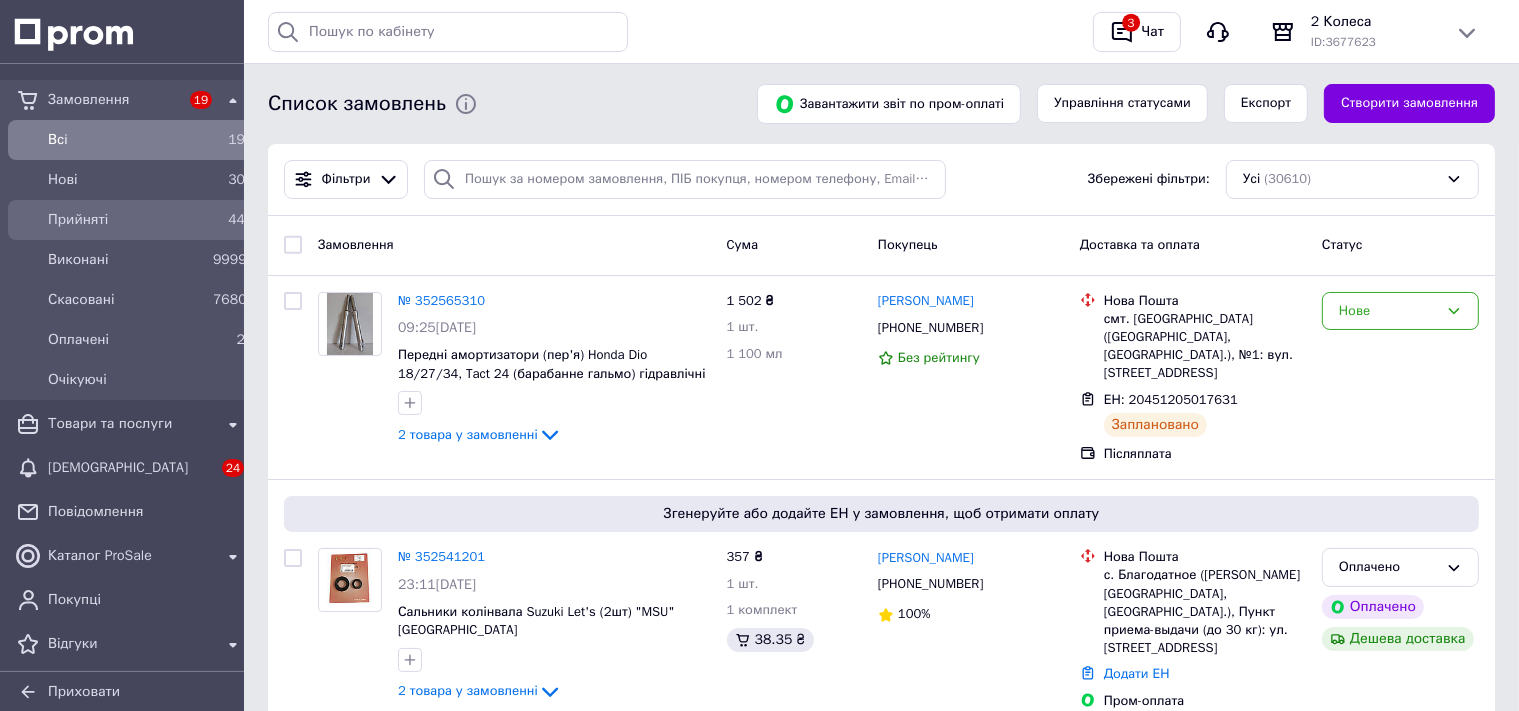 click on "Прийняті" at bounding box center [126, 220] 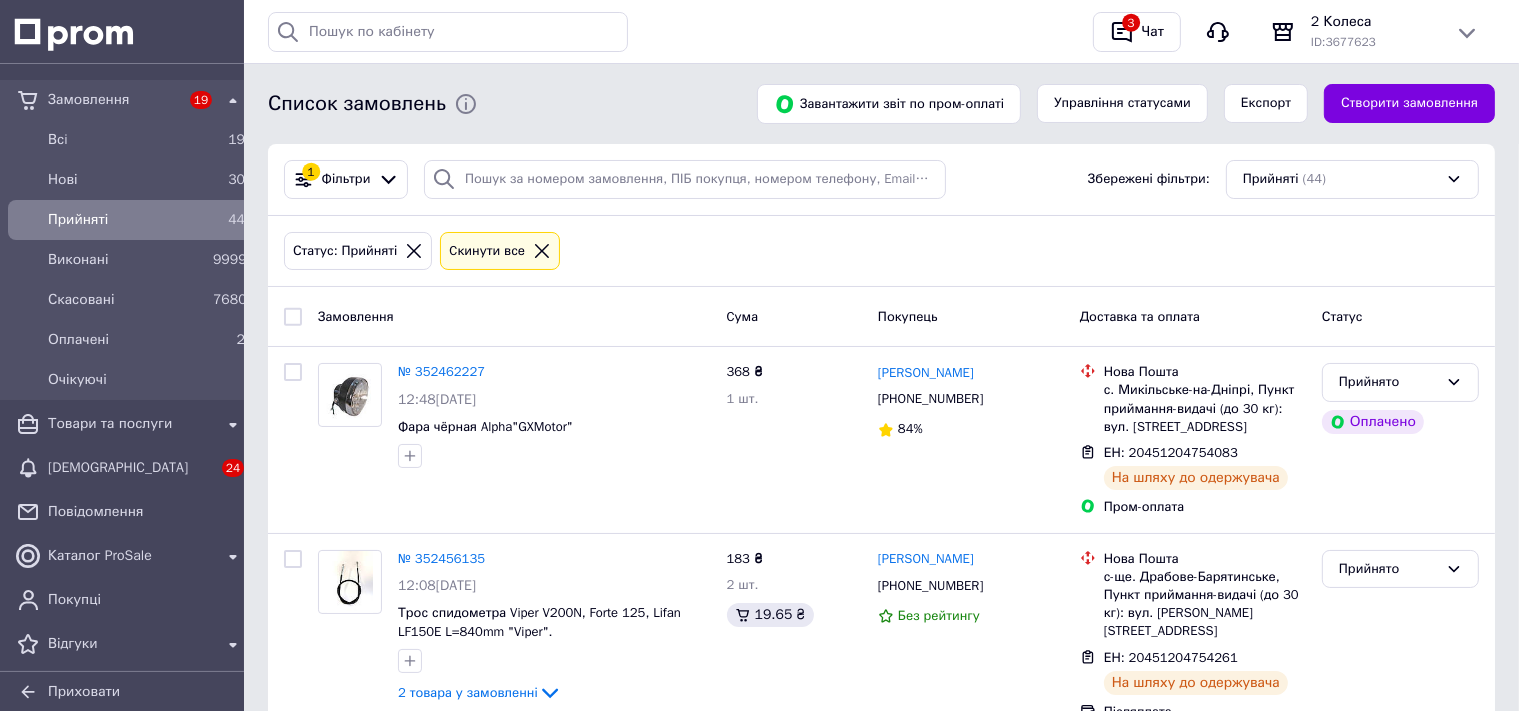 click 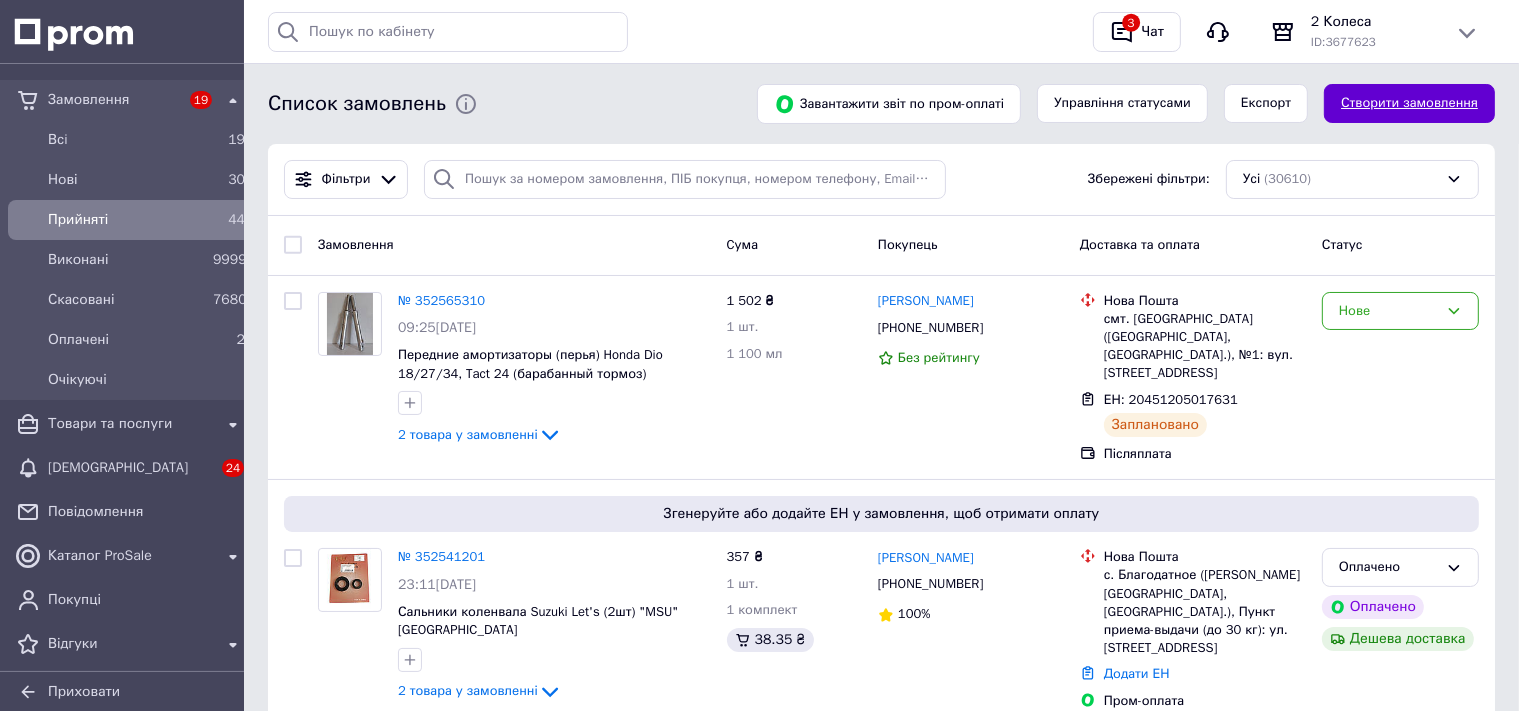 click on "Створити замовлення" at bounding box center [1409, 103] 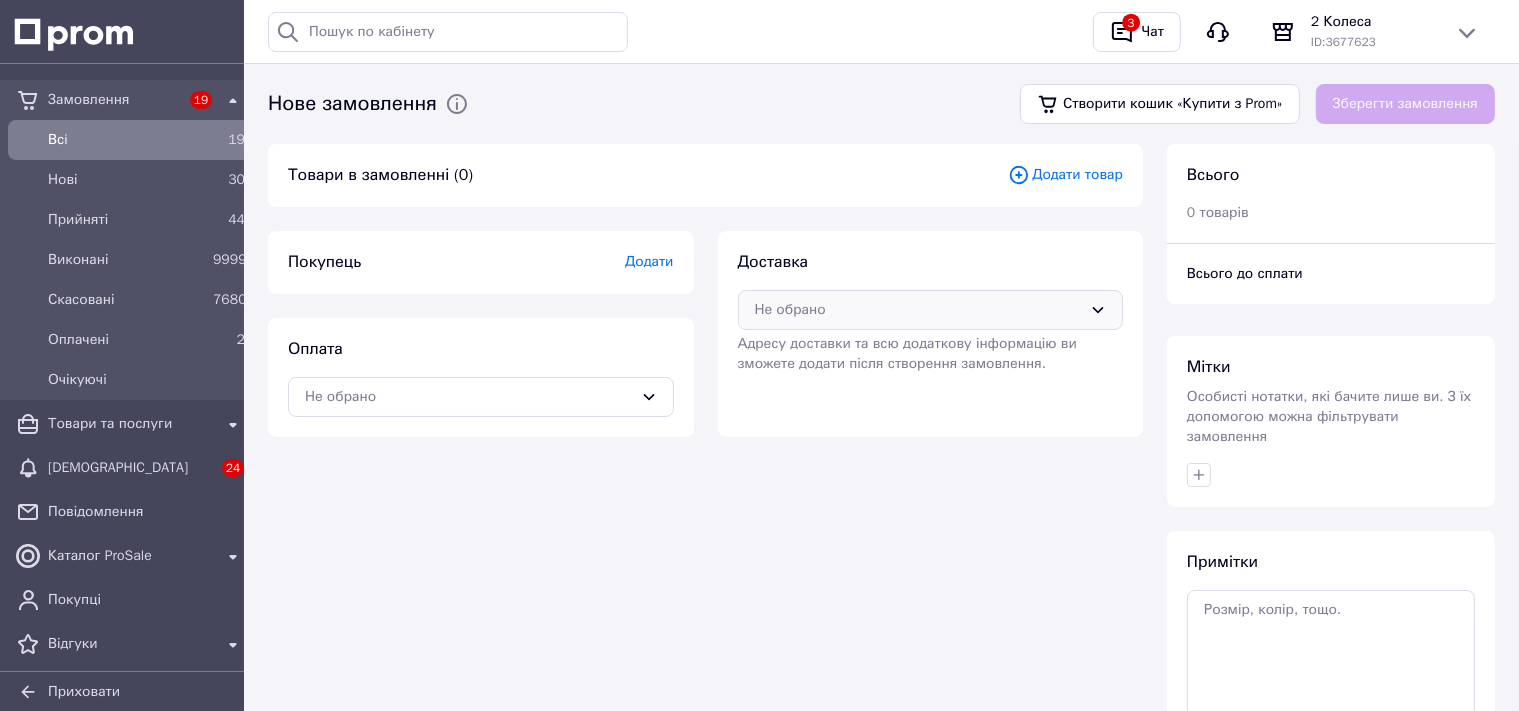 click on "Не обрано" at bounding box center (931, 310) 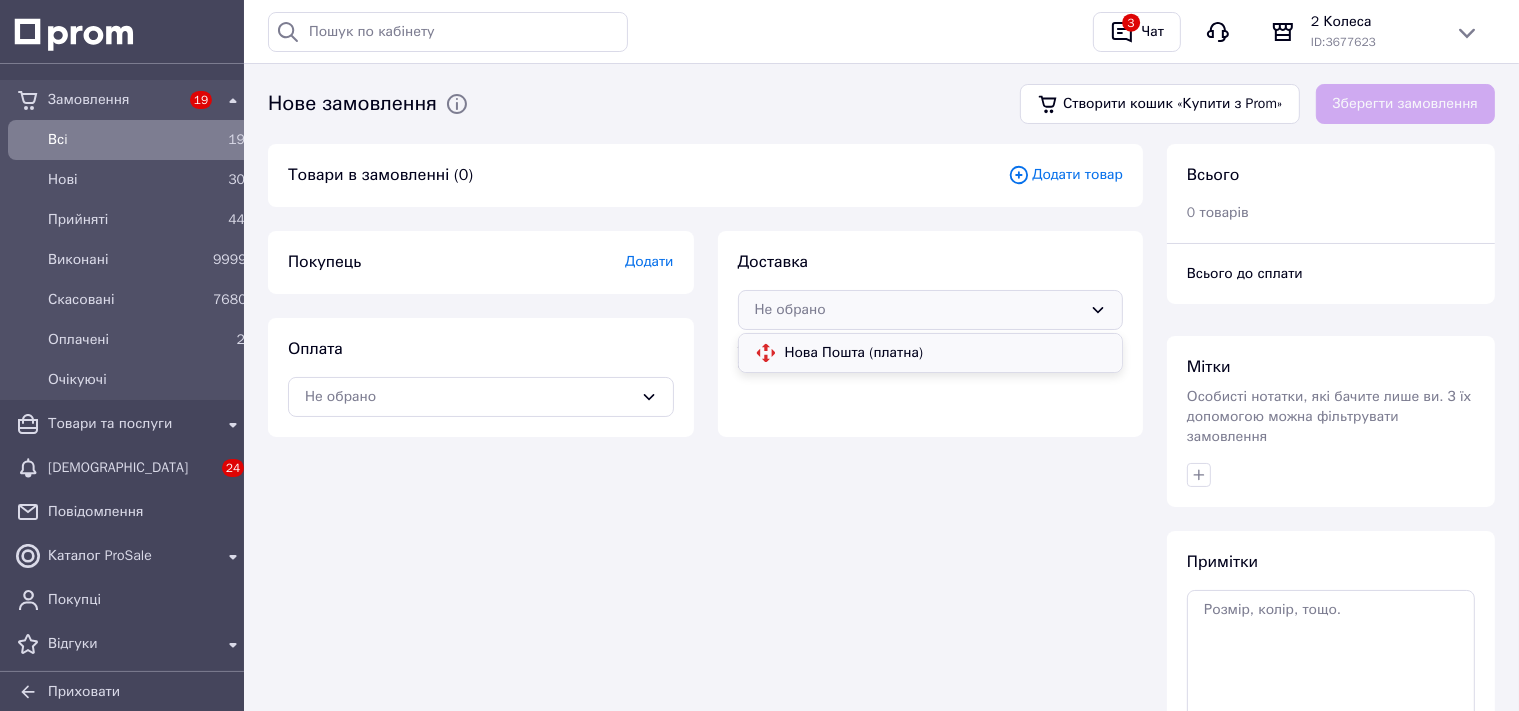 click on "Нова Пошта (платна)" at bounding box center (931, 353) 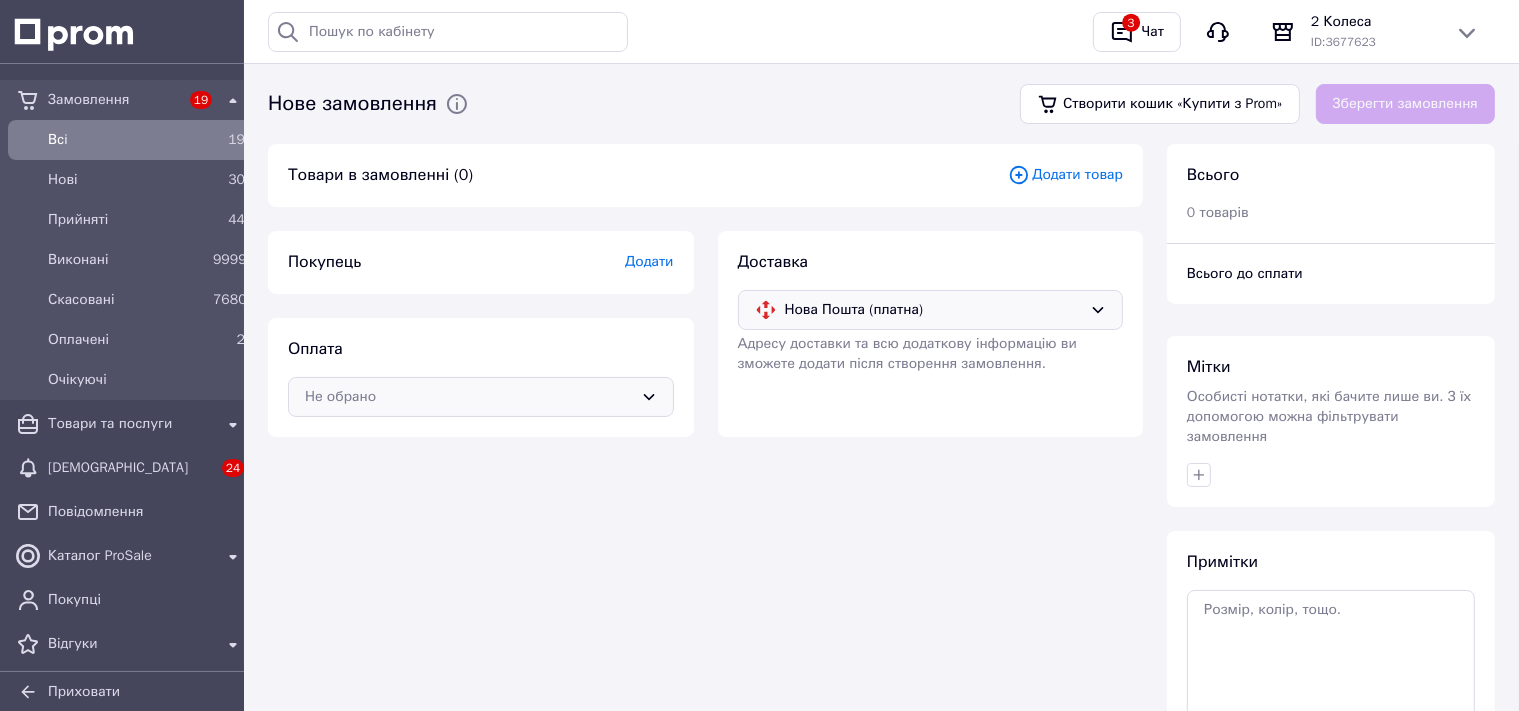 click on "Не обрано" at bounding box center (469, 397) 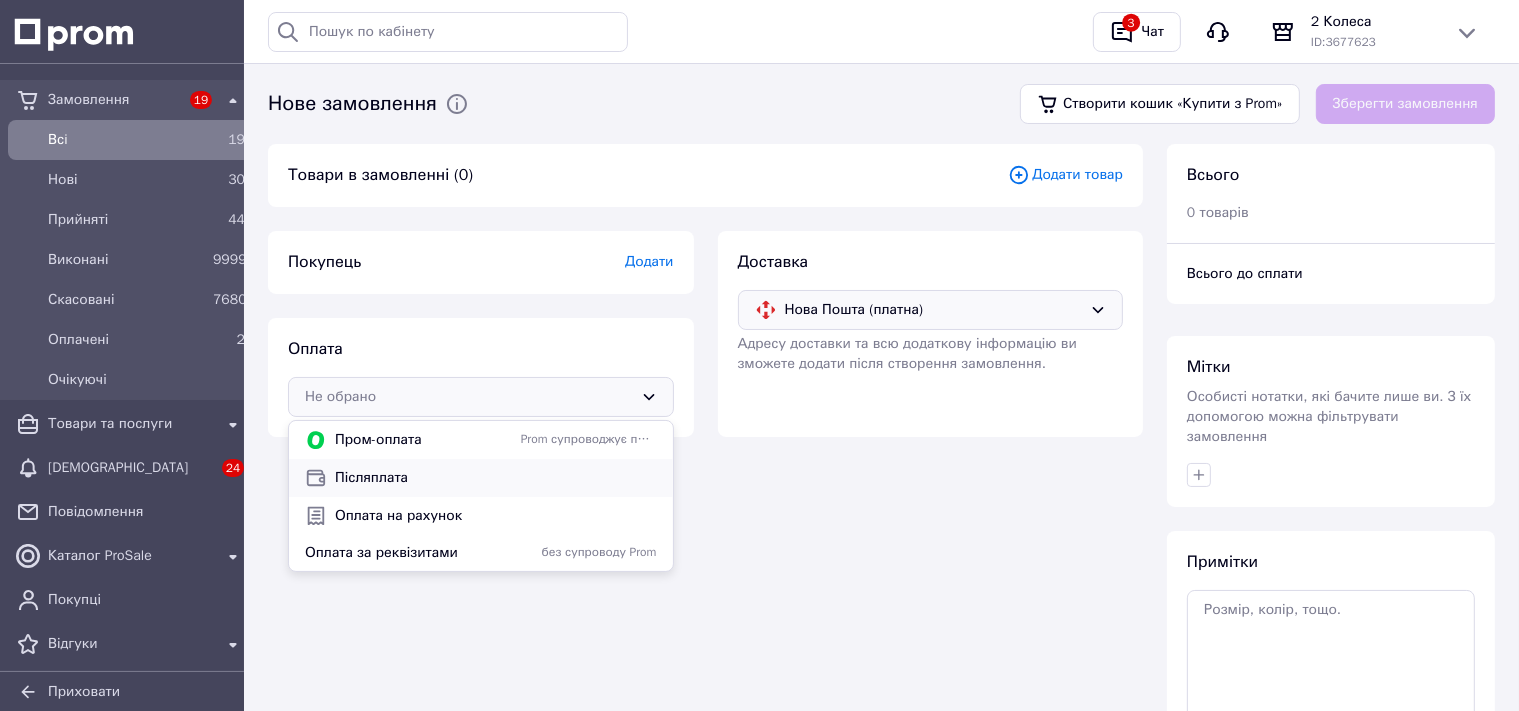 click on "Післяплата" at bounding box center (496, 478) 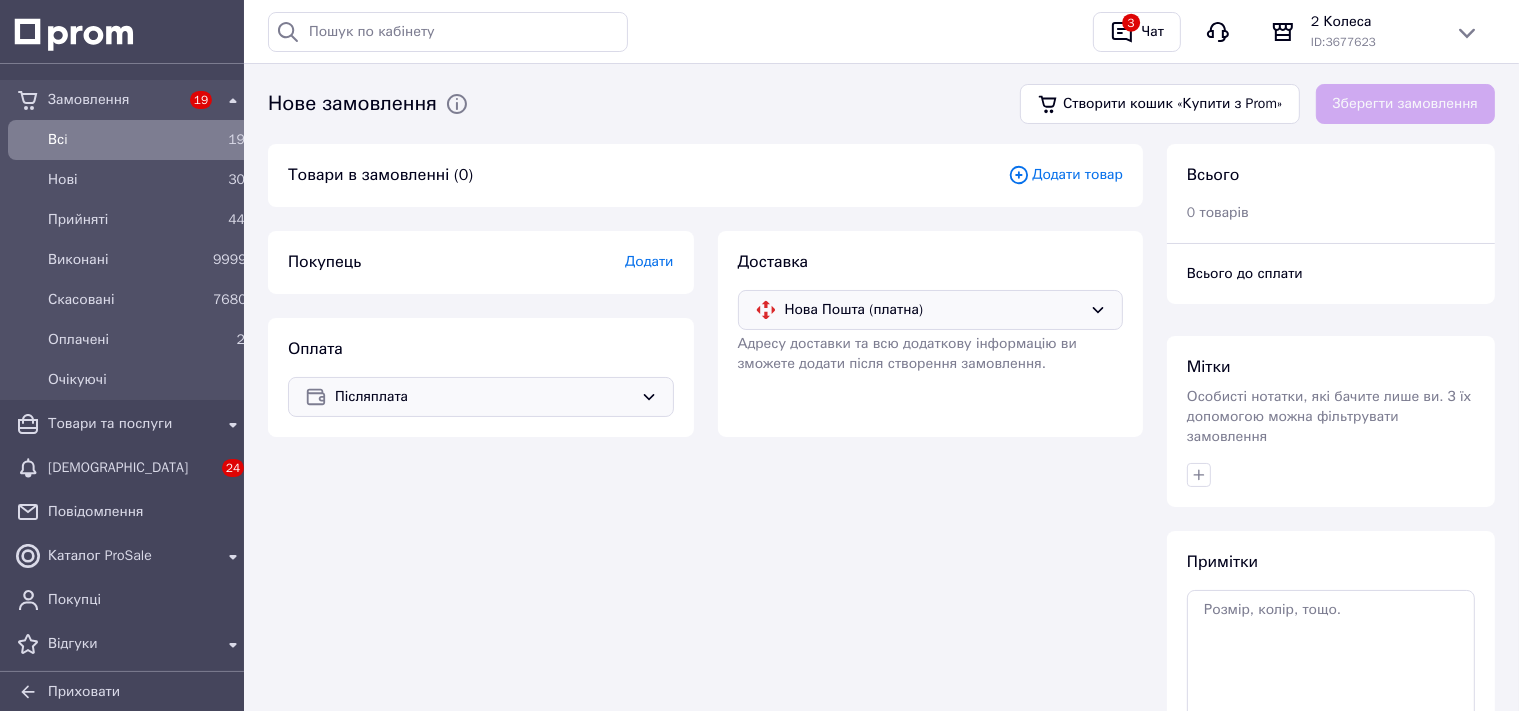 click on "Покупець Додати" at bounding box center [481, 262] 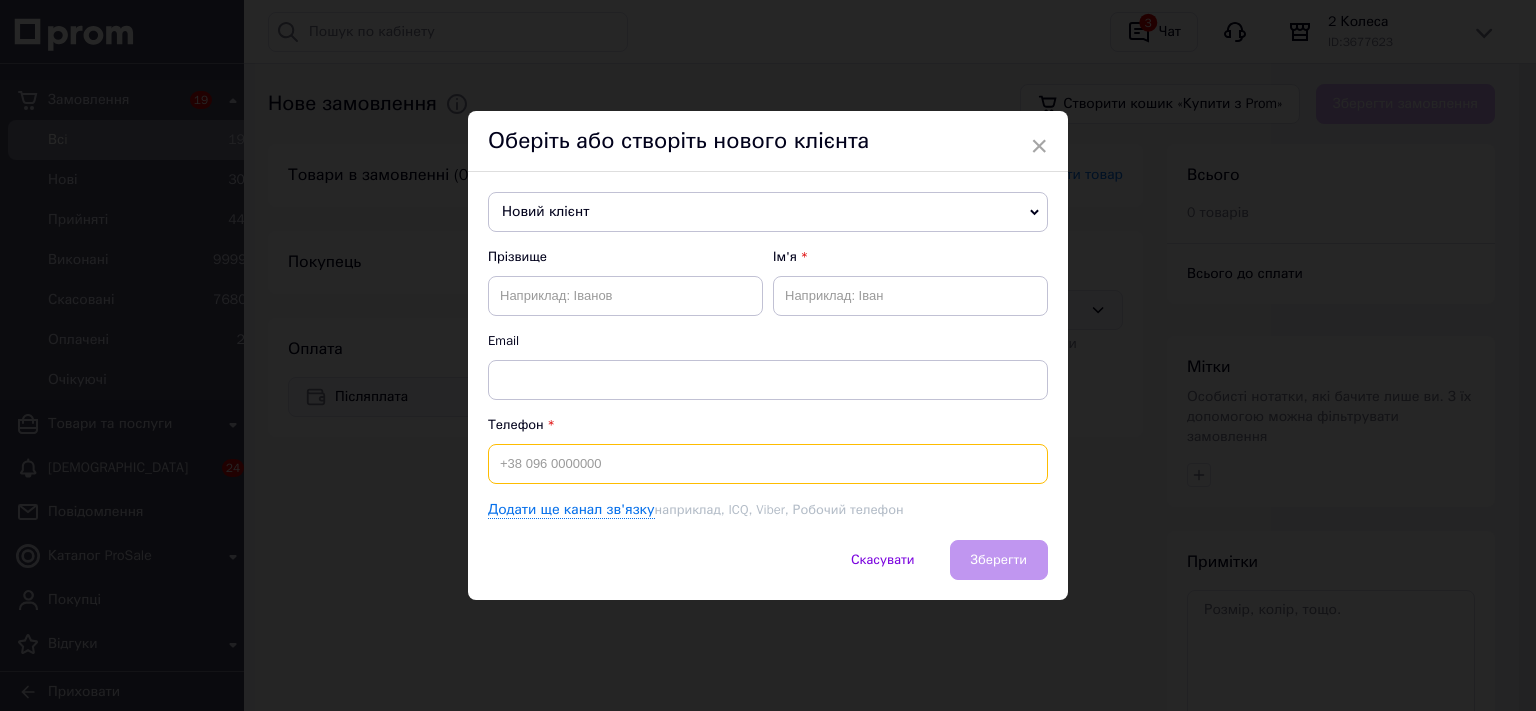 click at bounding box center [768, 464] 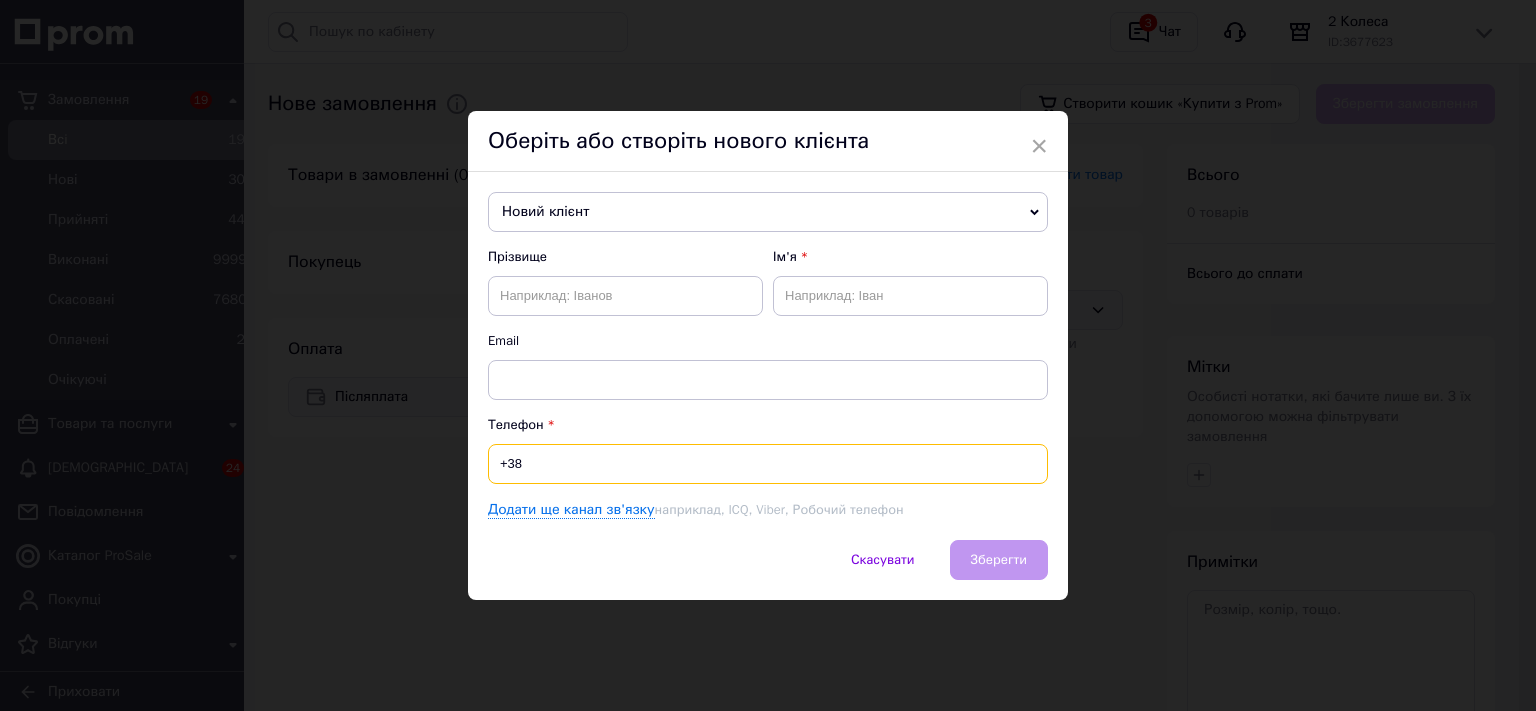 paste on "0684786822" 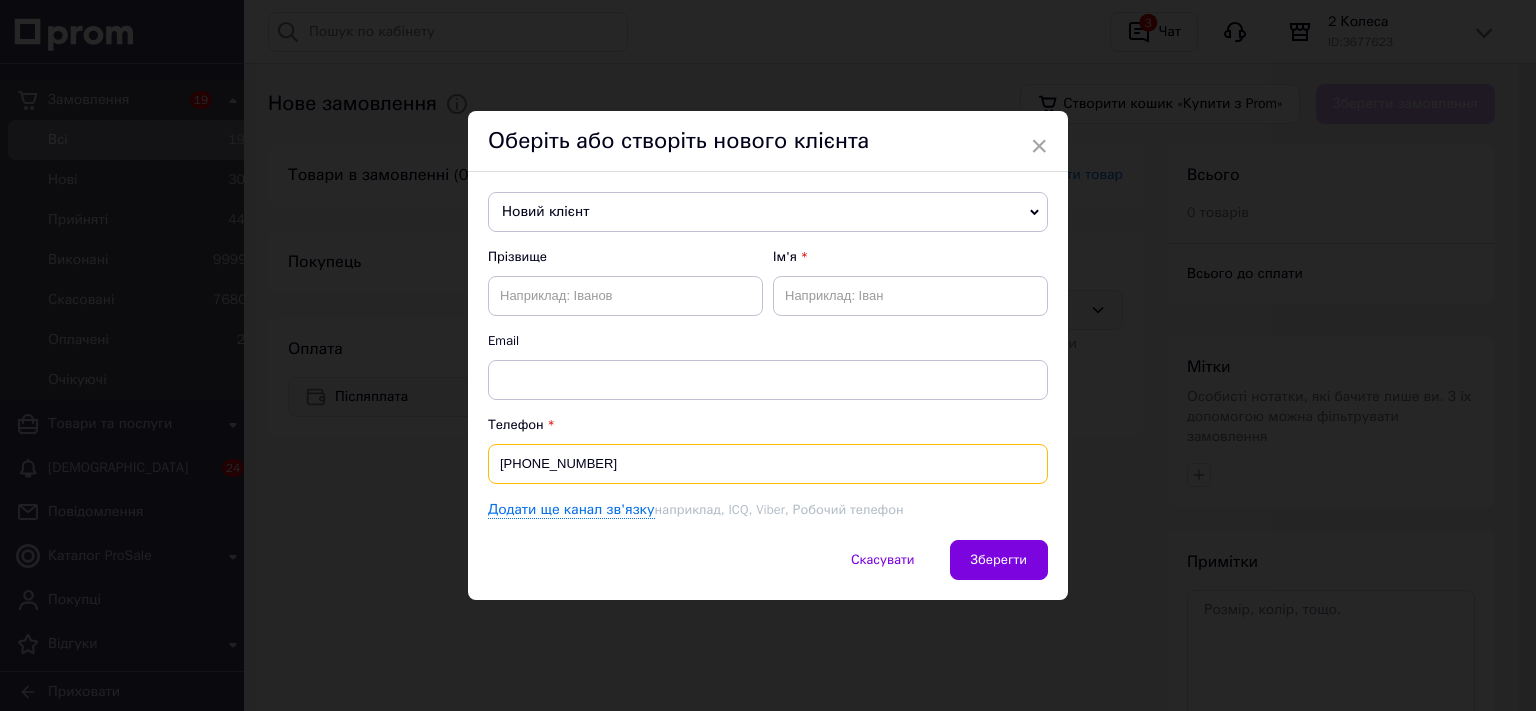 type on "+380684786822" 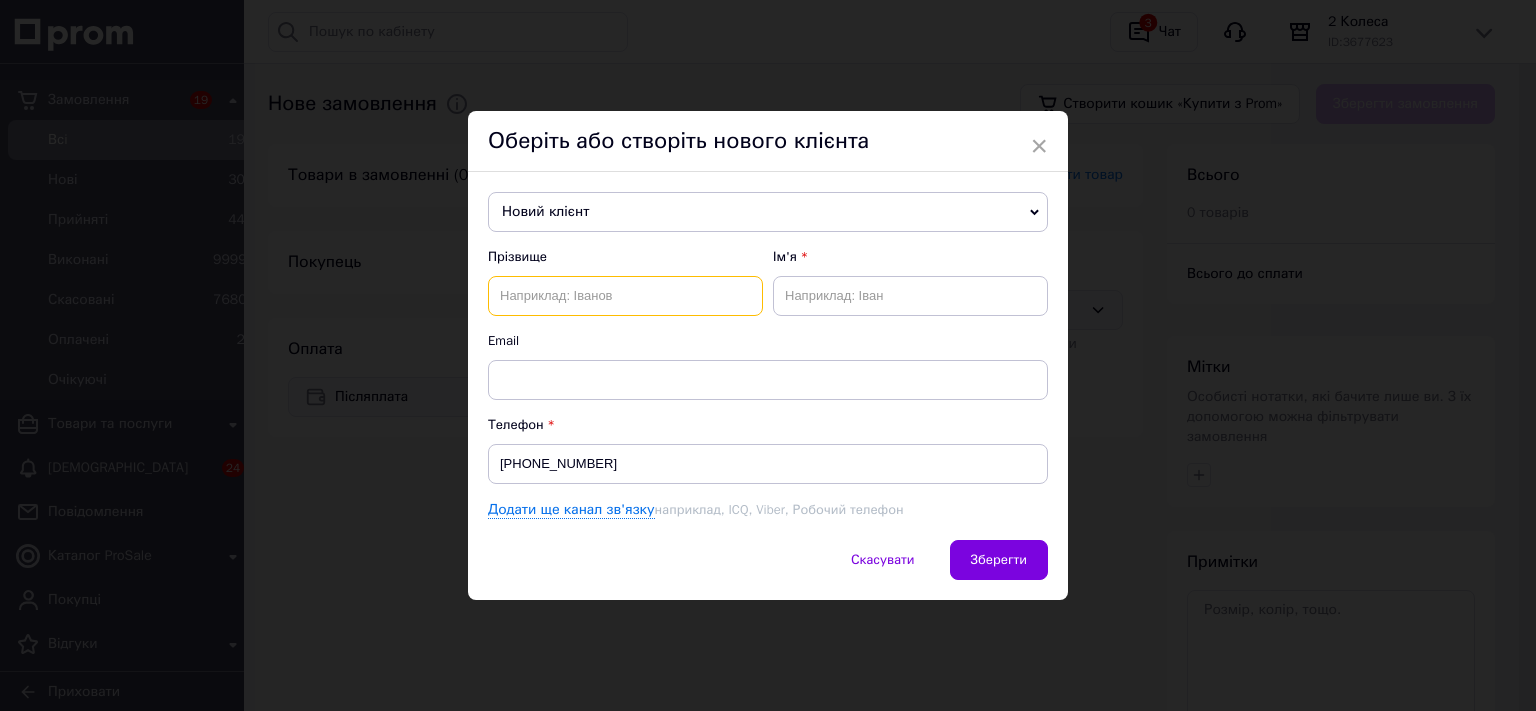 click at bounding box center [625, 296] 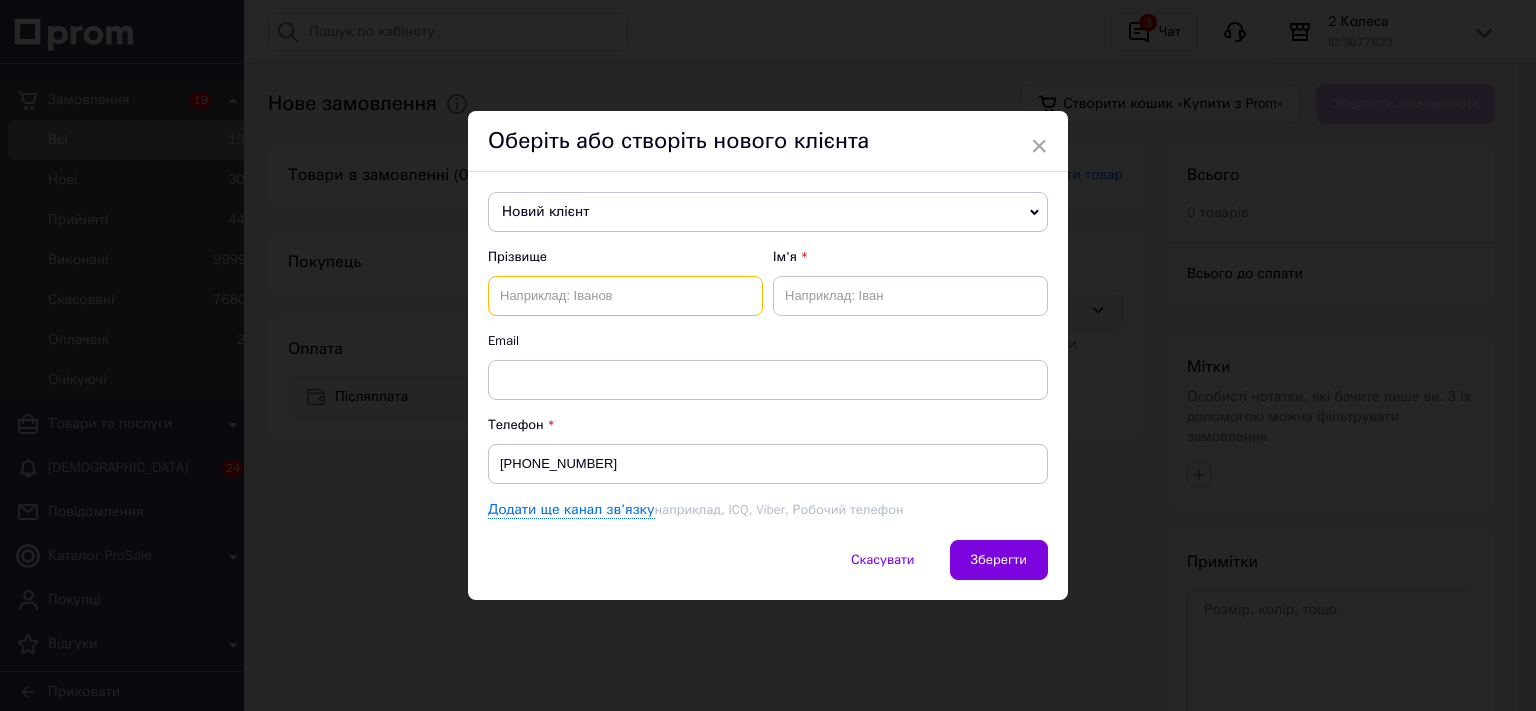 paste on "Свідро" 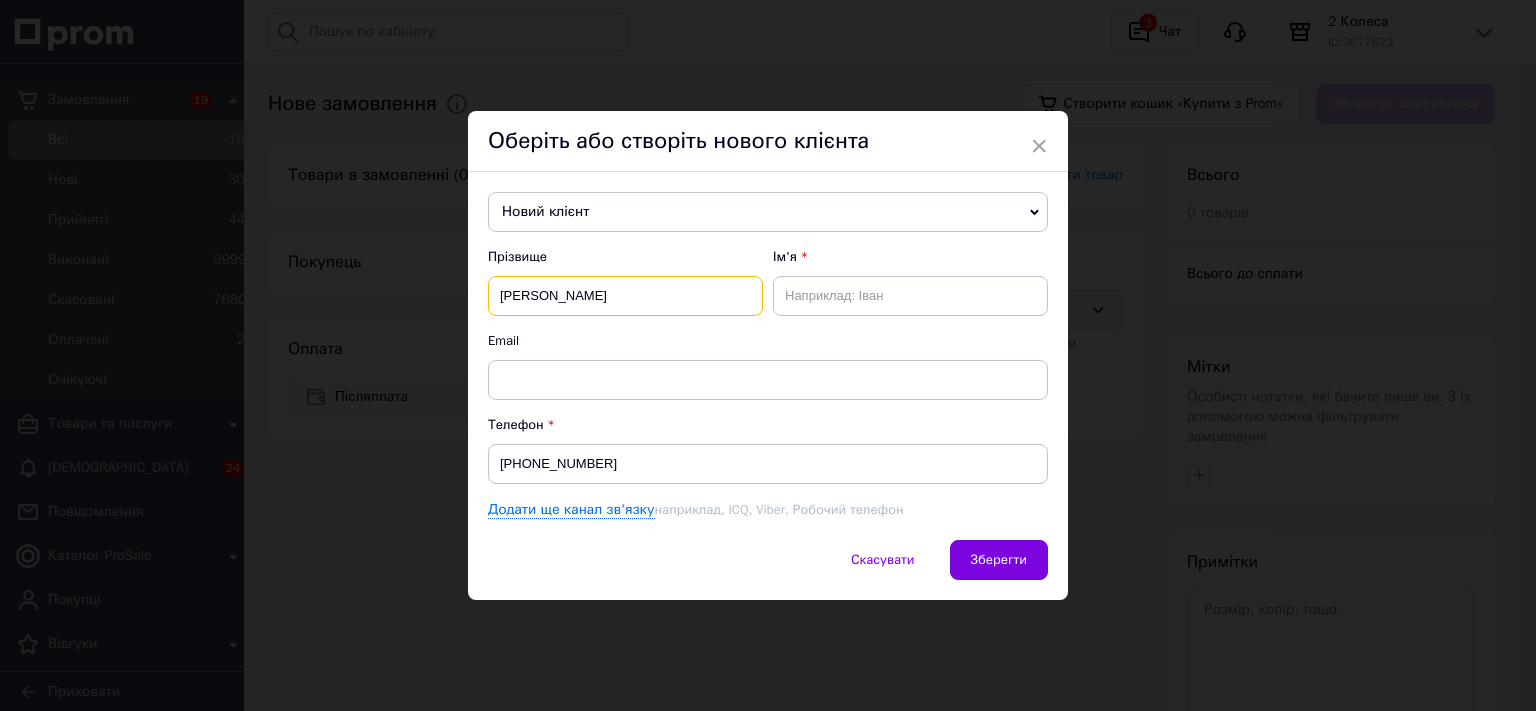 type on "Свідро" 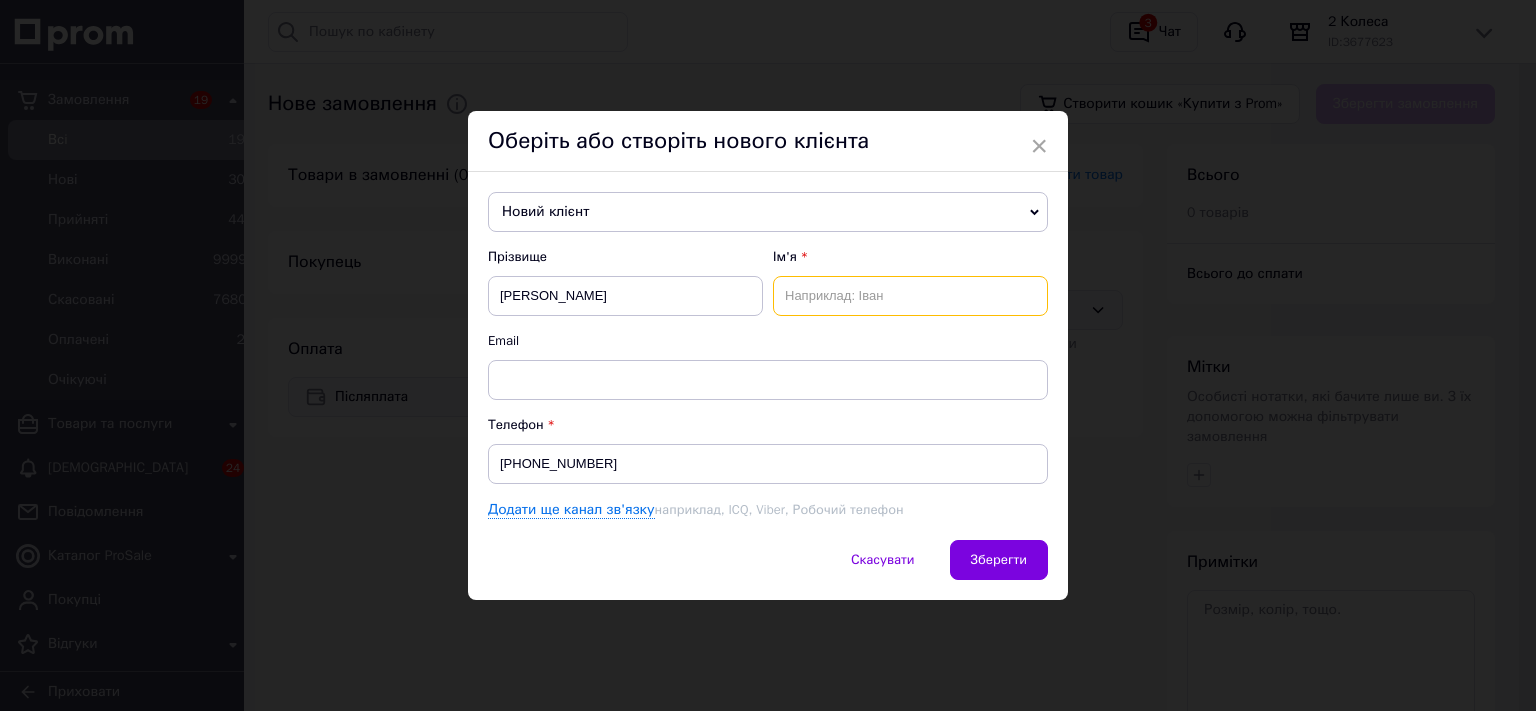 click at bounding box center (910, 296) 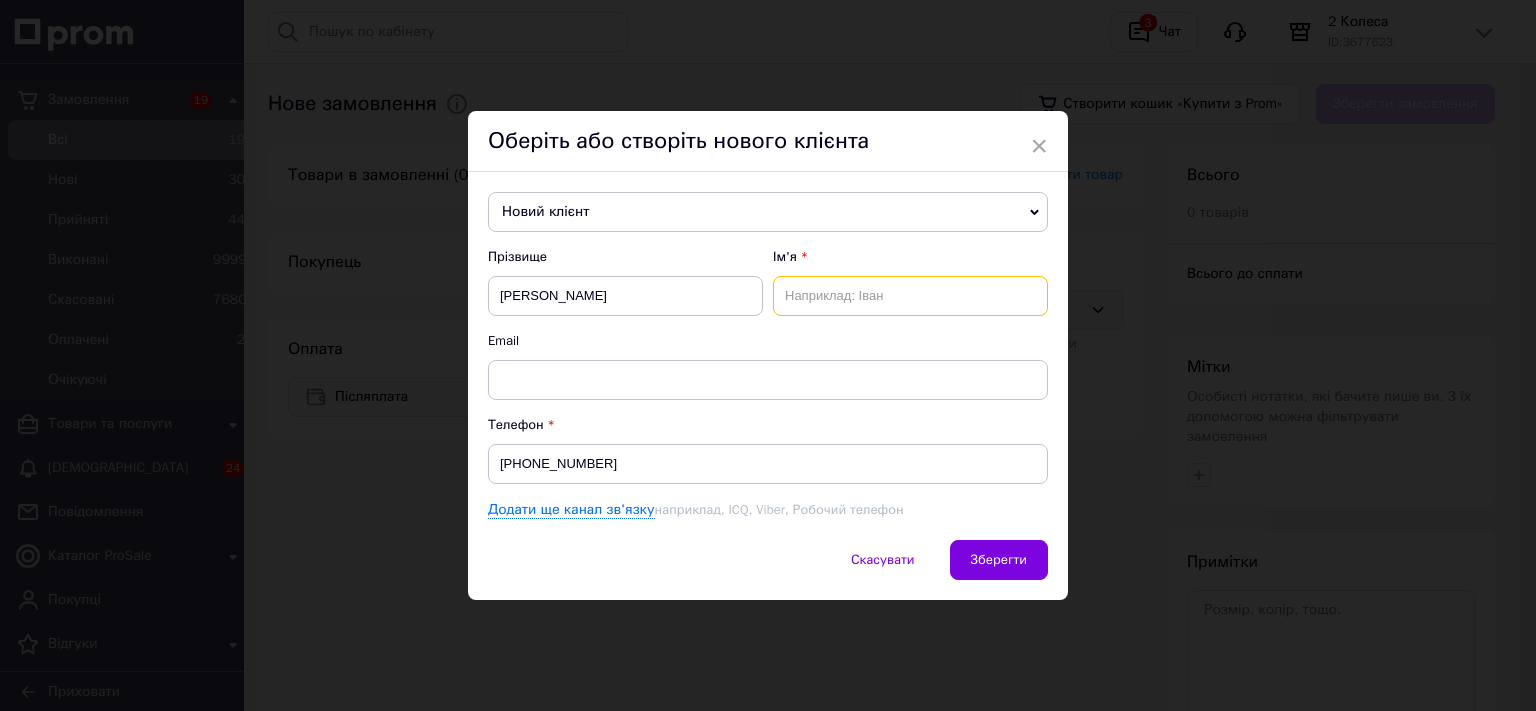paste on "Анатолій" 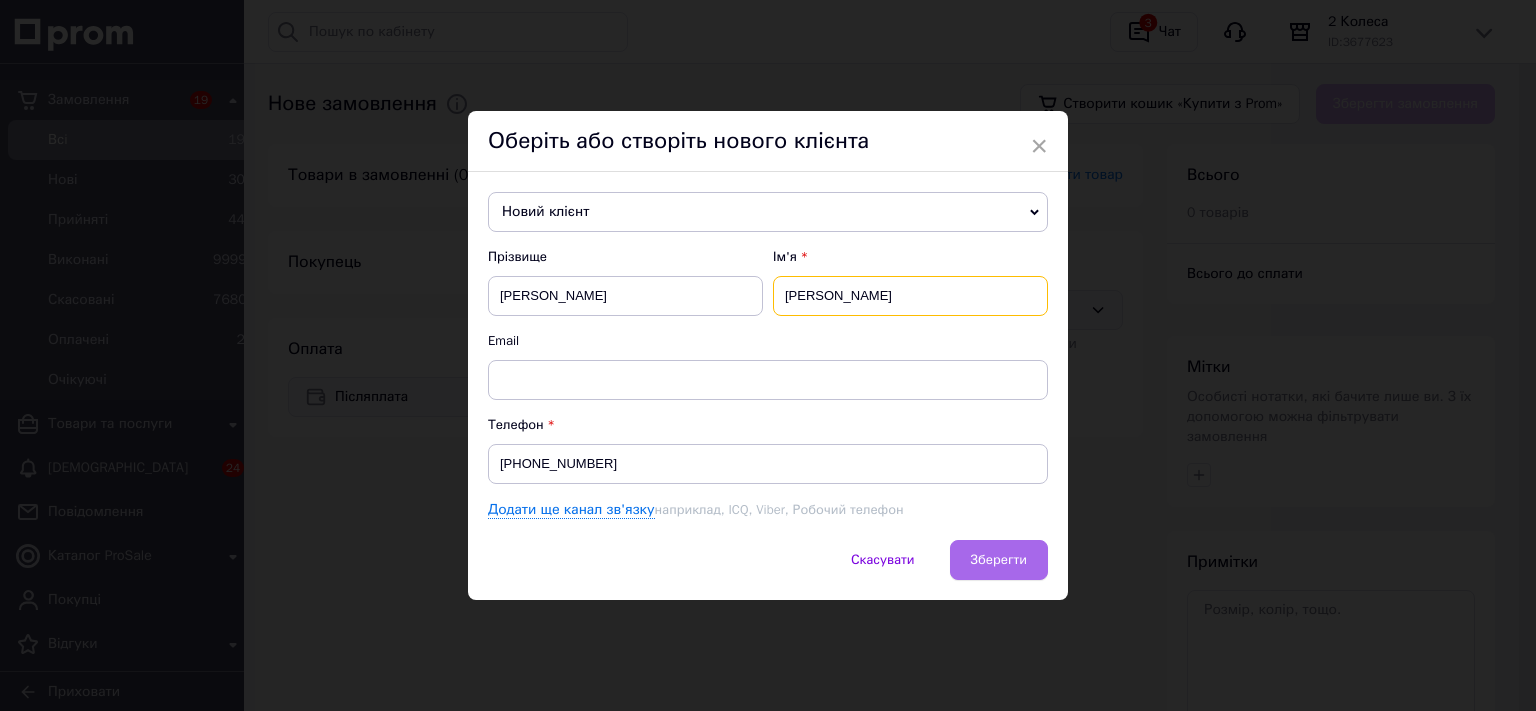 type on "Анатолій" 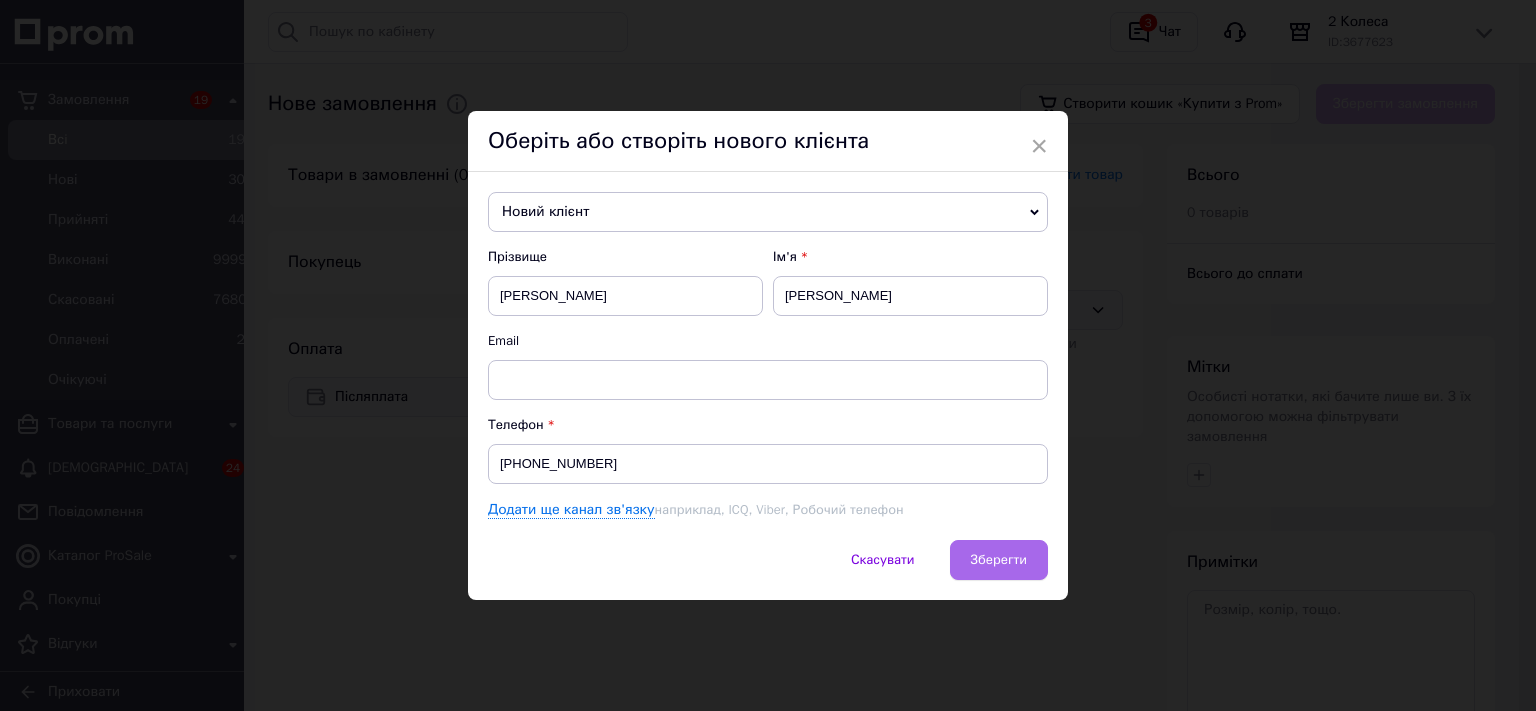 click on "Зберегти" at bounding box center [999, 559] 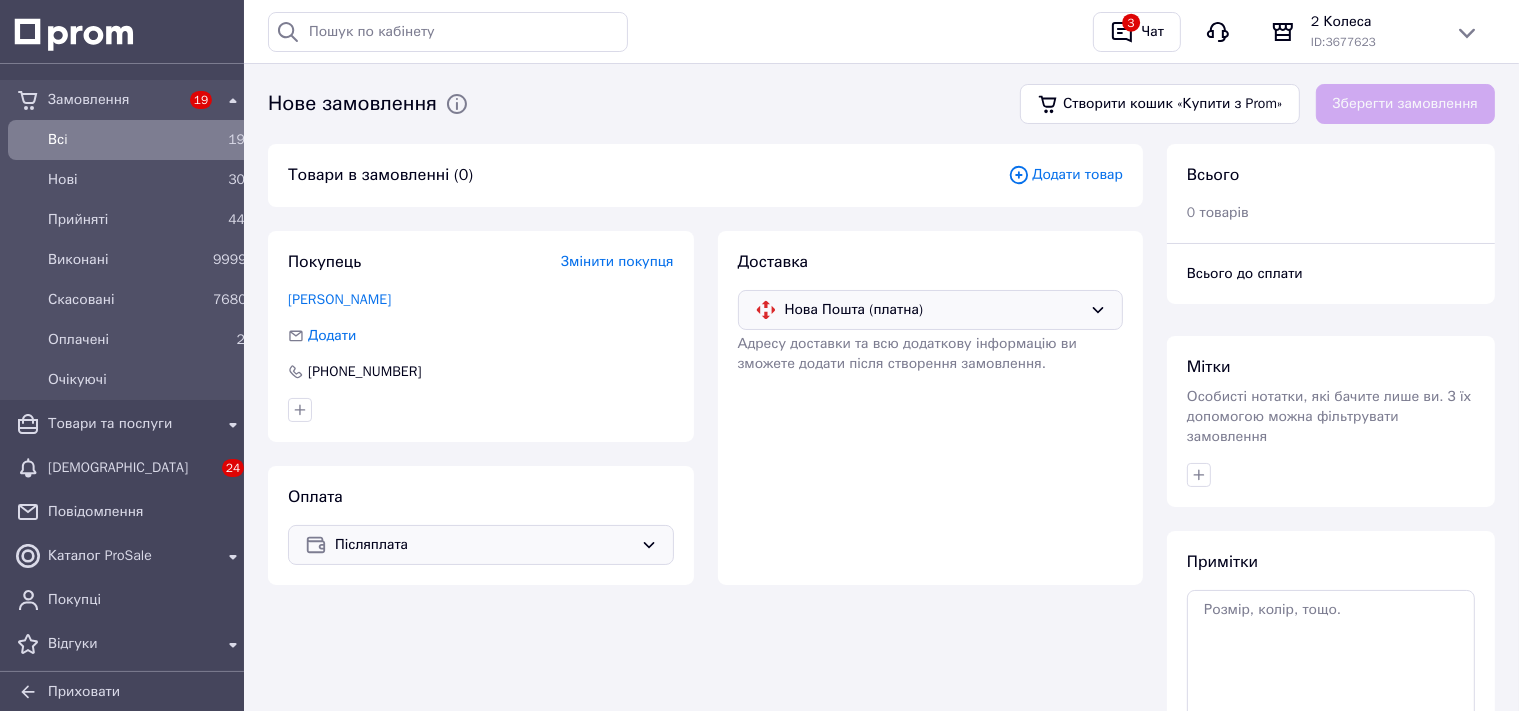 click on "Додати товар" at bounding box center (1065, 175) 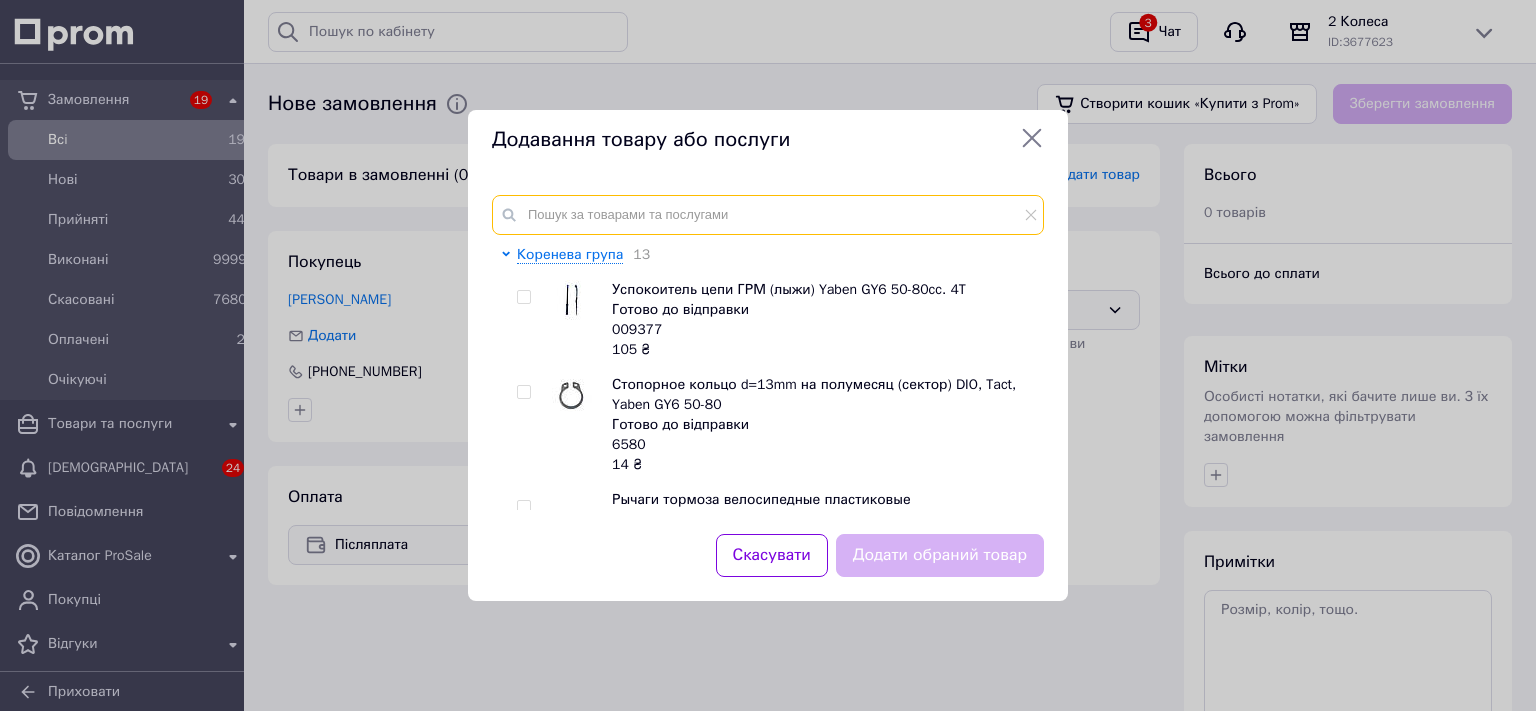 click at bounding box center (768, 215) 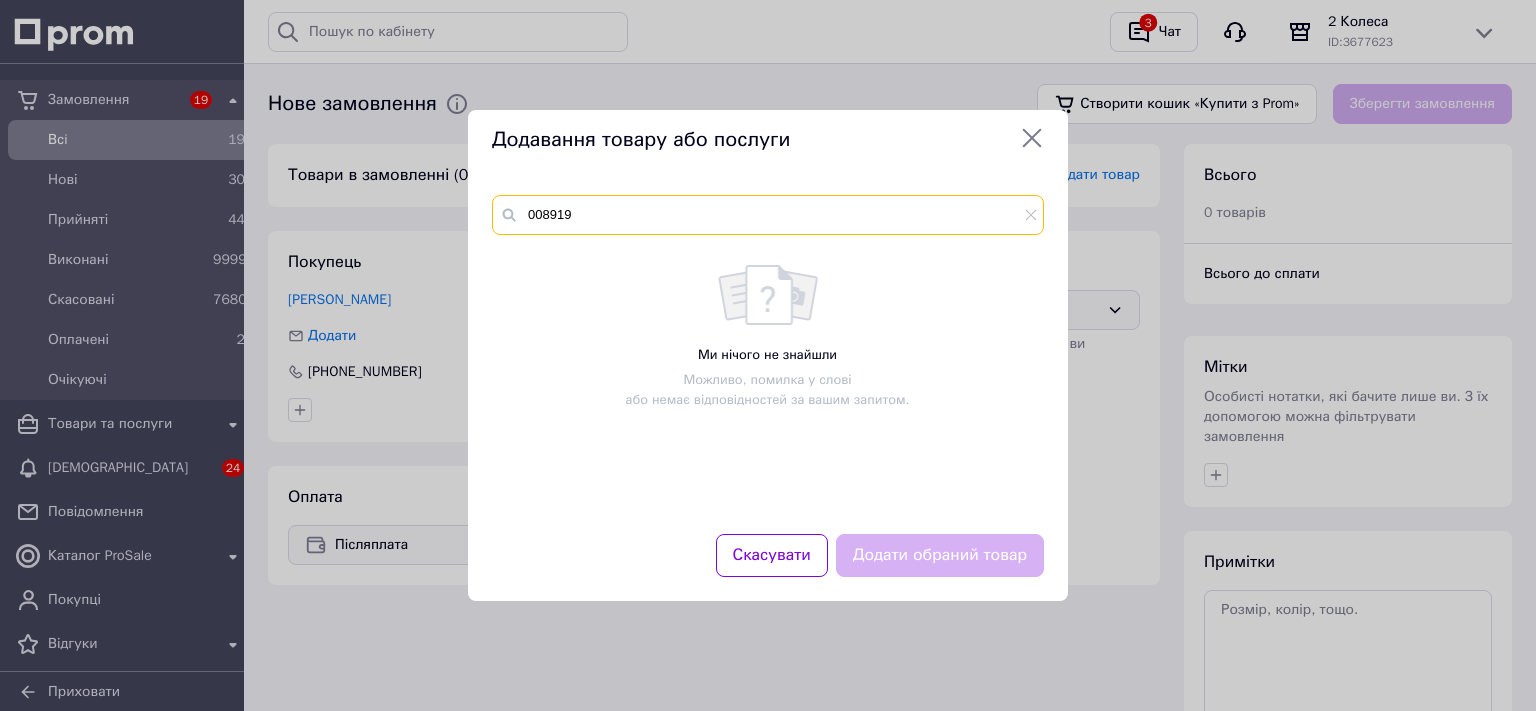 type on "008919" 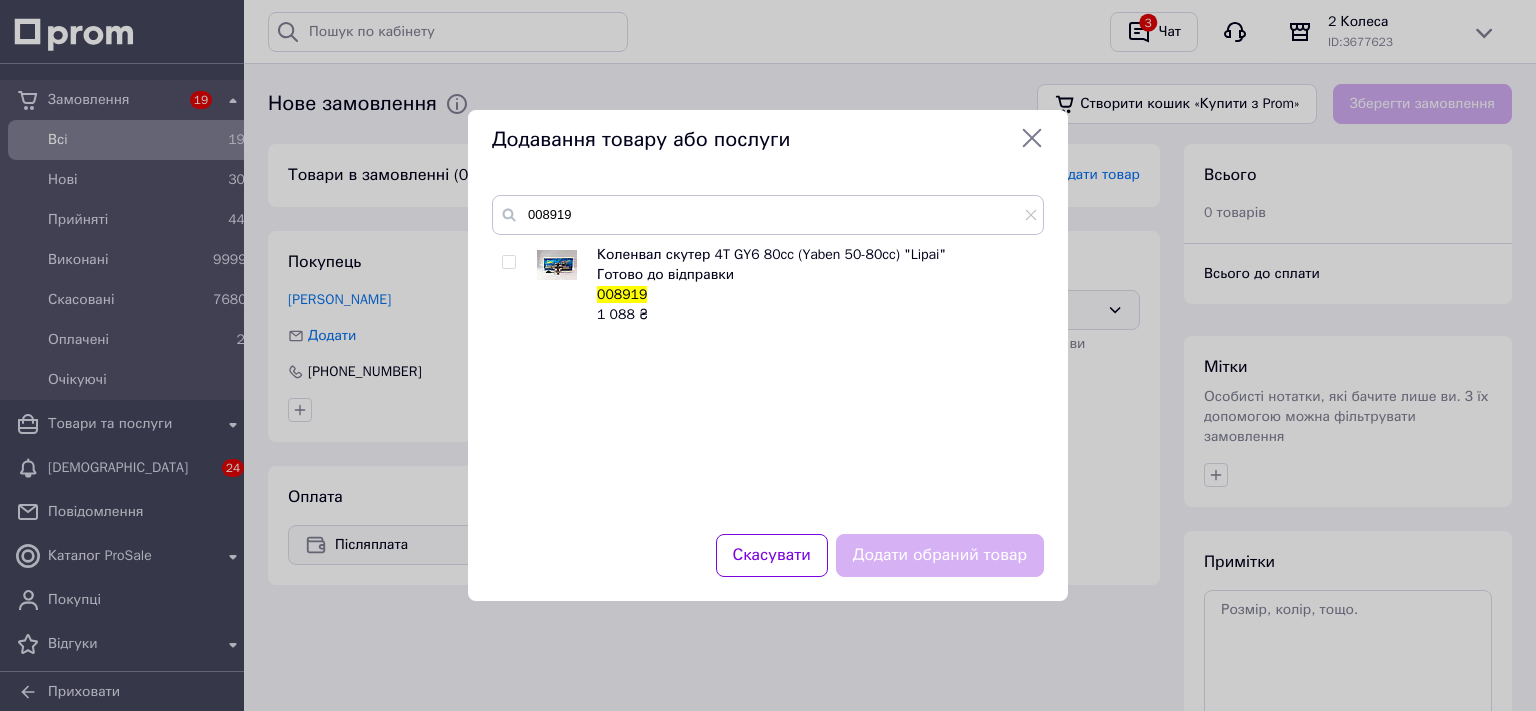 click at bounding box center [512, 285] 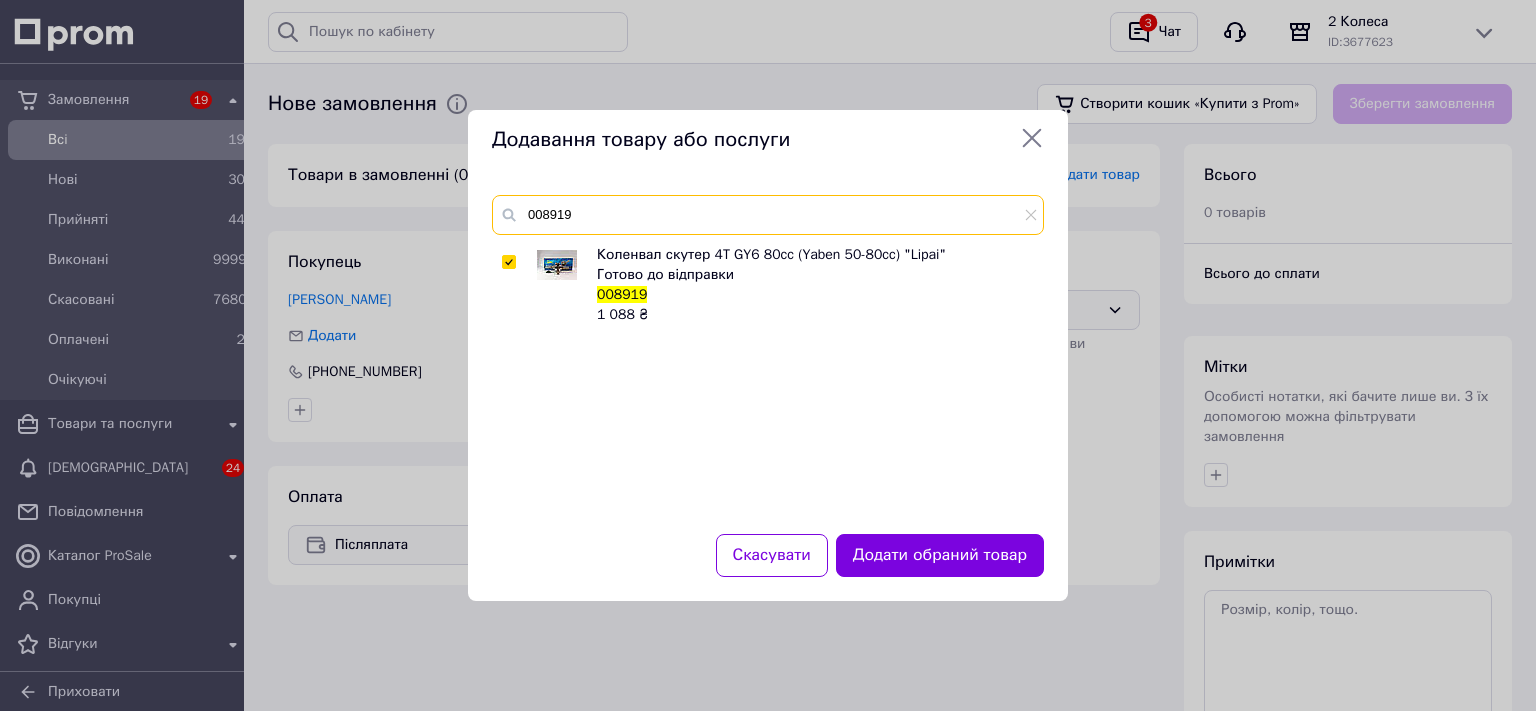 click on "008919" at bounding box center (768, 215) 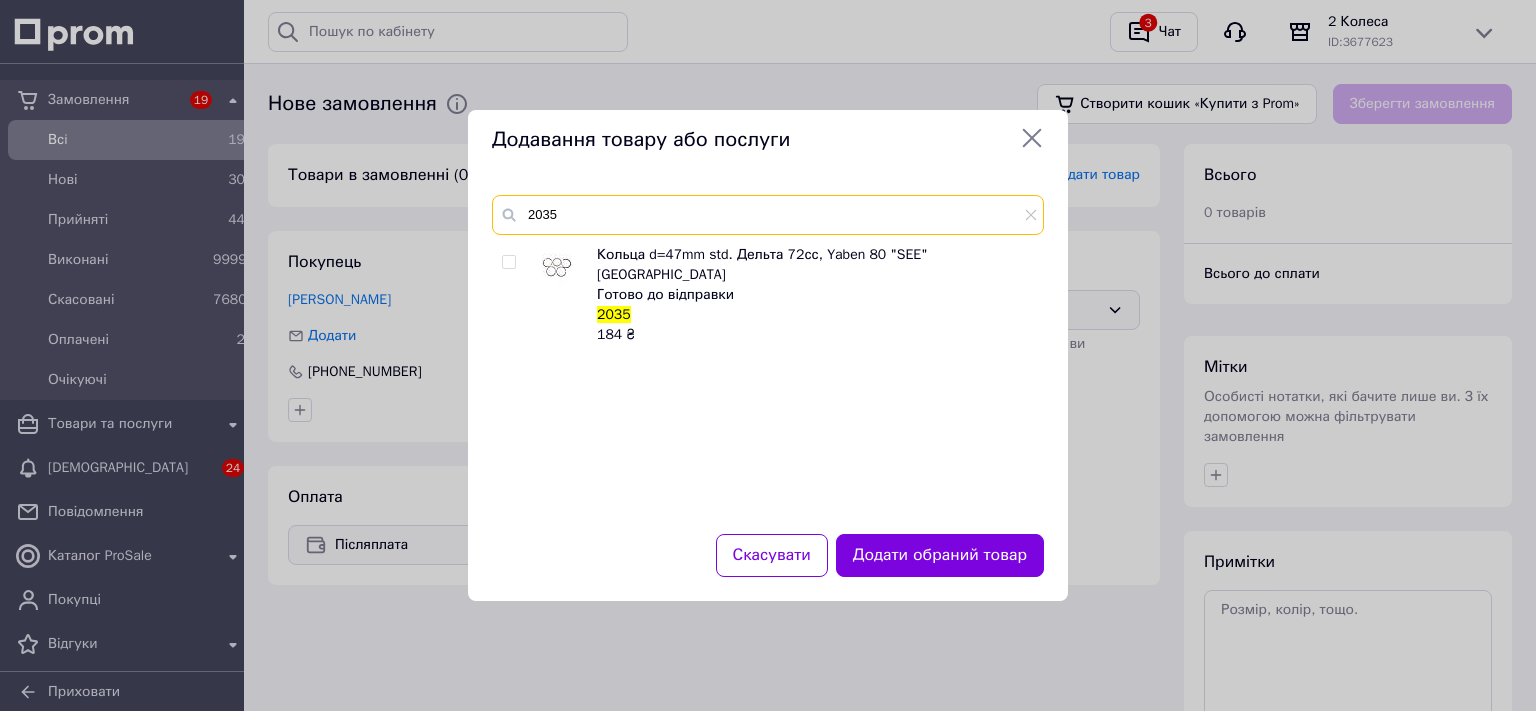 type on "2035" 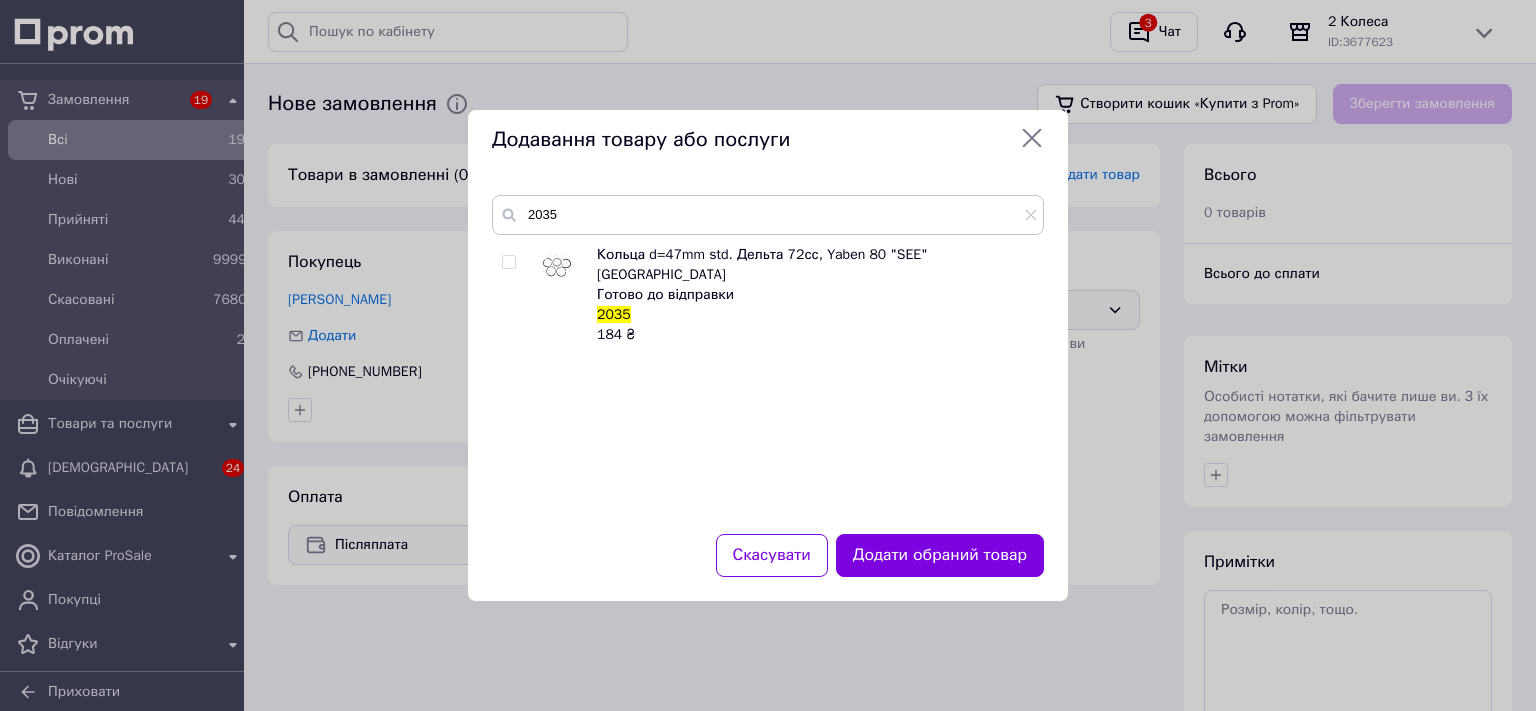click at bounding box center (508, 262) 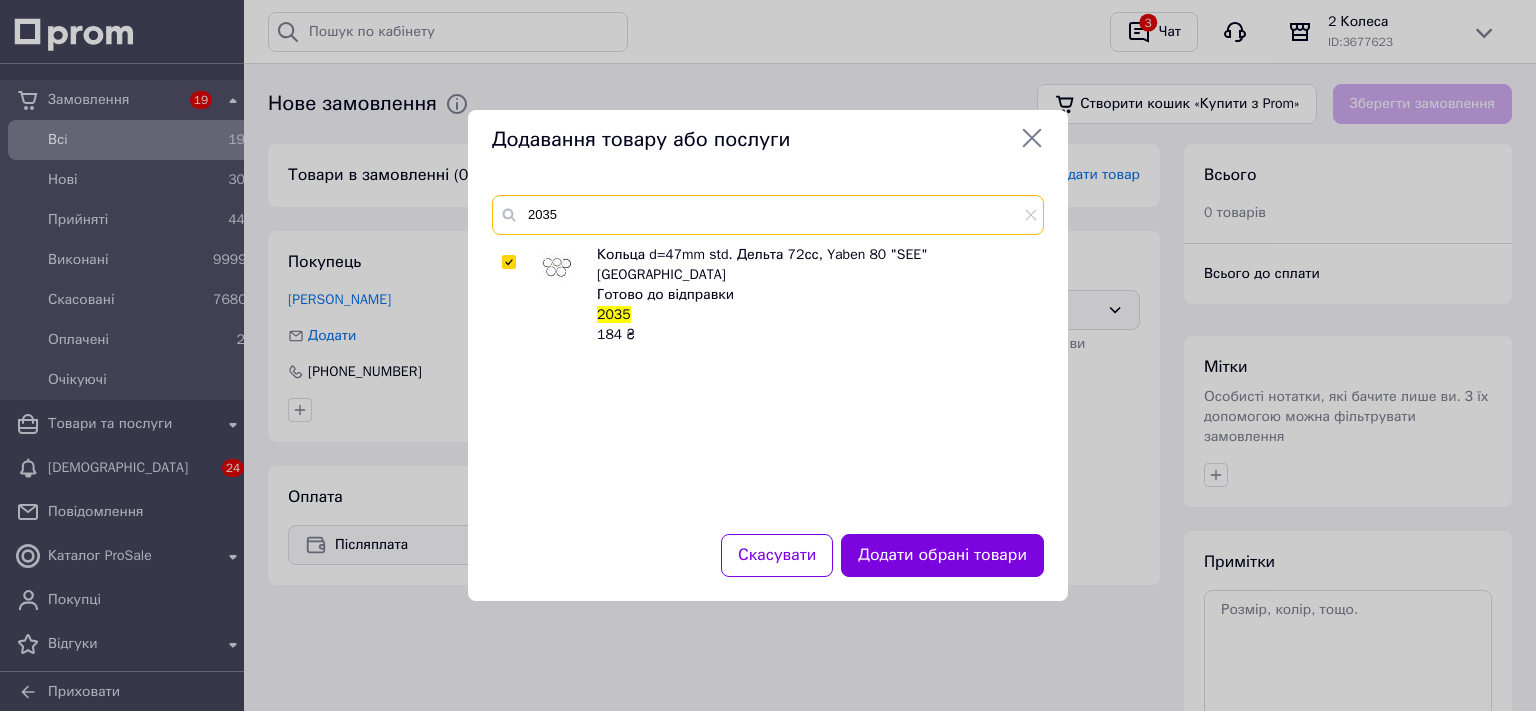 click on "2035" at bounding box center [768, 215] 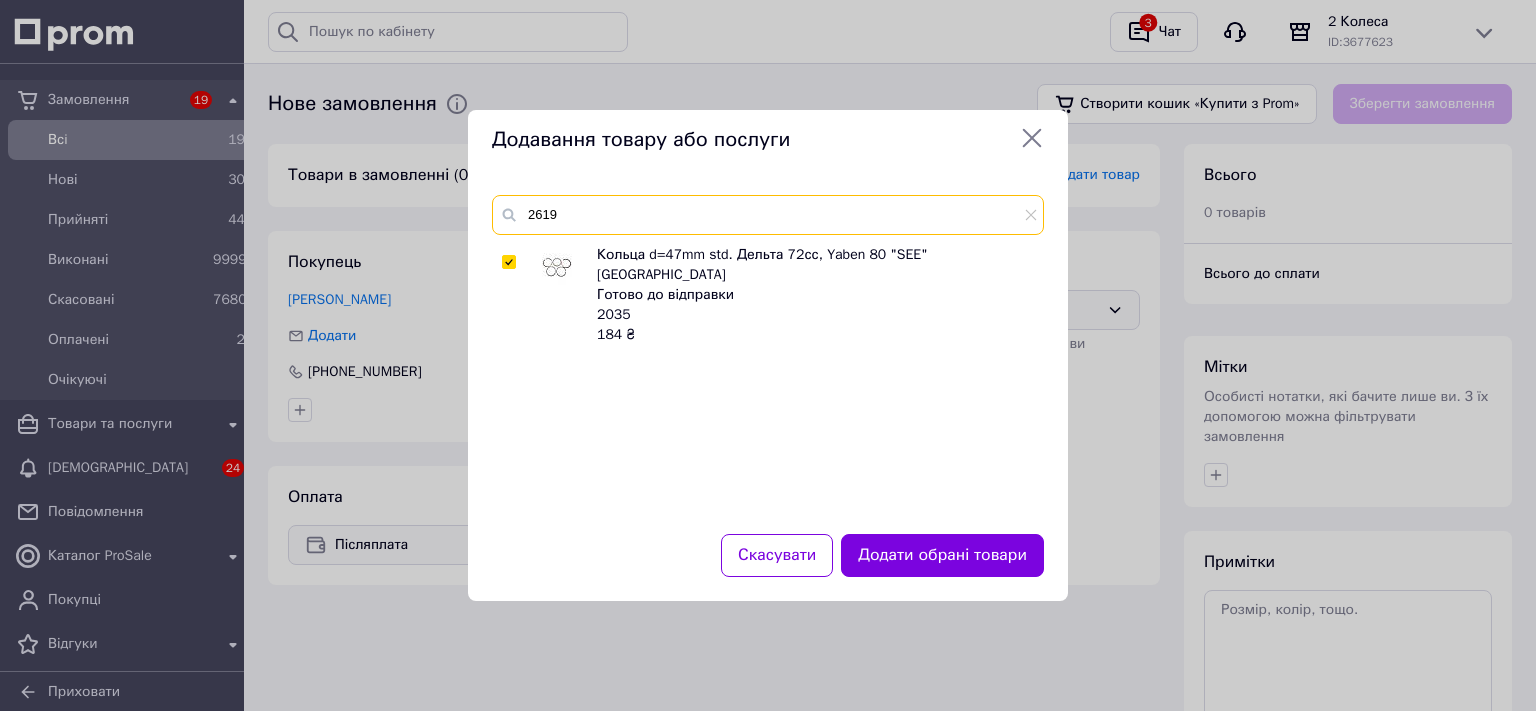 type on "2619" 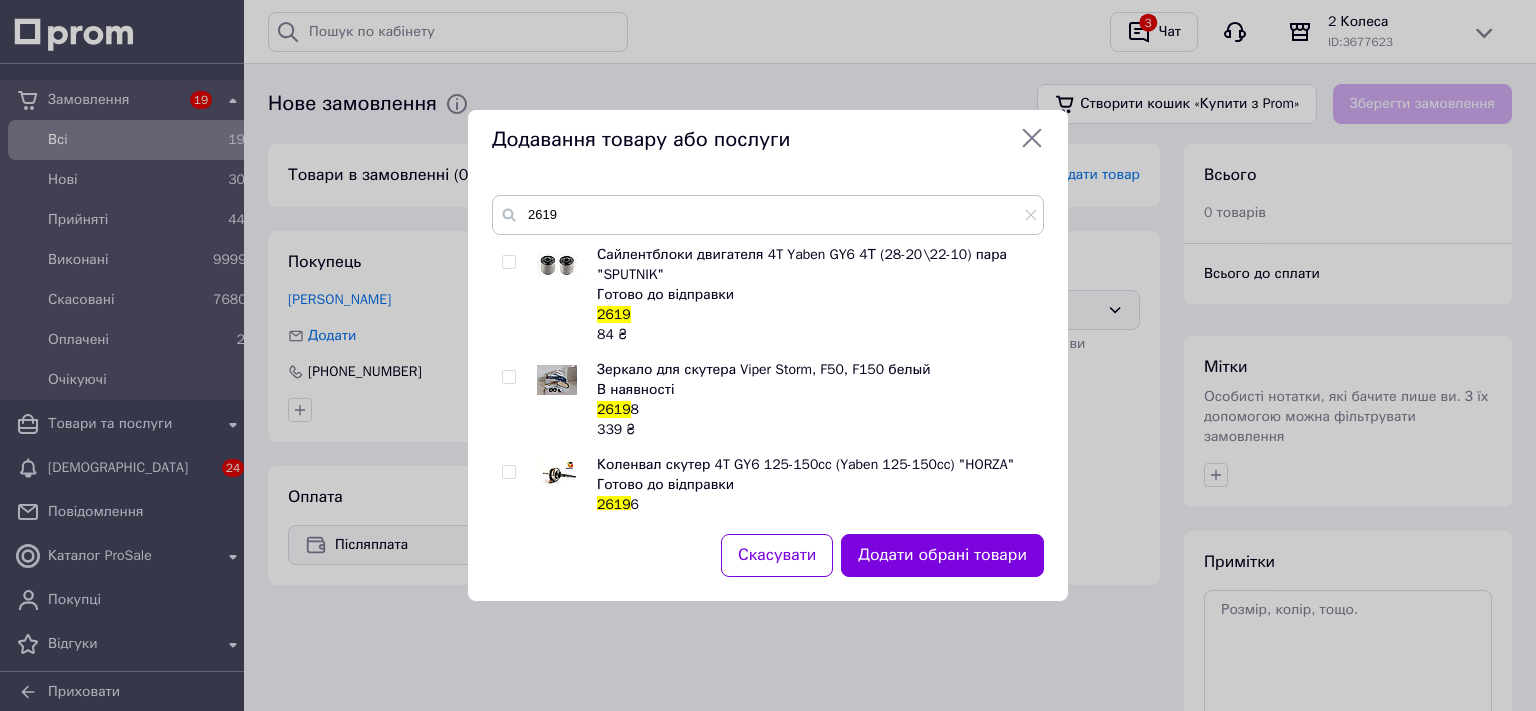 click at bounding box center (508, 262) 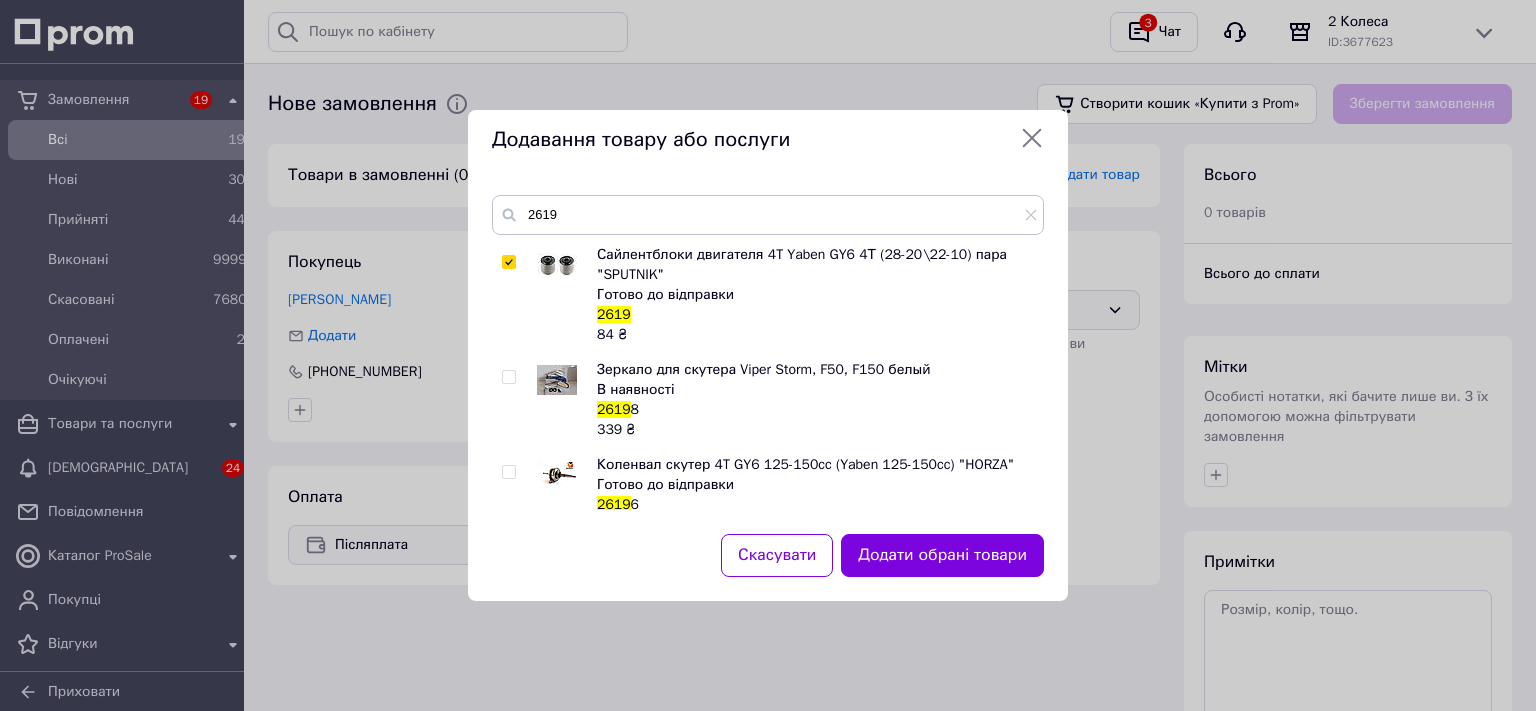 checkbox on "true" 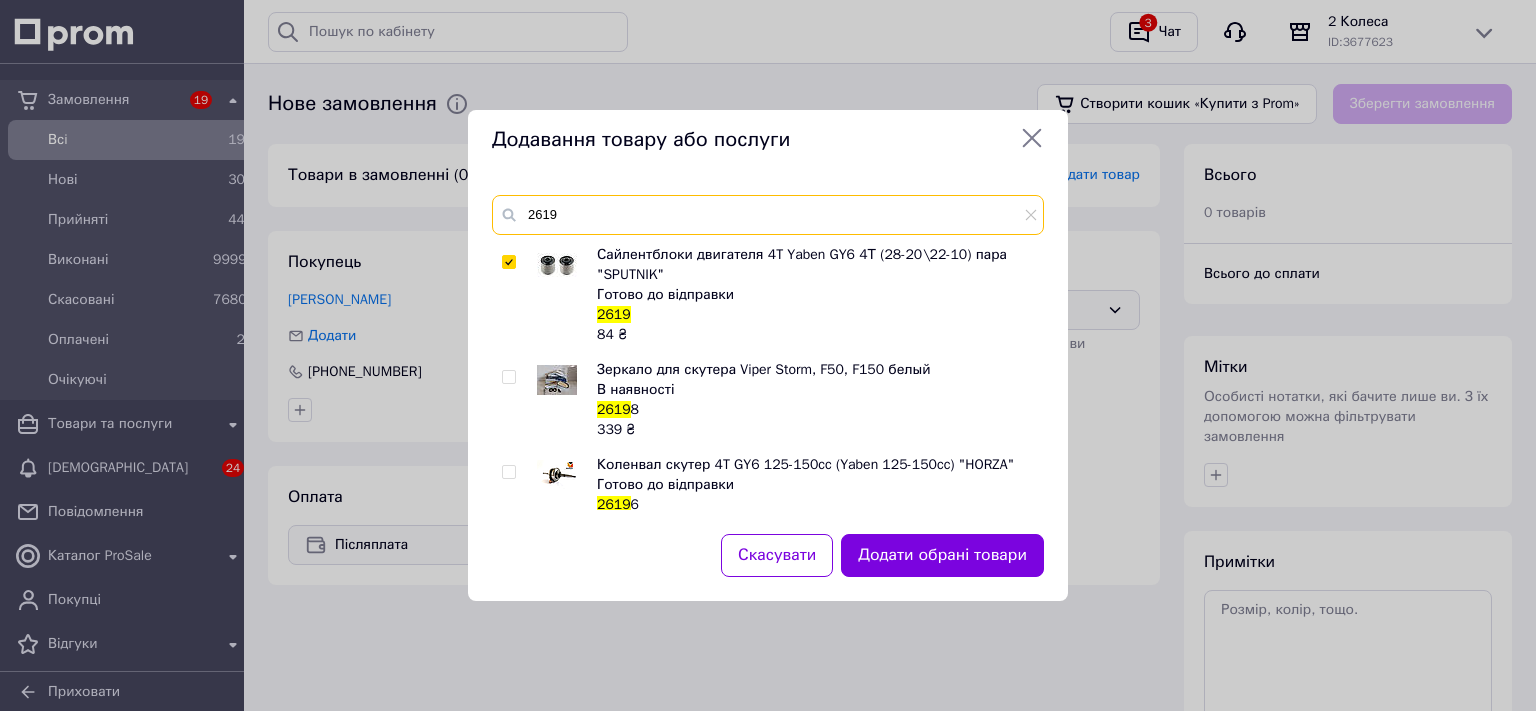 click on "2619" at bounding box center [768, 215] 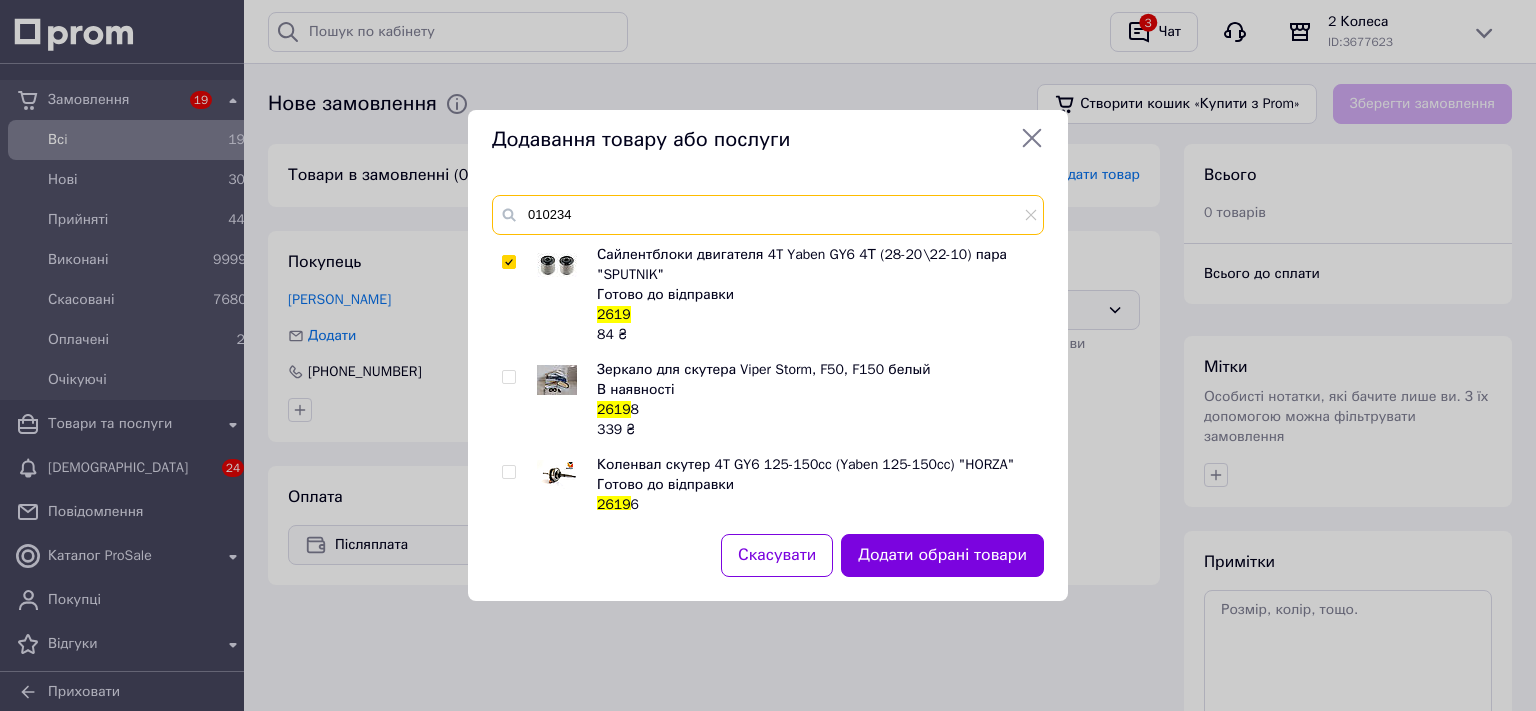 click on "010234" at bounding box center [768, 215] 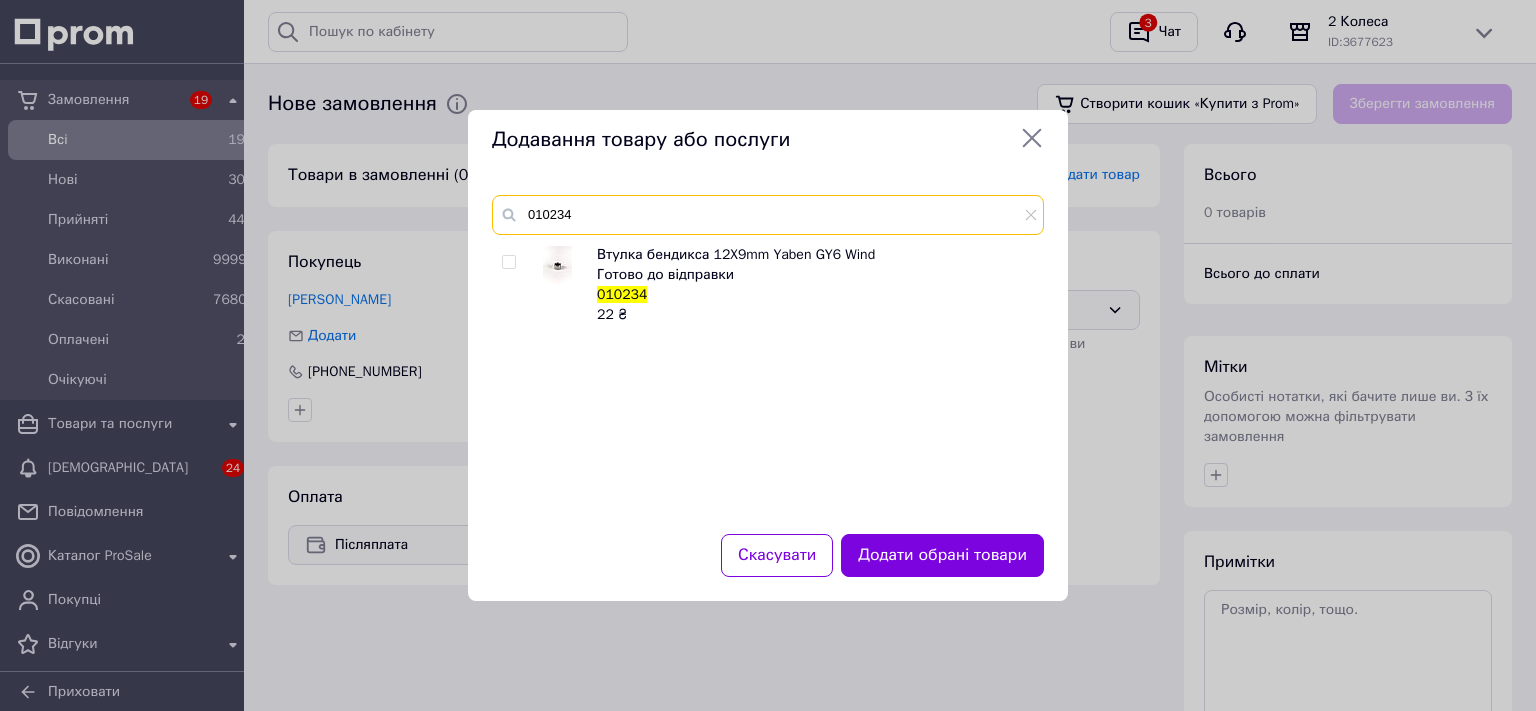 type on "010234" 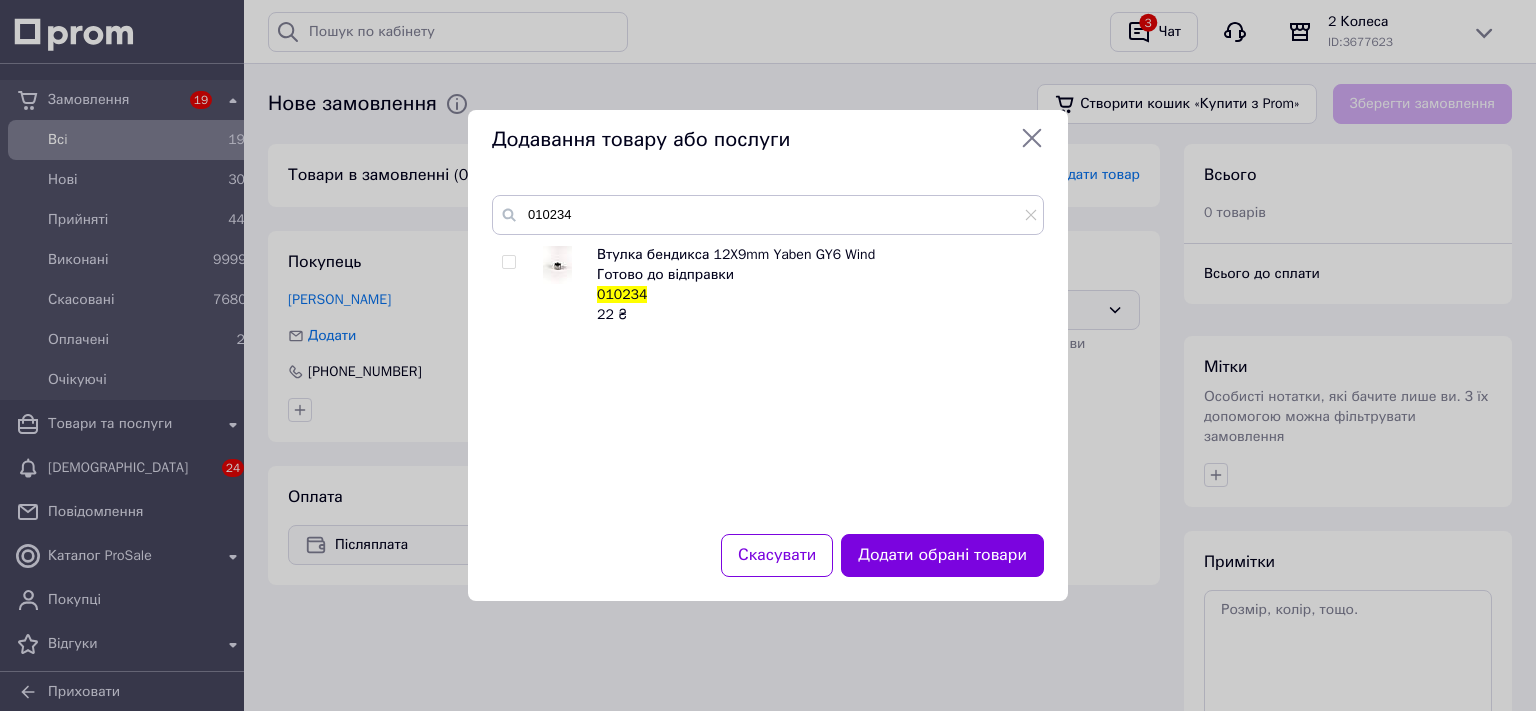 click at bounding box center [508, 262] 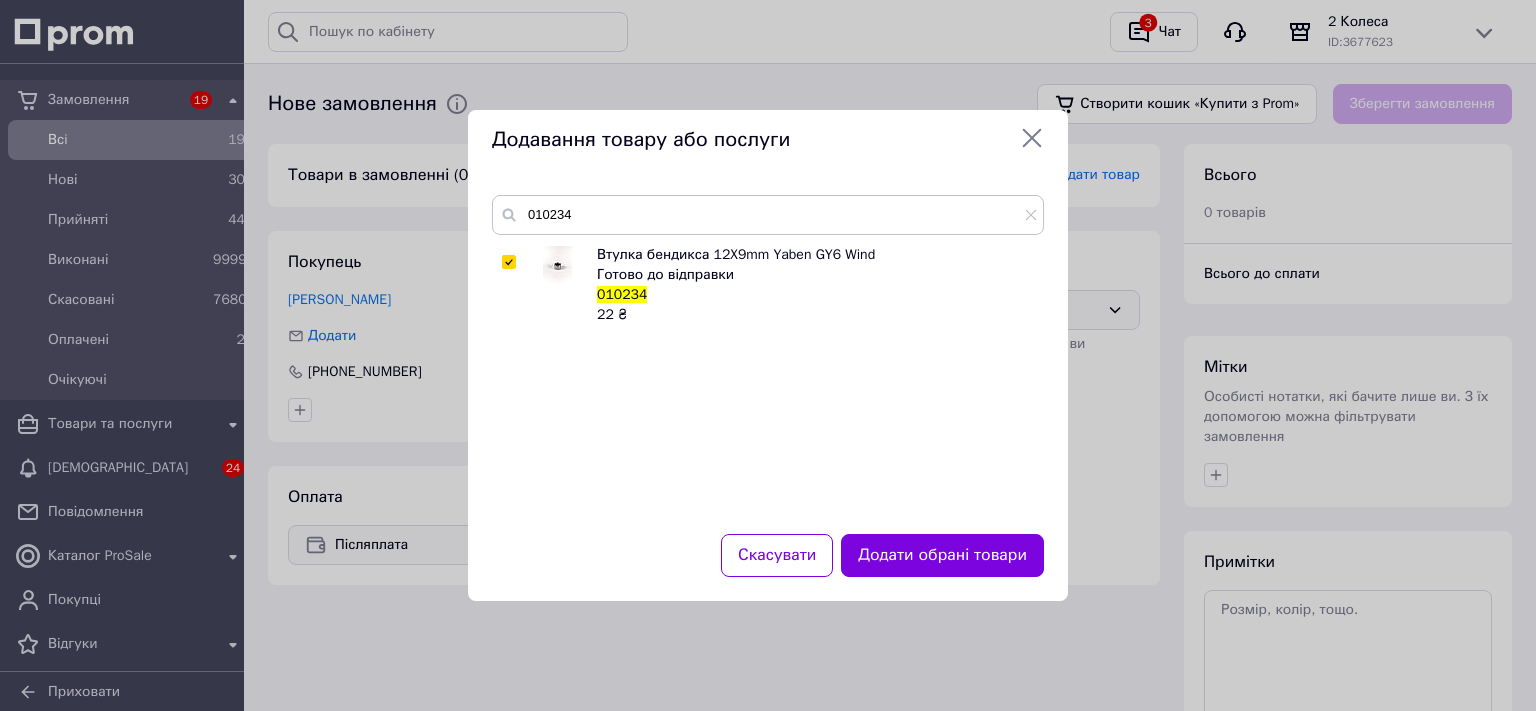 checkbox on "true" 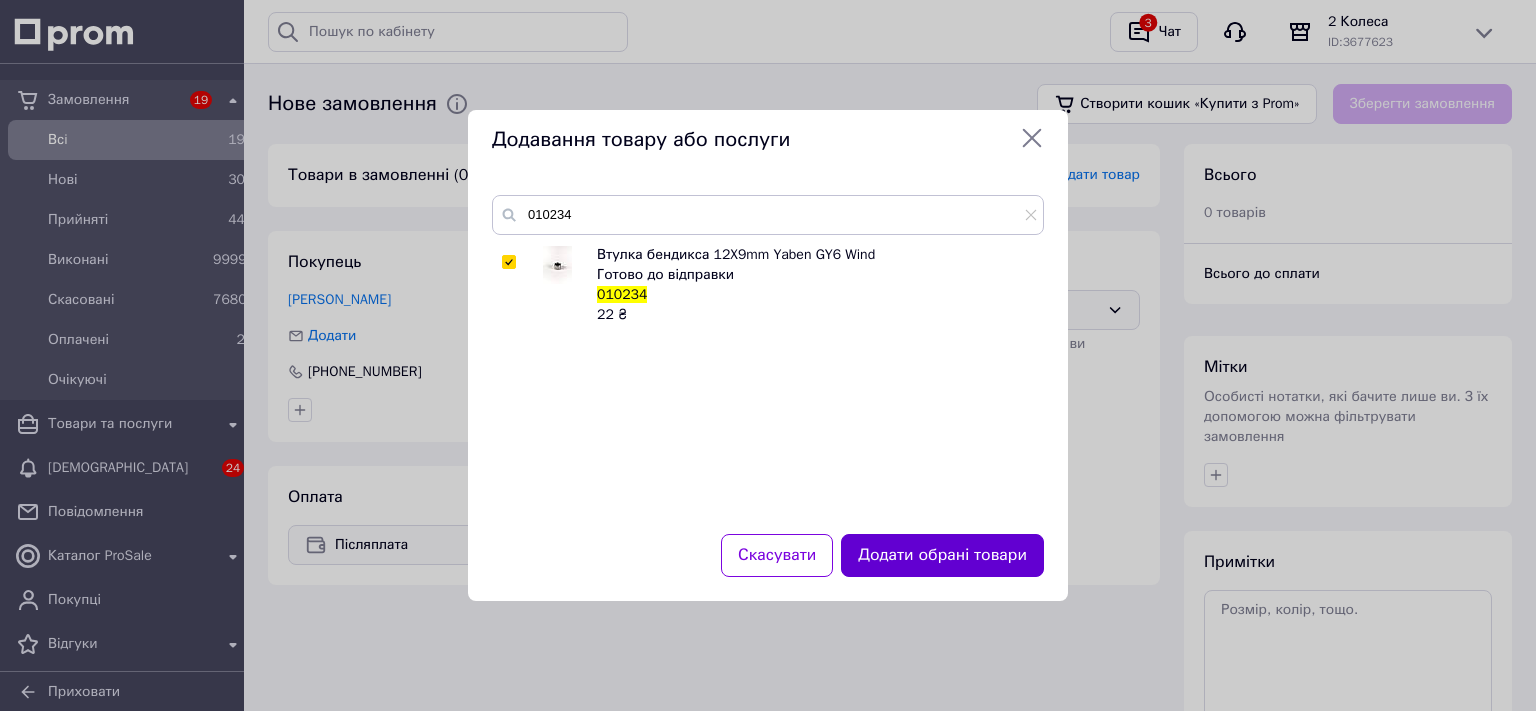 click on "Додати обрані товари" at bounding box center [942, 555] 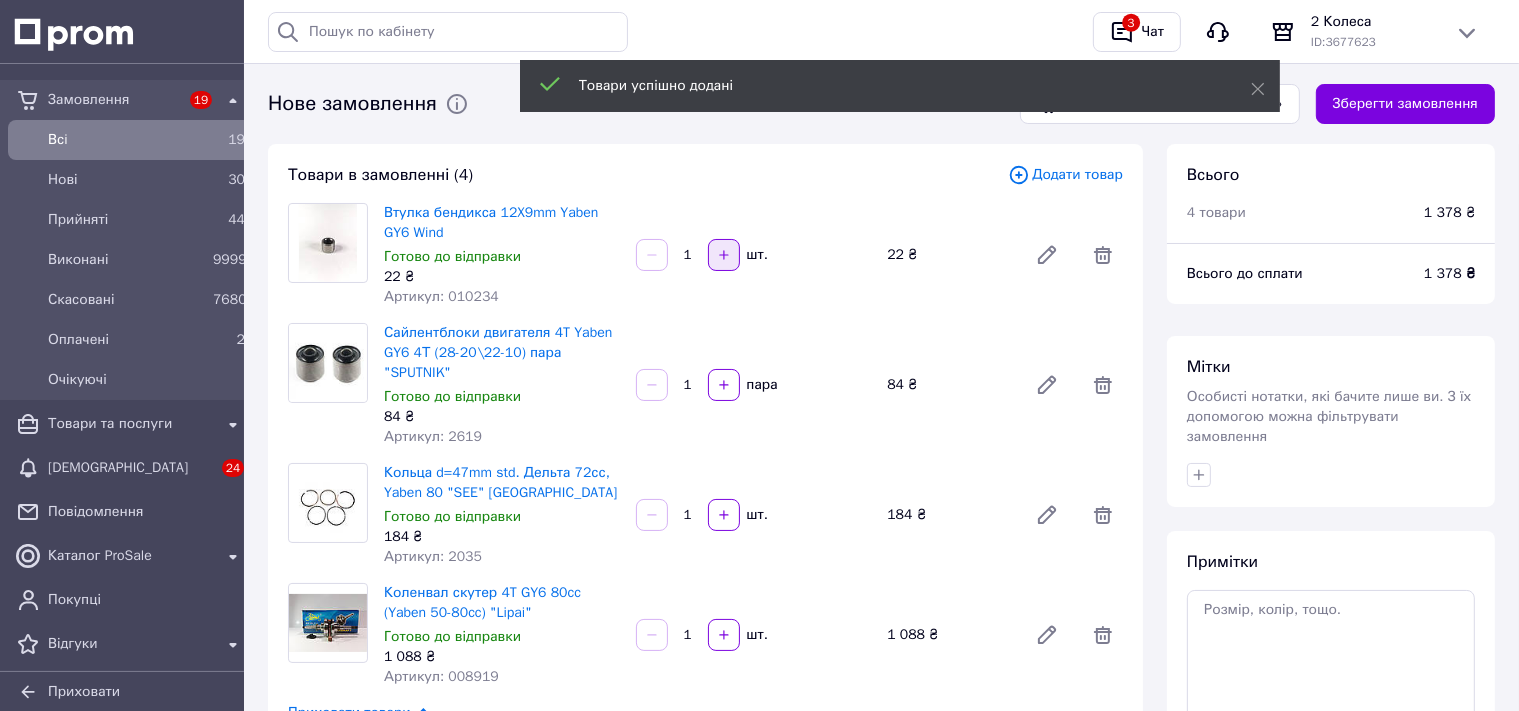 click 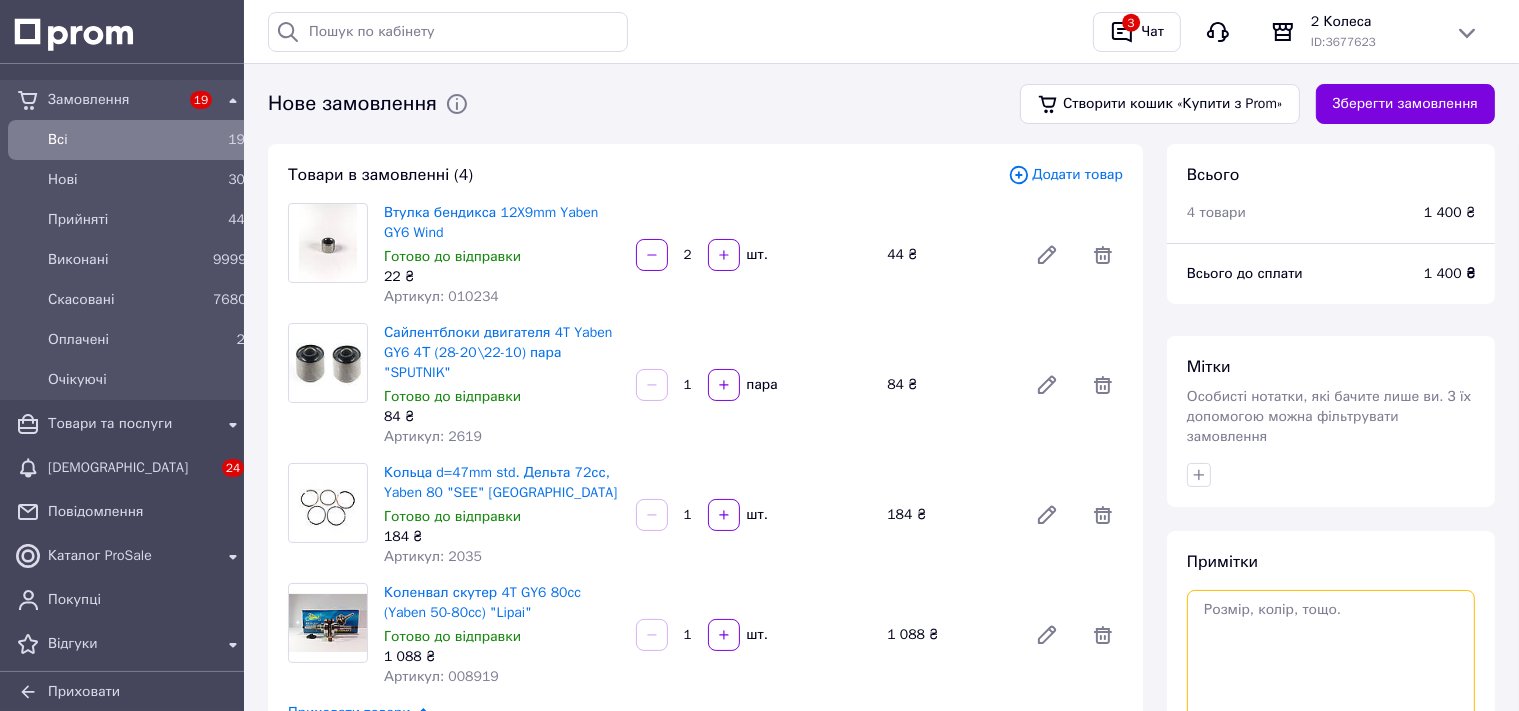 click at bounding box center (1331, 665) 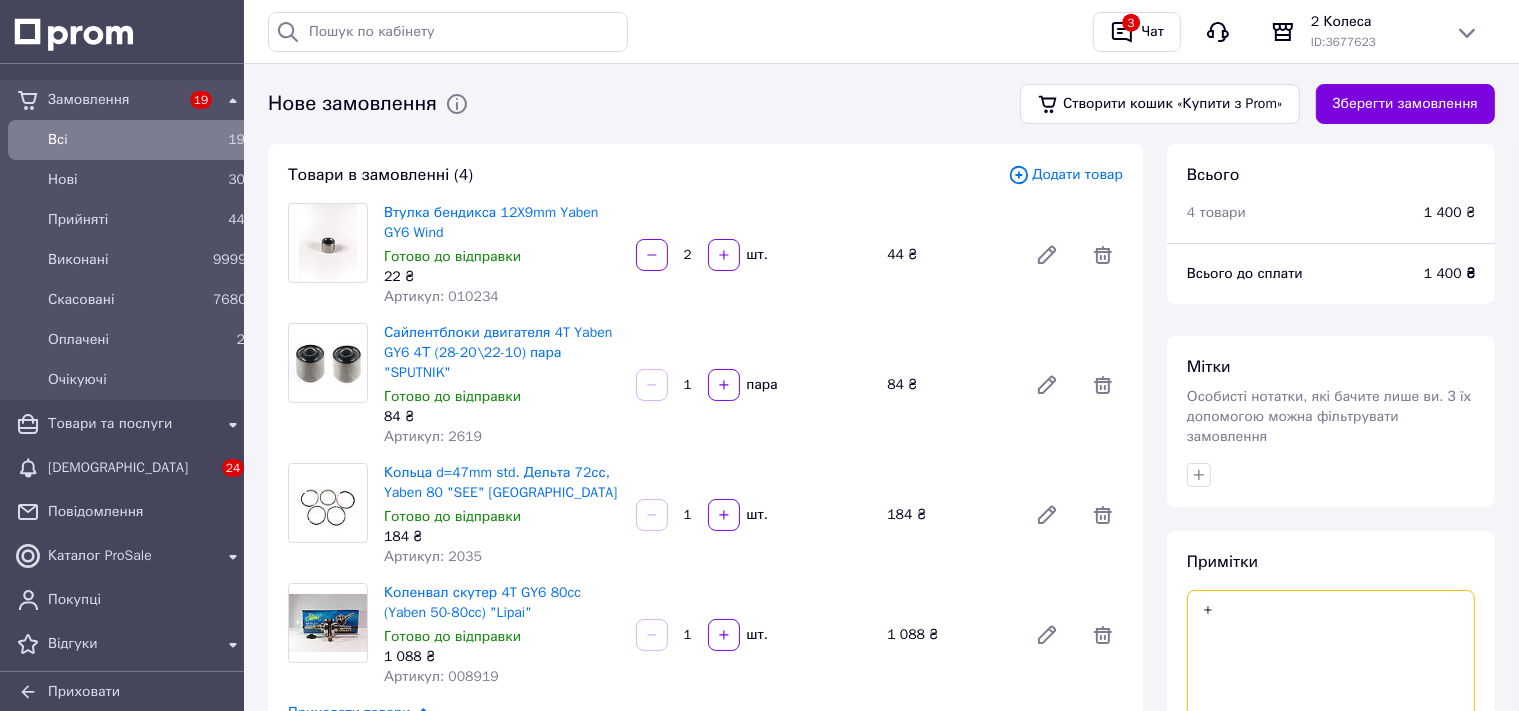 paste on "Ремкомплект карбюратора ТВ-60 "TM","SL"" 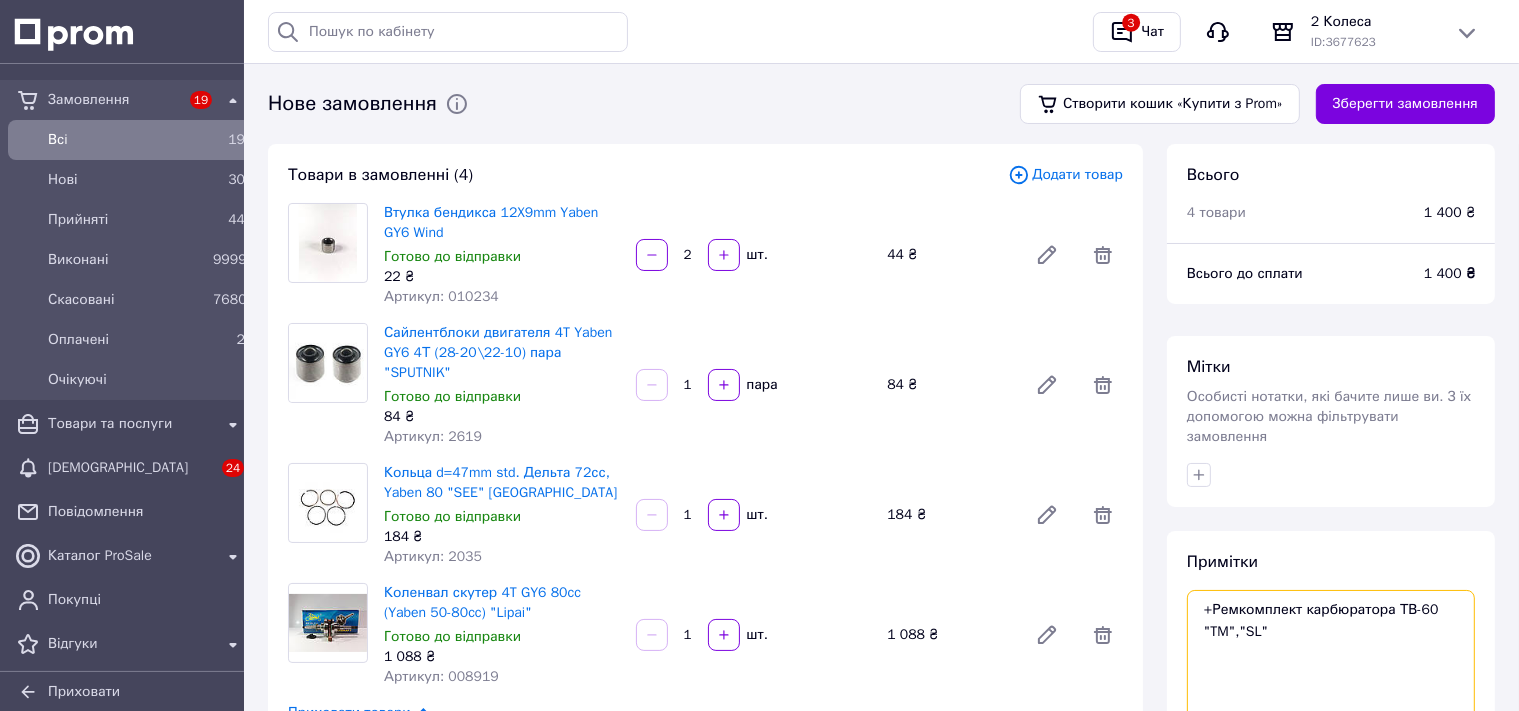 paste on "2329" 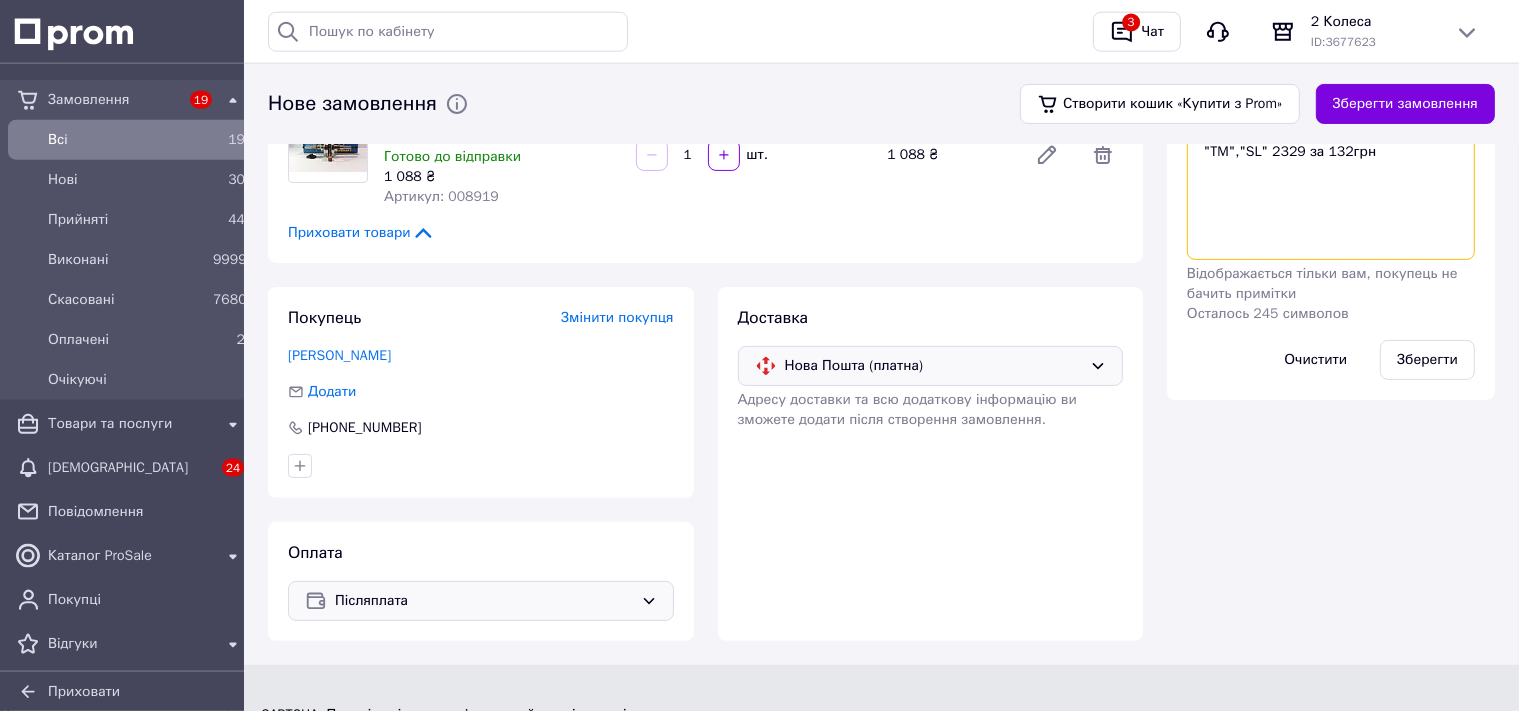 scroll, scrollTop: 493, scrollLeft: 0, axis: vertical 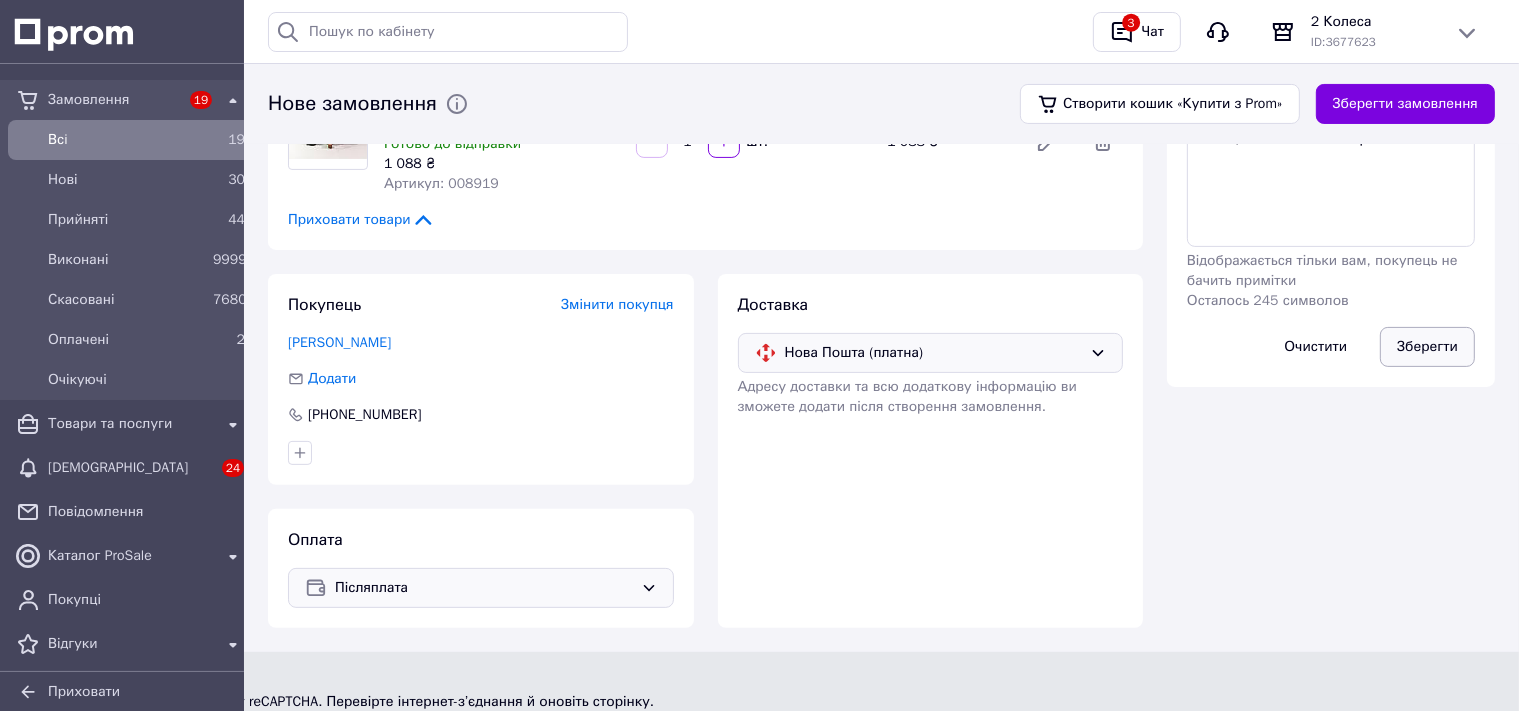 click on "Зберегти" at bounding box center (1427, 347) 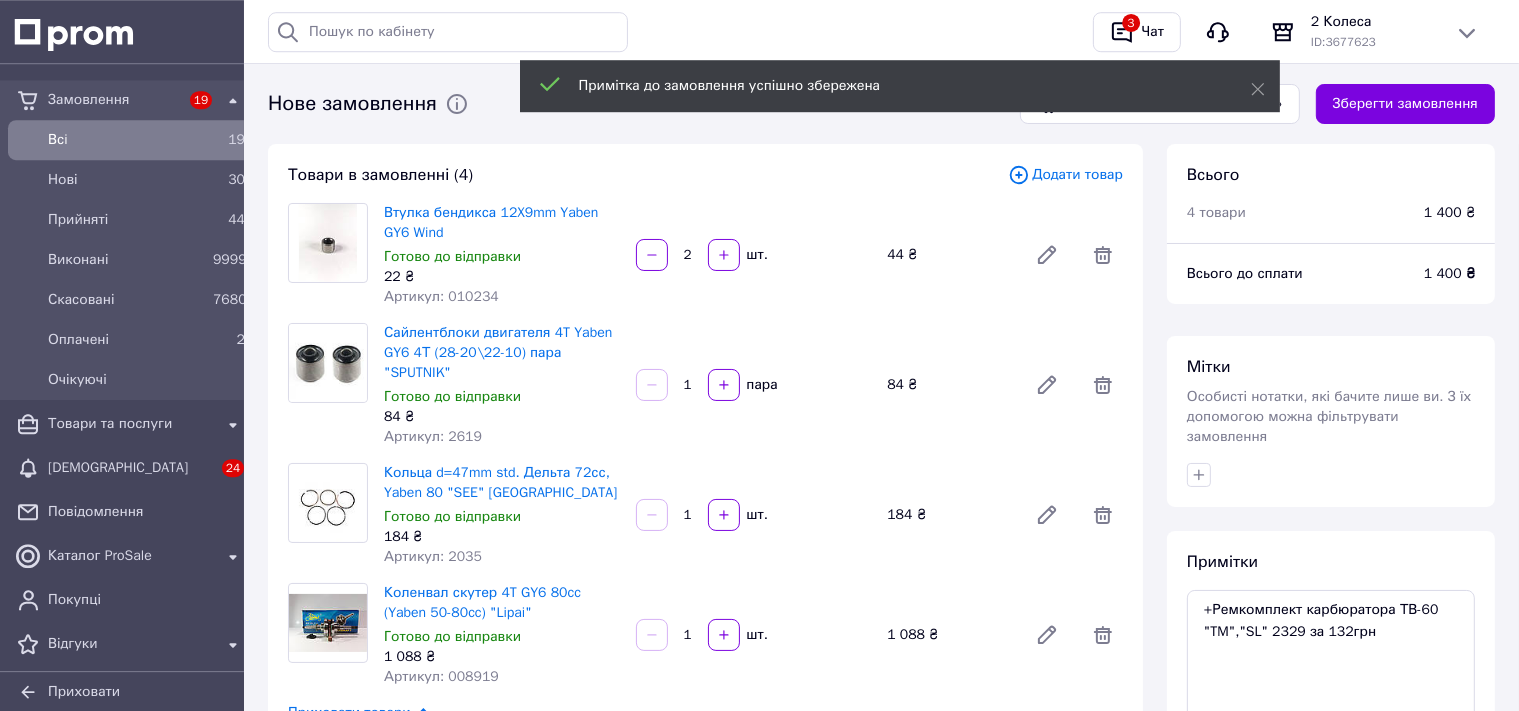 scroll, scrollTop: 0, scrollLeft: 0, axis: both 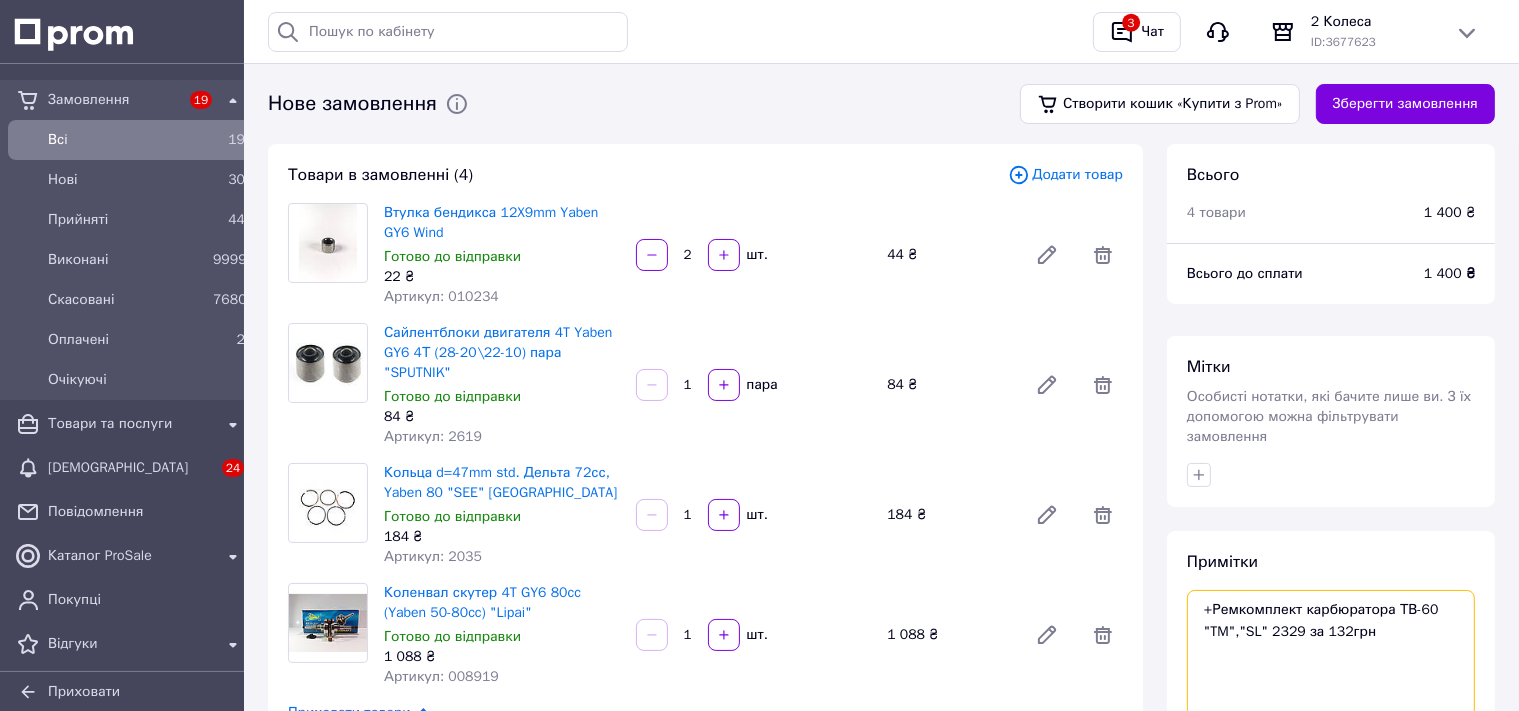 click on "+Ремкомплект карбюратора ТВ-60 "TM","SL" 2329 за 132грн" at bounding box center (1331, 665) 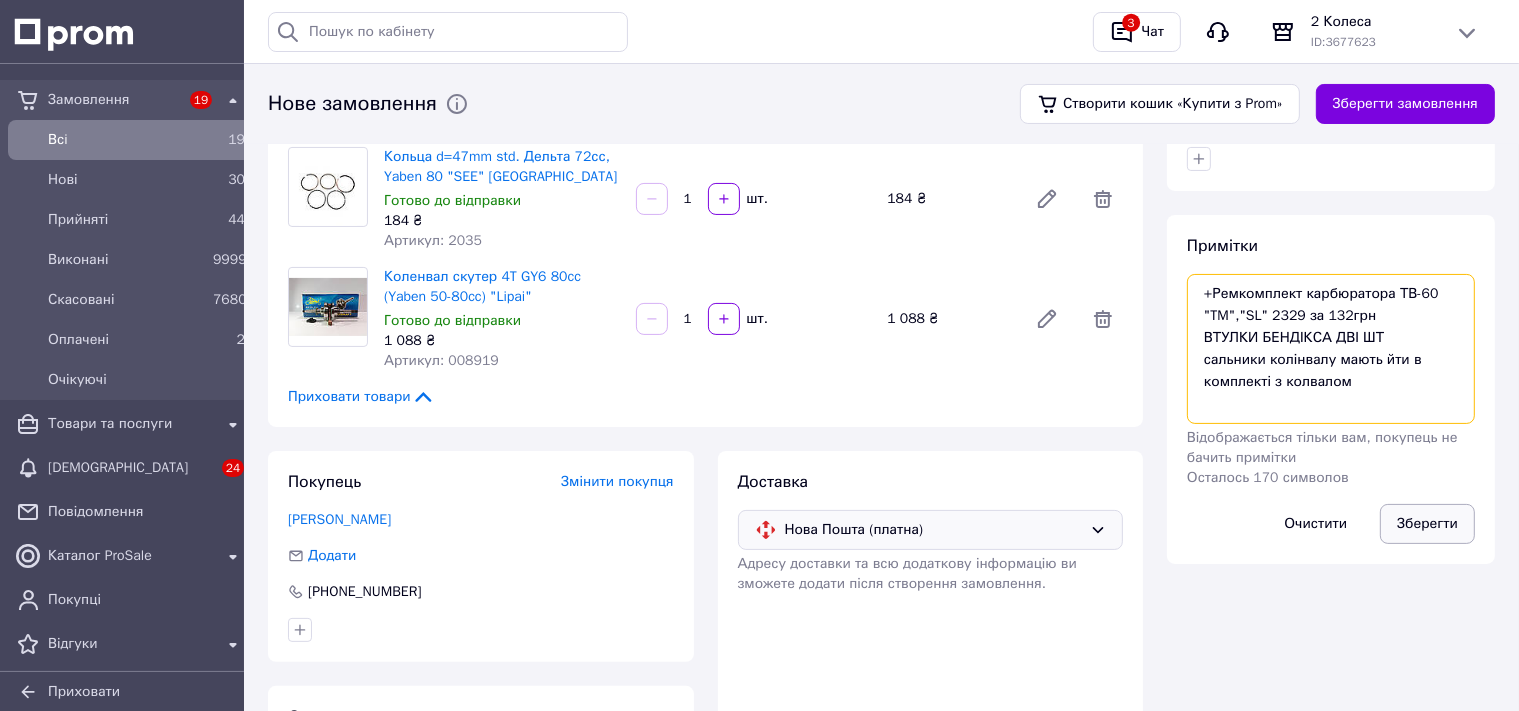 type on "+Ремкомплект карбюратора ТВ-60 "TM","SL" 2329 за 132грн
ВТУЛКИ БЕНДІКСА ДВІ ШТ
сальники колінвалу мають йти в комплекті з колвалом" 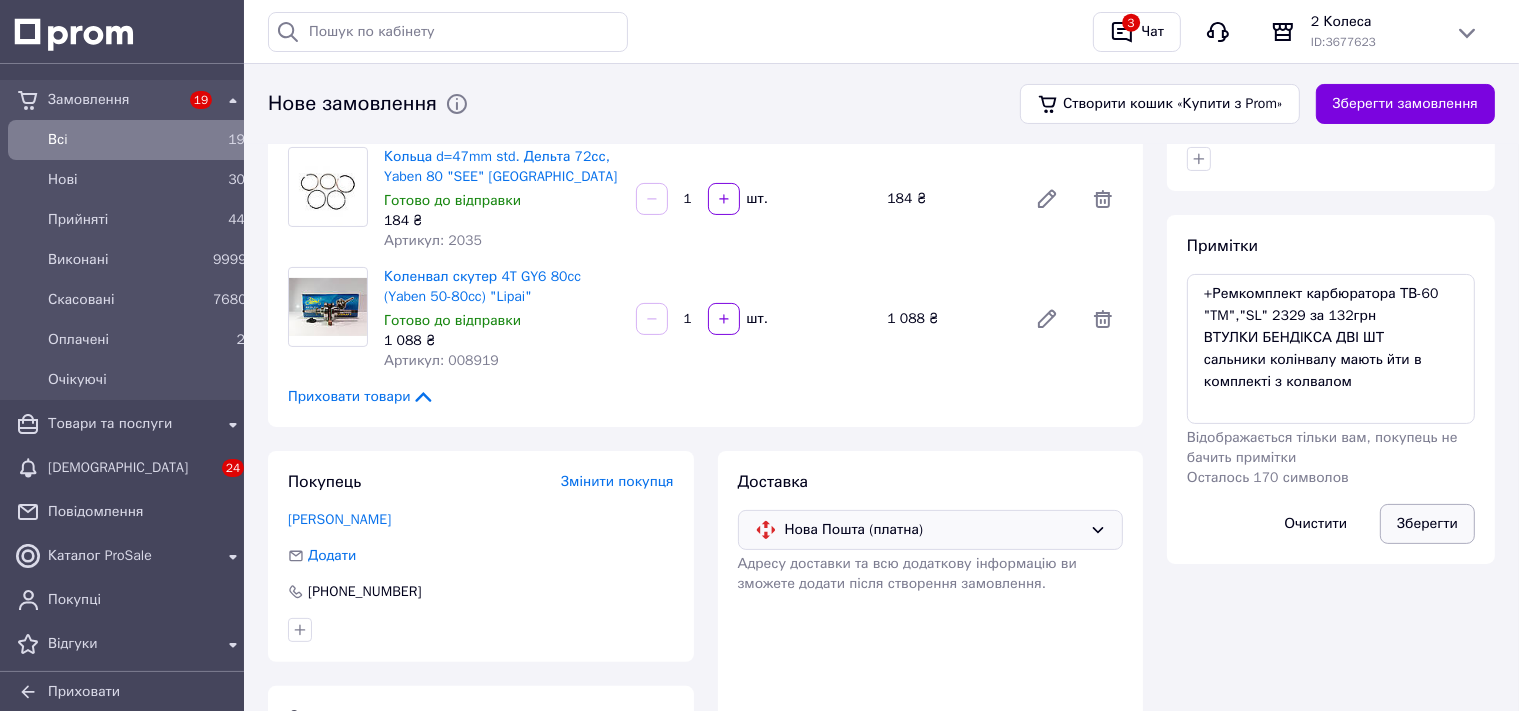 click on "Зберегти" at bounding box center (1427, 524) 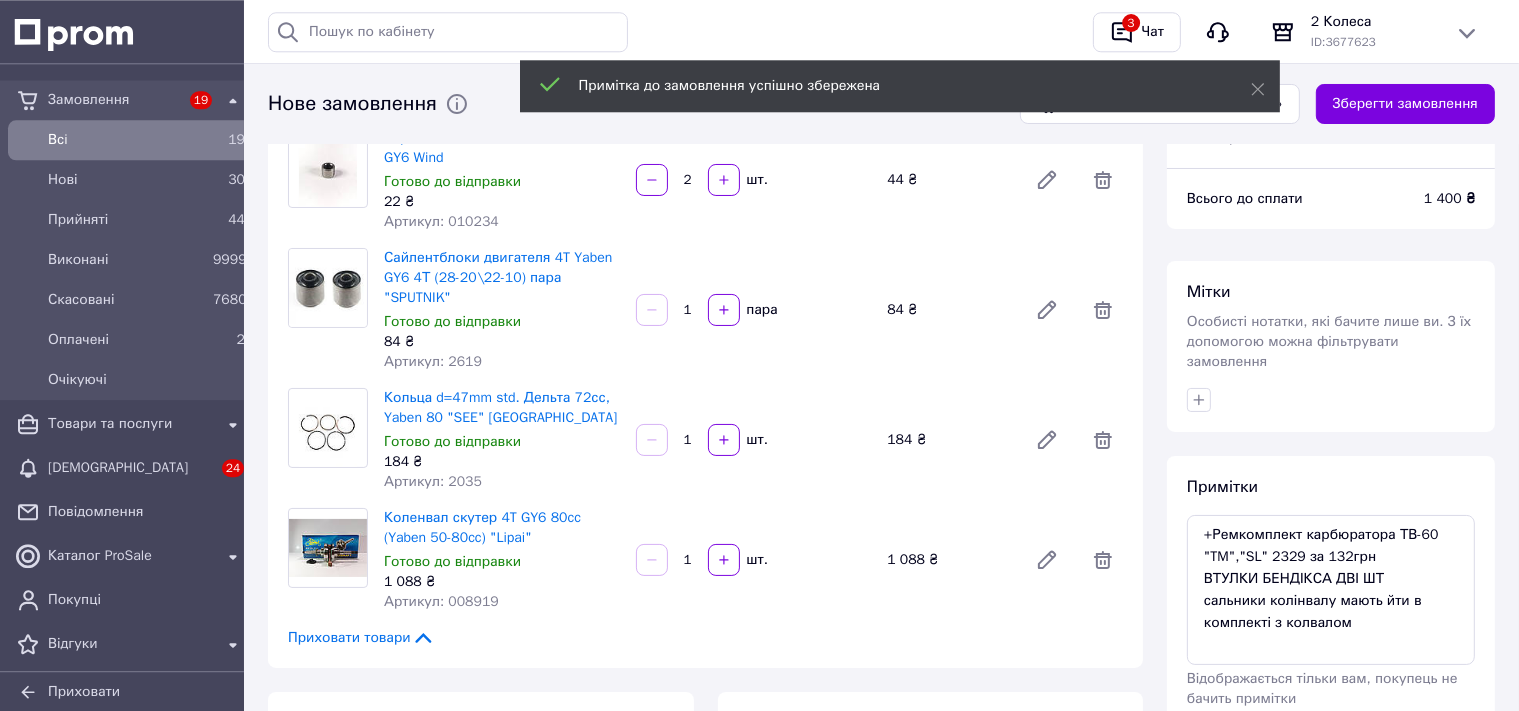 scroll, scrollTop: 0, scrollLeft: 0, axis: both 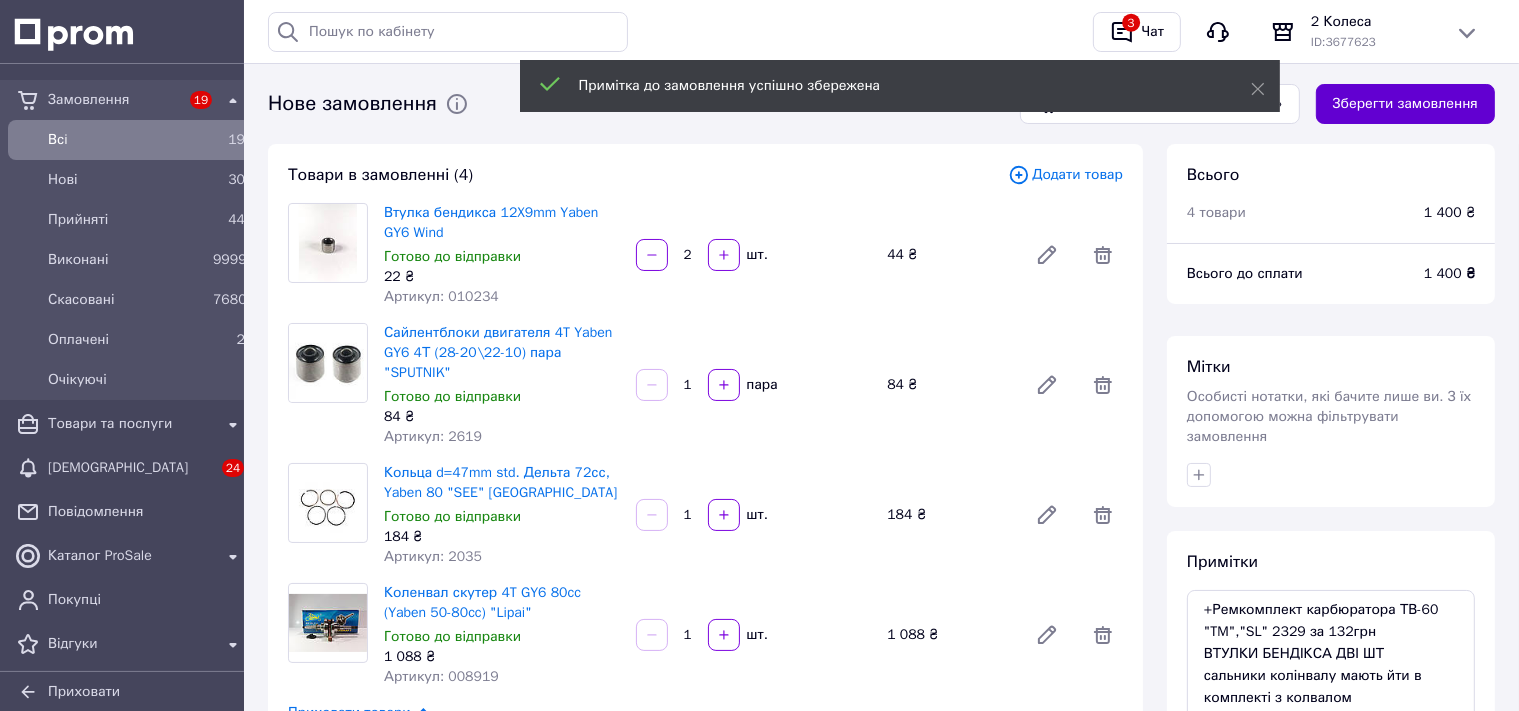 click on "Зберегти замовлення" at bounding box center (1405, 104) 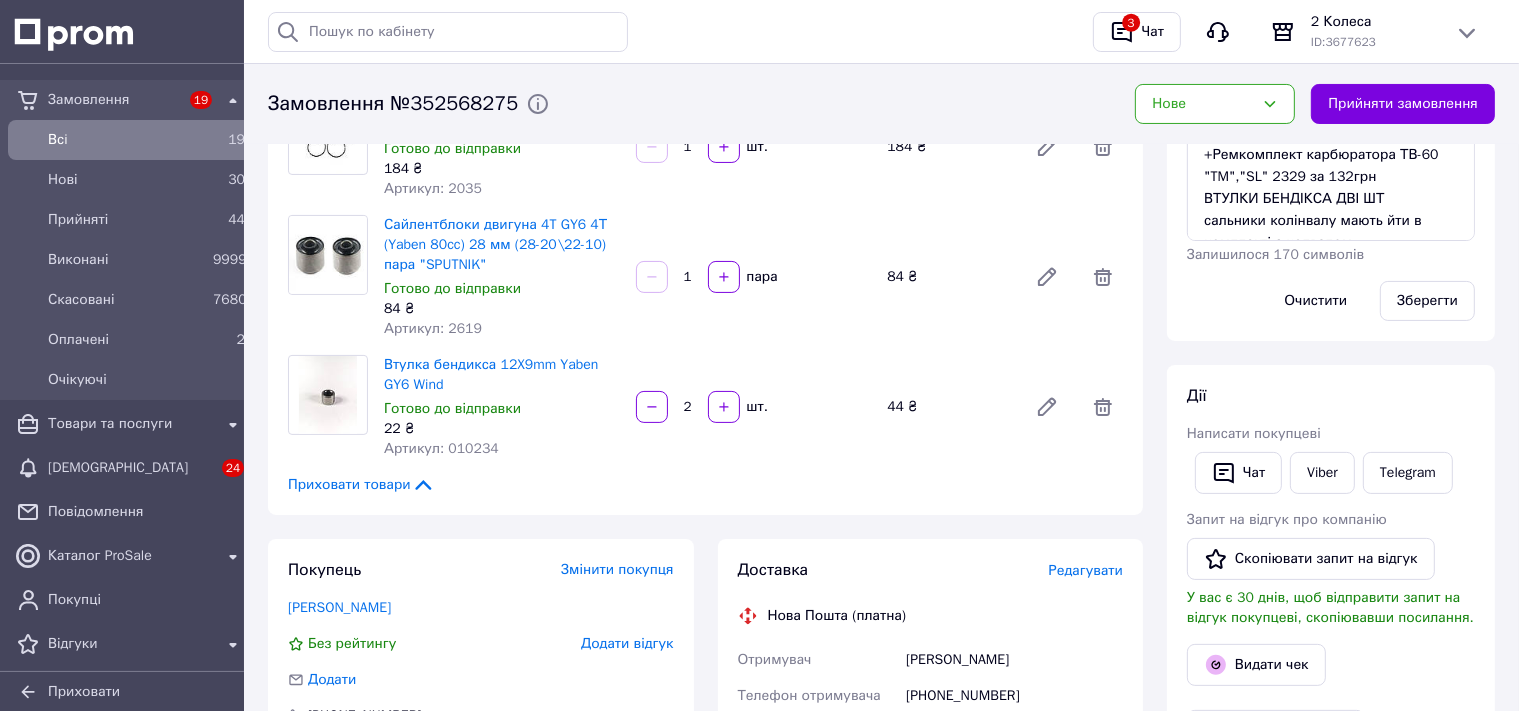 scroll, scrollTop: 0, scrollLeft: 0, axis: both 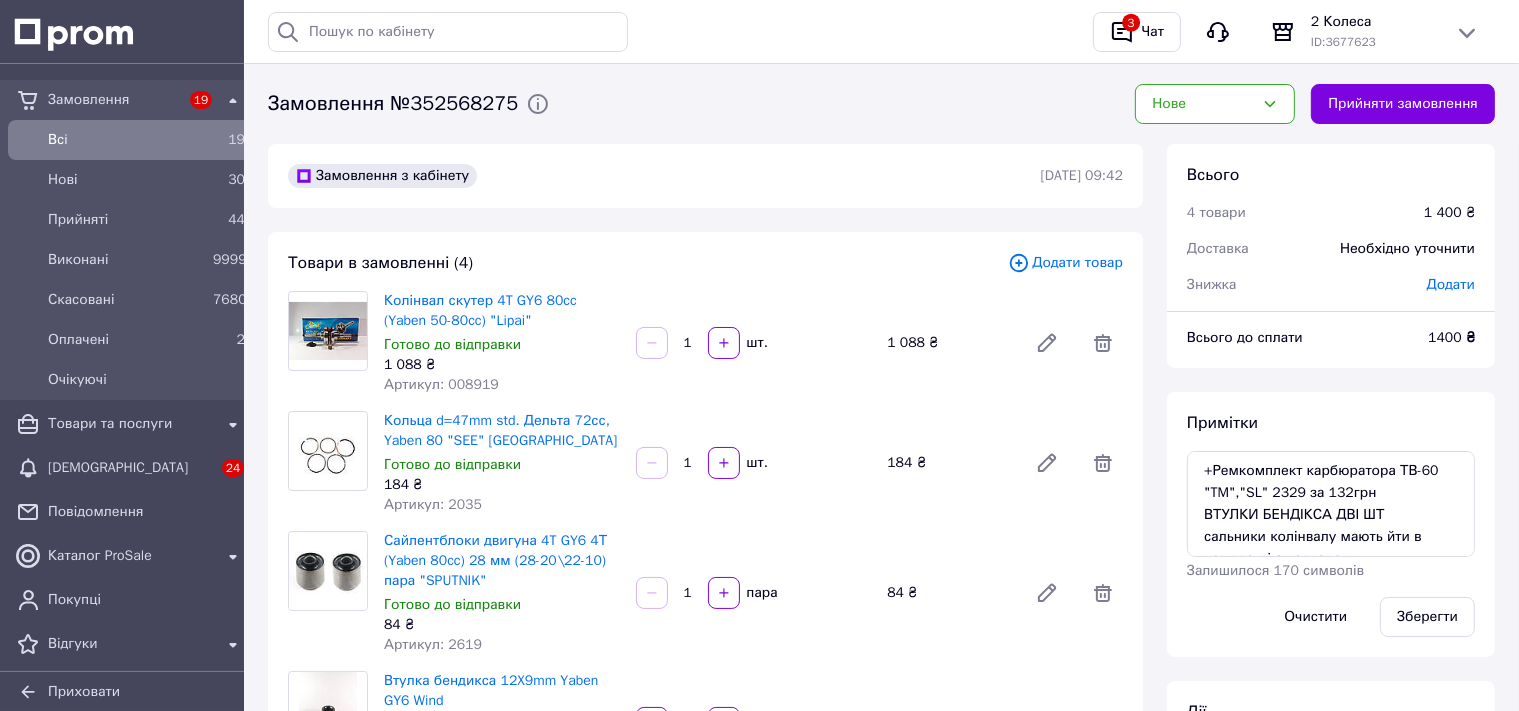 click on "Додати товар" at bounding box center [1065, 263] 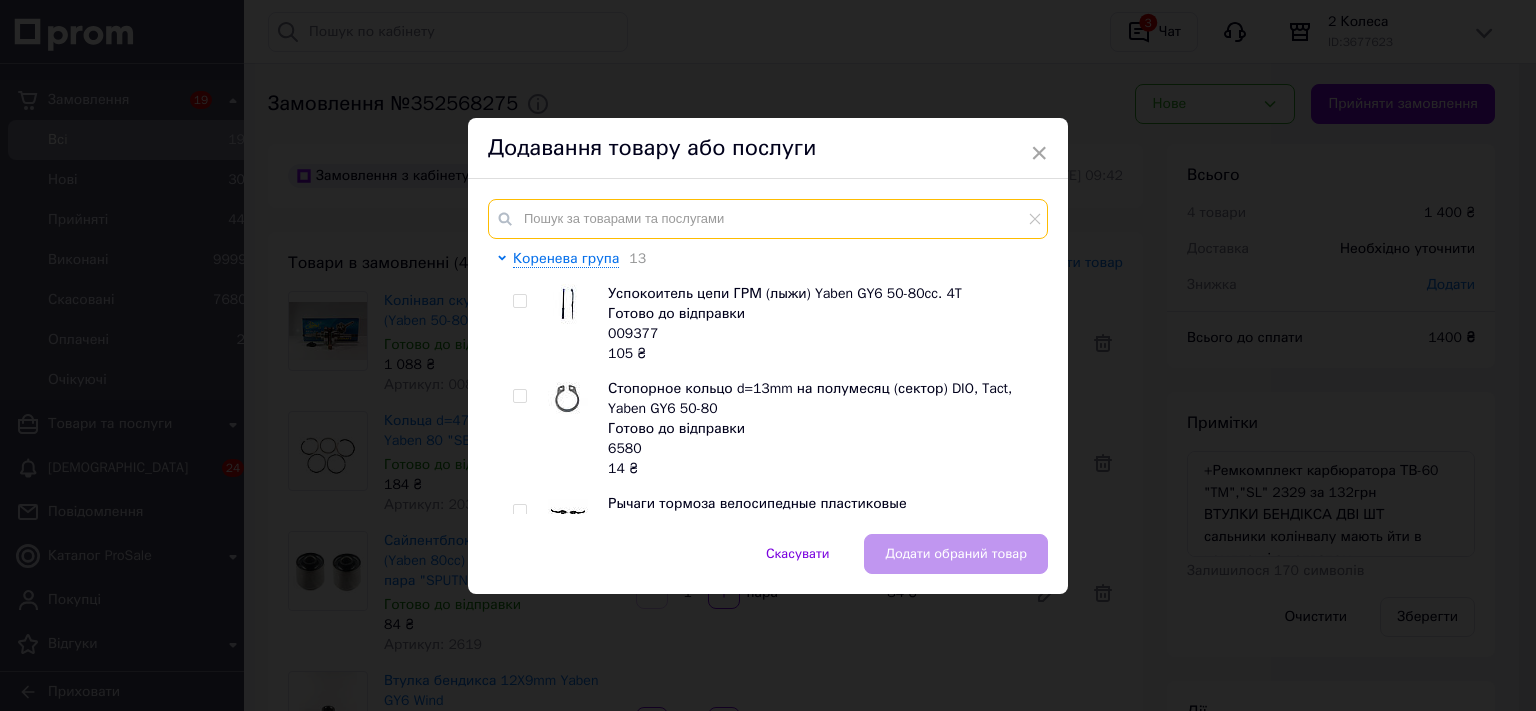 click at bounding box center [768, 219] 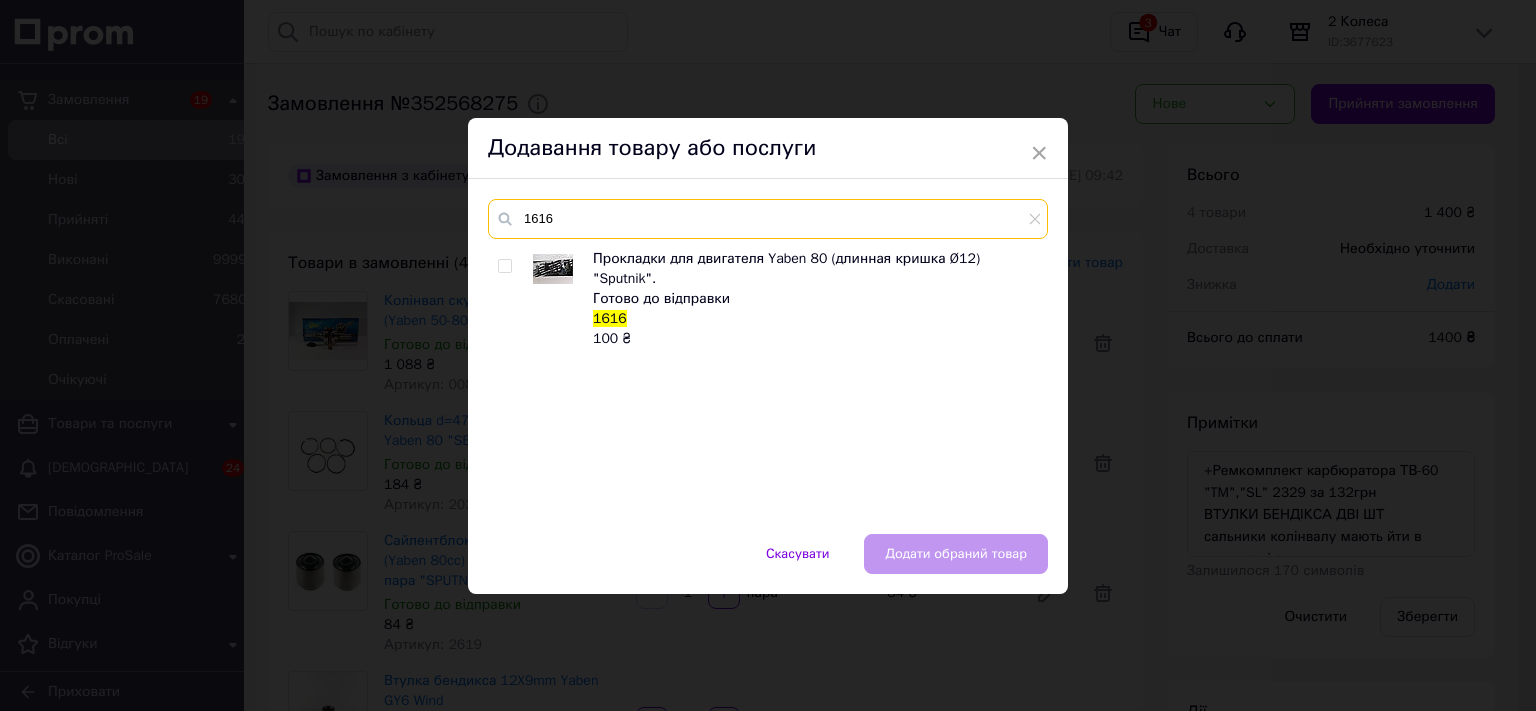 type on "1616" 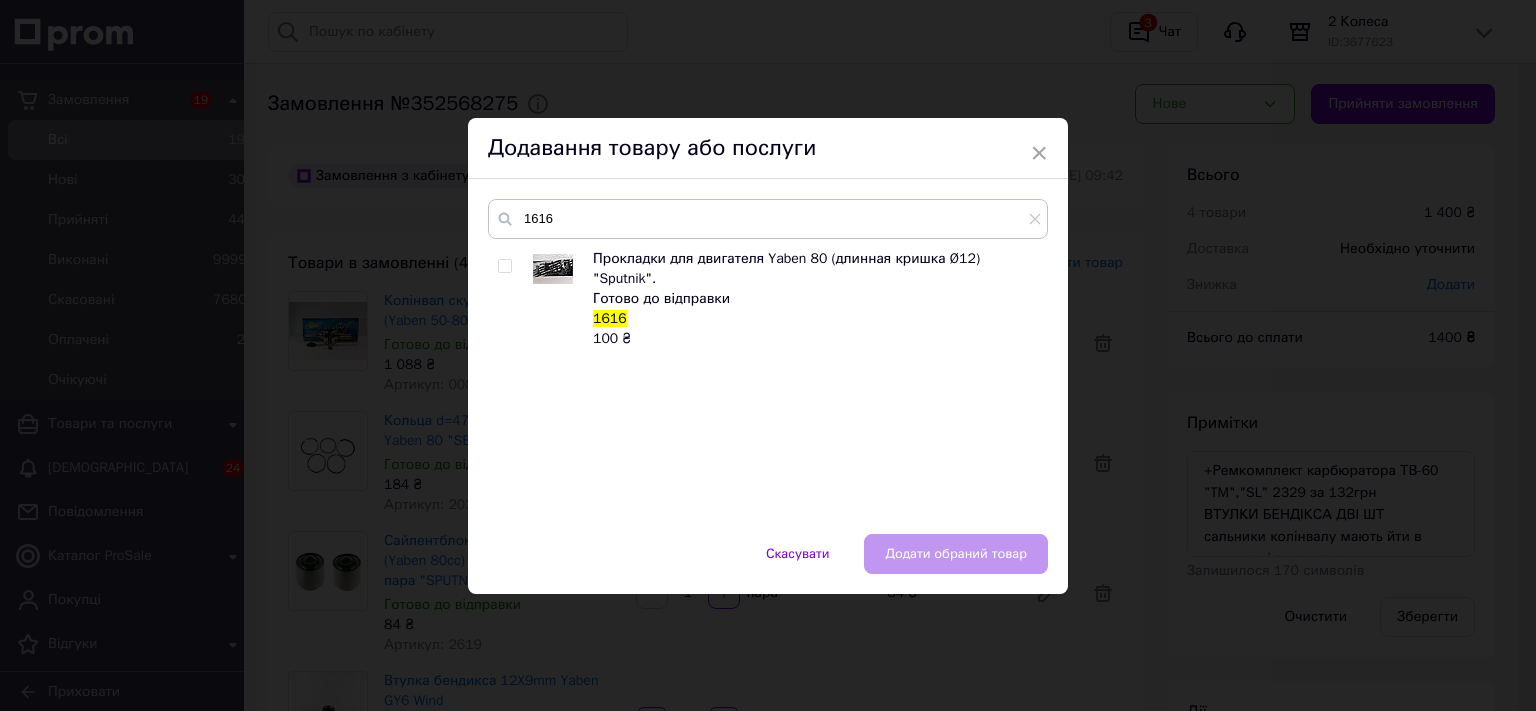 click at bounding box center (504, 266) 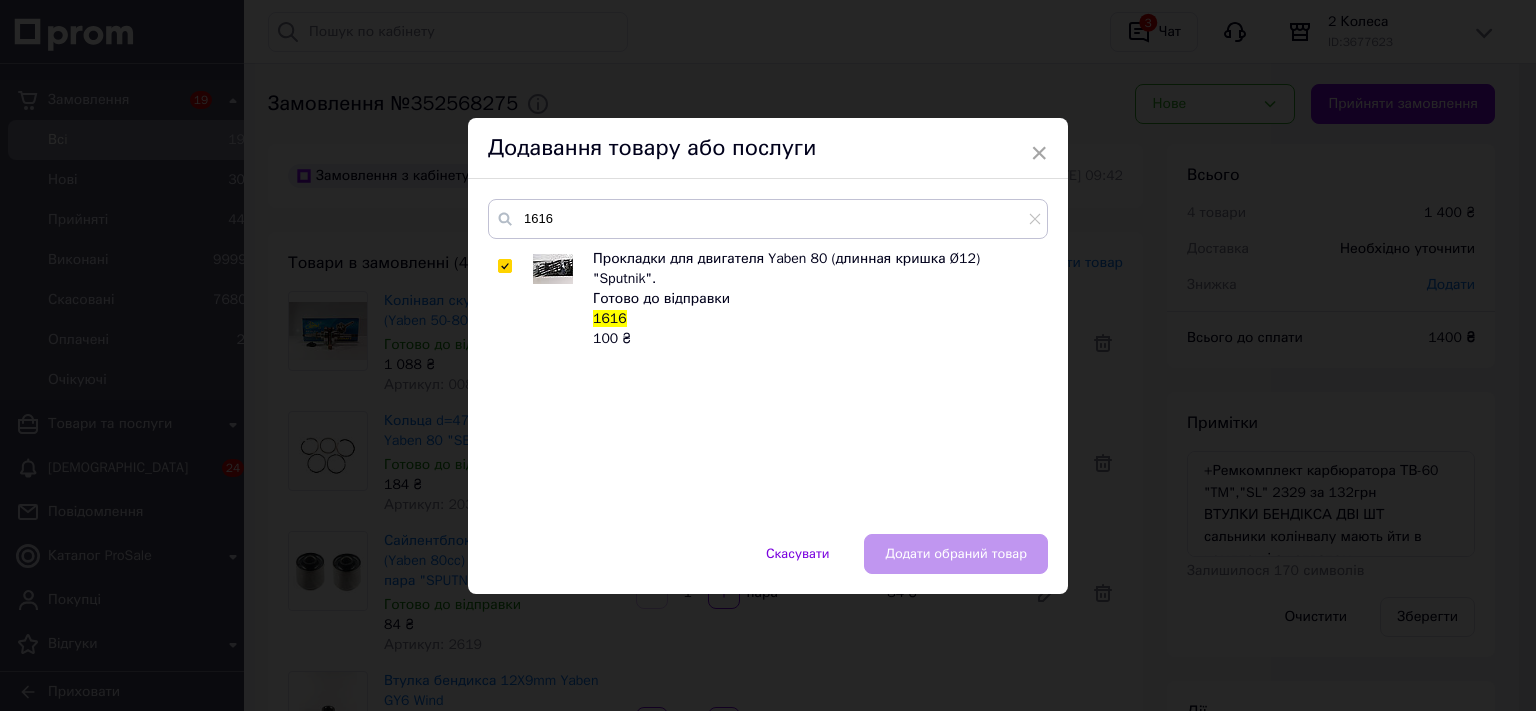 checkbox on "true" 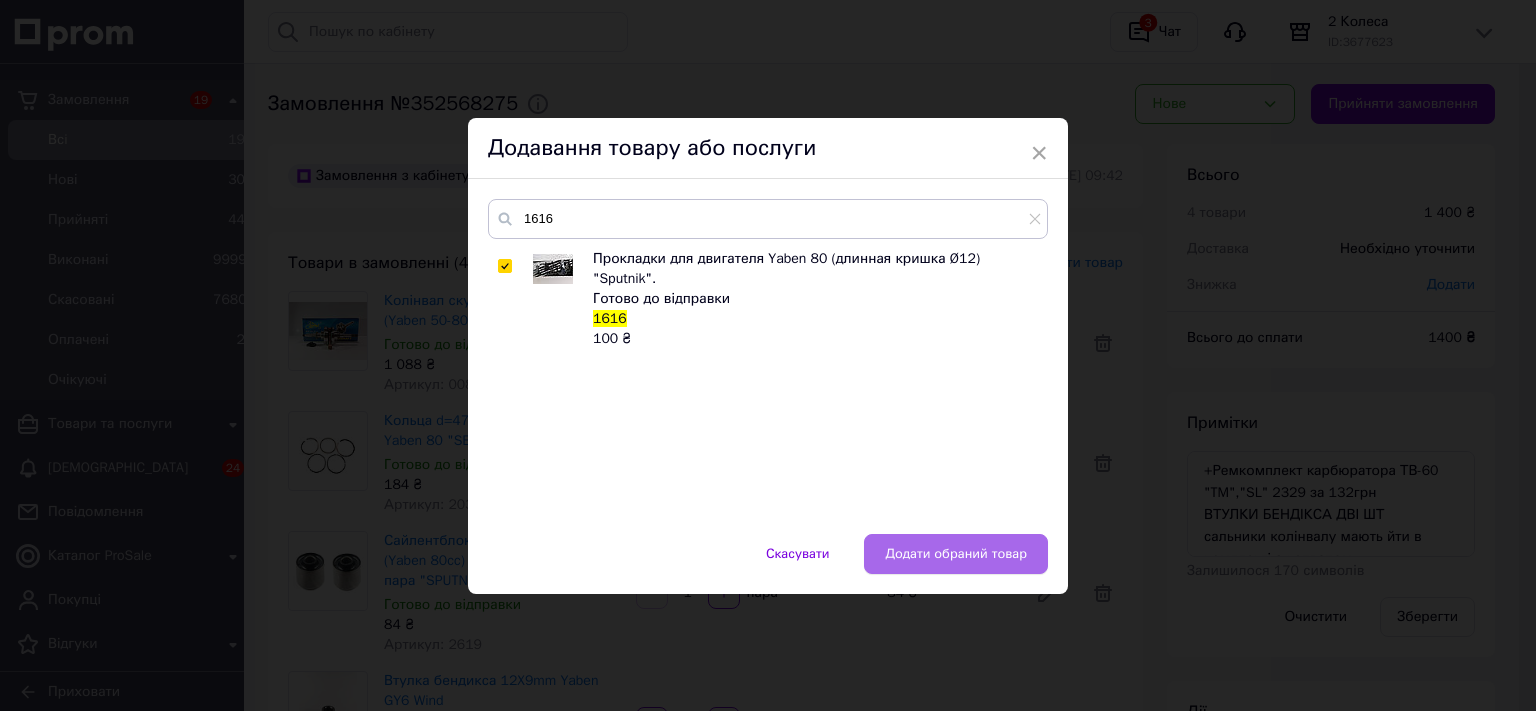 click on "Додати обраний товар" at bounding box center [956, 554] 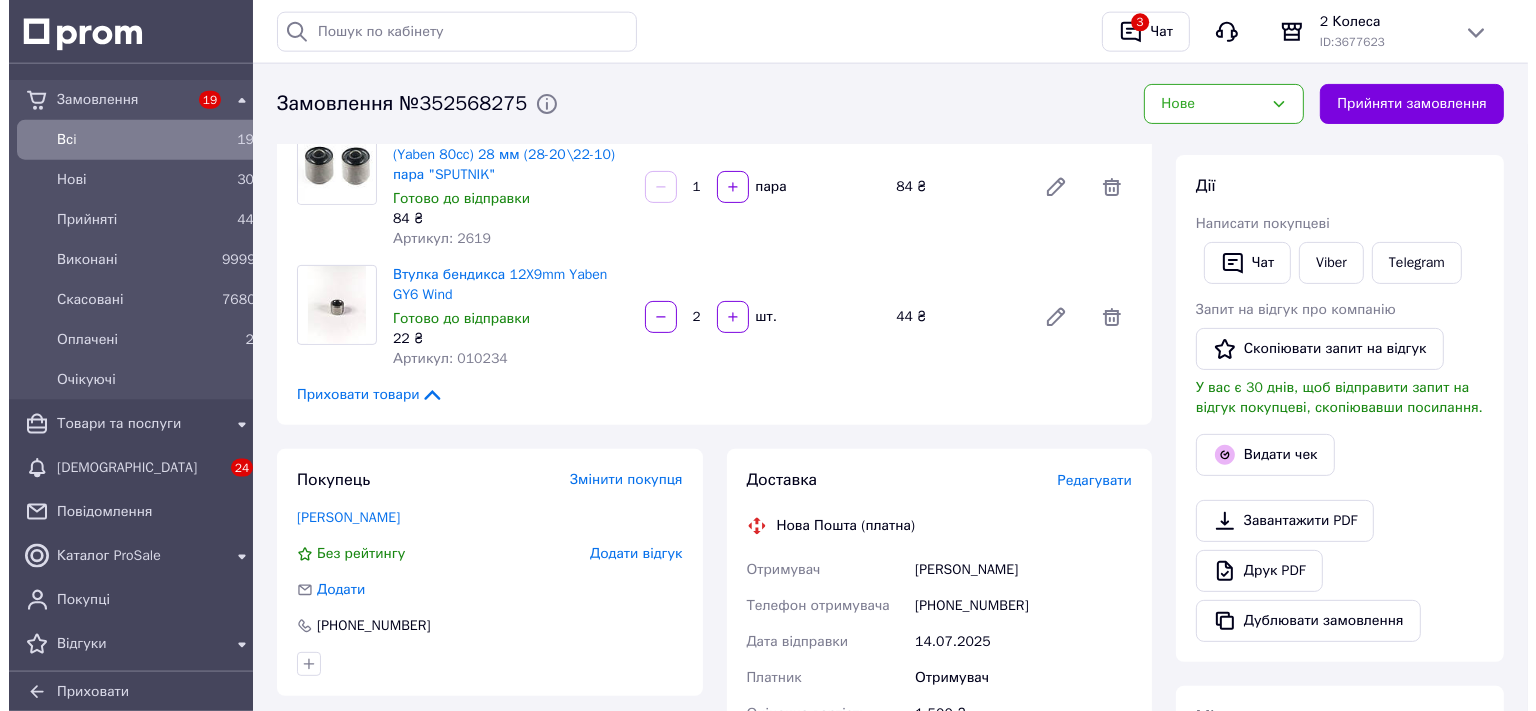 scroll, scrollTop: 528, scrollLeft: 0, axis: vertical 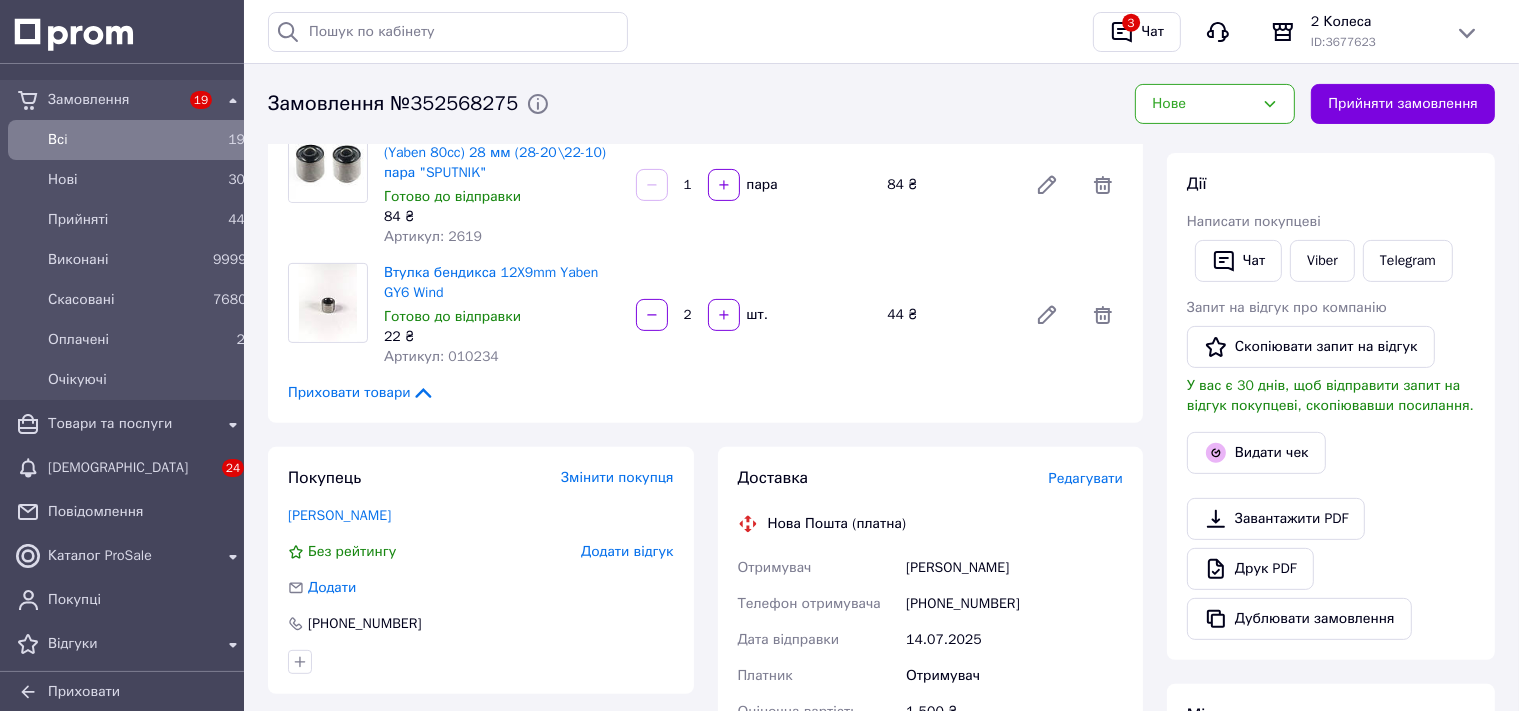 click on "Редагувати" at bounding box center [1086, 478] 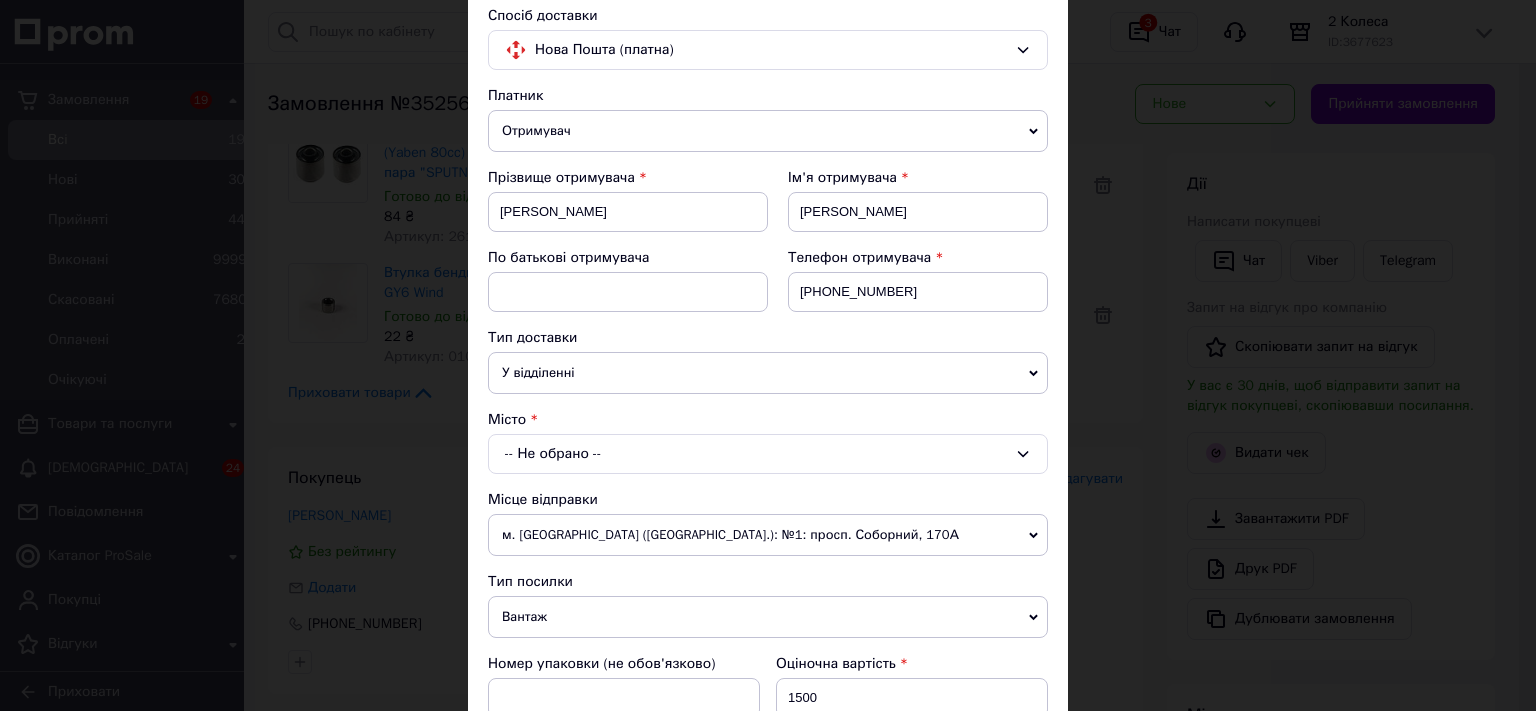 scroll, scrollTop: 221, scrollLeft: 0, axis: vertical 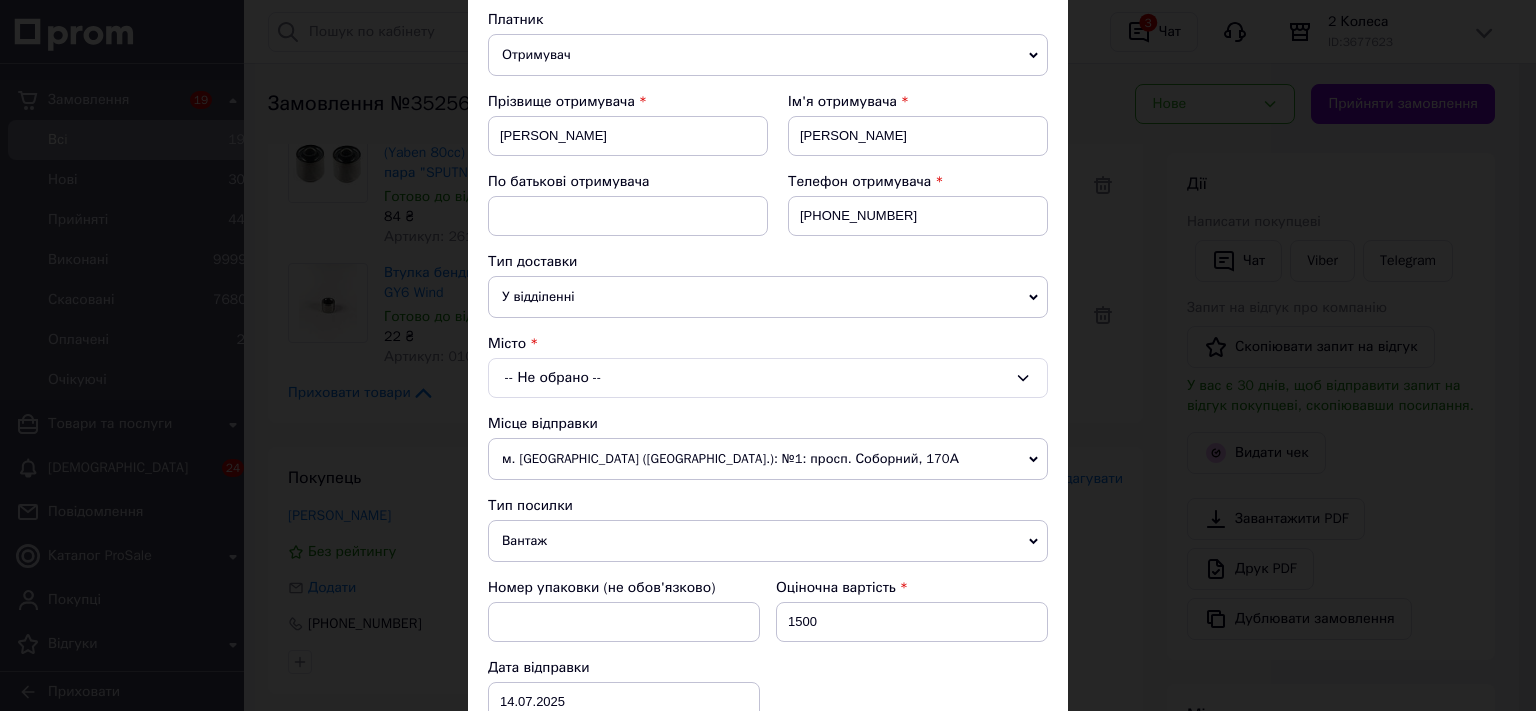 click on "-- Не обрано --" at bounding box center [768, 378] 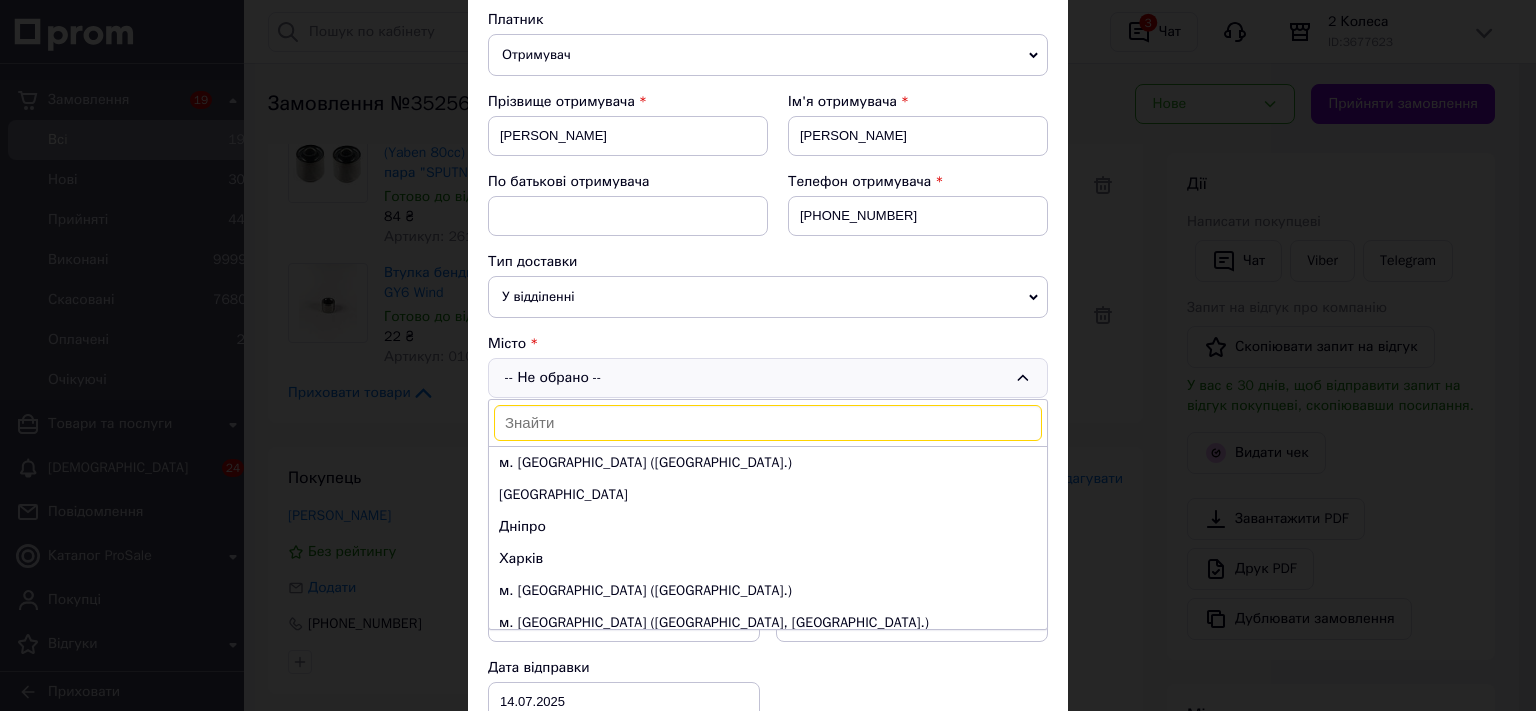 paste on "Любарці," 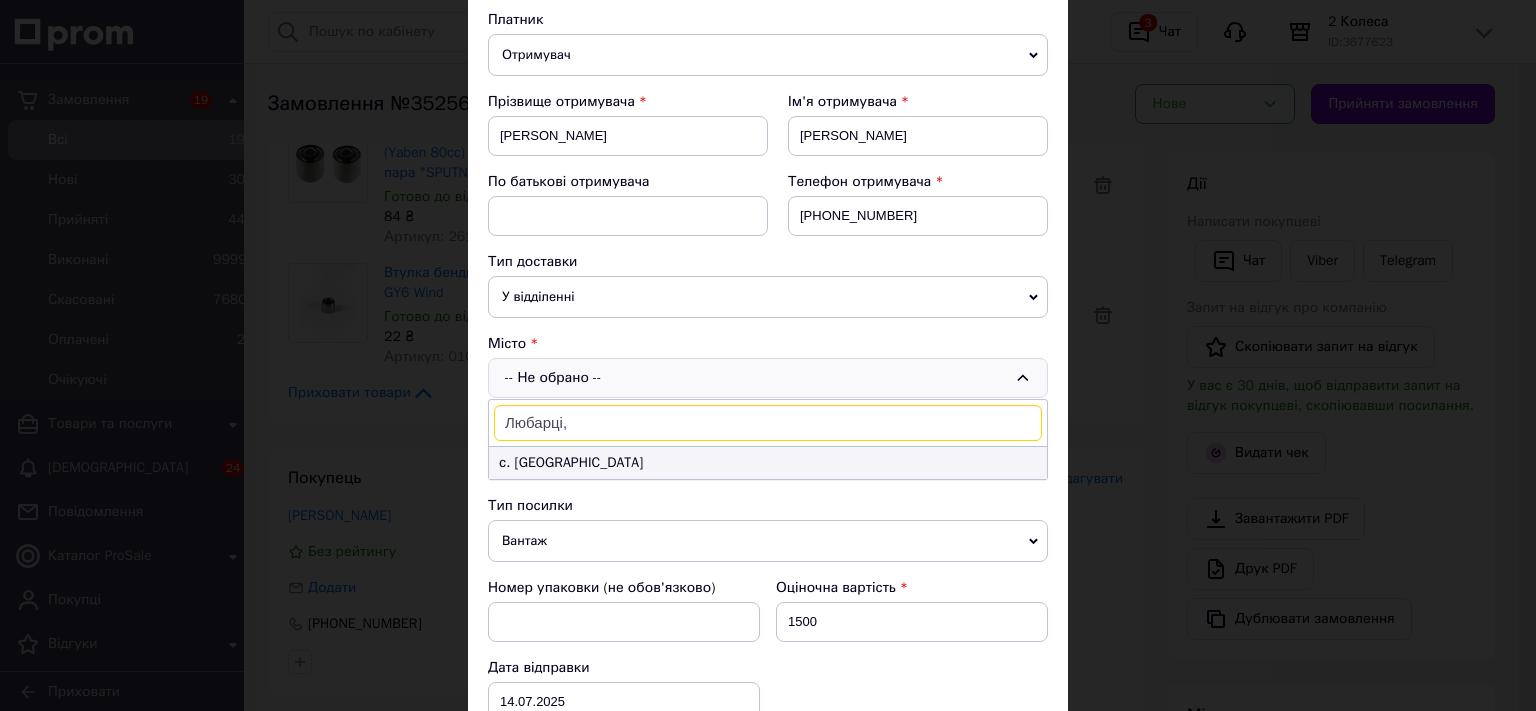 type on "Любарці," 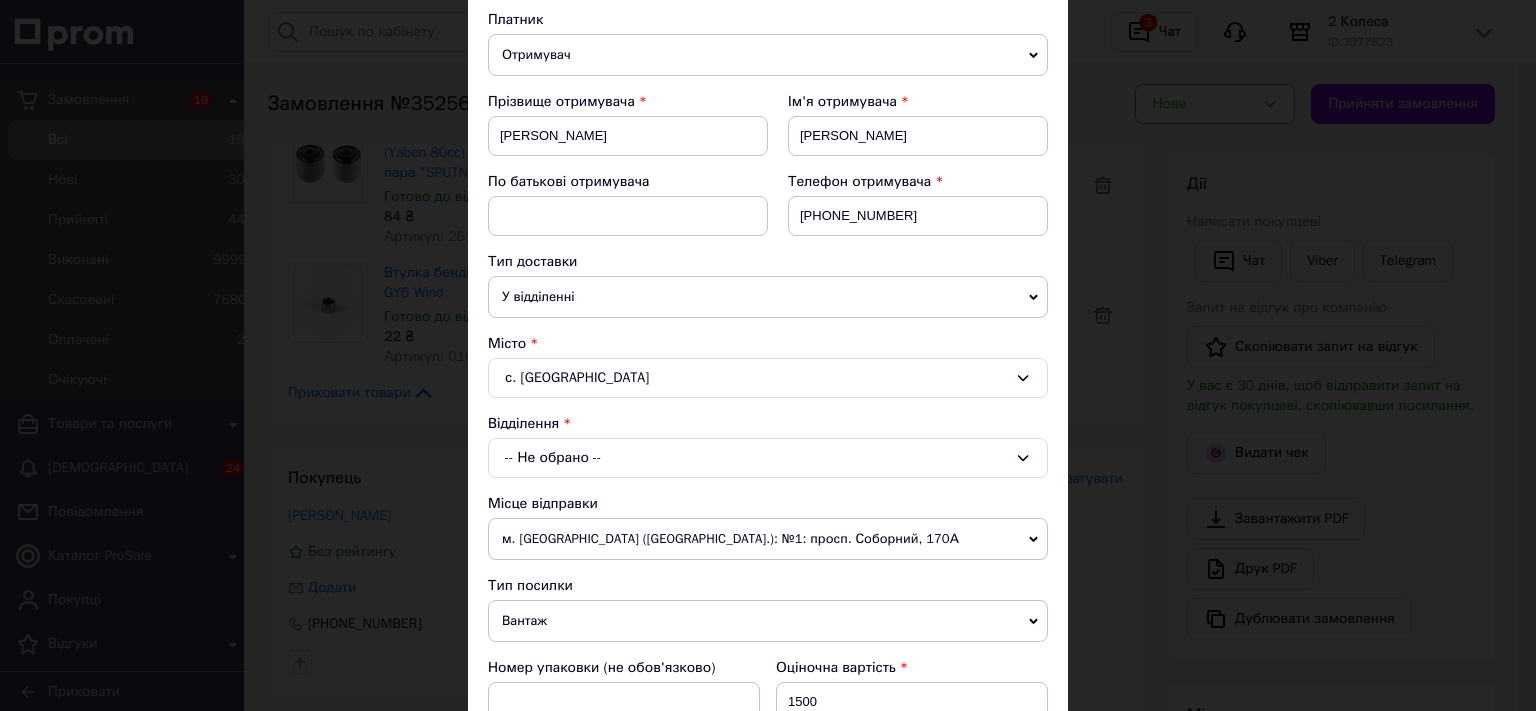 click on "-- Не обрано --" at bounding box center (768, 458) 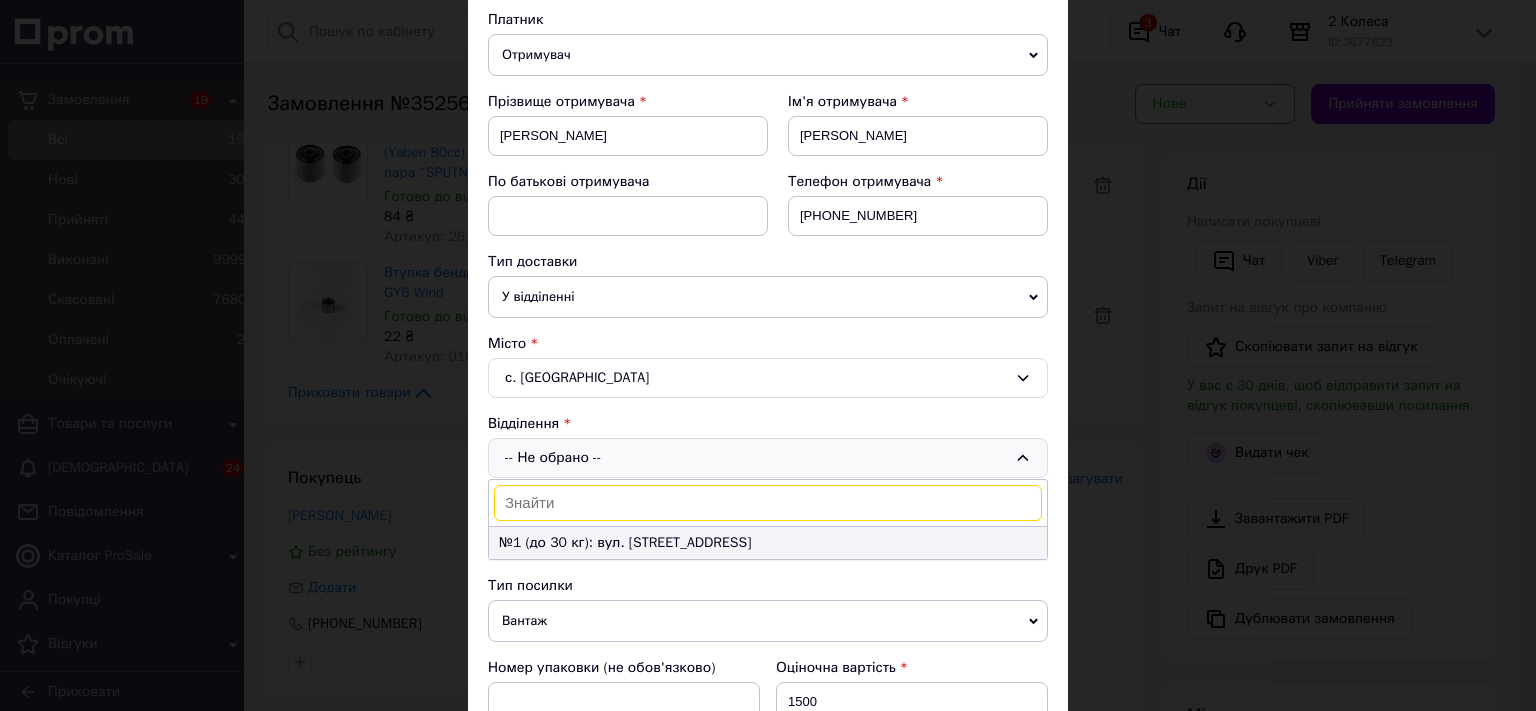 click on "№1 (до 30 кг): вул. Центральна, 46а" at bounding box center [768, 543] 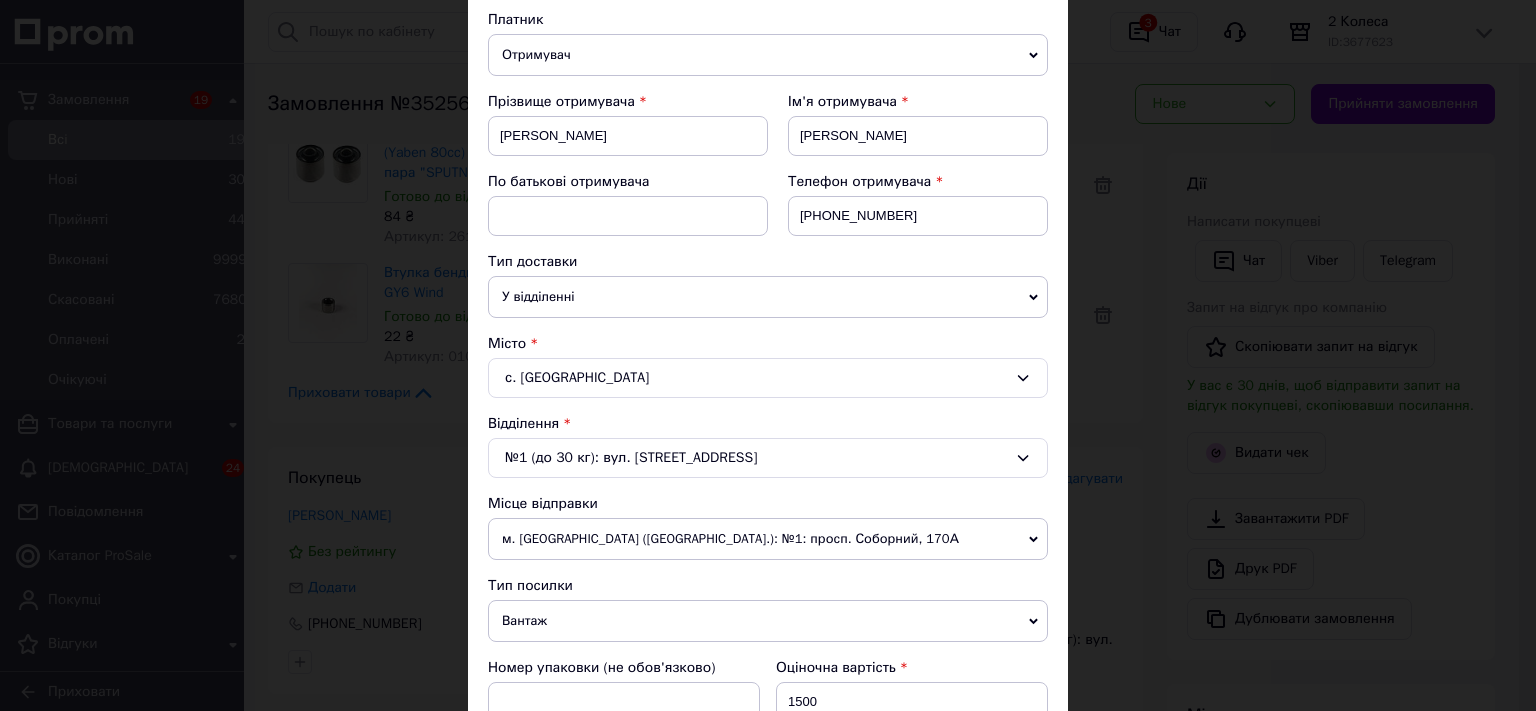 scroll, scrollTop: 809, scrollLeft: 0, axis: vertical 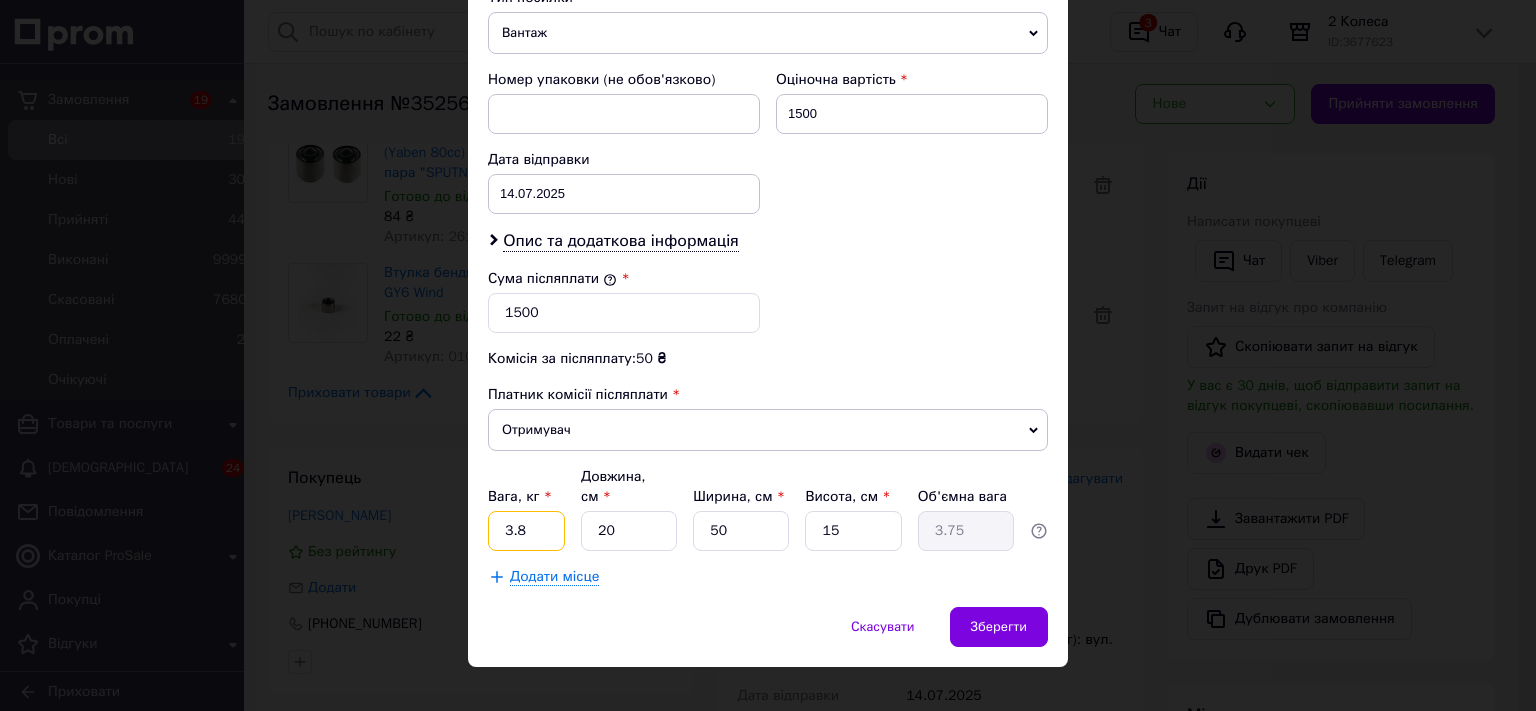 click on "3.8" at bounding box center (526, 531) 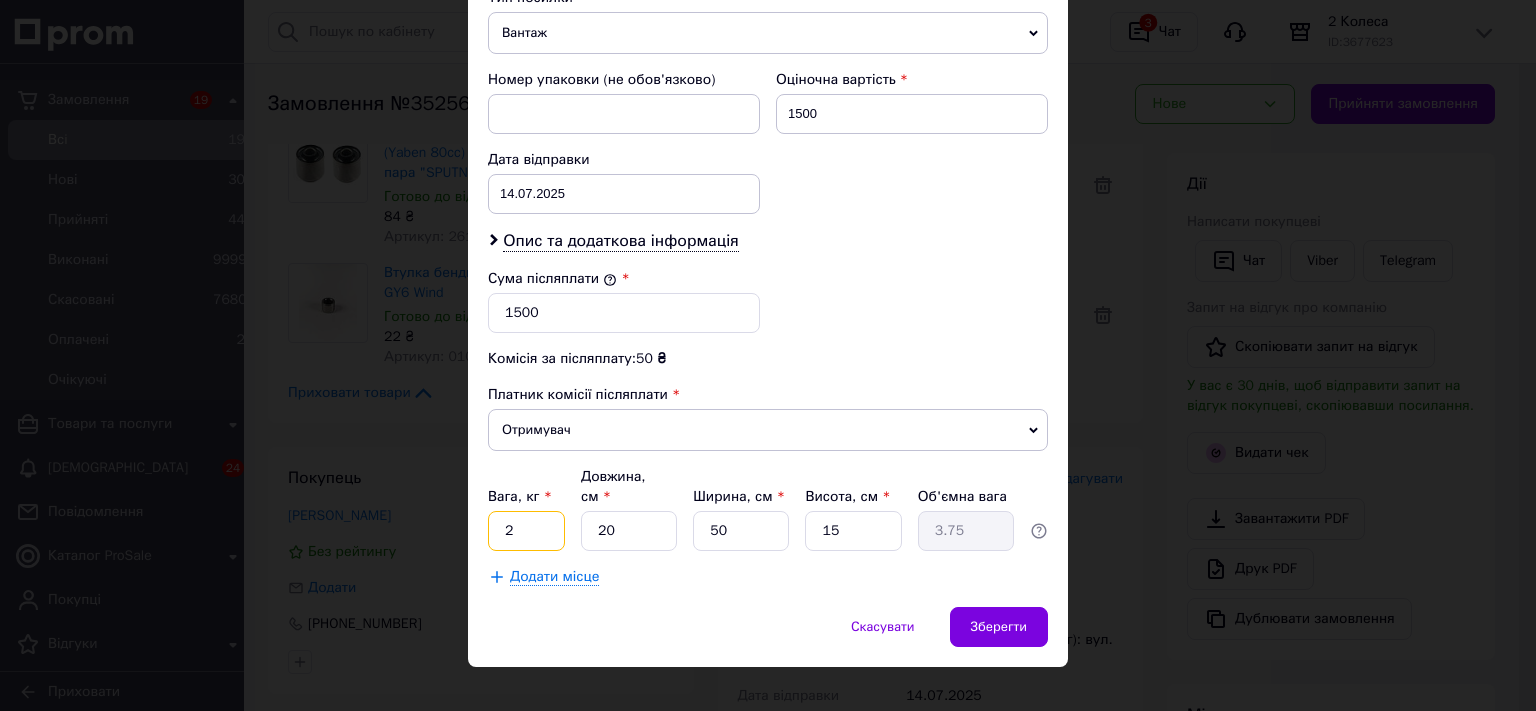 type on "2" 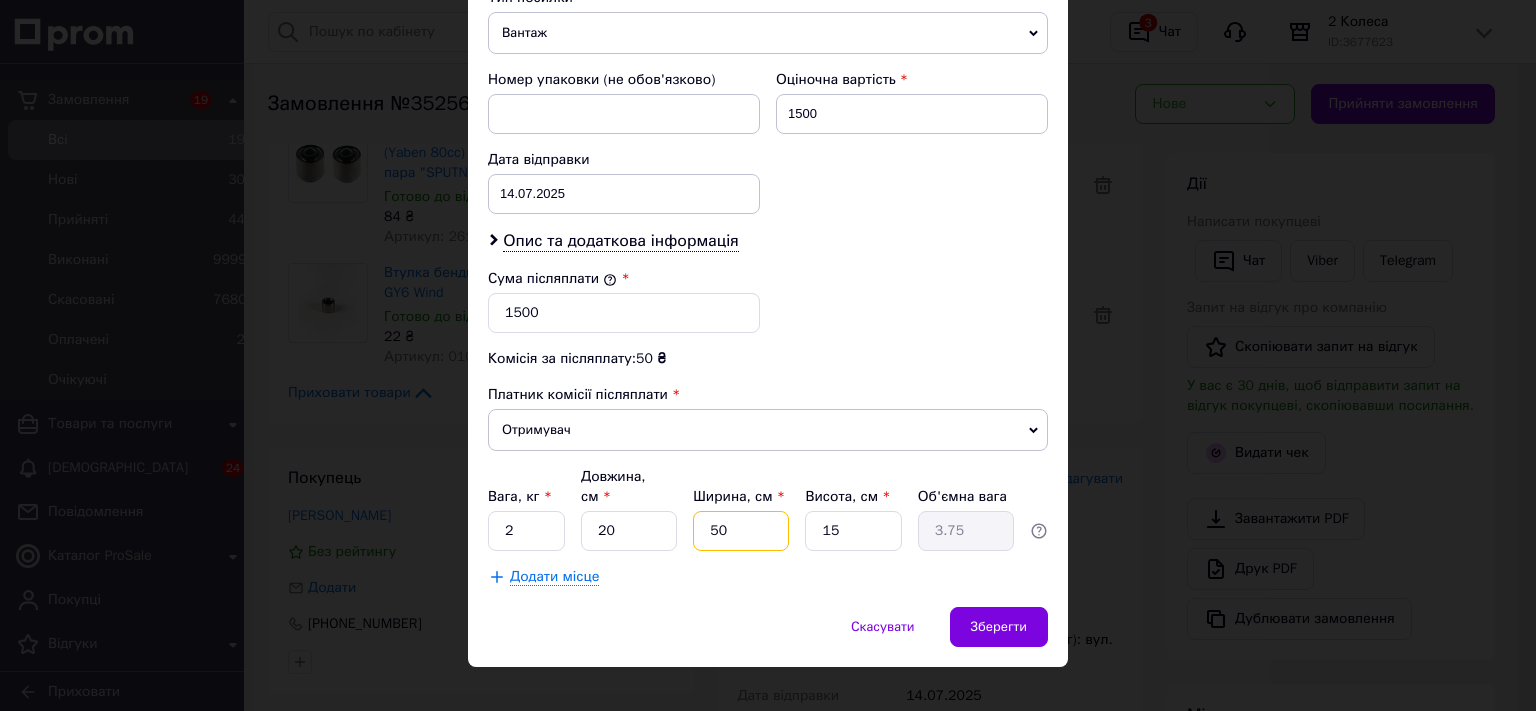 click on "50" at bounding box center (741, 531) 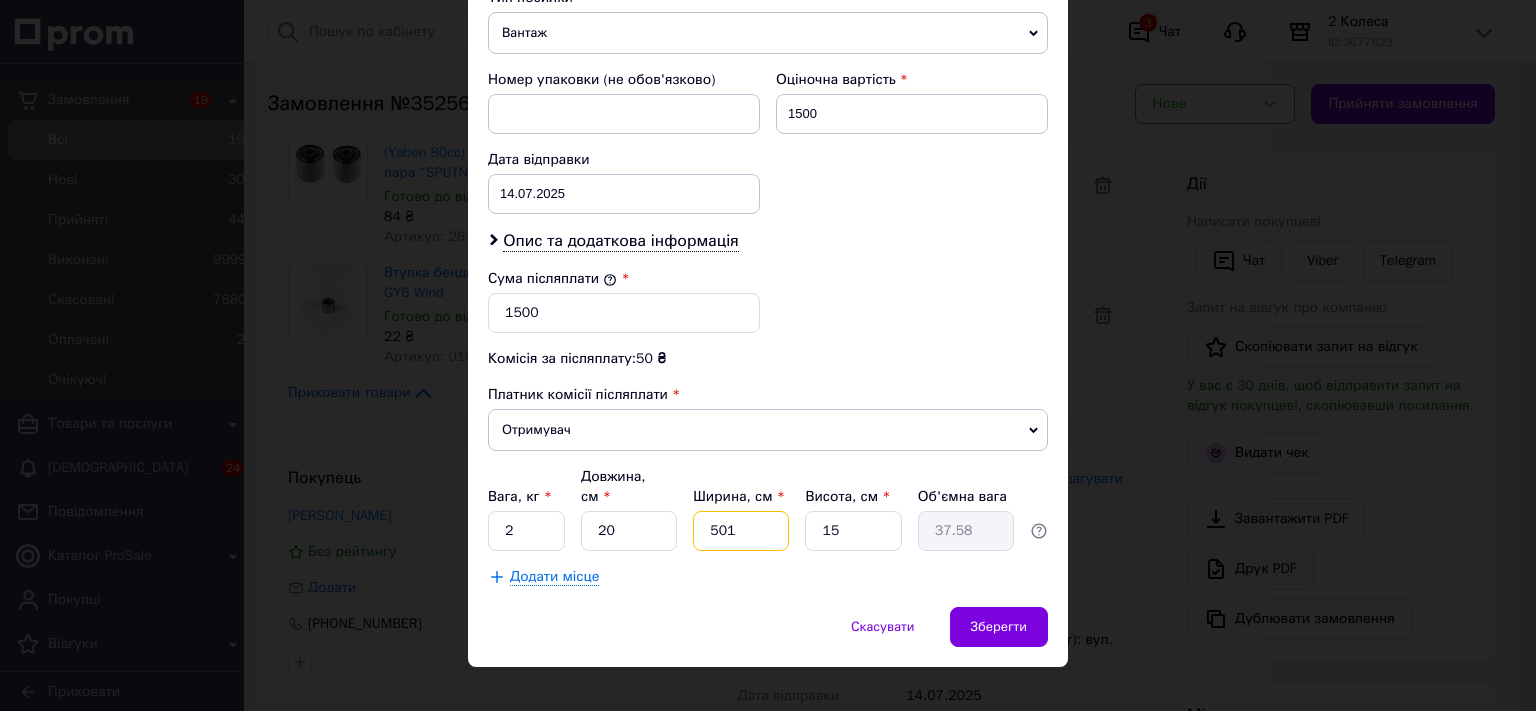 type on "5015" 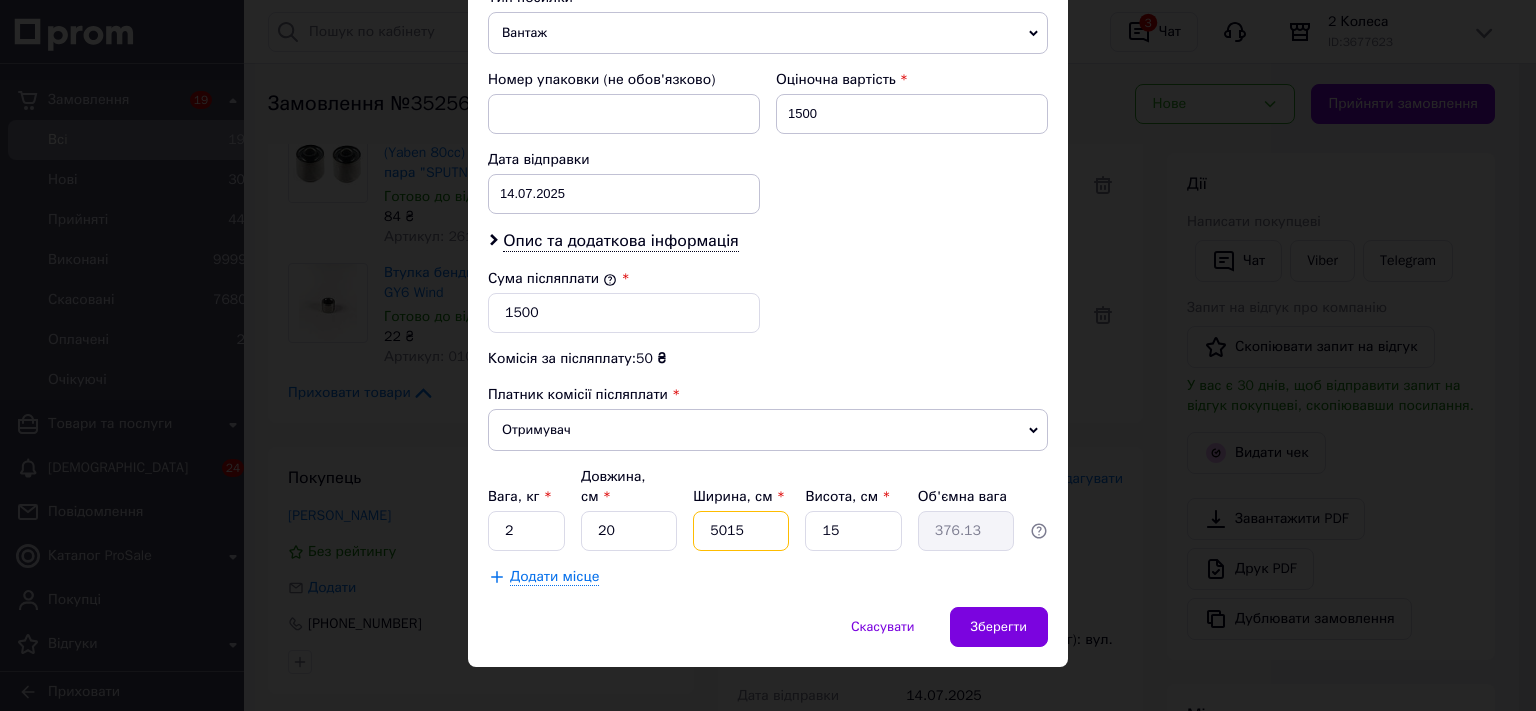 click on "5015" at bounding box center (741, 531) 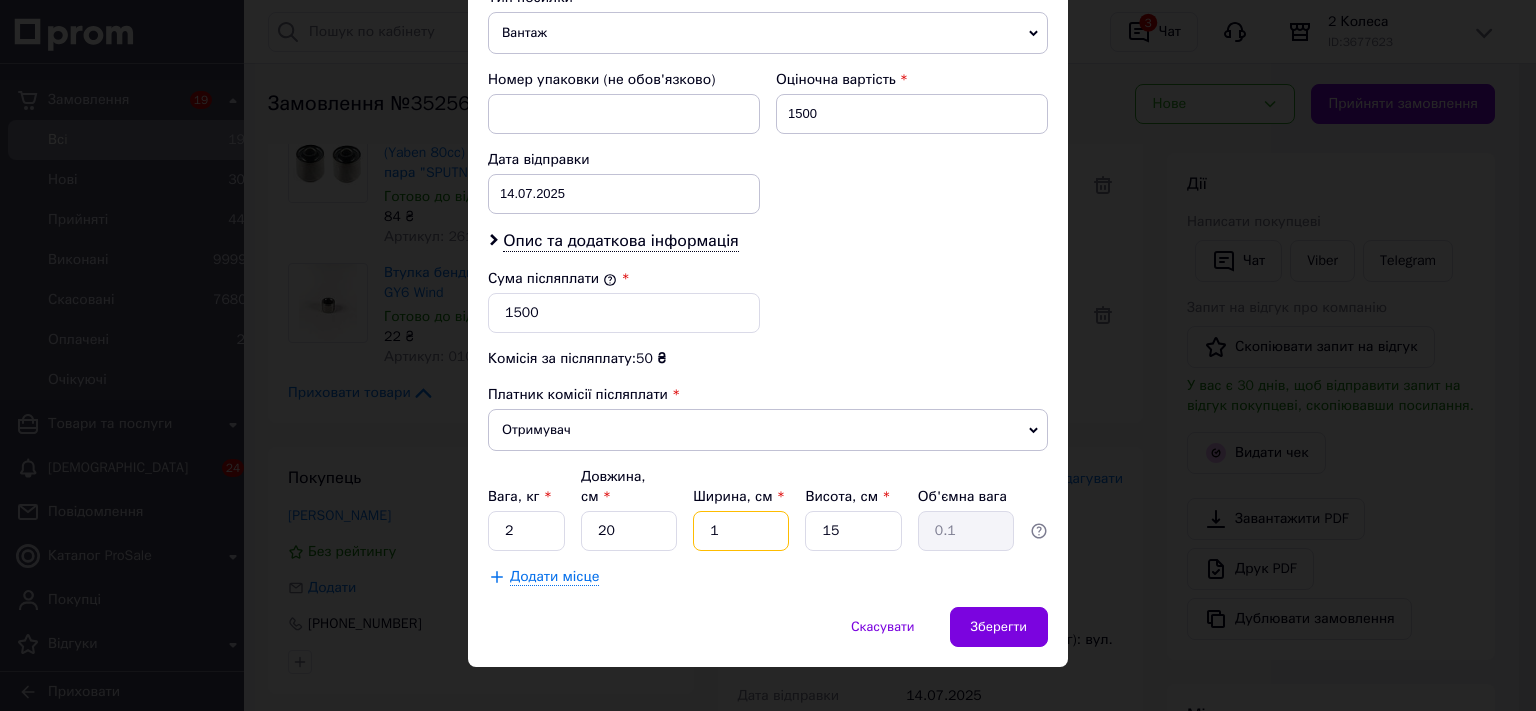 type on "15" 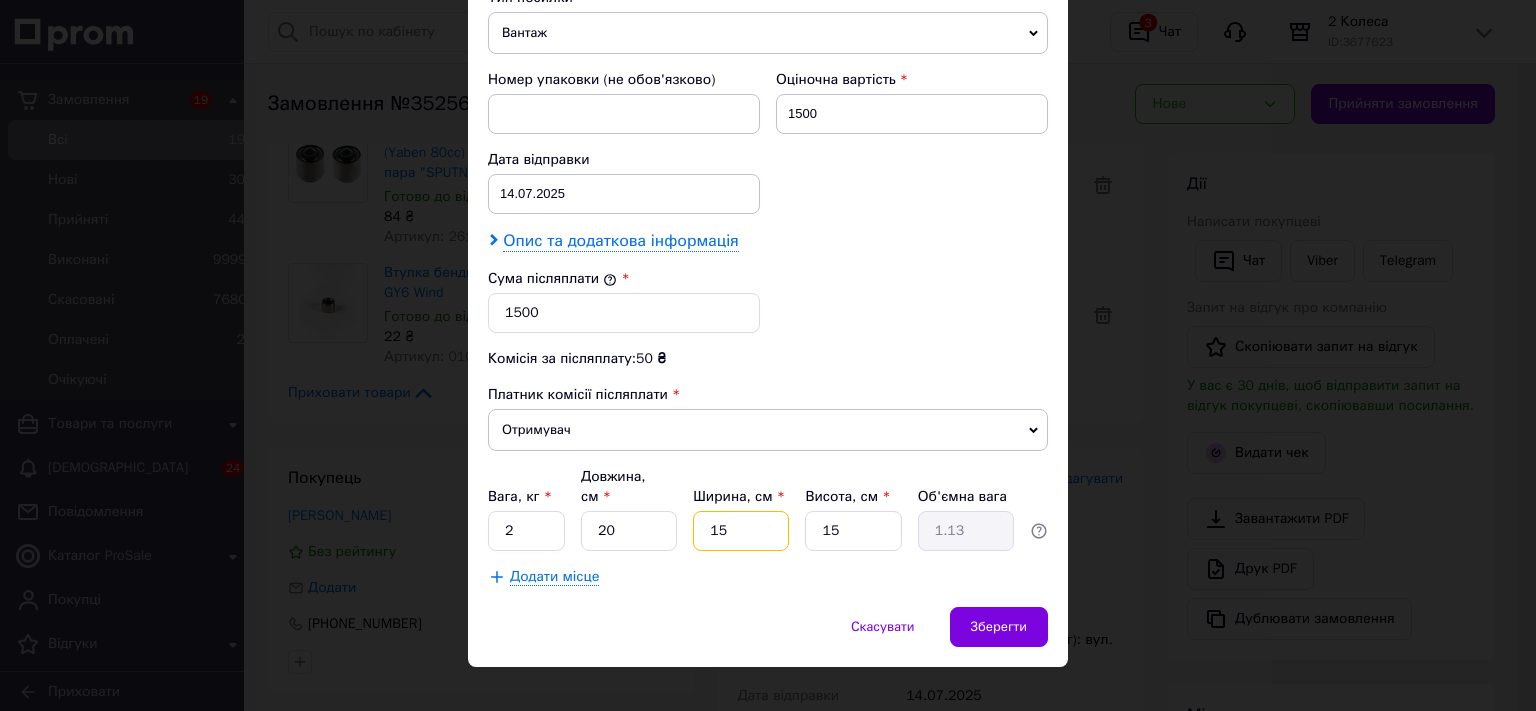 type on "15" 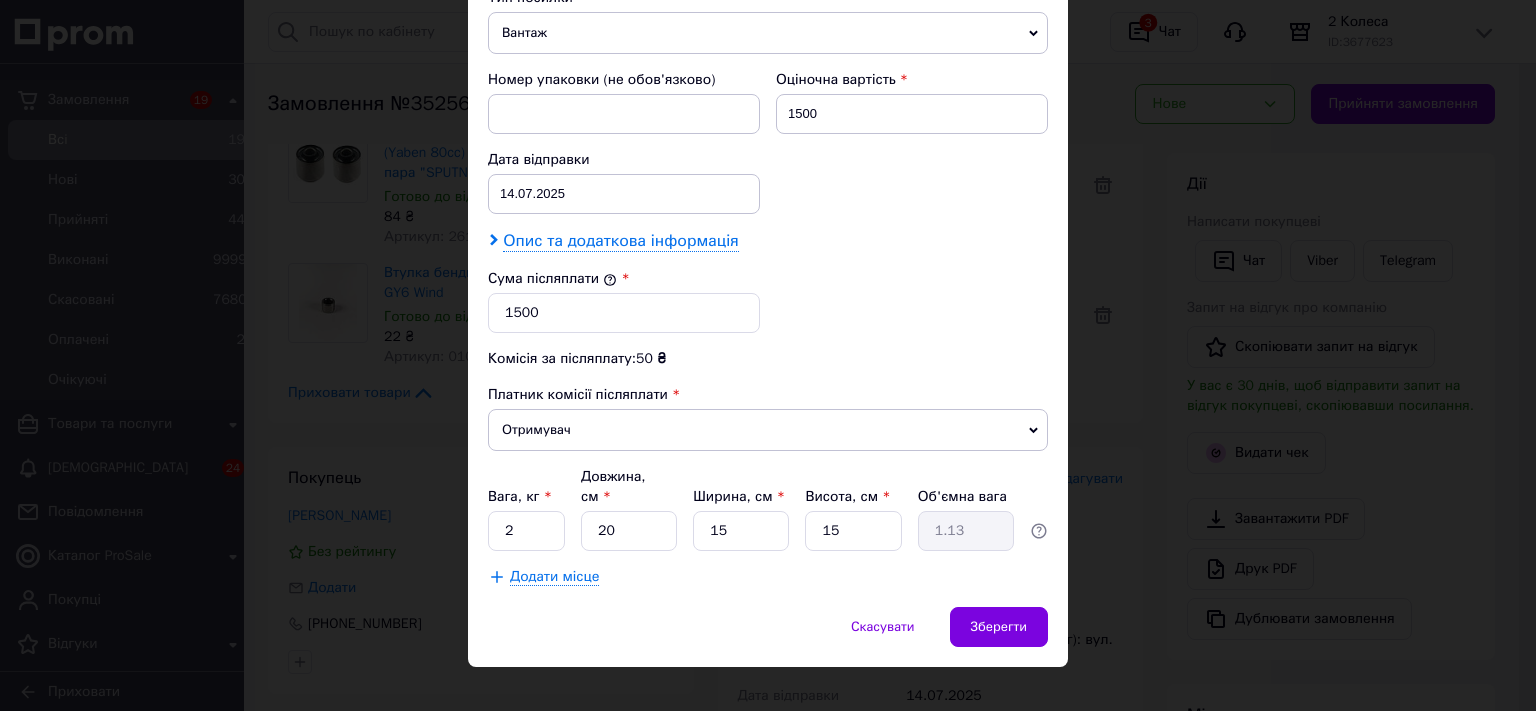 click on "Опис та додаткова інформація" at bounding box center (620, 241) 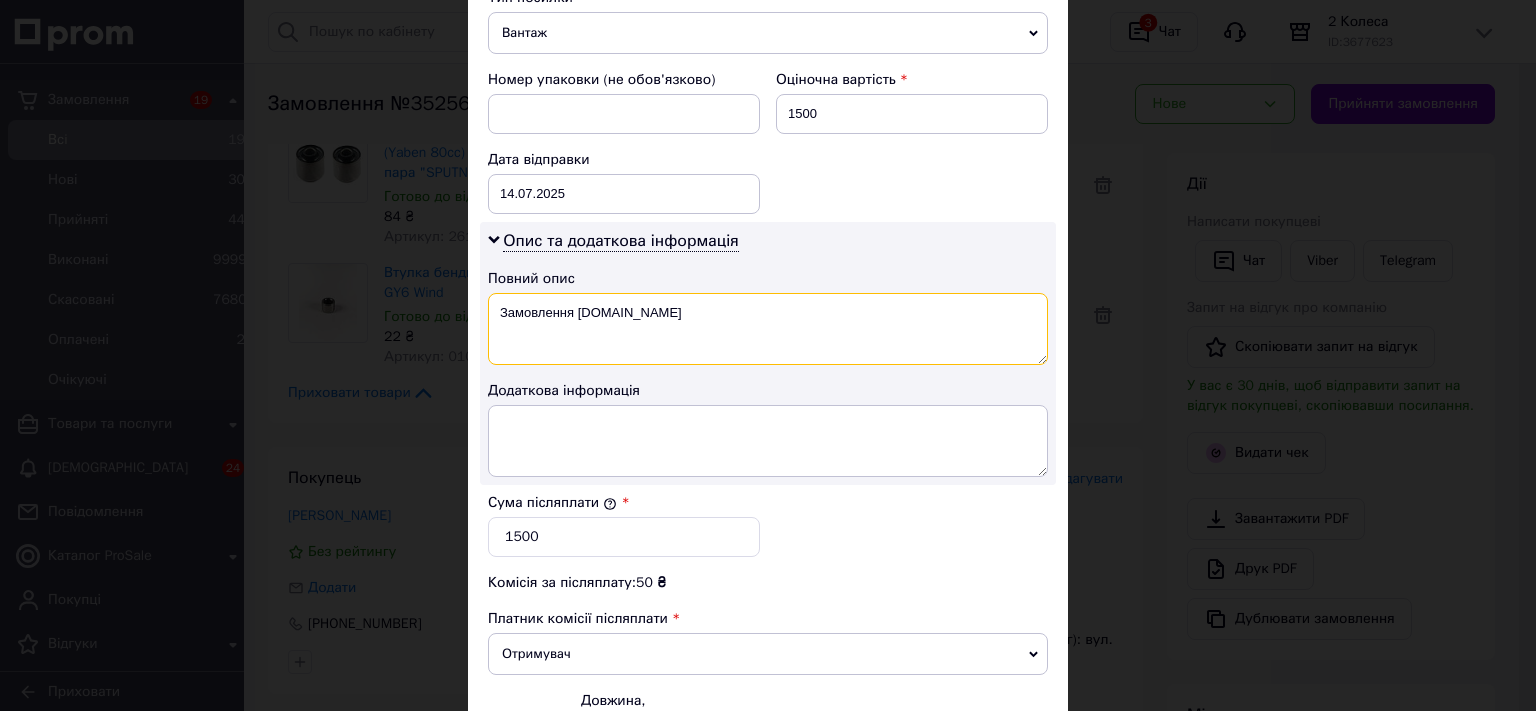 click on "Замовлення Prom.ua" at bounding box center (768, 329) 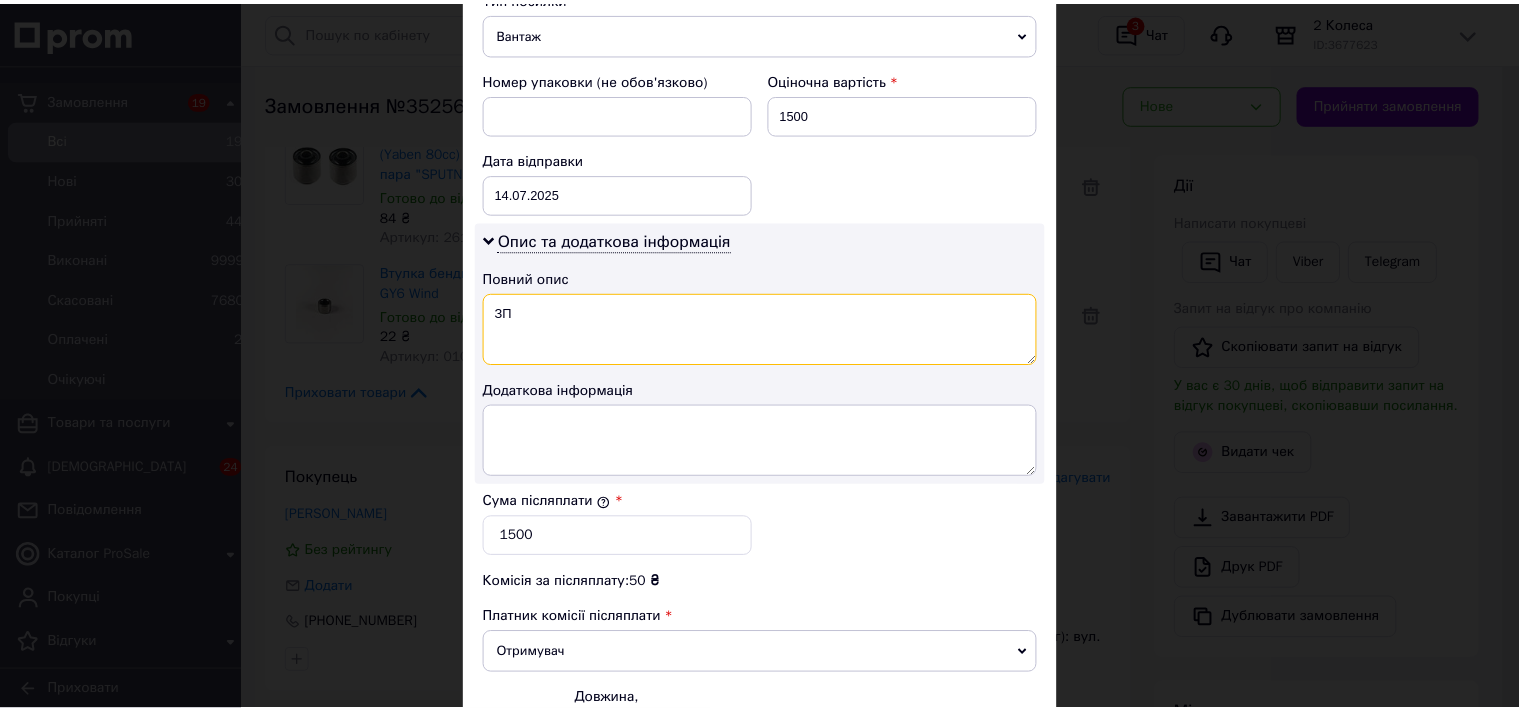 scroll, scrollTop: 1032, scrollLeft: 0, axis: vertical 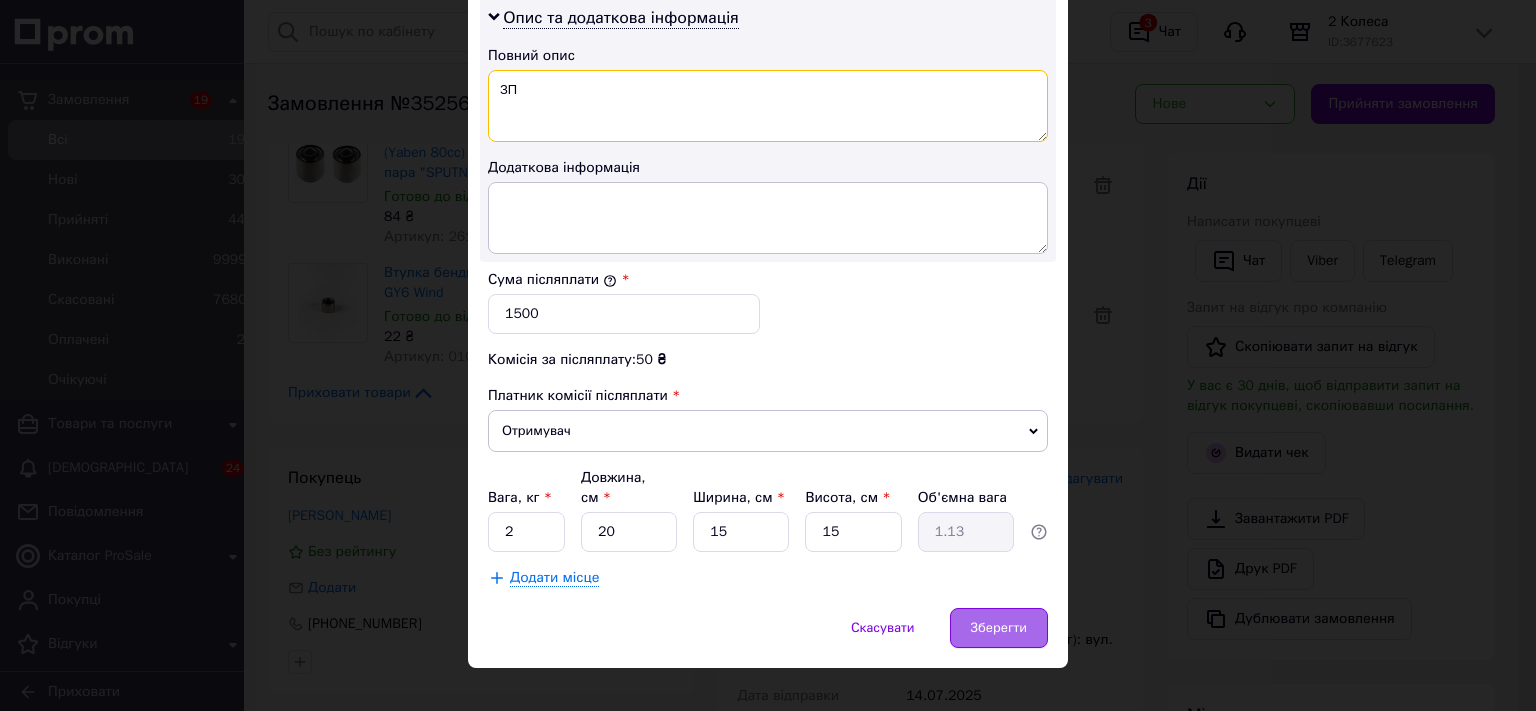 type on "ЗП" 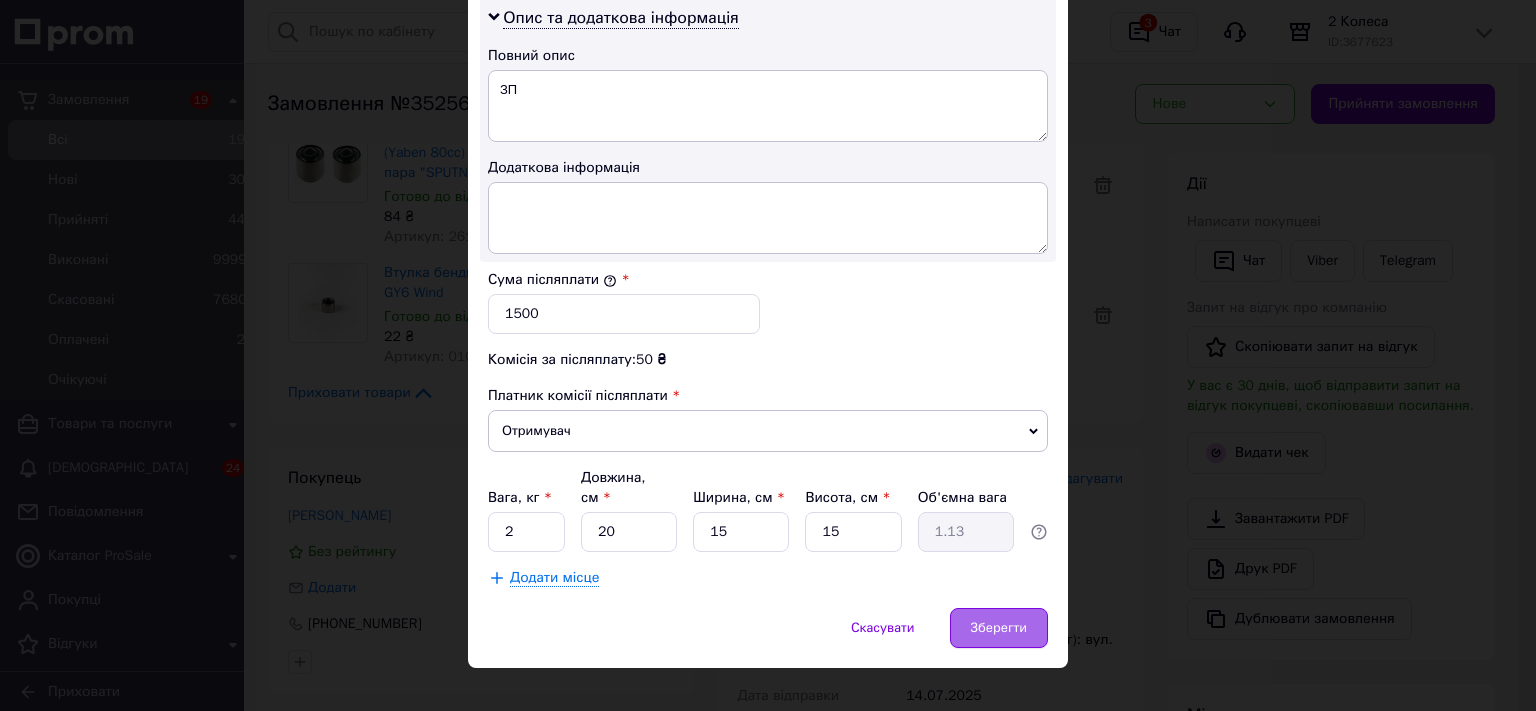 click on "Зберегти" at bounding box center (999, 628) 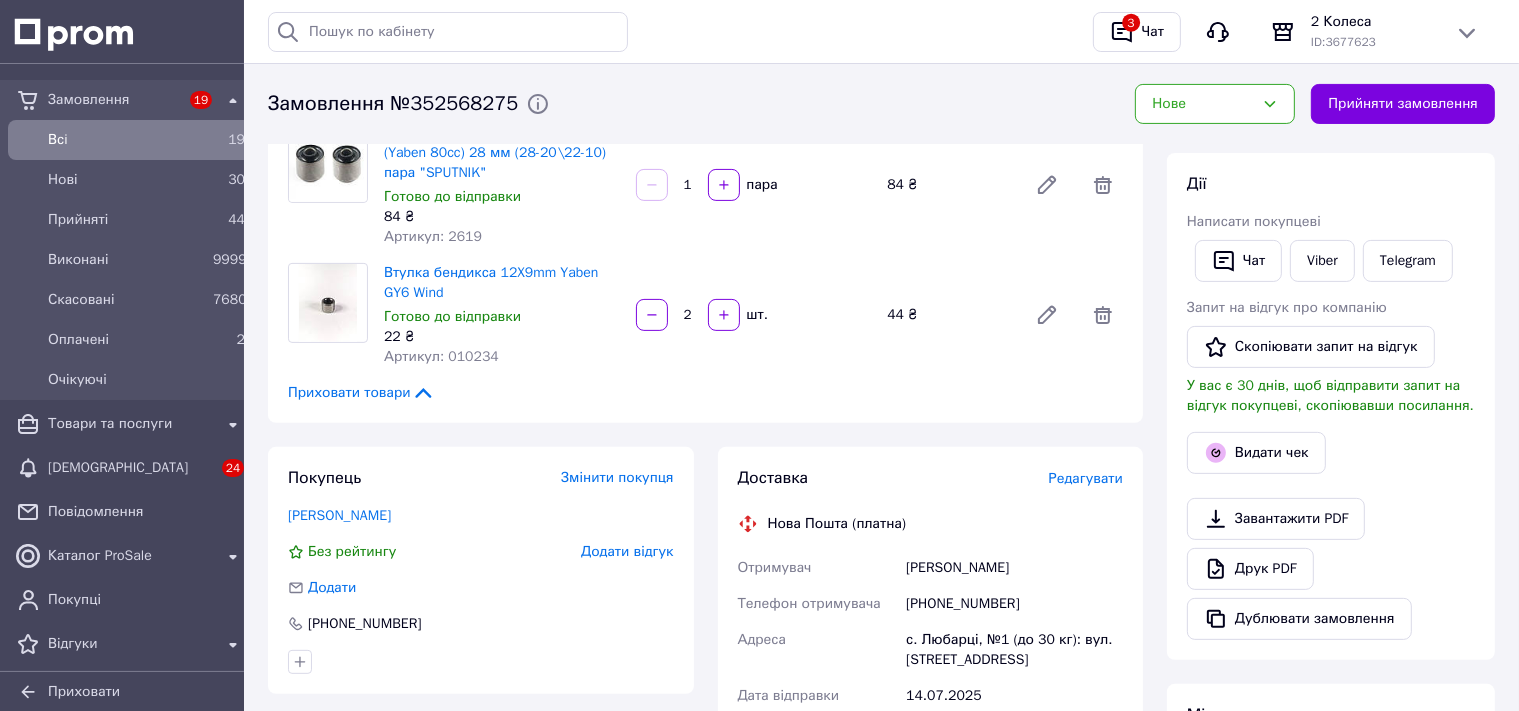 scroll, scrollTop: 0, scrollLeft: 0, axis: both 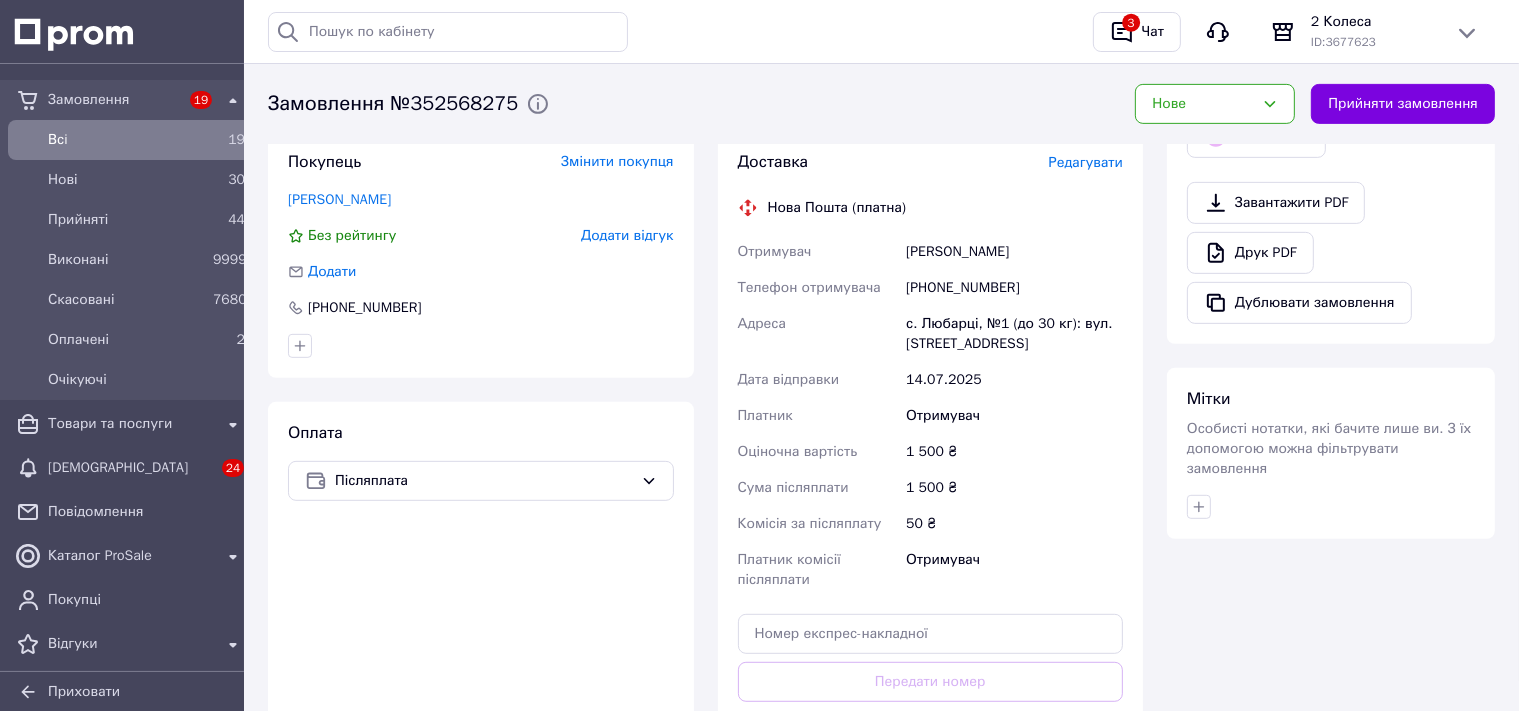 click on "Редагувати" at bounding box center [1086, 162] 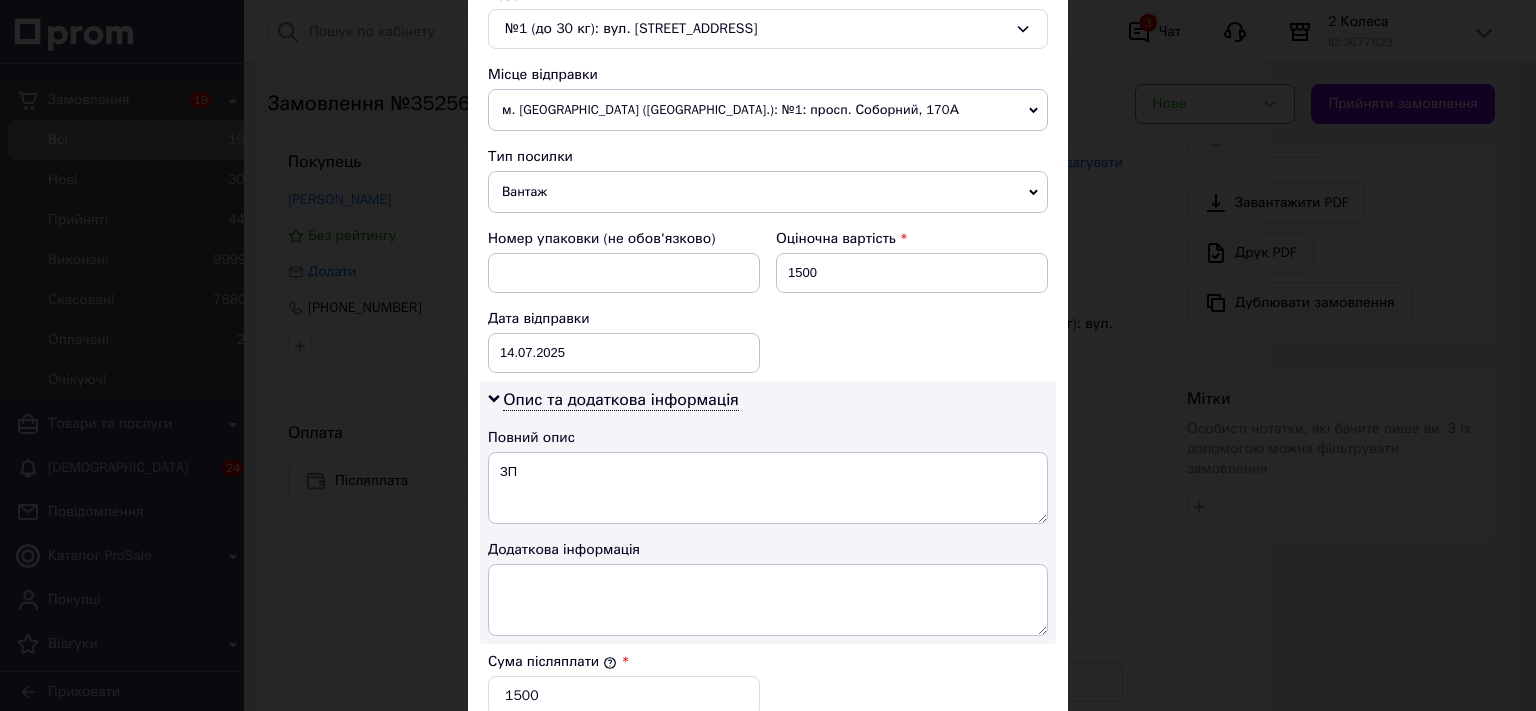 scroll, scrollTop: 773, scrollLeft: 0, axis: vertical 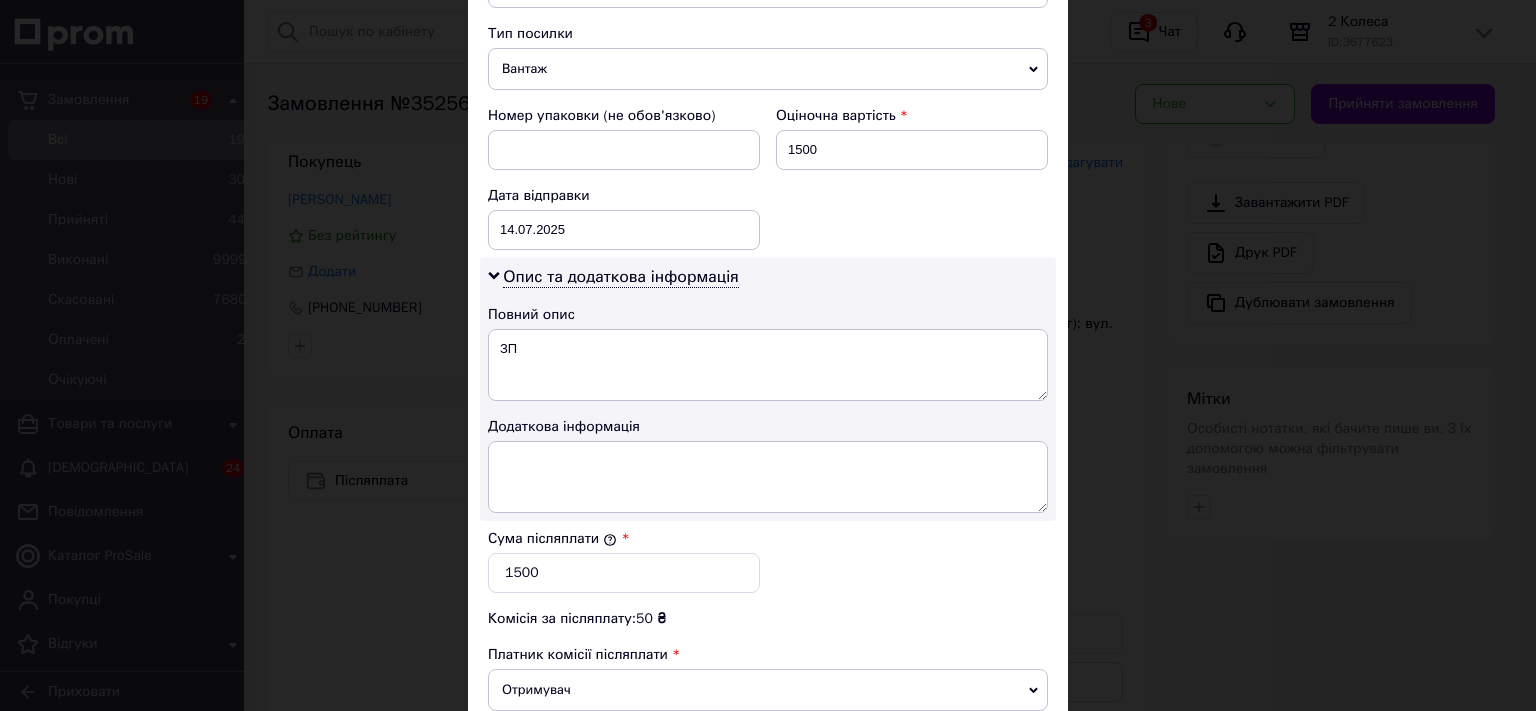 click on "Оціночна вартість" at bounding box center [912, 116] 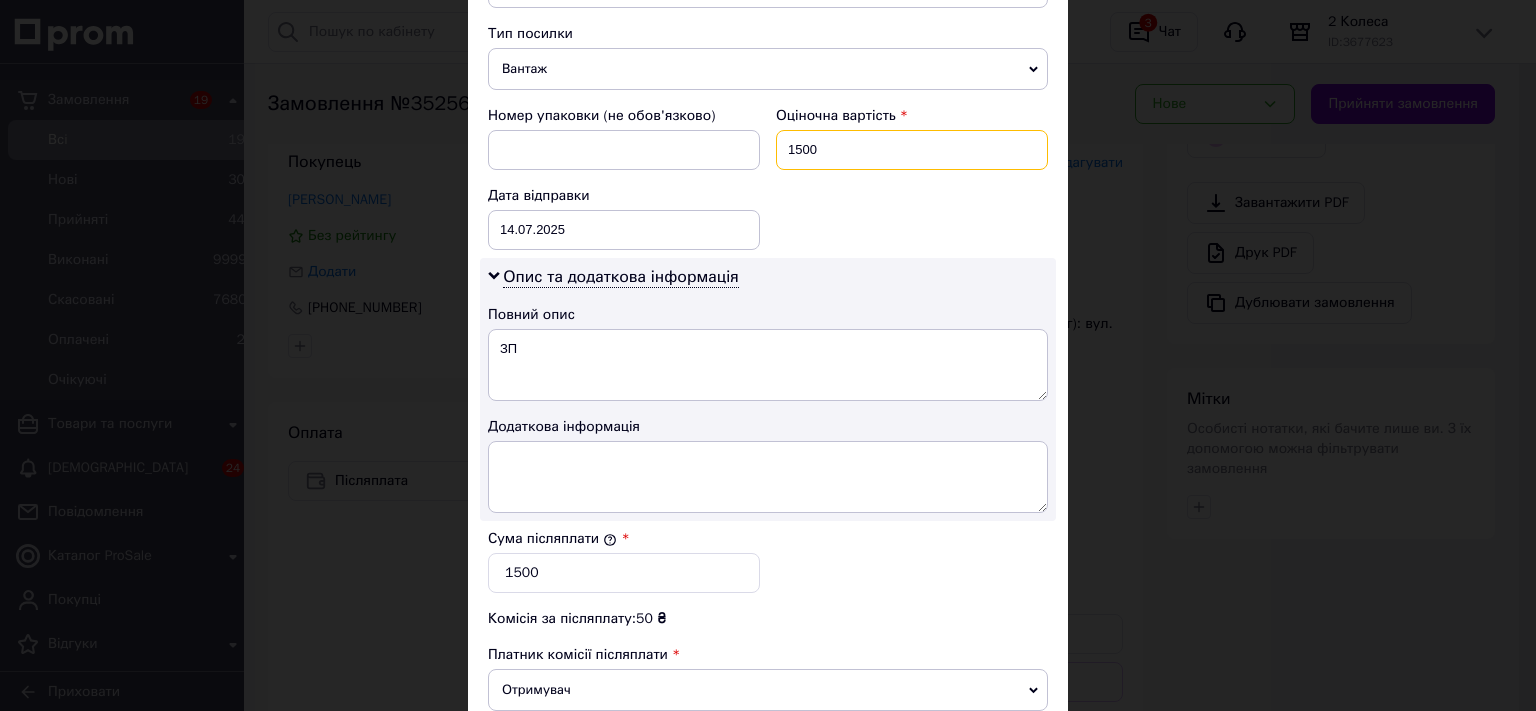 click on "1500" at bounding box center (912, 150) 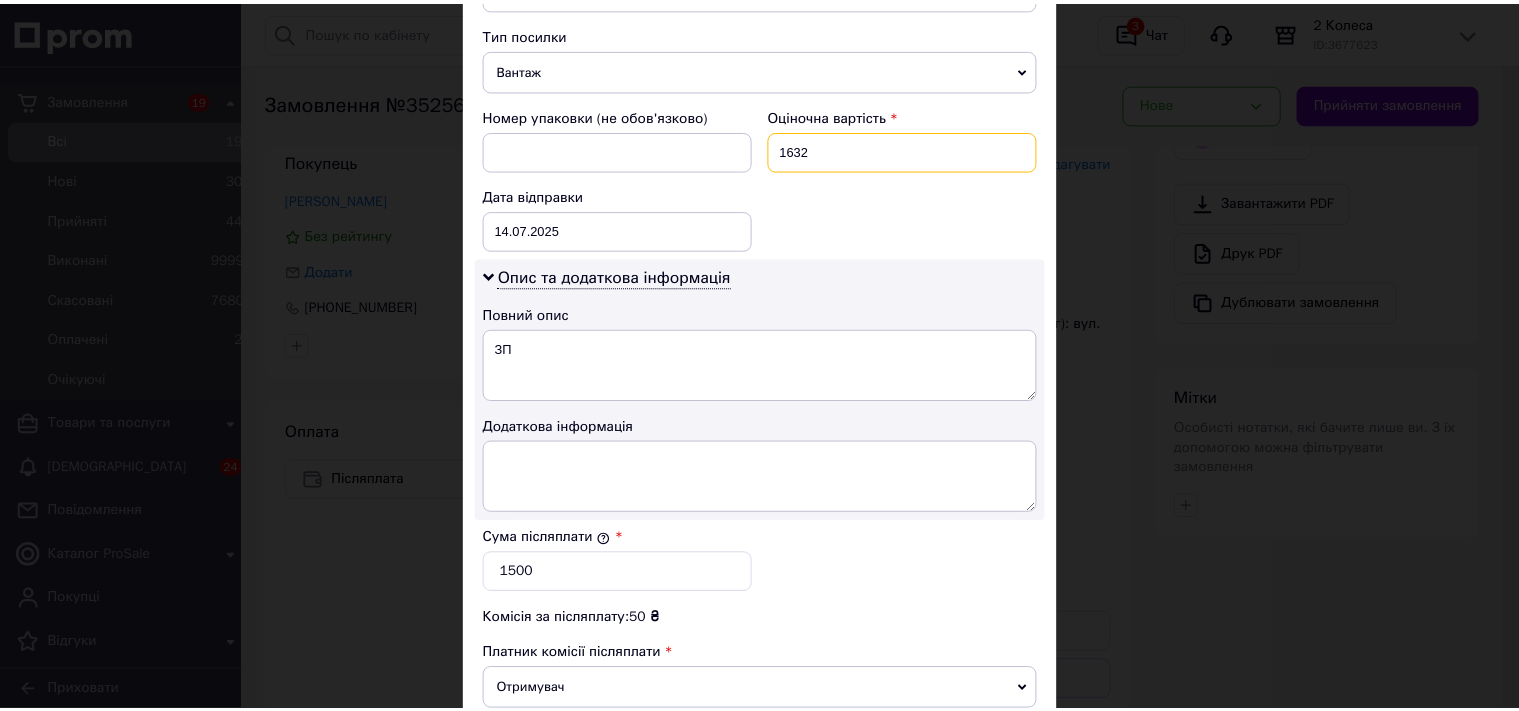 scroll, scrollTop: 1032, scrollLeft: 0, axis: vertical 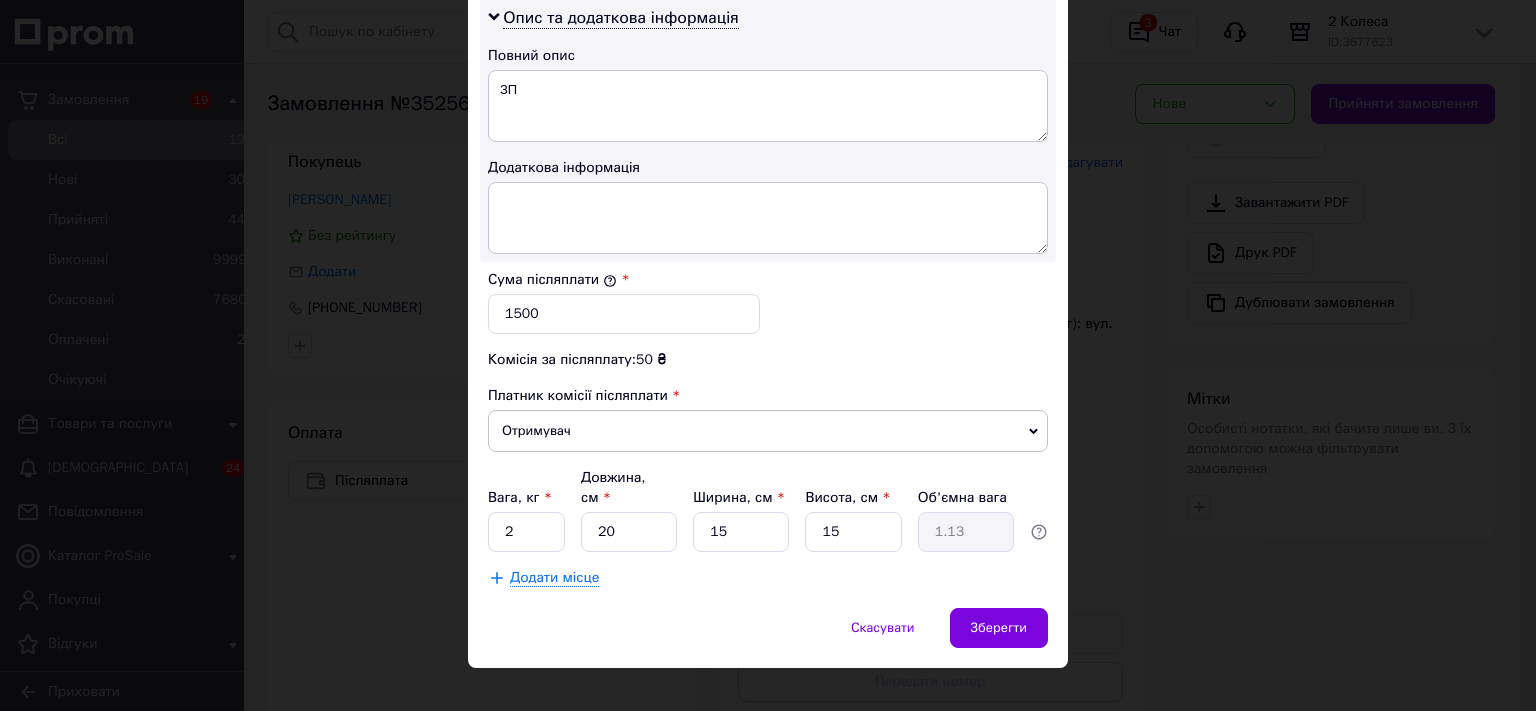 type on "1632" 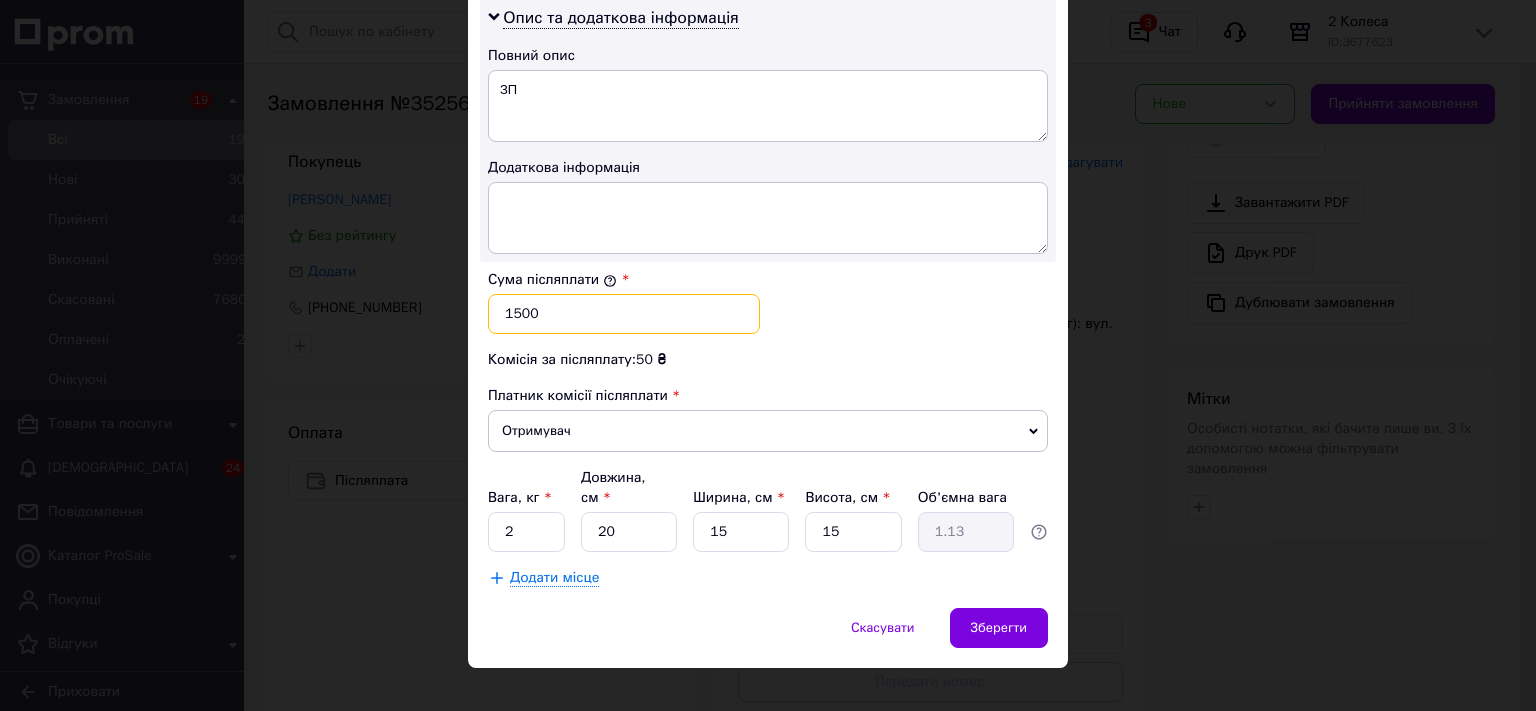 click on "1500" at bounding box center (624, 314) 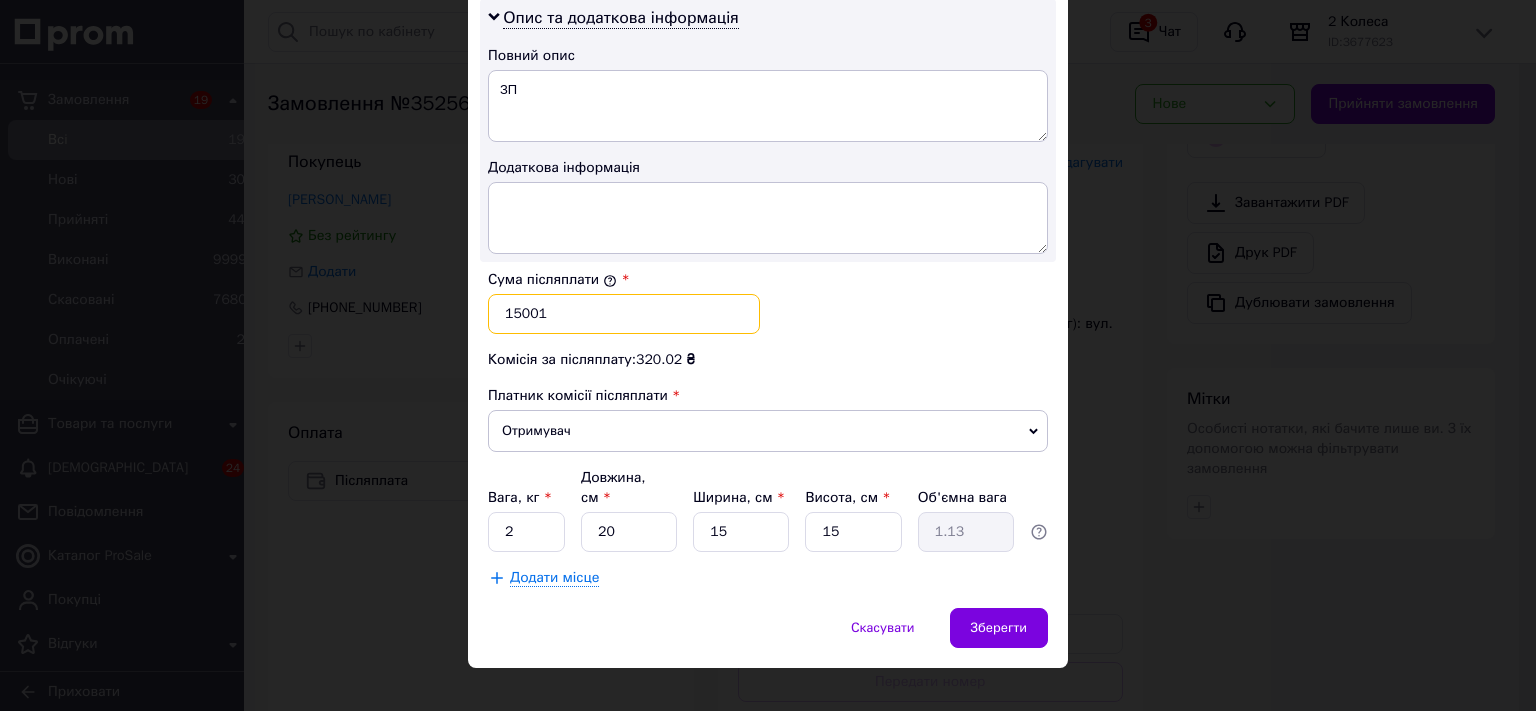 click on "15001" at bounding box center (624, 314) 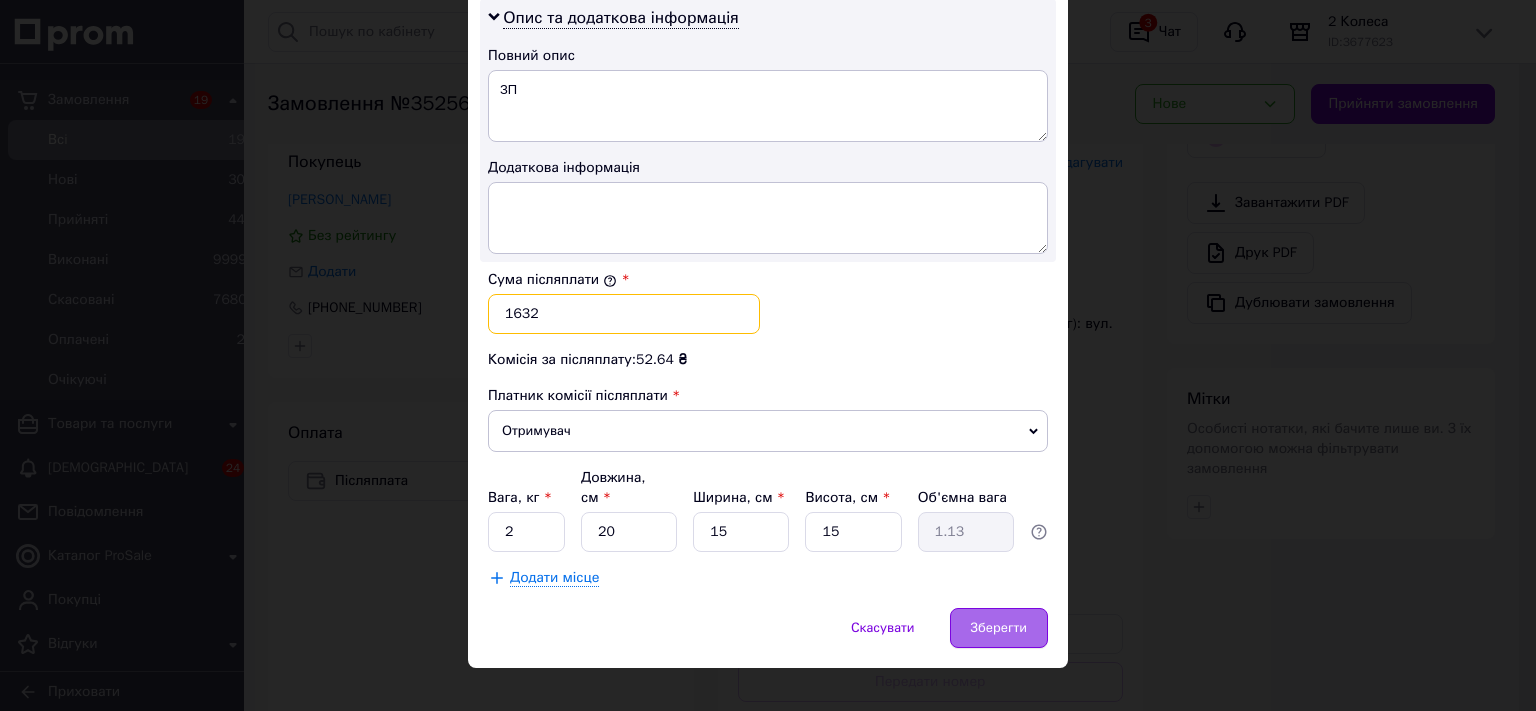 type on "1632" 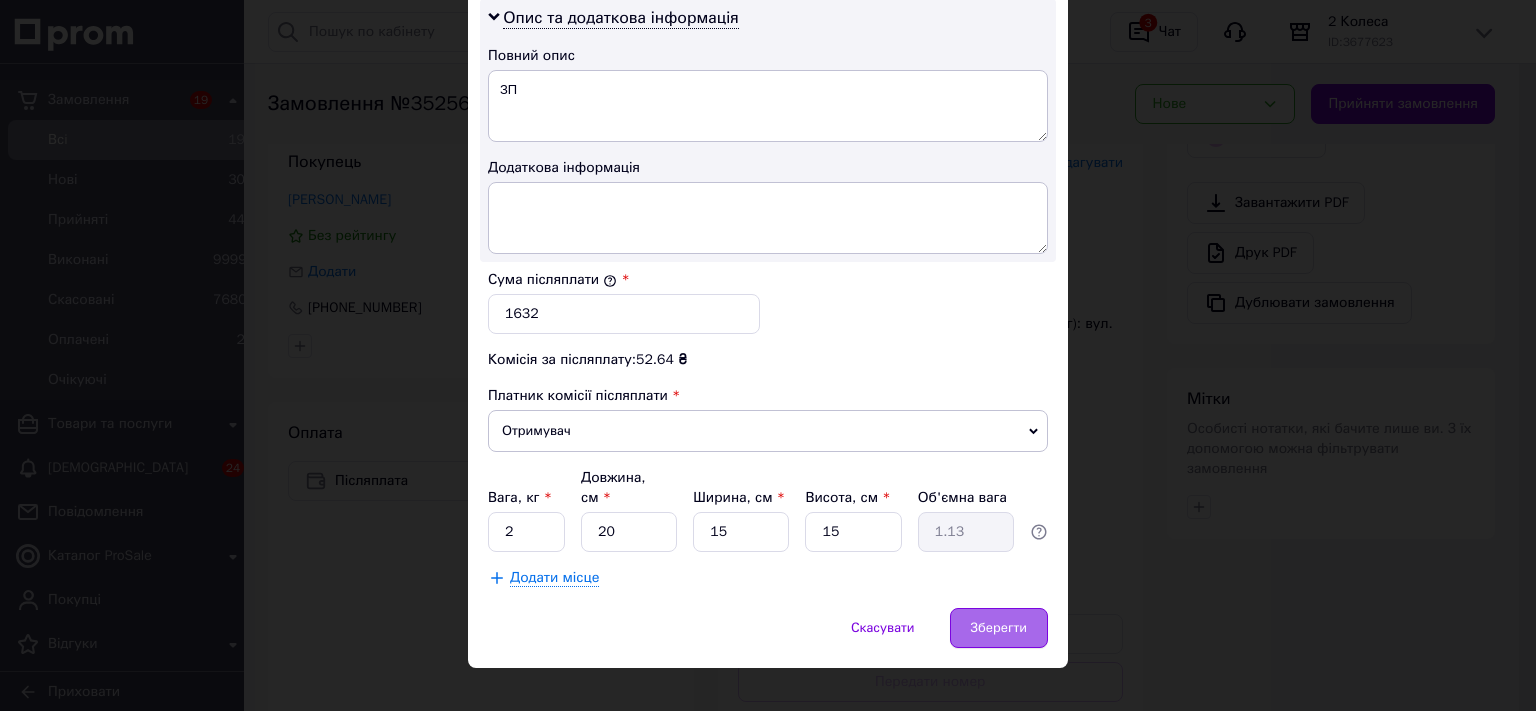 click on "Зберегти" at bounding box center (999, 628) 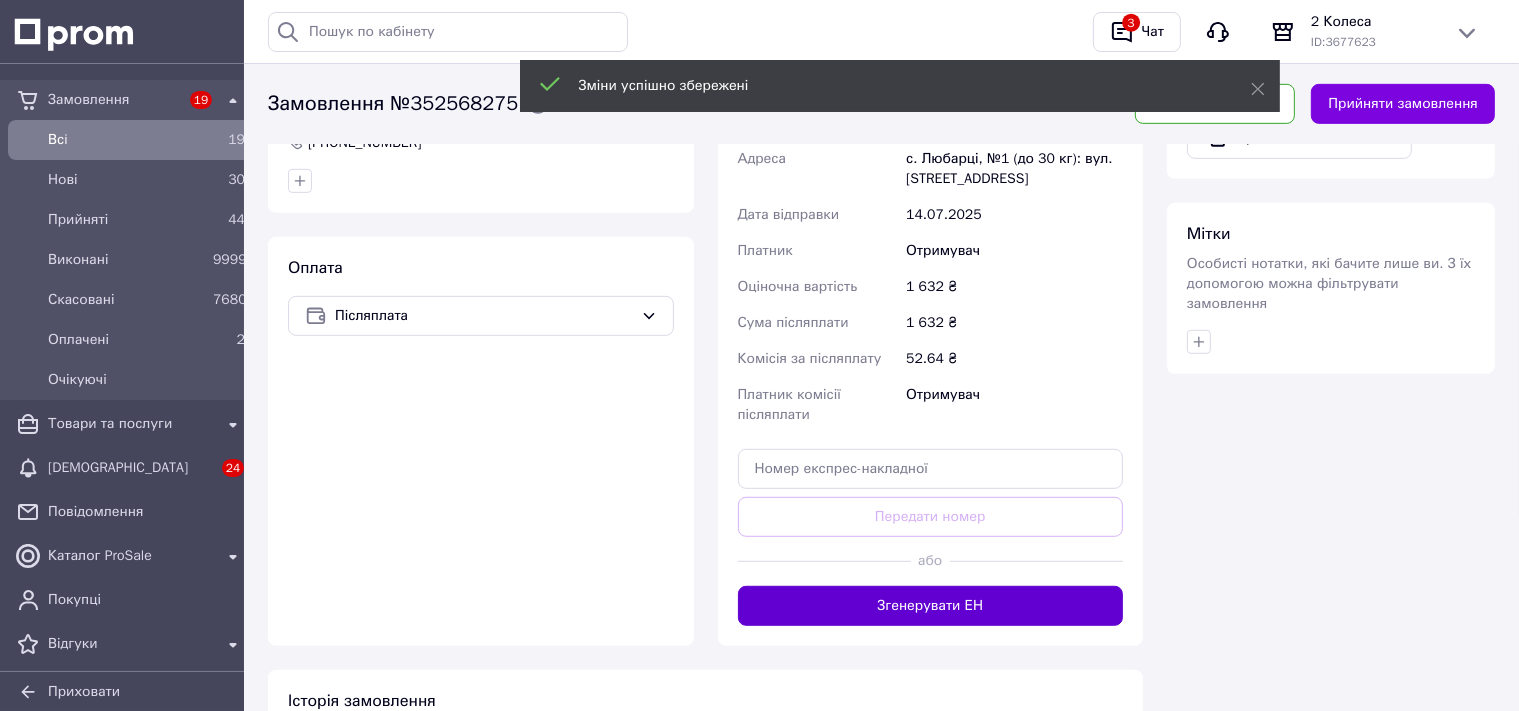 click on "Згенерувати ЕН" at bounding box center (931, 606) 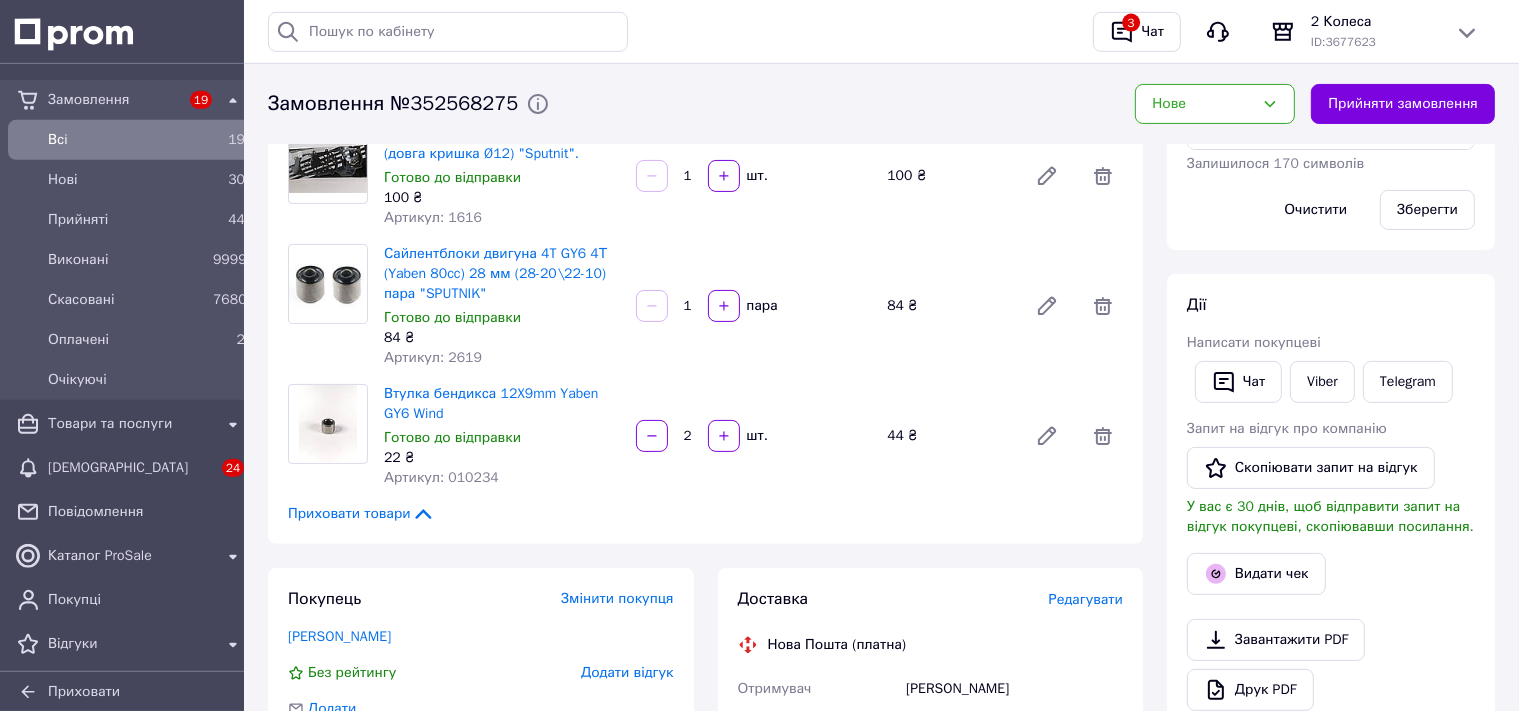 scroll, scrollTop: 59, scrollLeft: 0, axis: vertical 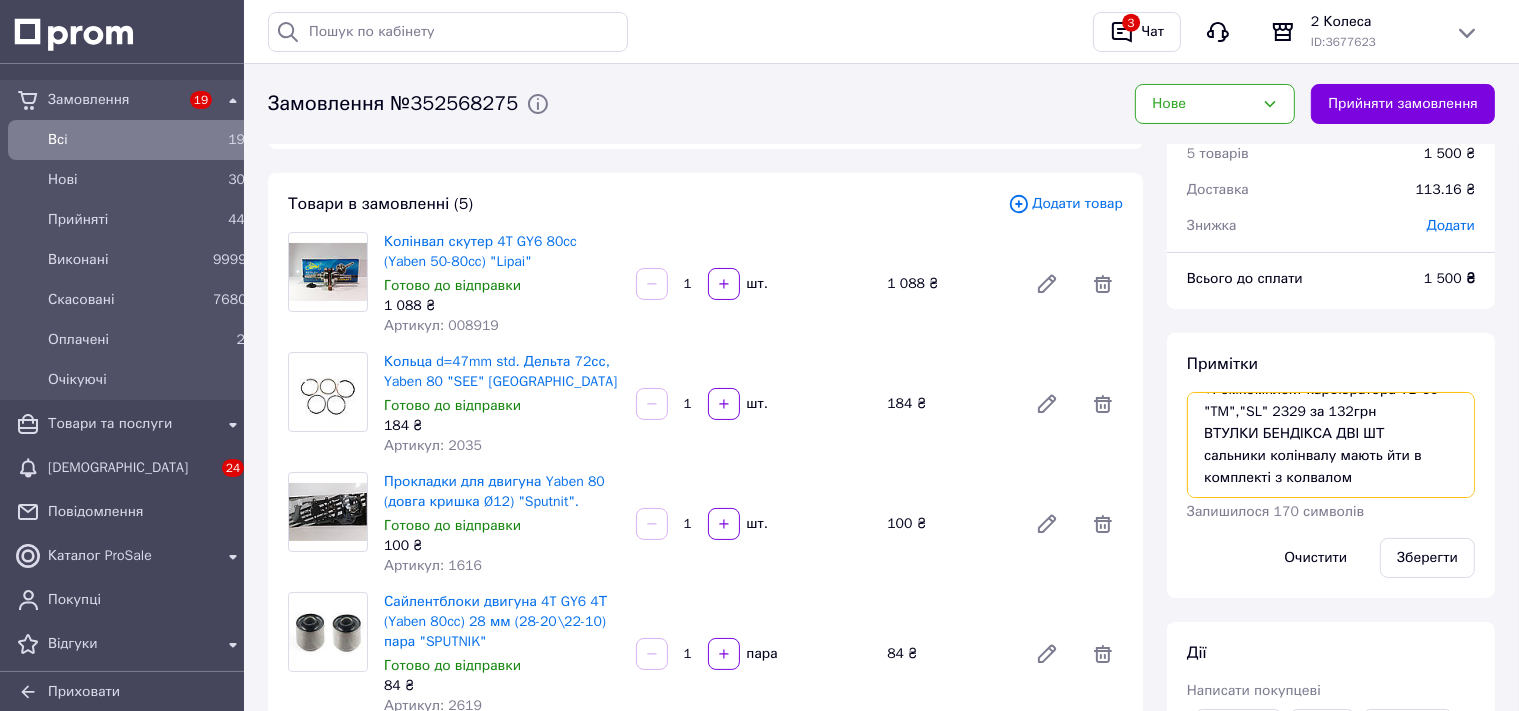 click on "+Ремкомплект карбюратора ТВ-60 "TM","SL" 2329 за 132грн
ВТУЛКИ БЕНДІКСА ДВІ ШТ
сальники колінвалу мають йти в комплекті з колвалом" at bounding box center (1331, 445) 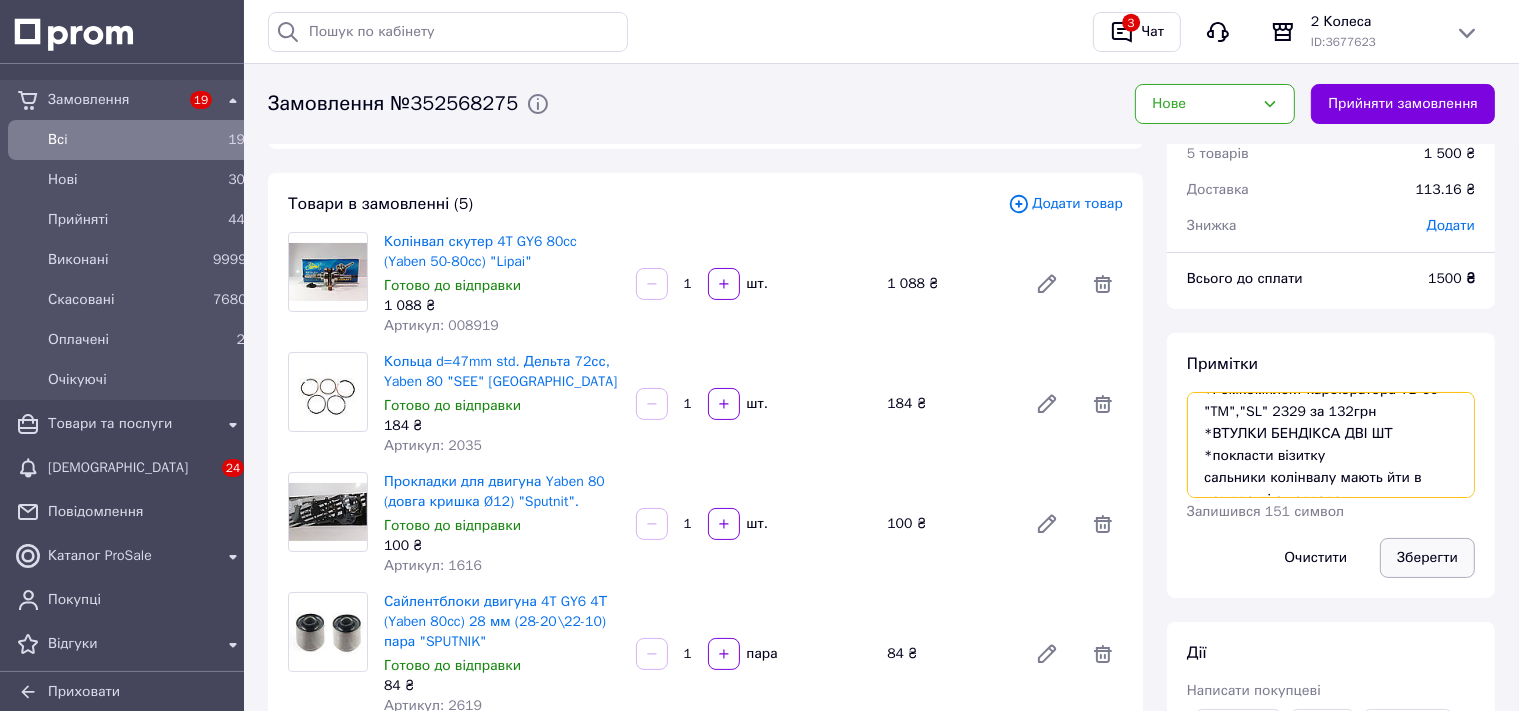 type on "+Ремкомплект карбюратора ТВ-60 "TM","SL" 2329 за 132грн
*ВТУЛКИ БЕНДІКСА ДВІ ШТ
*покласти візитку
сальники колінвалу мають йти в комплекті з колвалом" 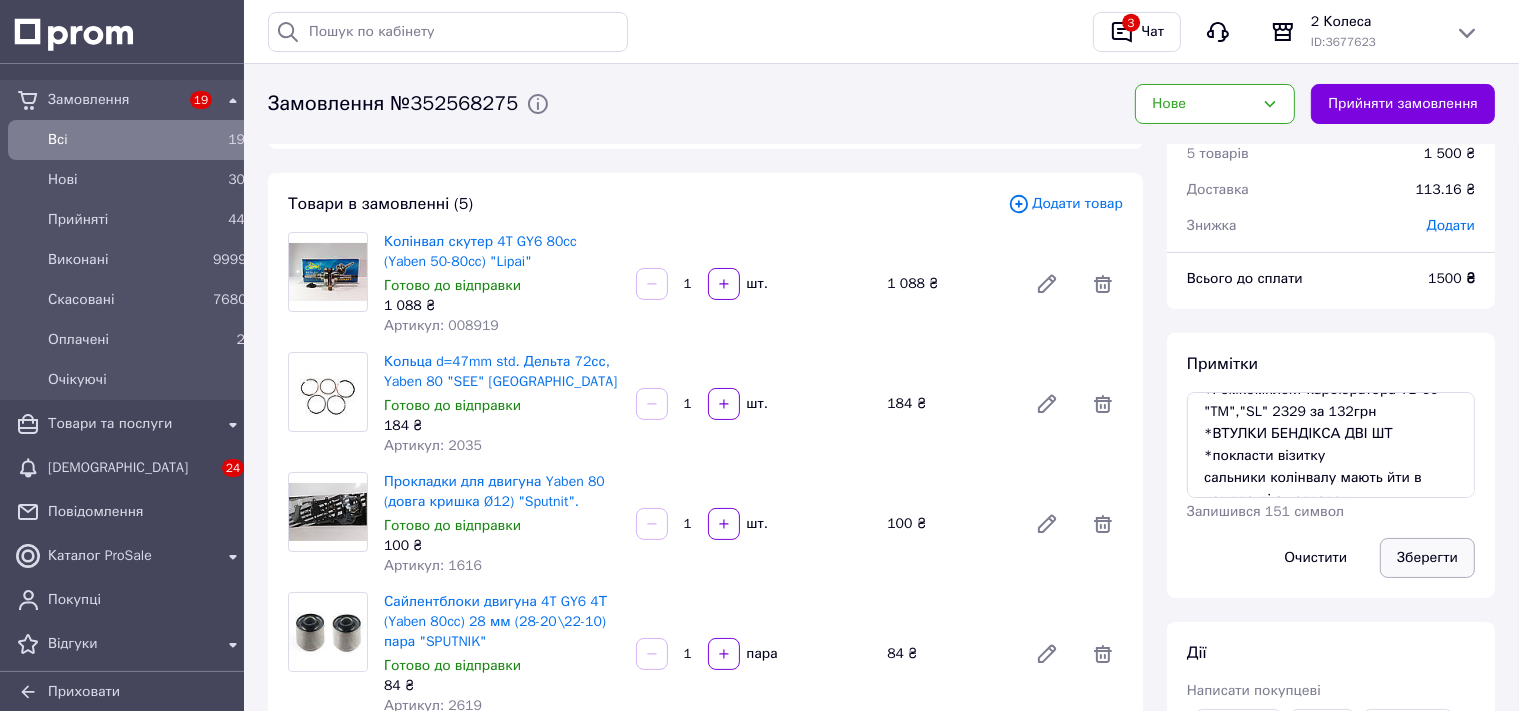 click on "Зберегти" at bounding box center [1427, 558] 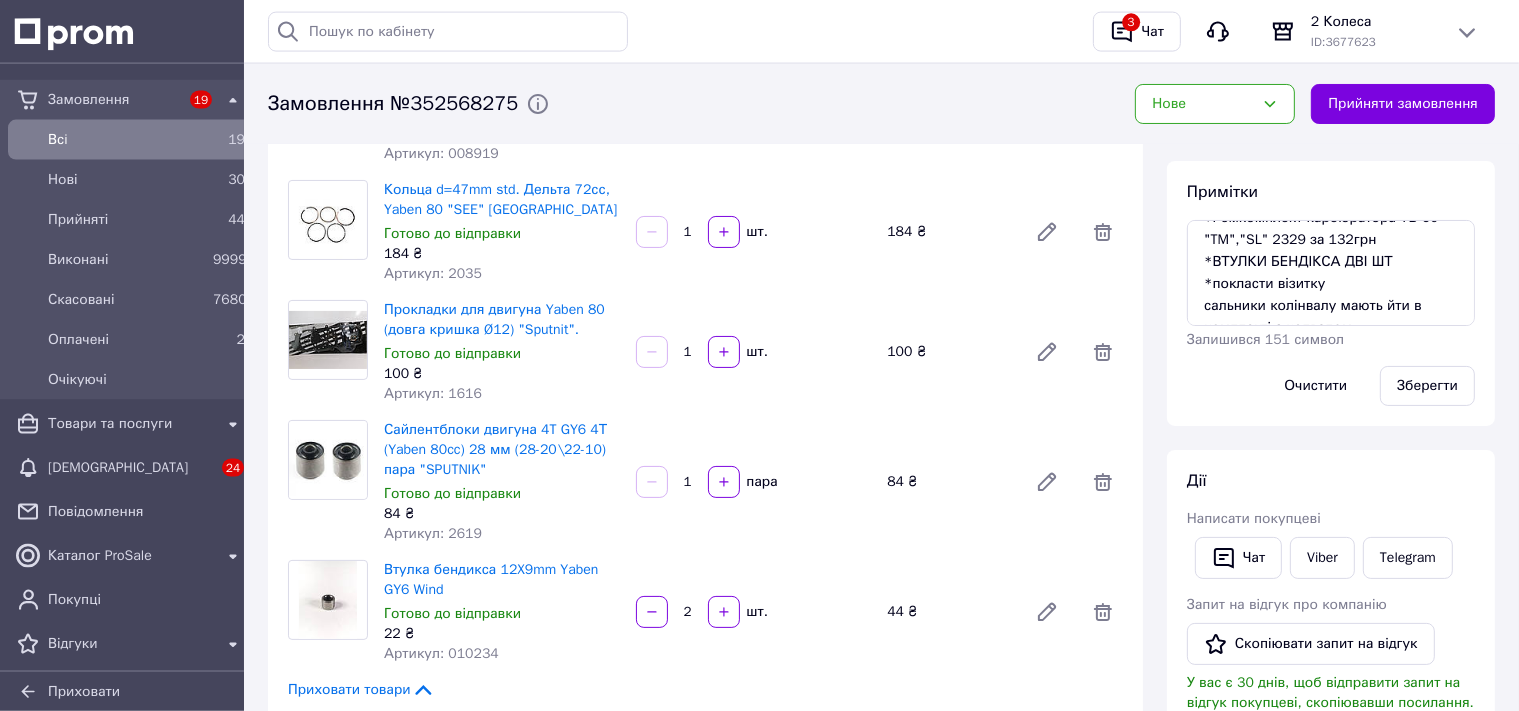 scroll, scrollTop: 59, scrollLeft: 0, axis: vertical 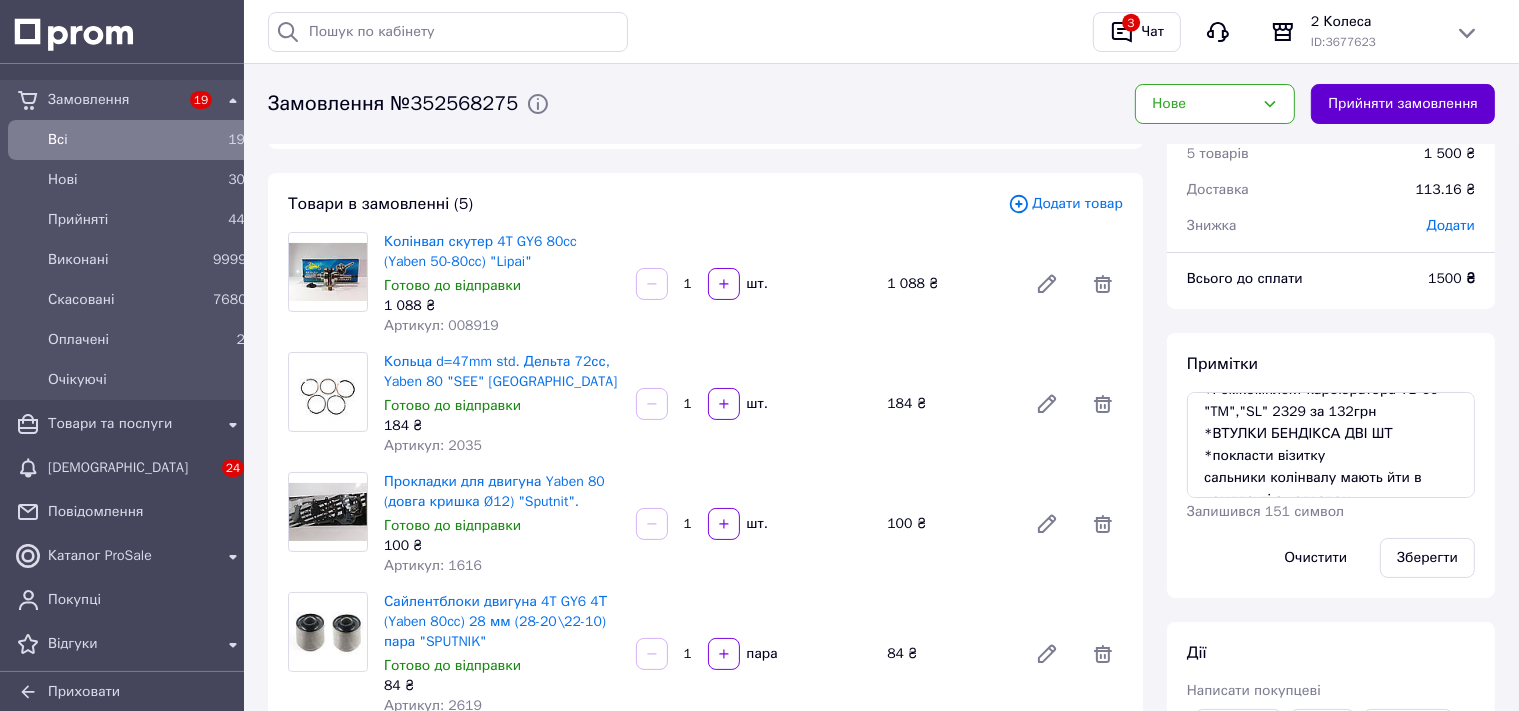 click on "Прийняти замовлення" at bounding box center [1403, 104] 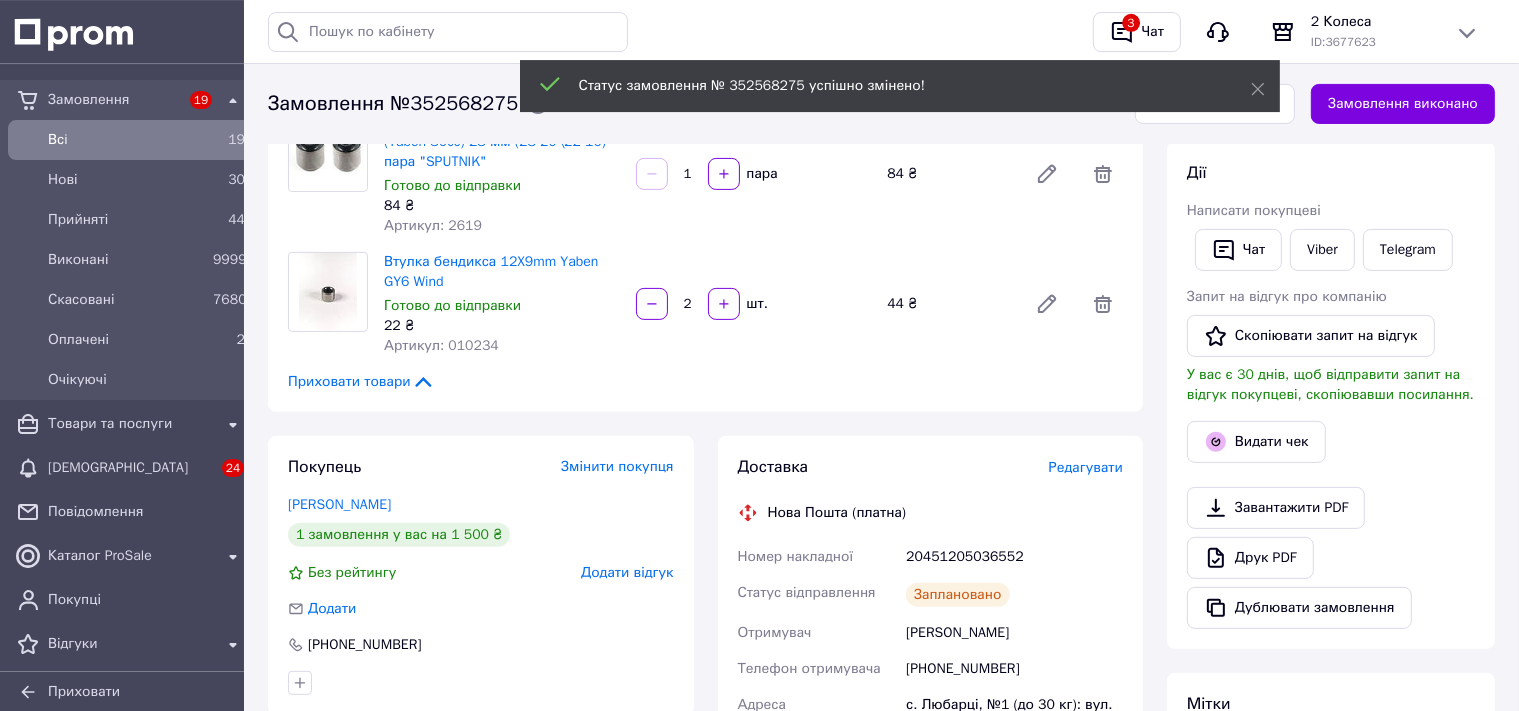 scroll, scrollTop: 587, scrollLeft: 0, axis: vertical 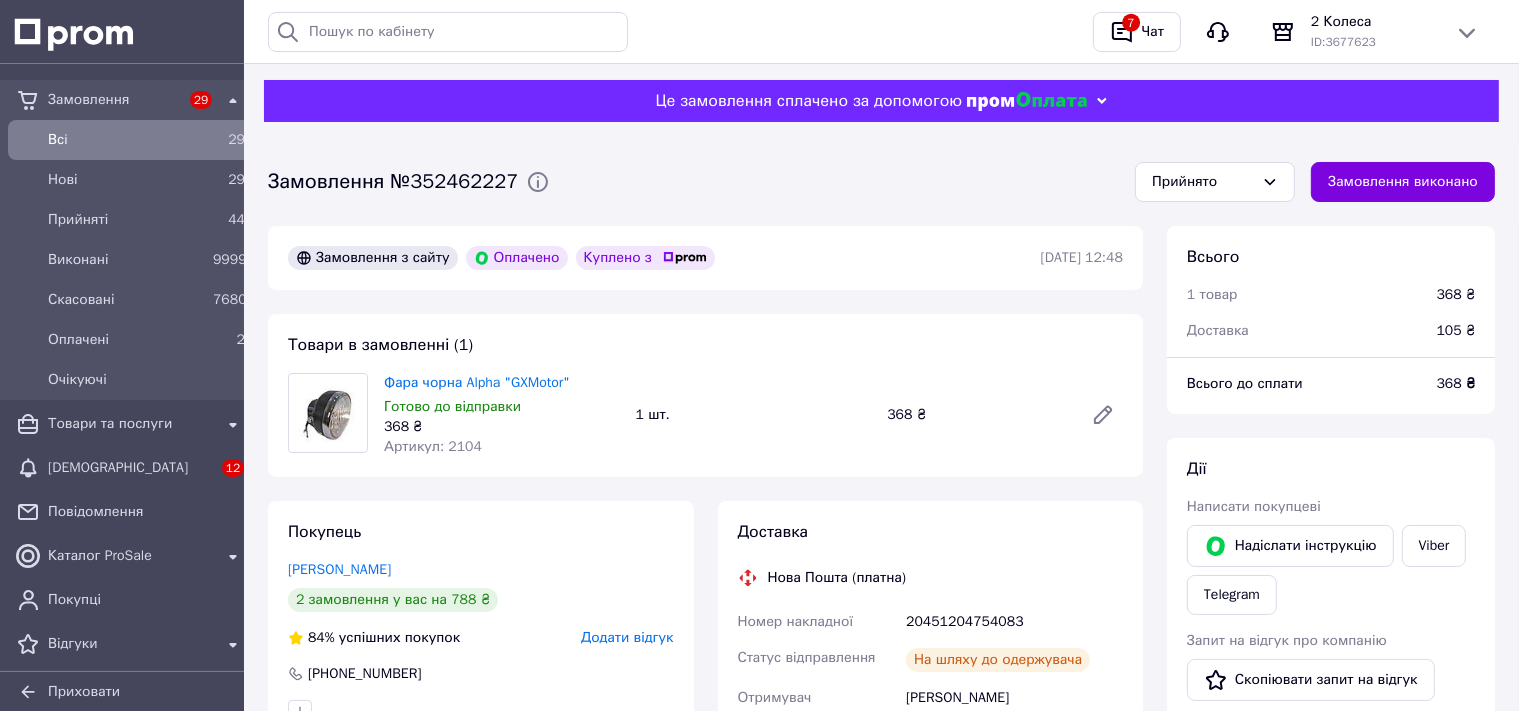 click on "Артикул: 2104" at bounding box center (433, 446) 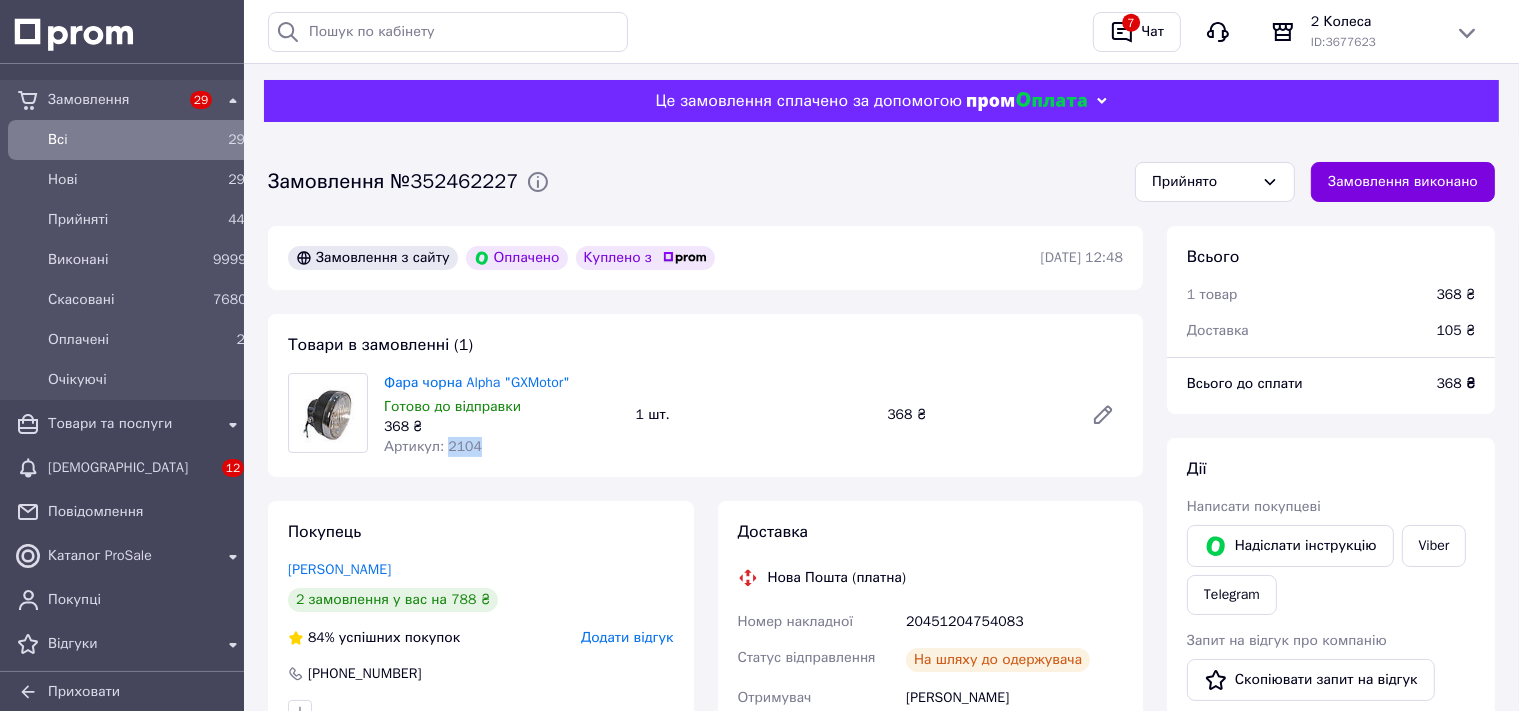 click on "Артикул: 2104" at bounding box center [433, 446] 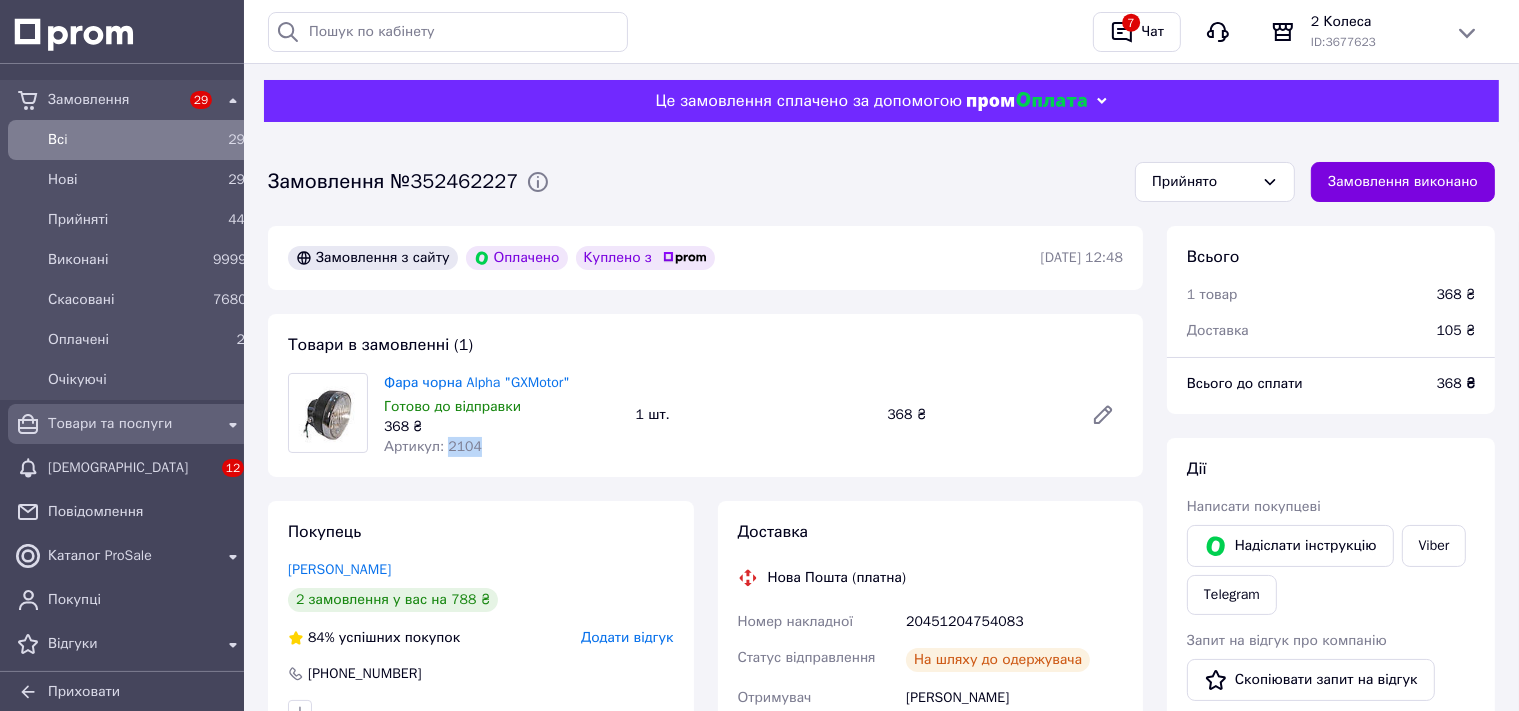 click on "Товари та послуги" at bounding box center [130, 424] 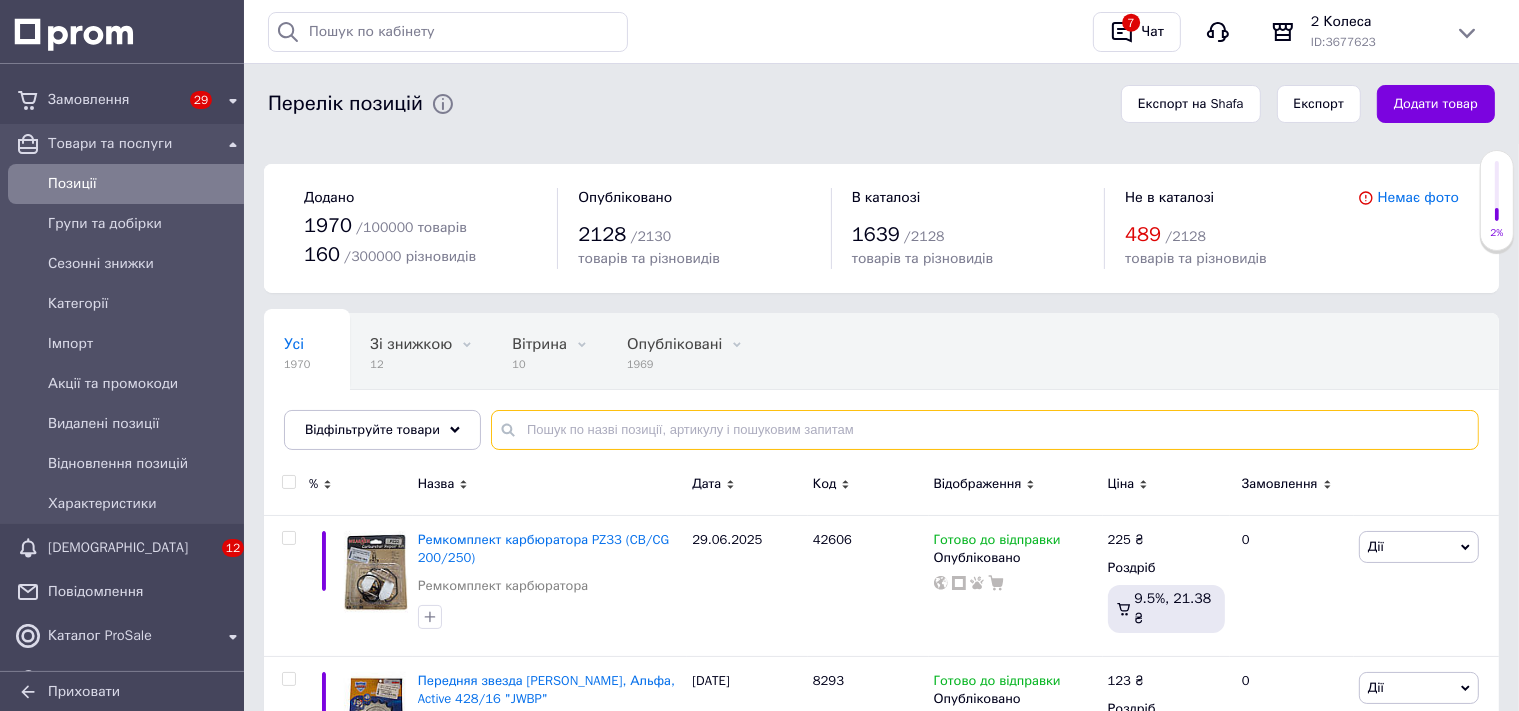click at bounding box center [985, 430] 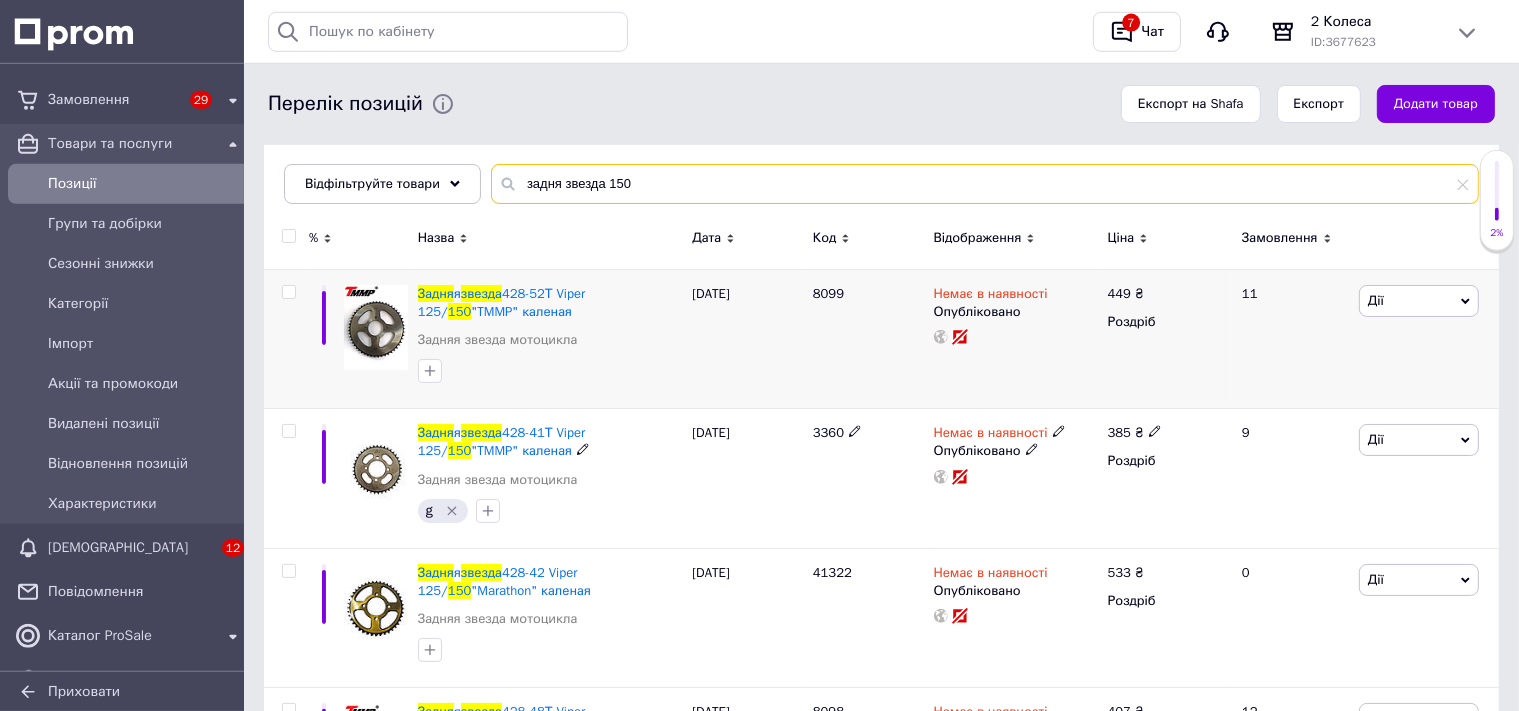scroll, scrollTop: 211, scrollLeft: 0, axis: vertical 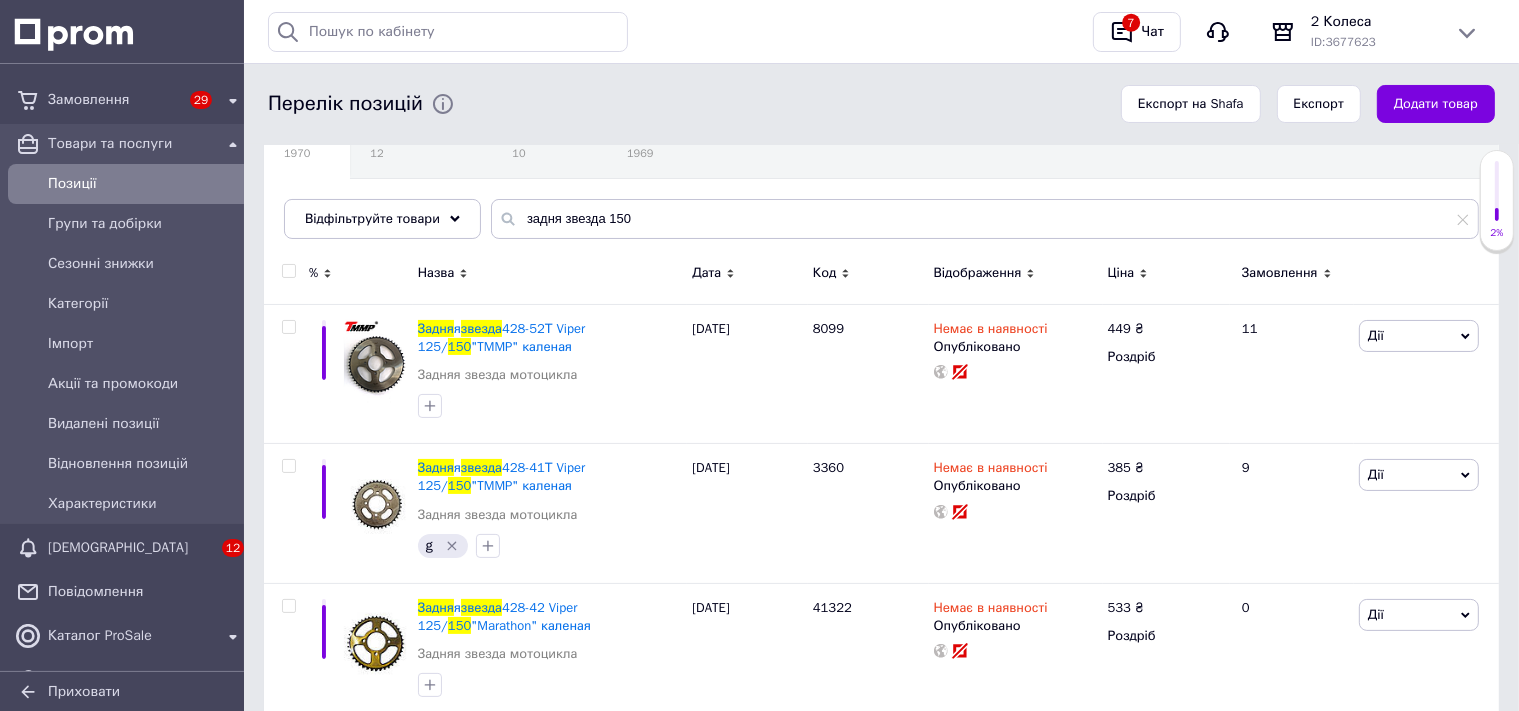 click on "Усі 1970 Зі знижкою 12 Видалити Редагувати Вітрина 10 Видалити Редагувати Опубліковані 1969 Видалити Редагувати Приховані 1 Видалити Редагувати Ok Відфільтровано...  Зберегти" at bounding box center [881, 180] 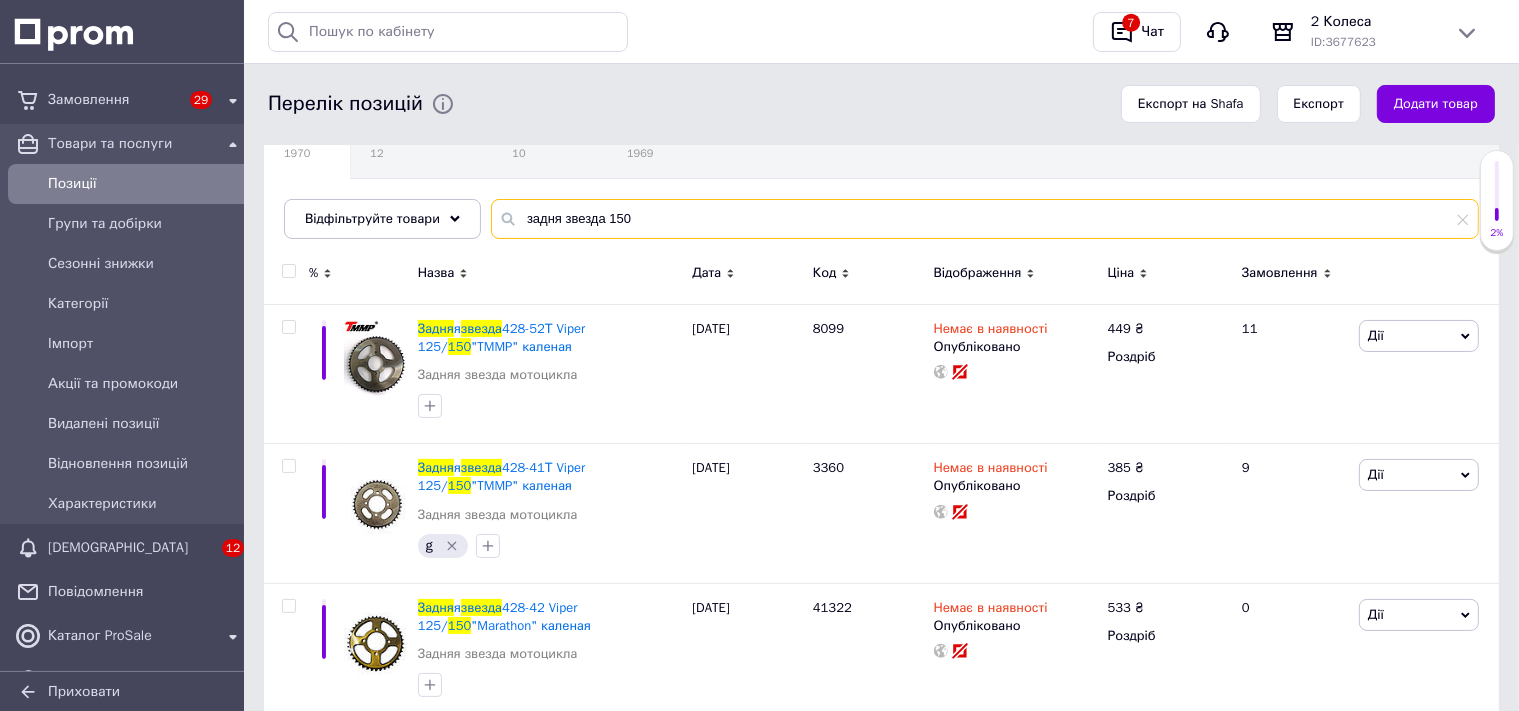 click on "задня звезда 150" at bounding box center [985, 219] 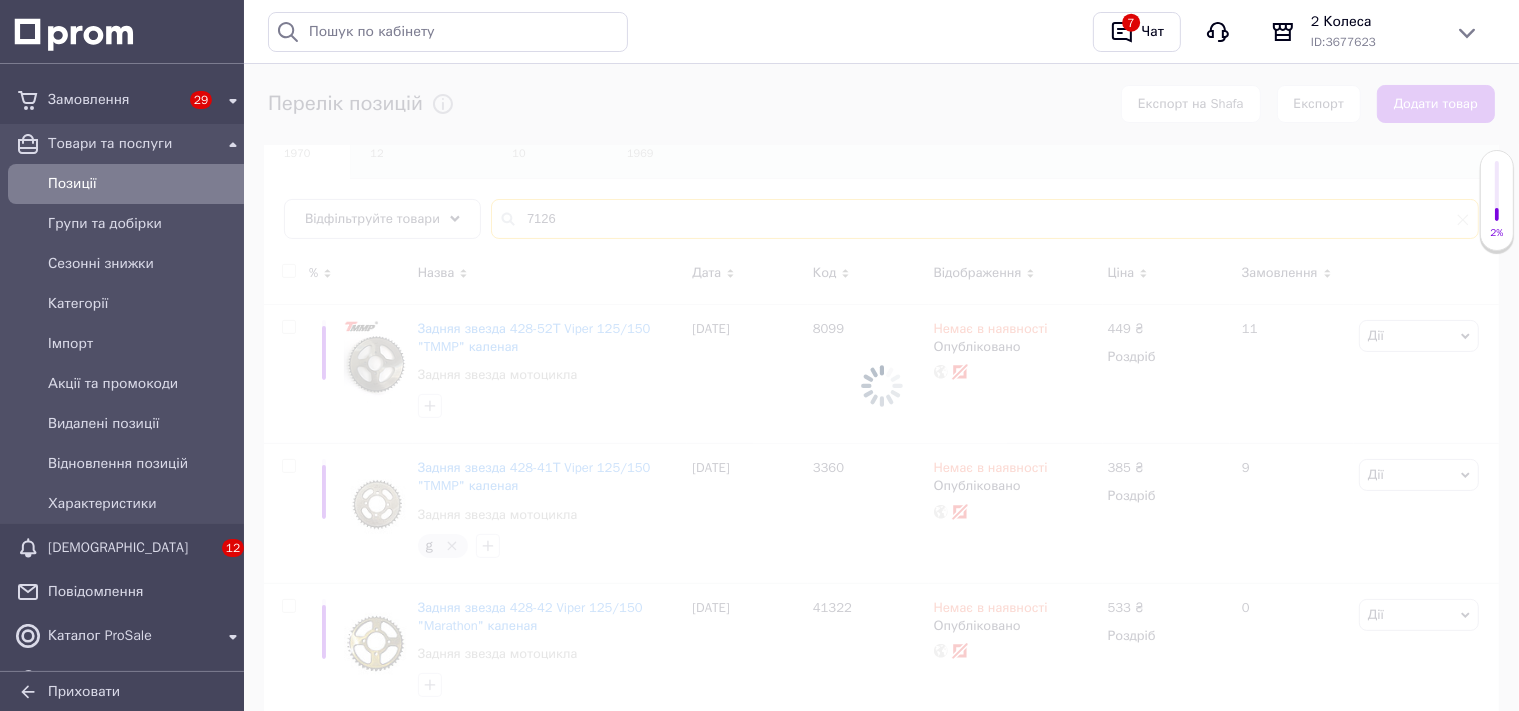scroll, scrollTop: 4, scrollLeft: 0, axis: vertical 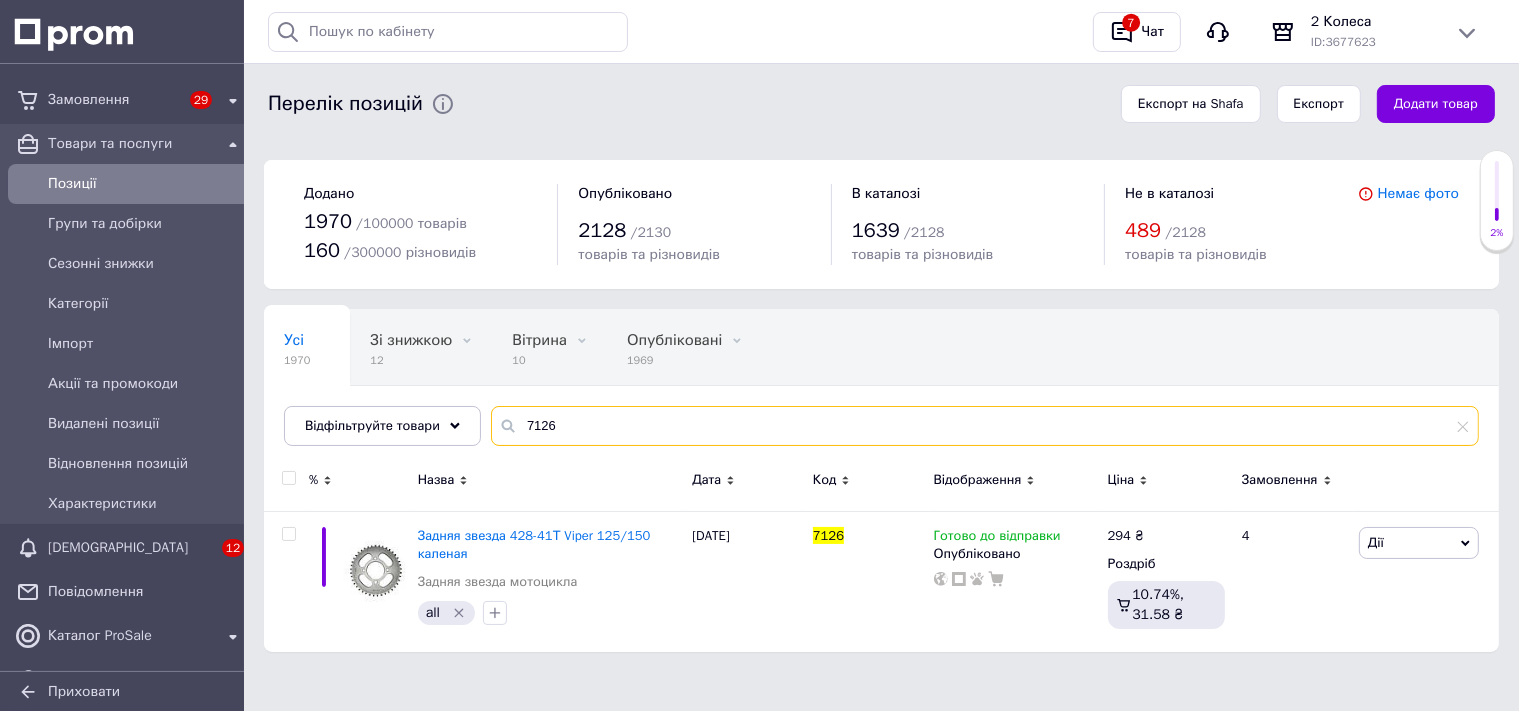 click on "7126" at bounding box center (985, 426) 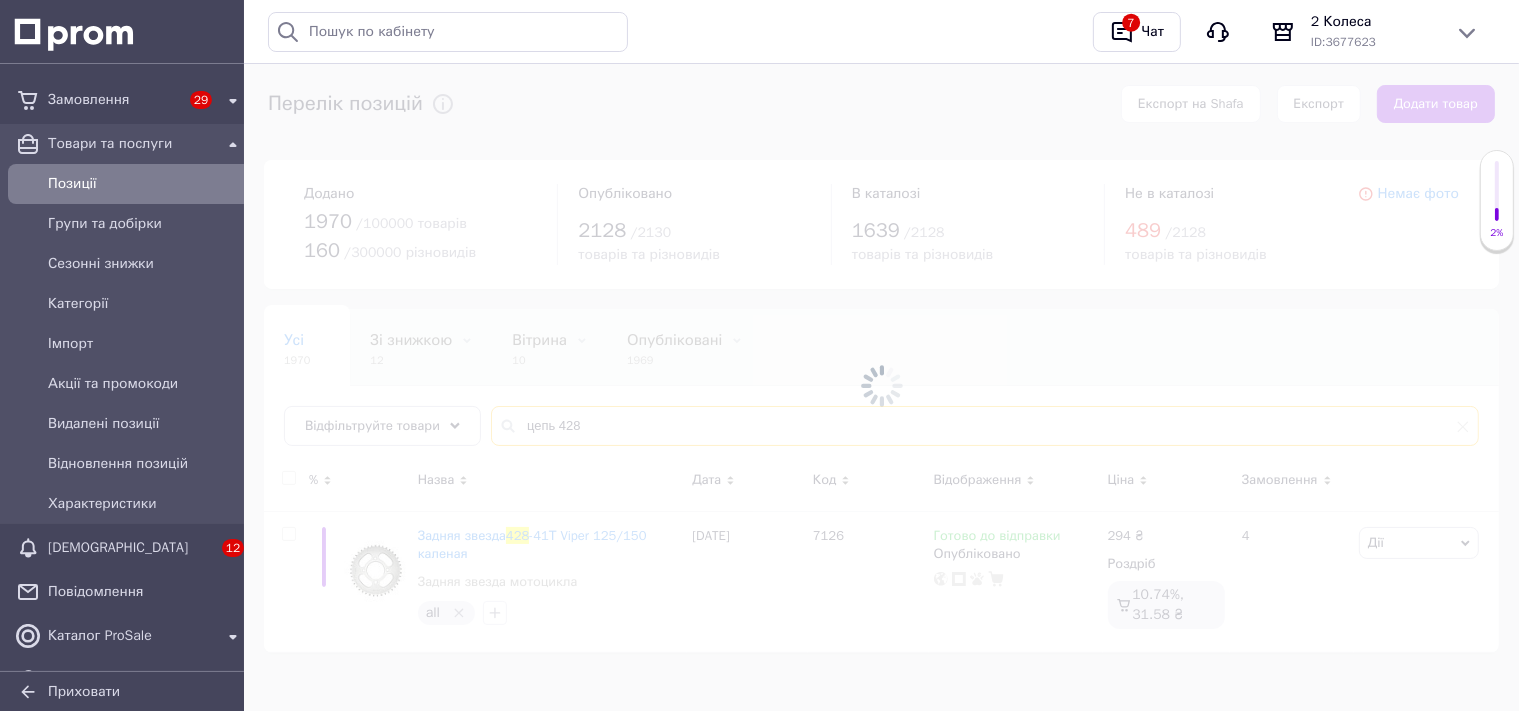 type on "цепь" 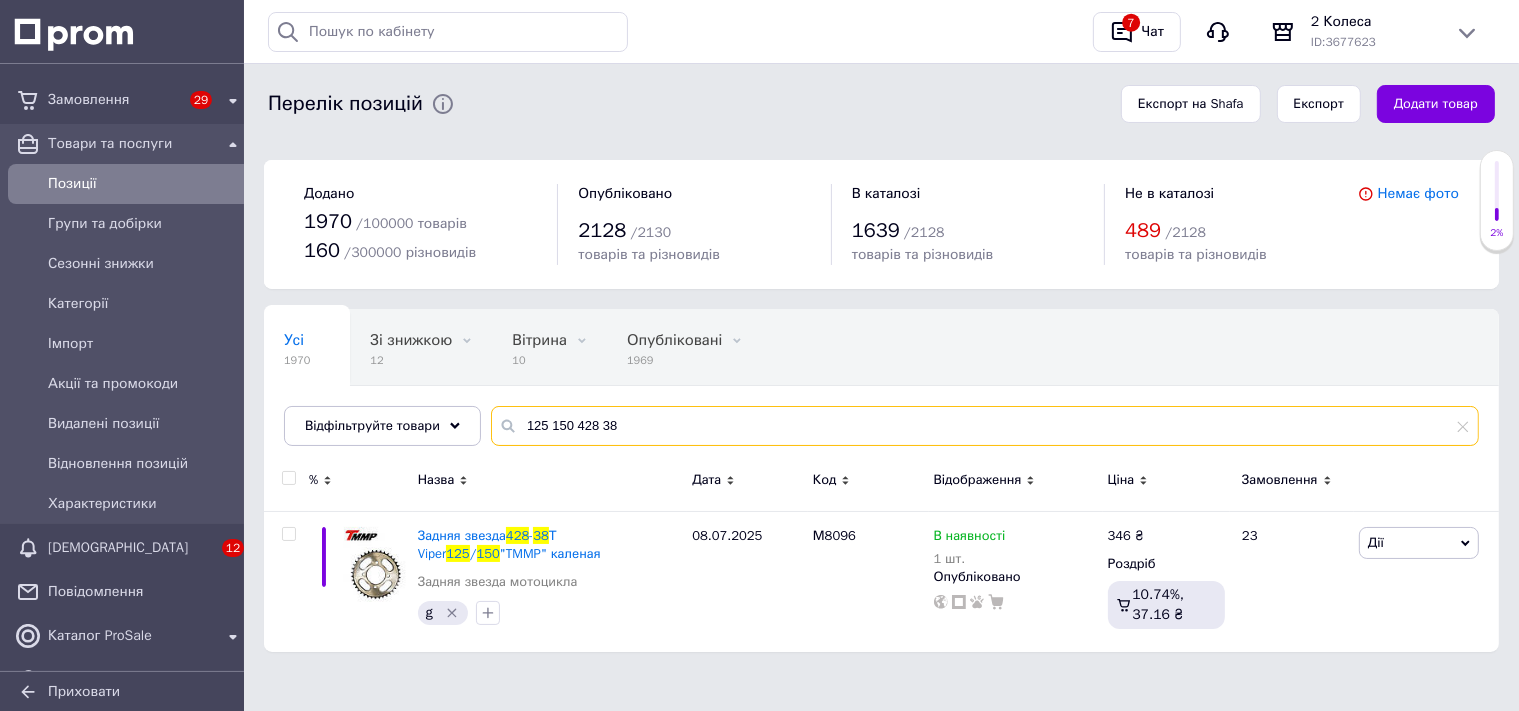 click on "125 150 428 38" at bounding box center (985, 426) 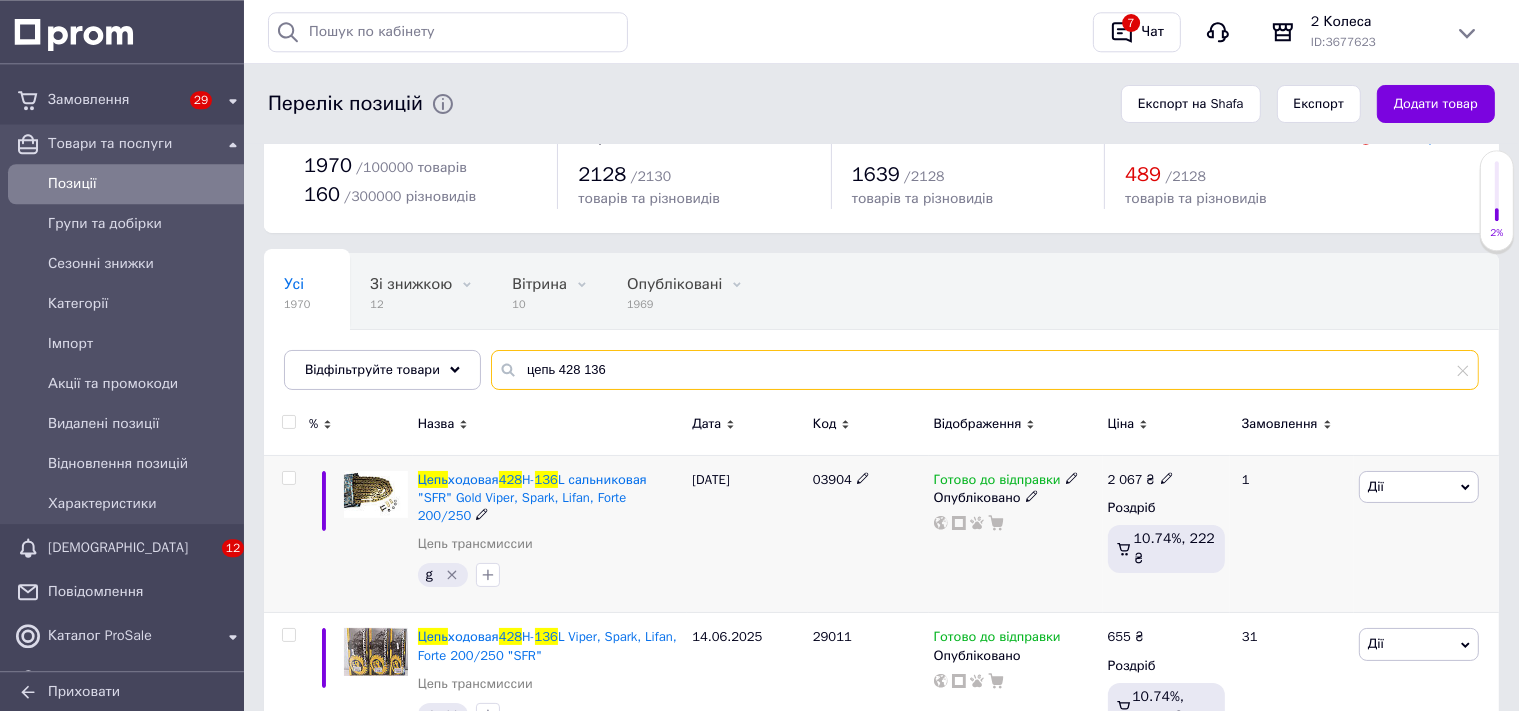scroll, scrollTop: 109, scrollLeft: 0, axis: vertical 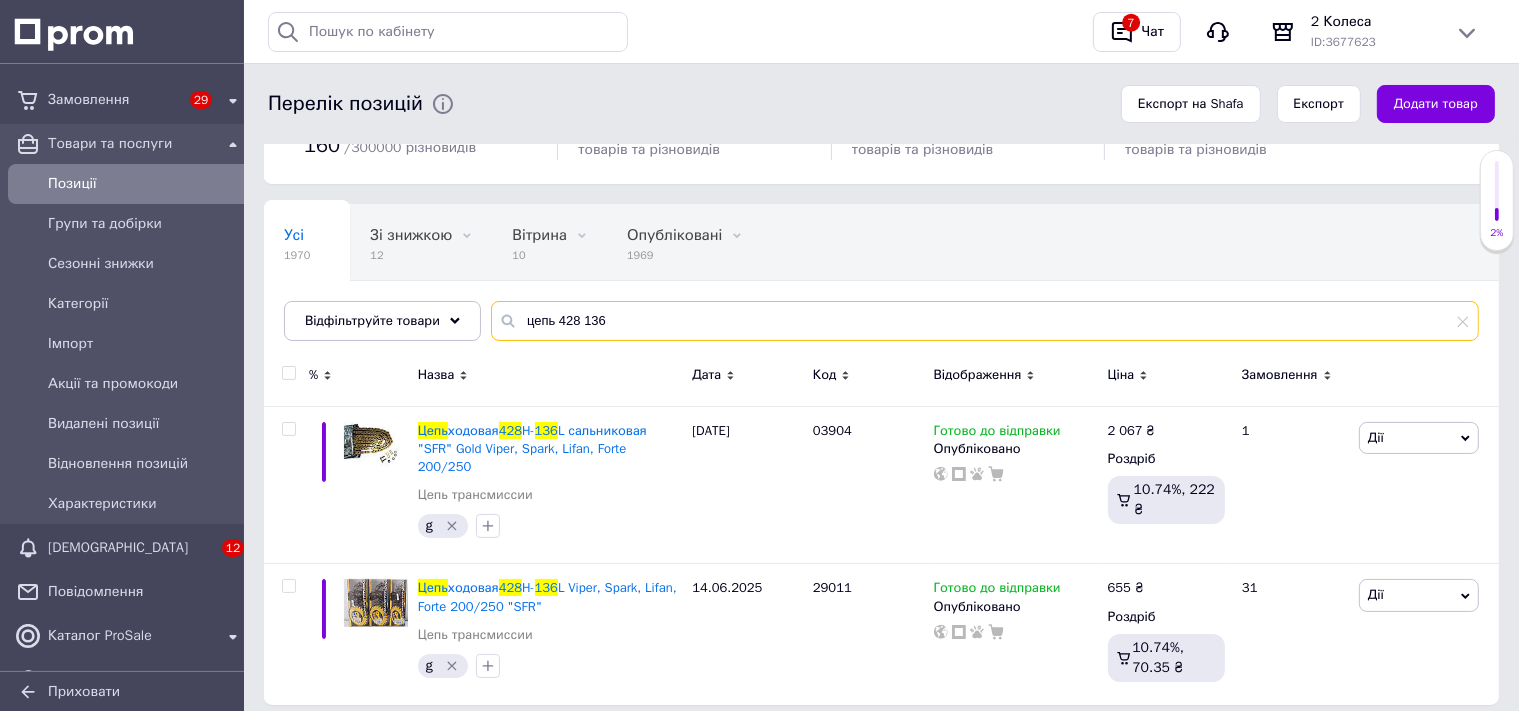 click on "цепь 428 136" at bounding box center (985, 321) 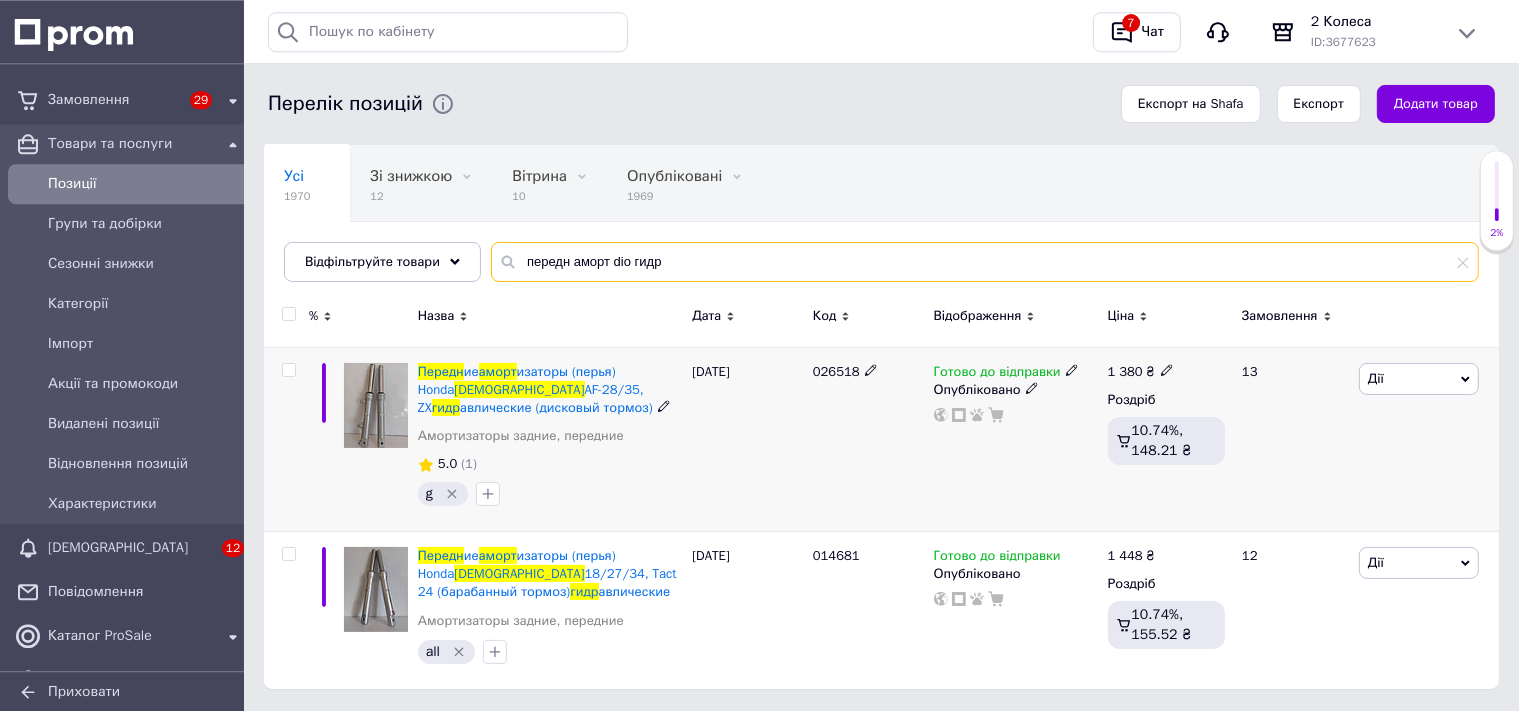 scroll, scrollTop: 204, scrollLeft: 0, axis: vertical 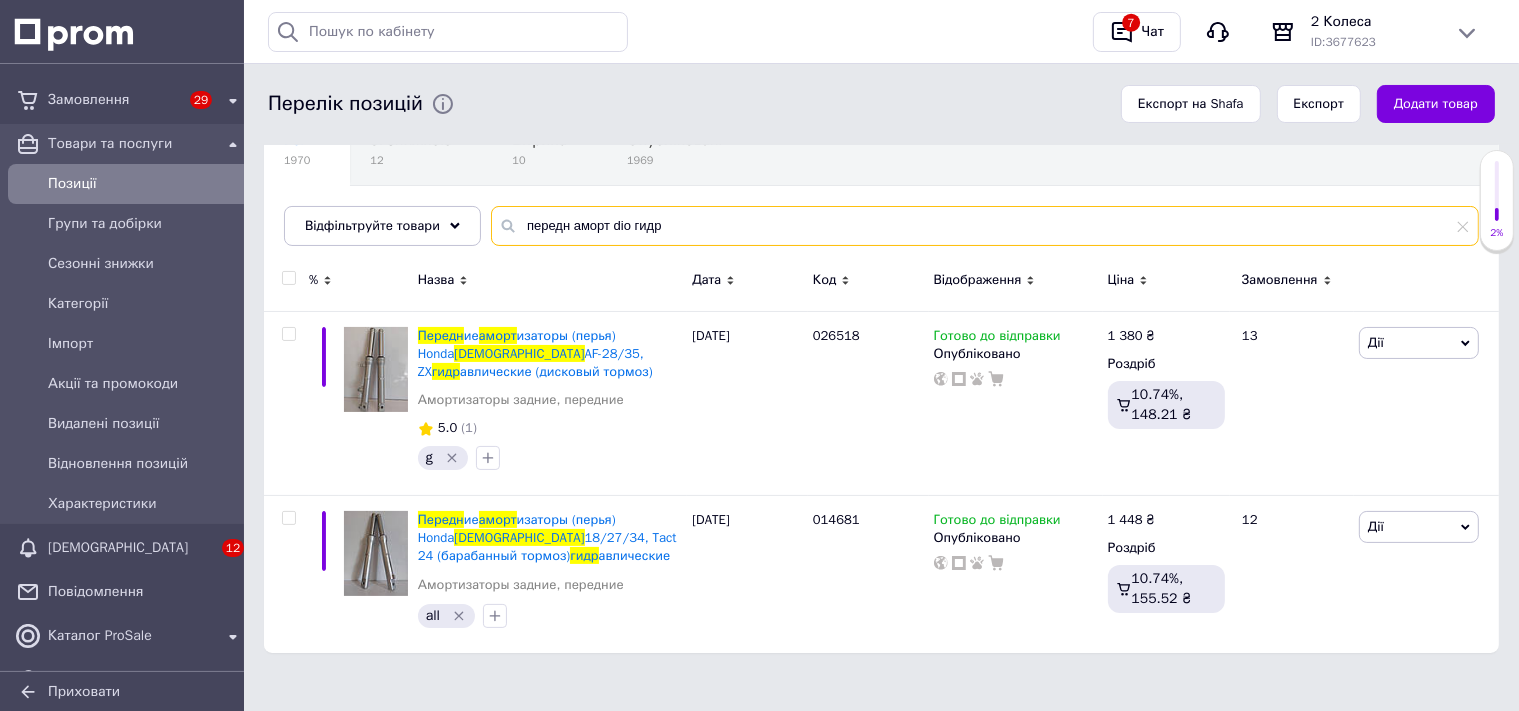 click on "передн аморт dio гидр" at bounding box center (985, 226) 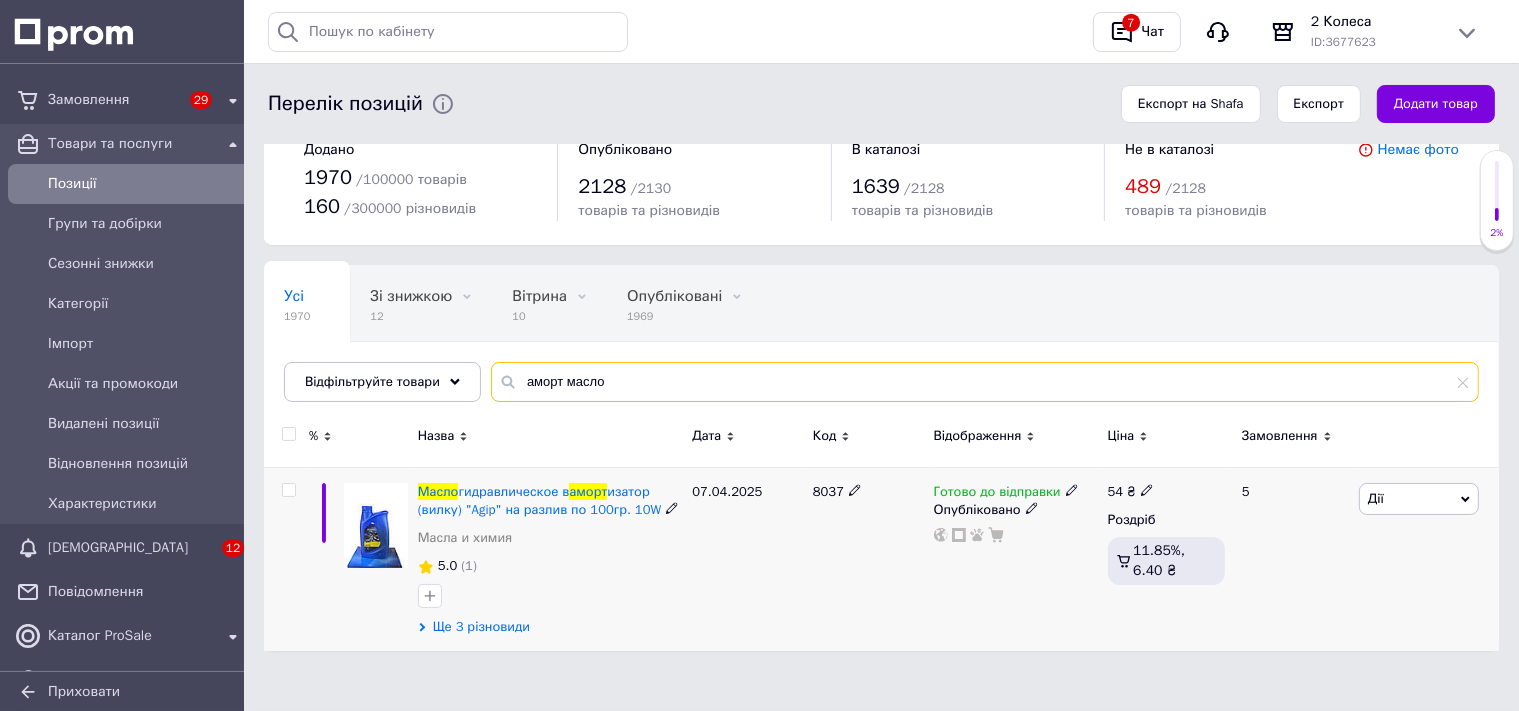 scroll, scrollTop: 47, scrollLeft: 0, axis: vertical 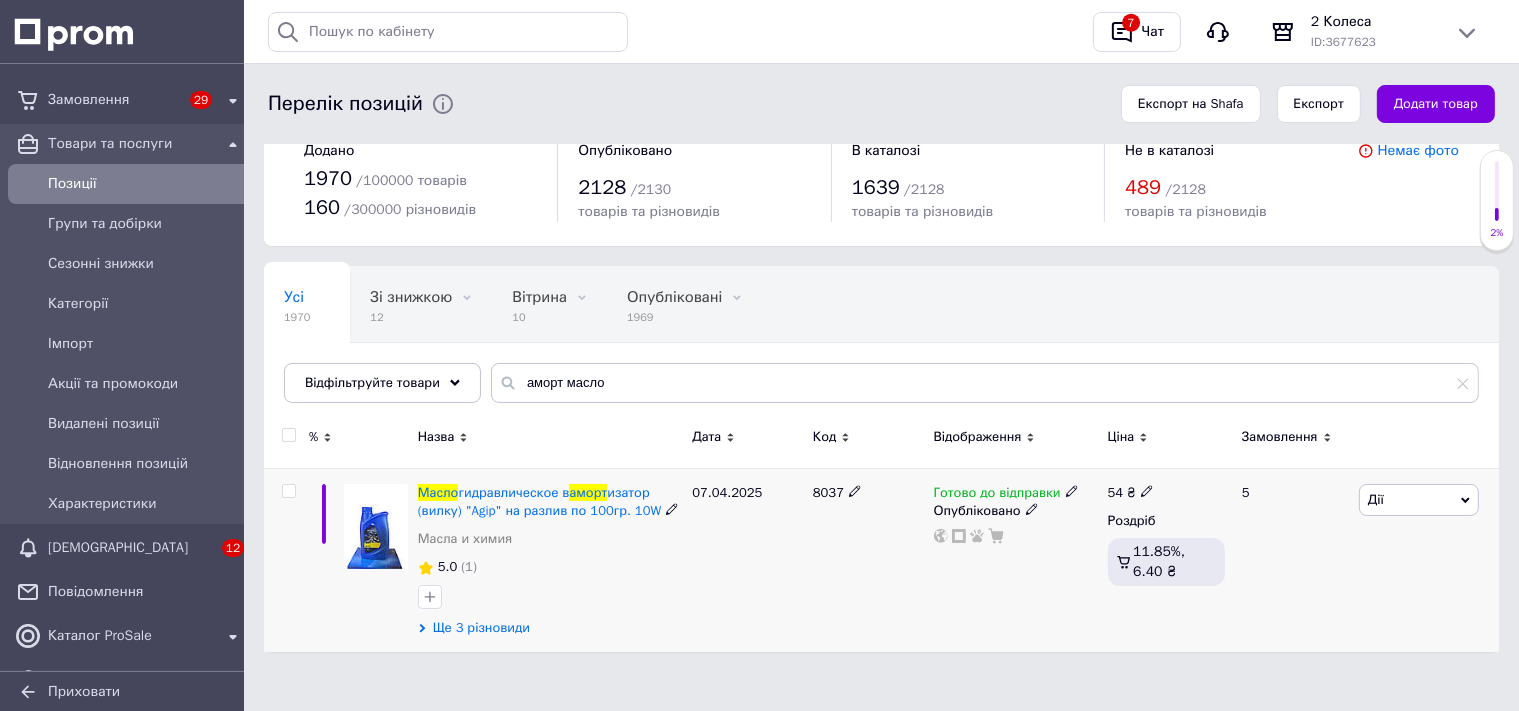 click on "Ще 3 різновиди" at bounding box center (481, 628) 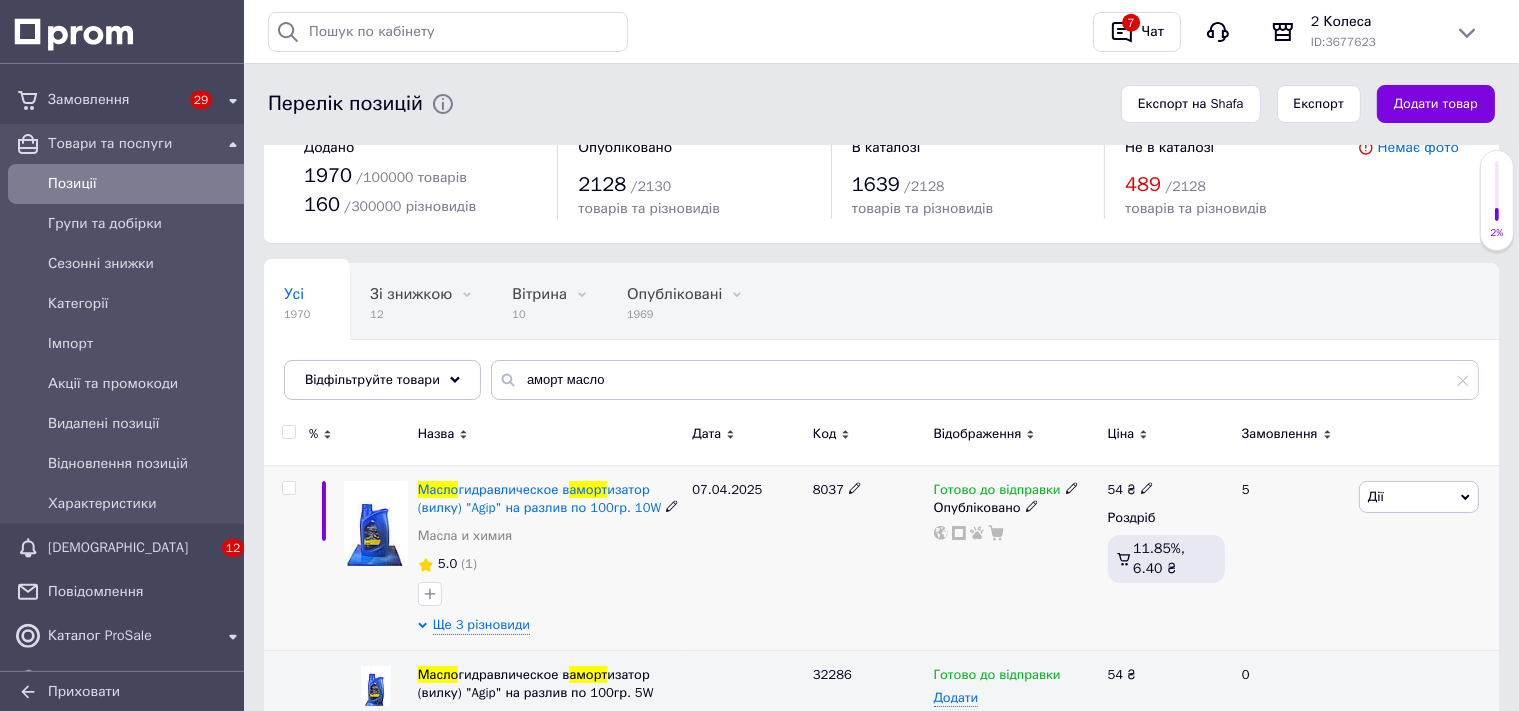 scroll, scrollTop: 0, scrollLeft: 0, axis: both 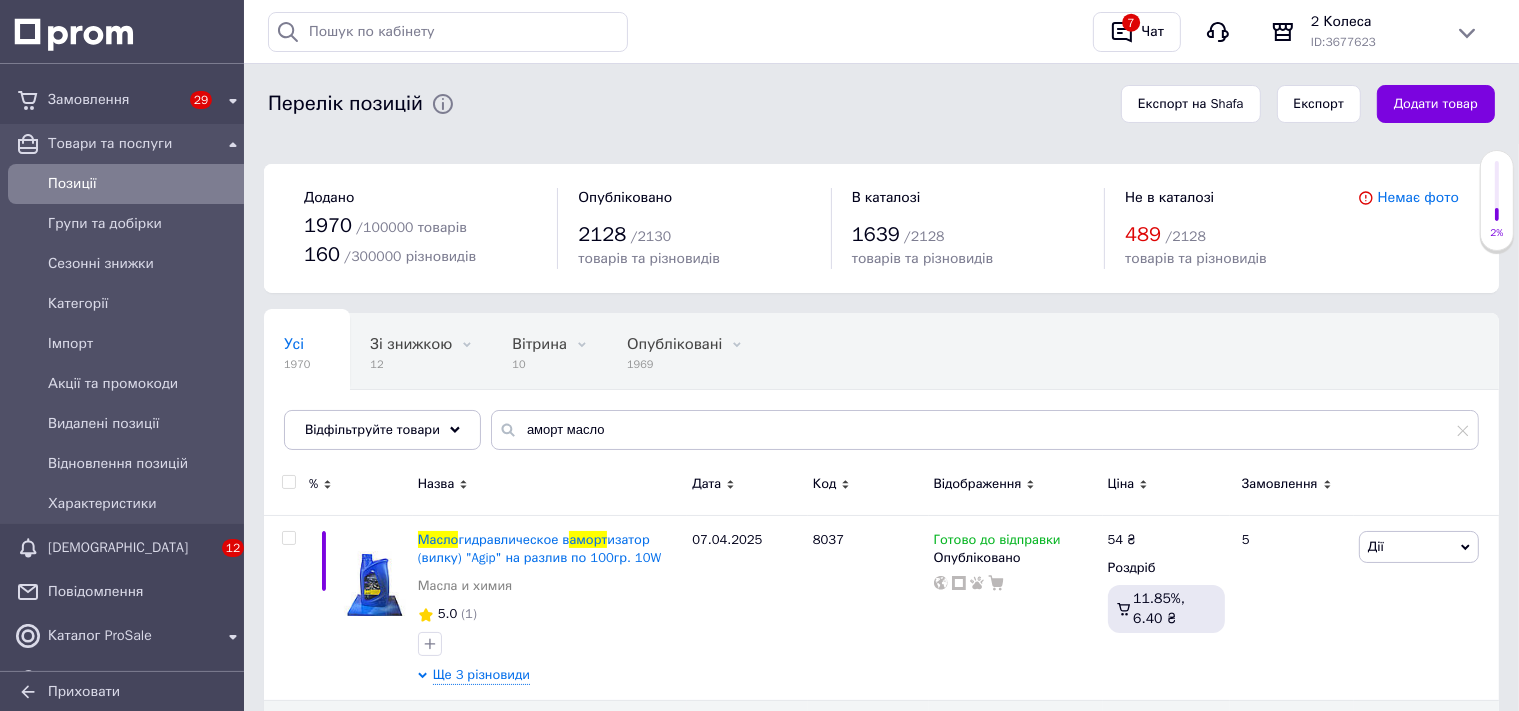 click on "Назва" at bounding box center (550, 487) 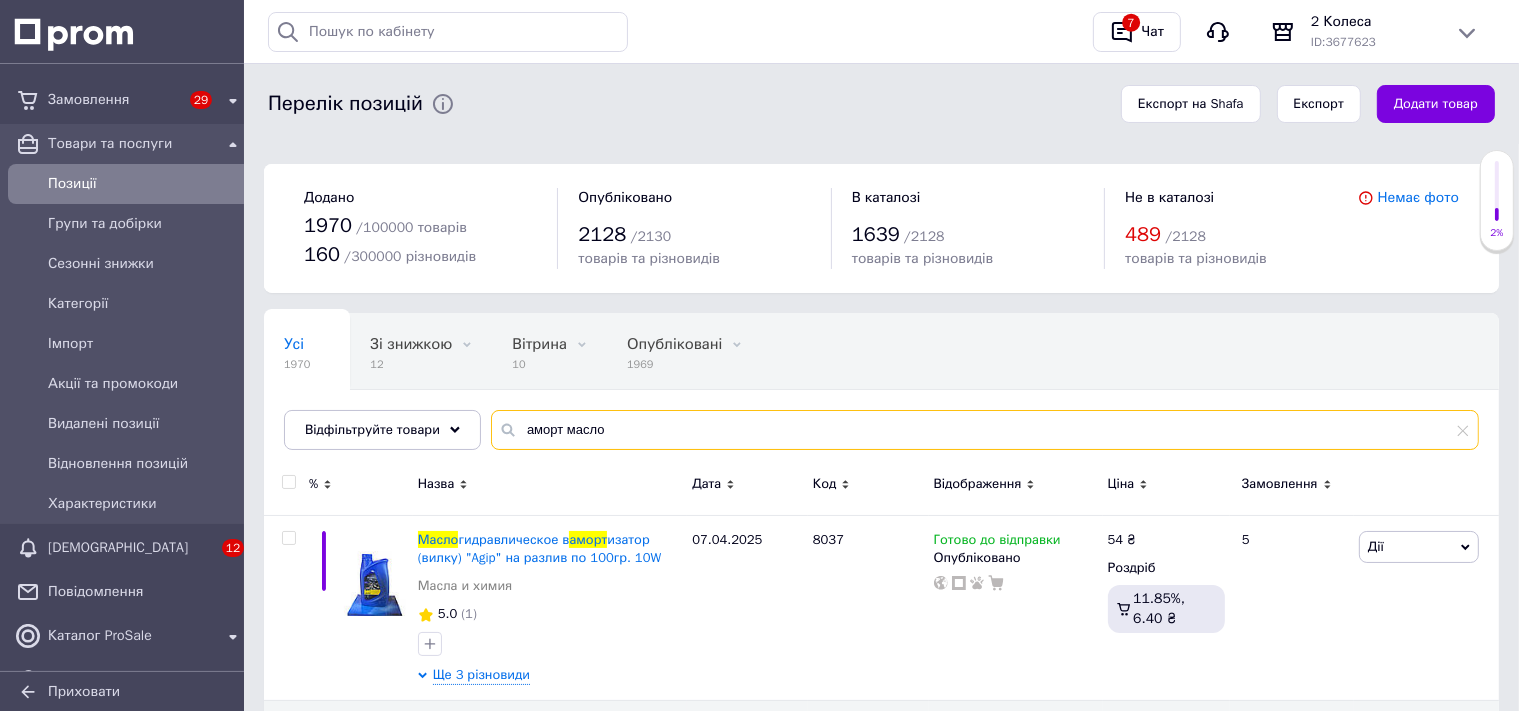 click on "аморт масло" at bounding box center (985, 430) 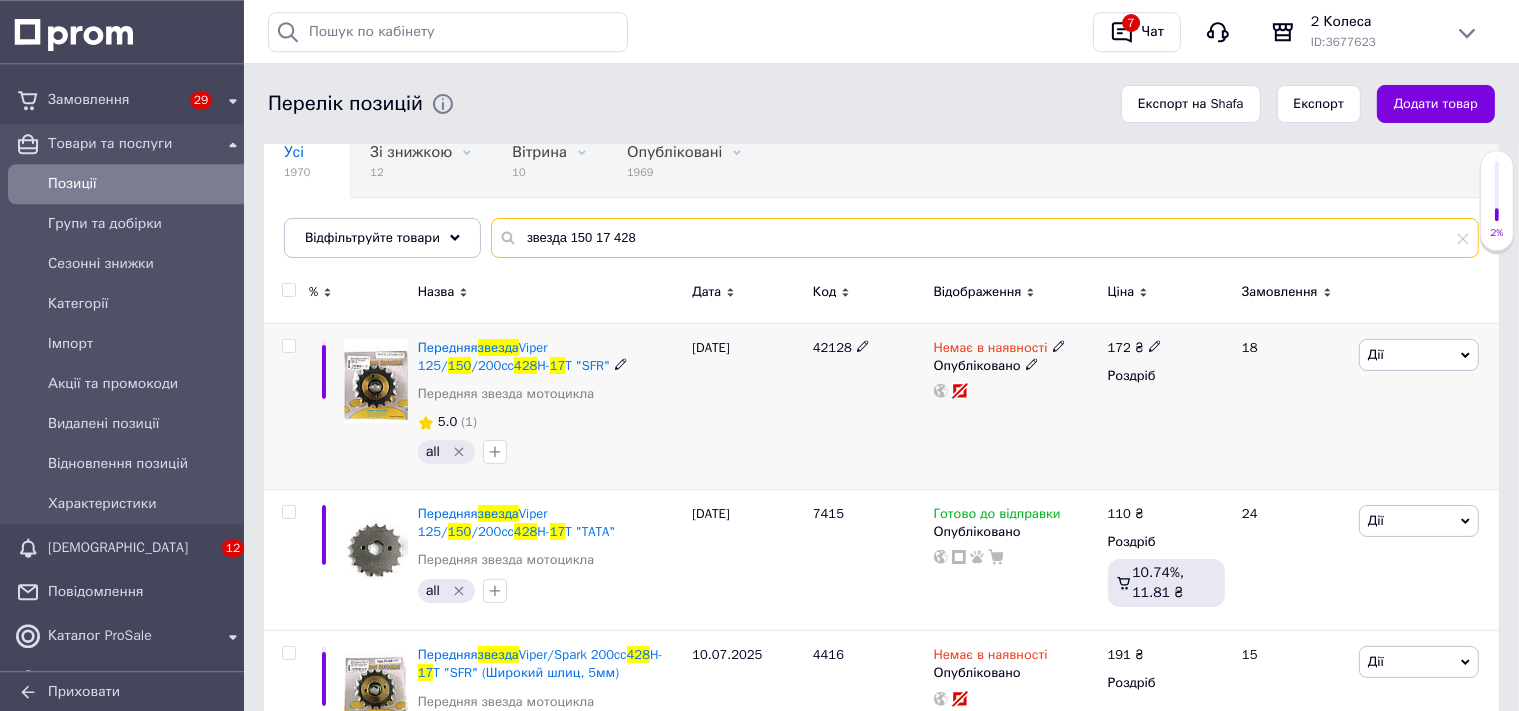 scroll, scrollTop: 211, scrollLeft: 0, axis: vertical 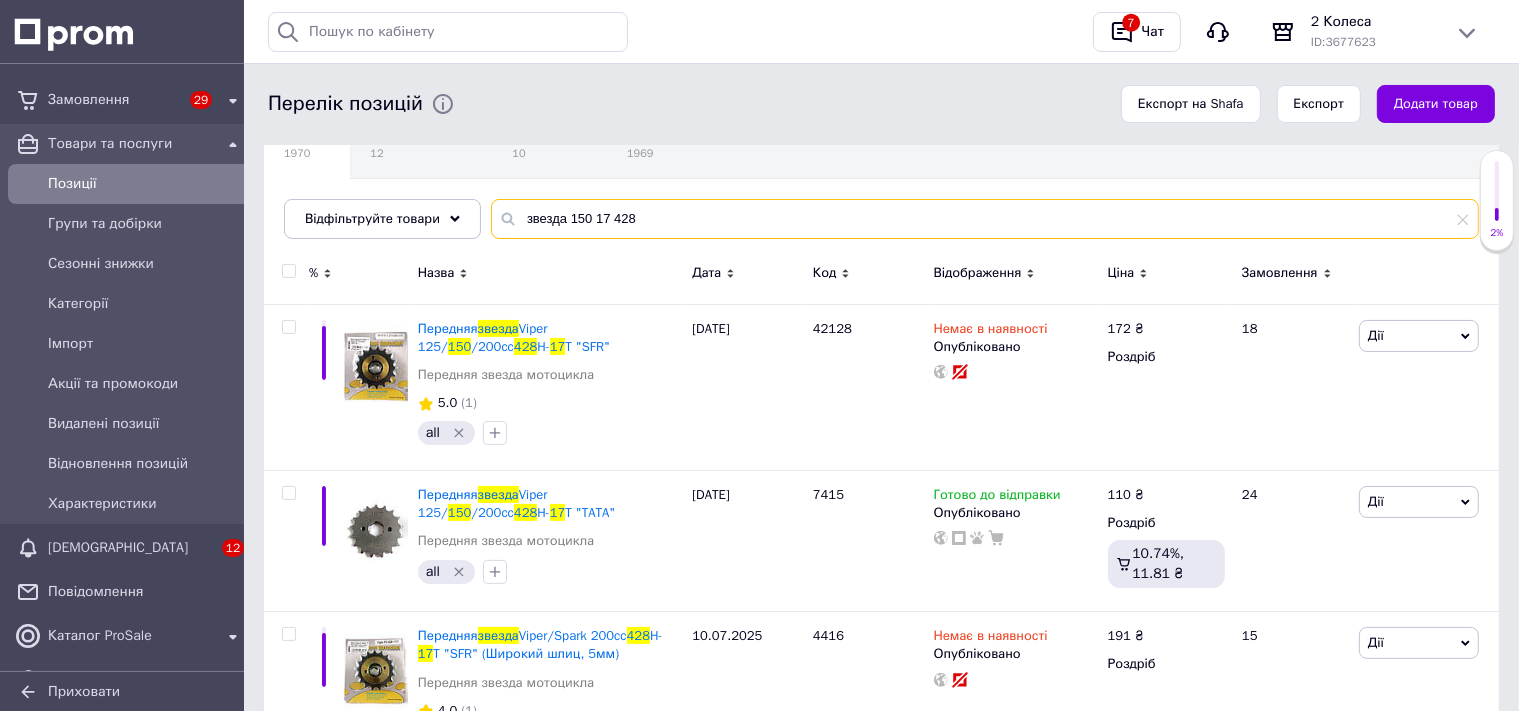 click on "звезда 150 17 428" at bounding box center [985, 219] 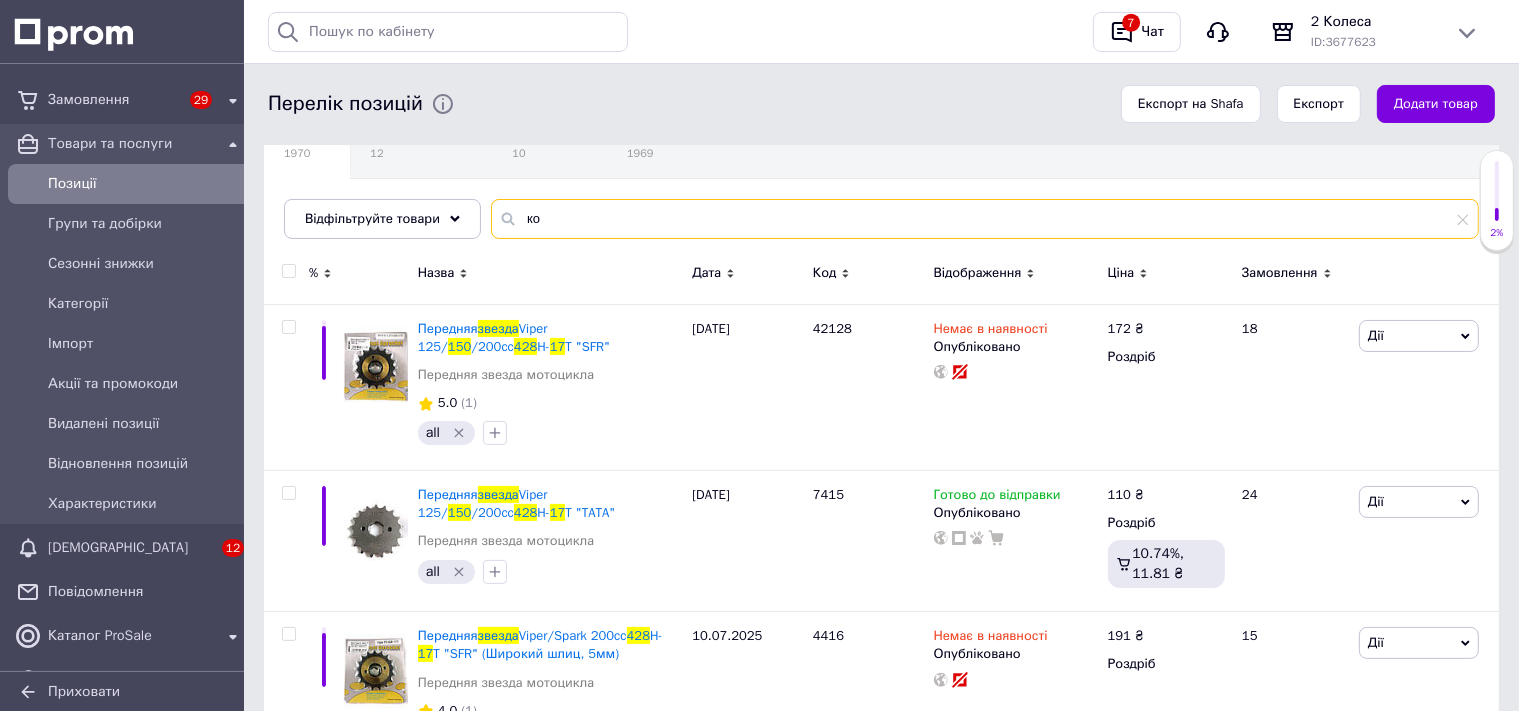 type on "к" 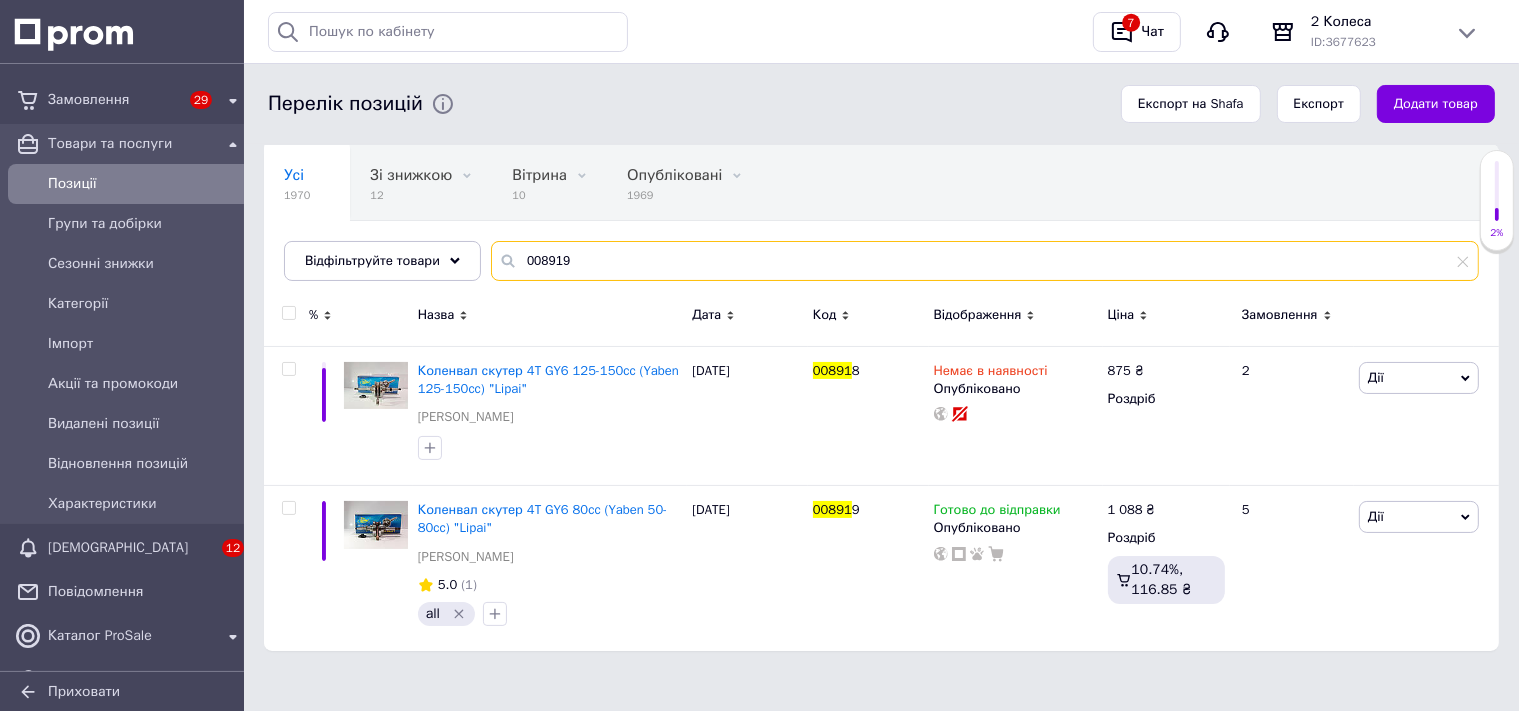 scroll, scrollTop: 168, scrollLeft: 0, axis: vertical 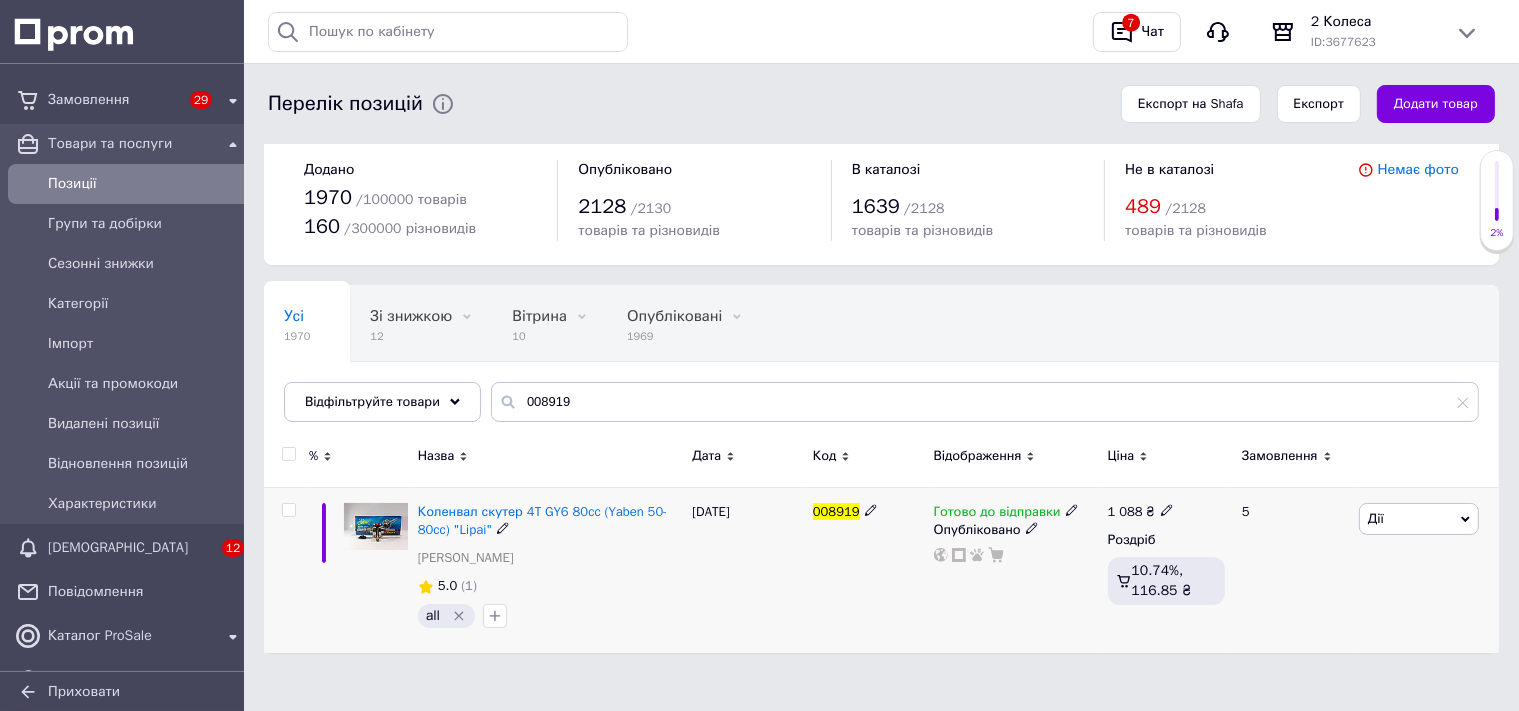 click on "008919" at bounding box center [836, 511] 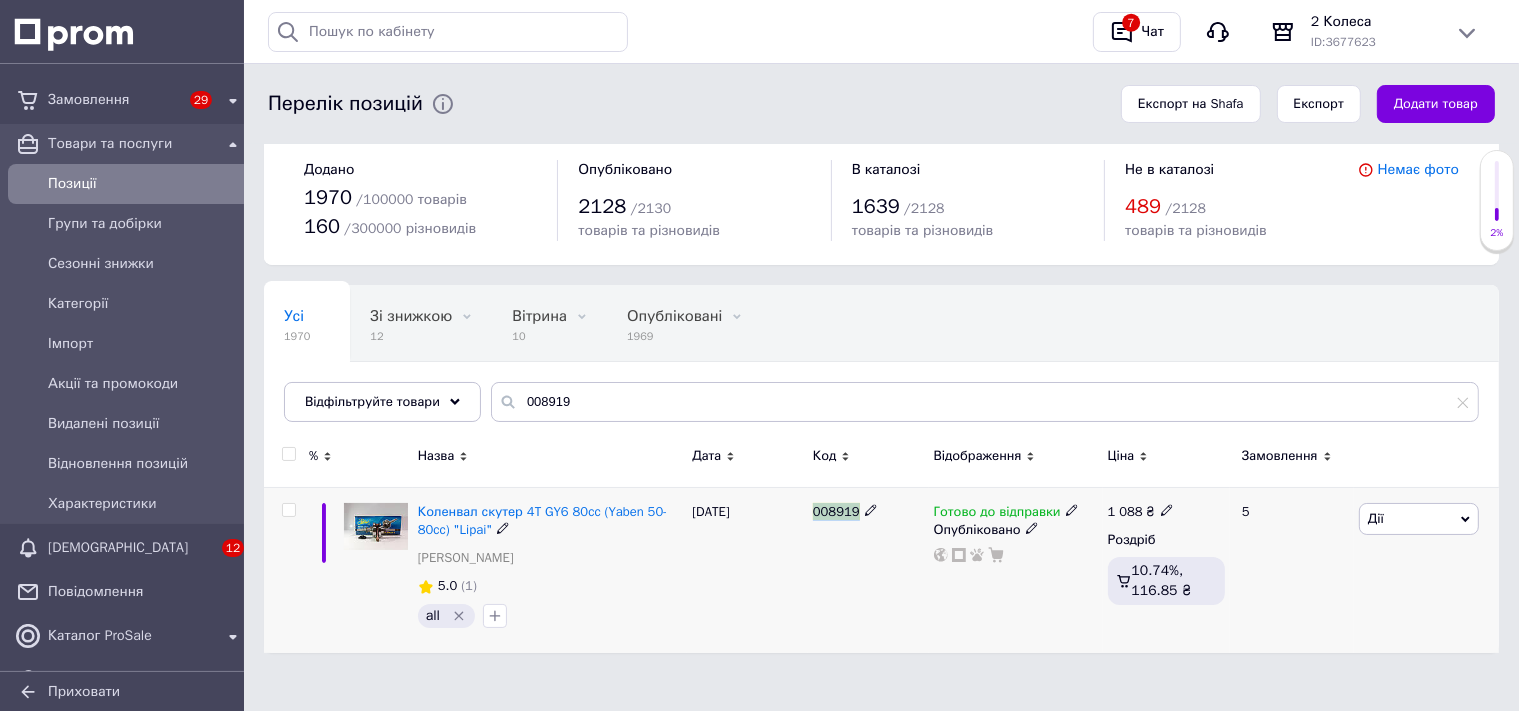 copy on "008919" 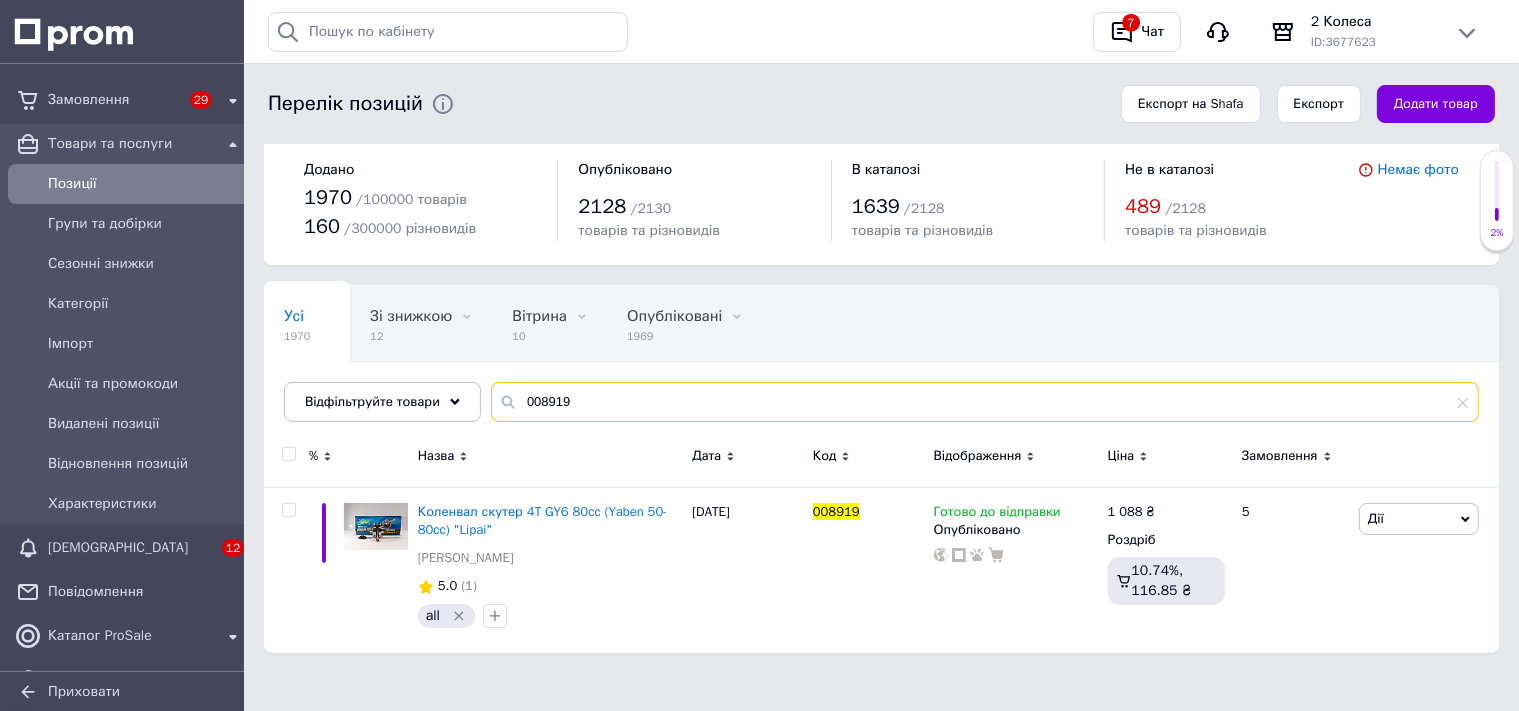 click on "008919" at bounding box center [985, 402] 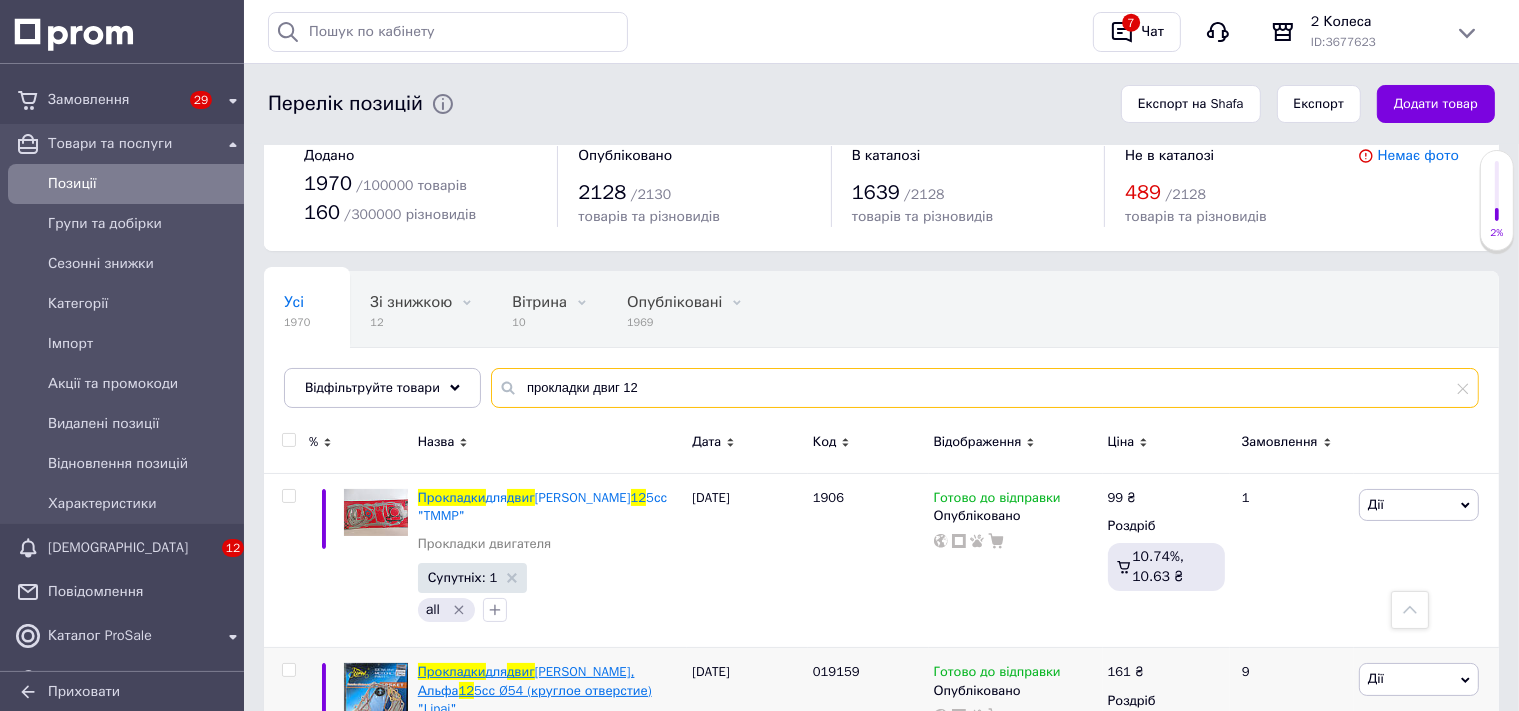 scroll, scrollTop: 0, scrollLeft: 0, axis: both 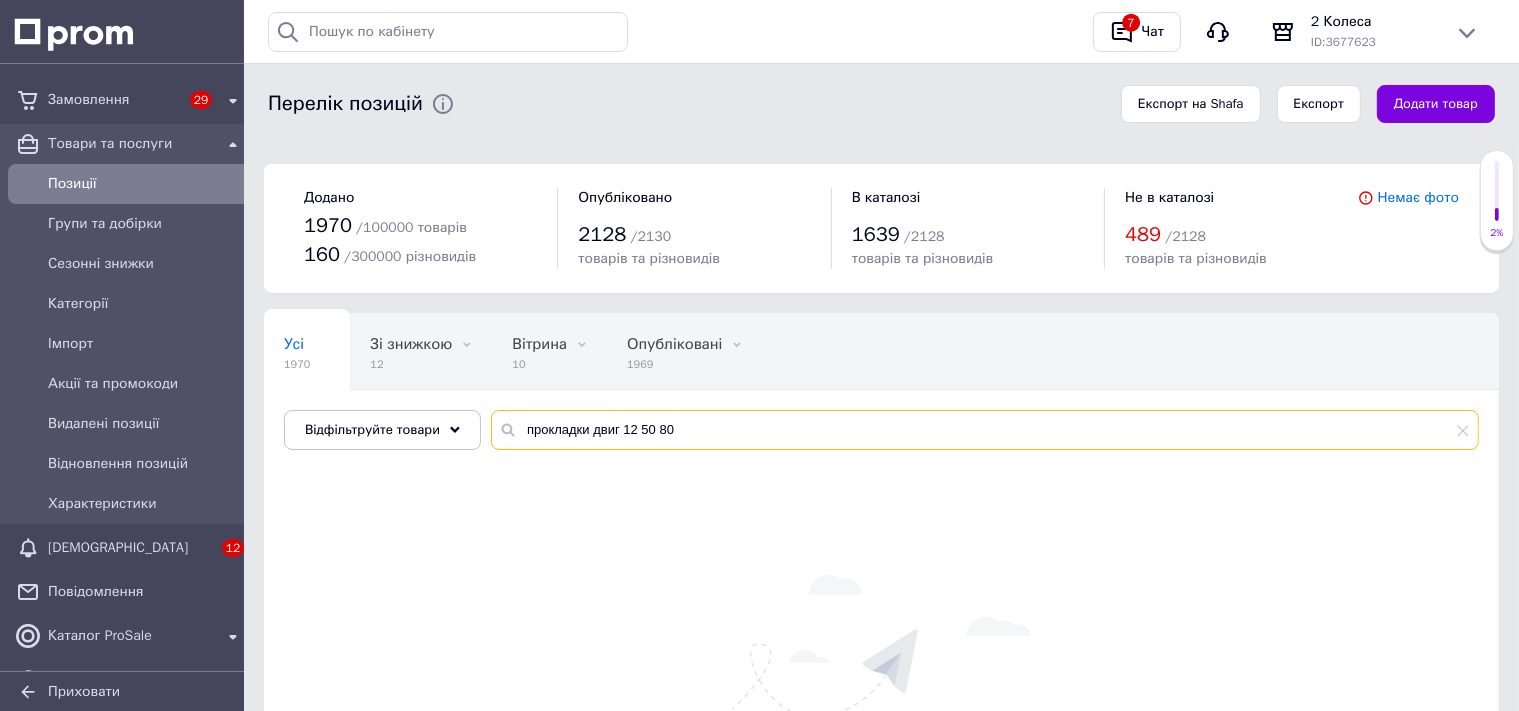 click on "прокладки двиг 12 50 80" at bounding box center [985, 430] 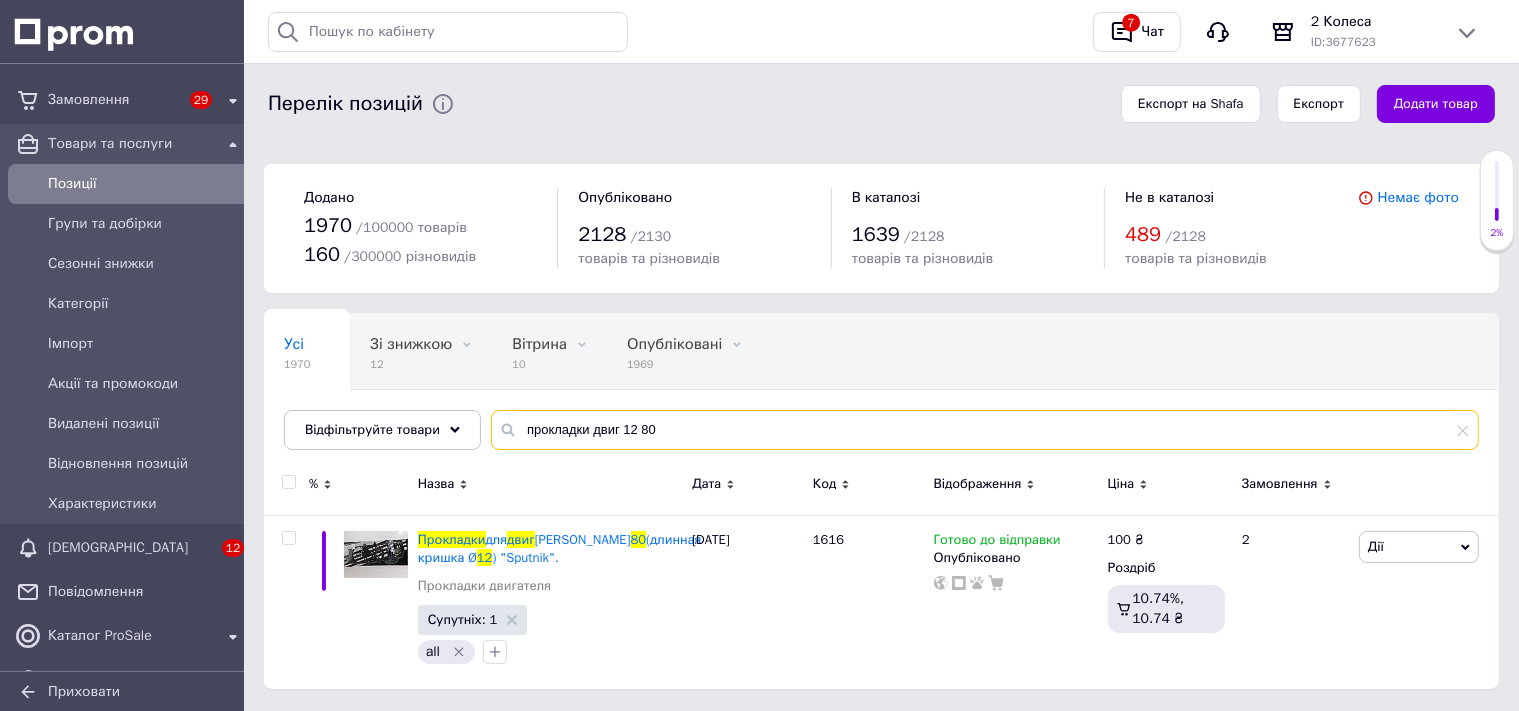click on "прокладки двиг 12 80" at bounding box center [985, 430] 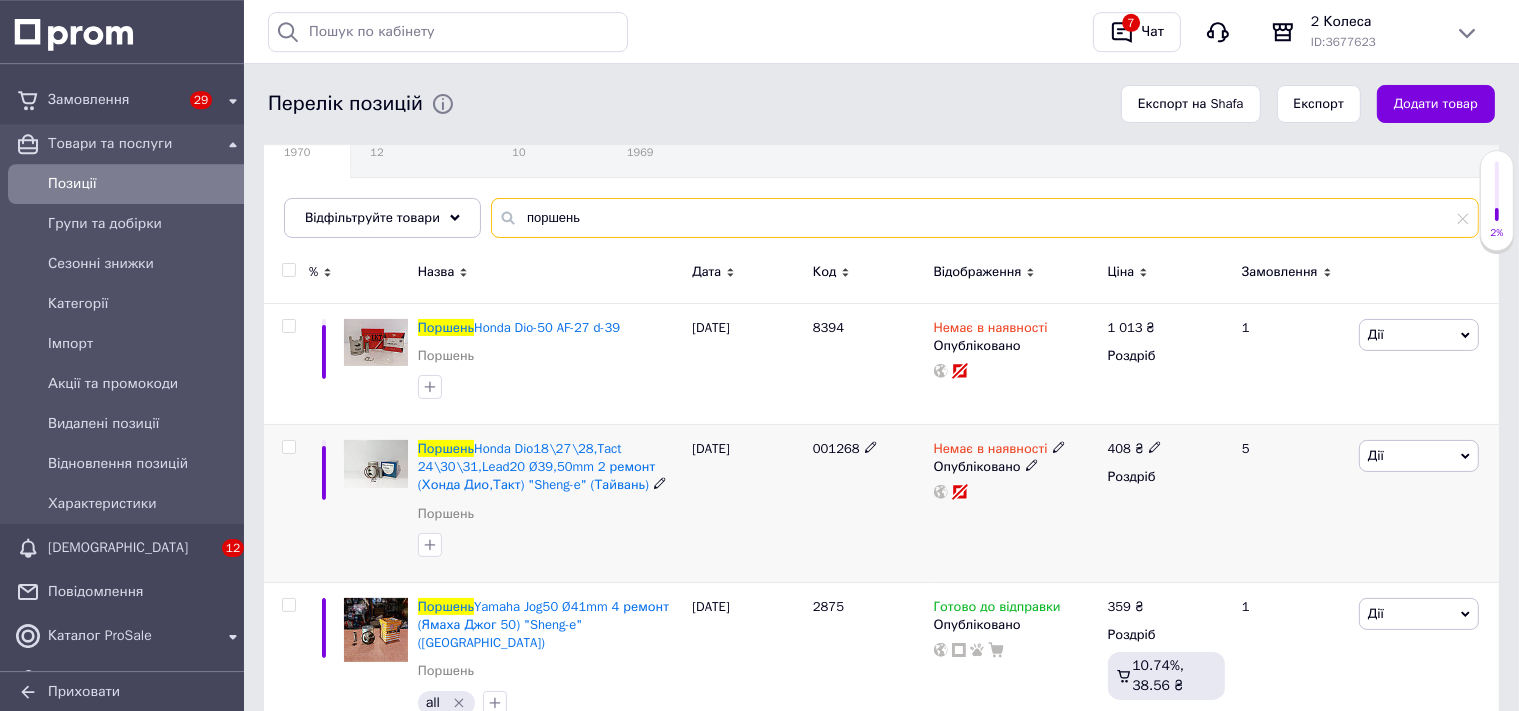 scroll, scrollTop: 316, scrollLeft: 0, axis: vertical 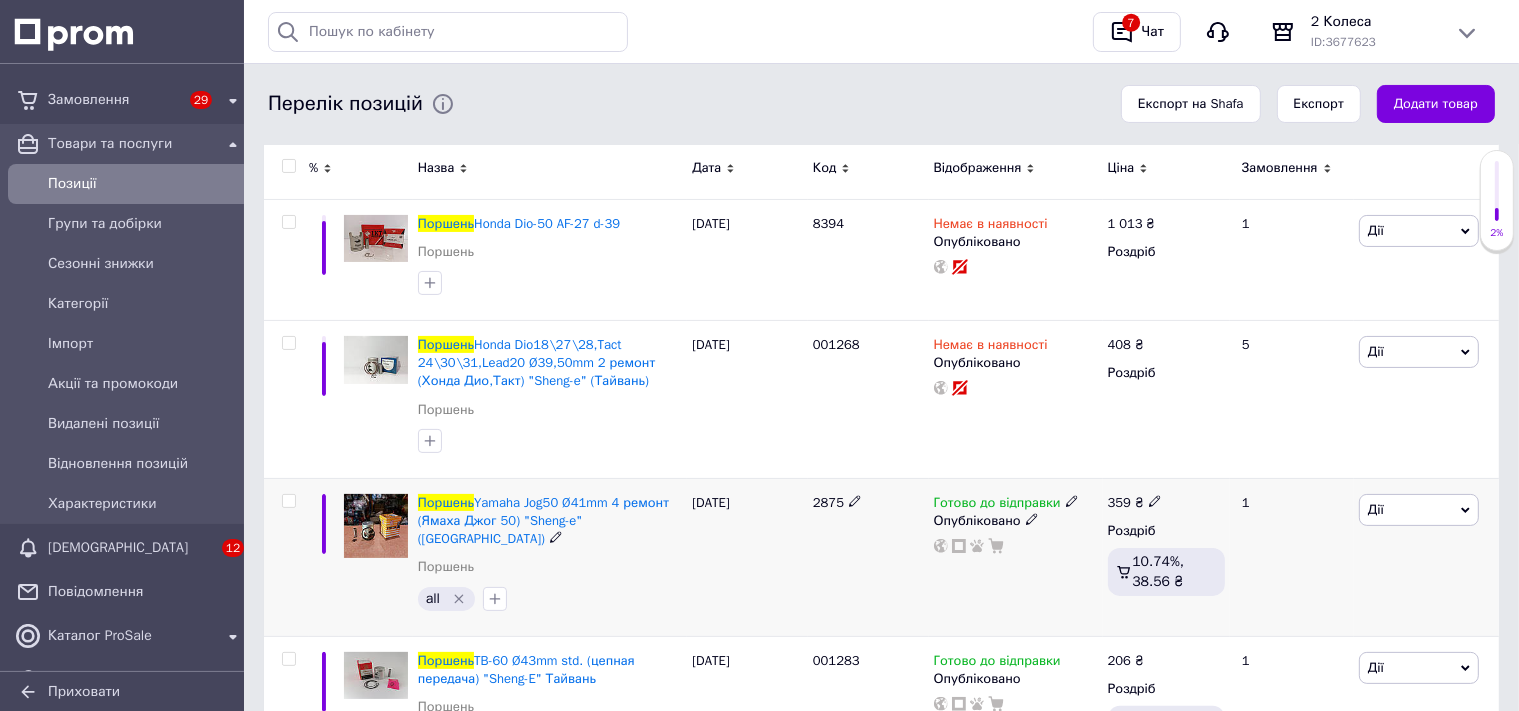 click on "2875" at bounding box center [828, 502] 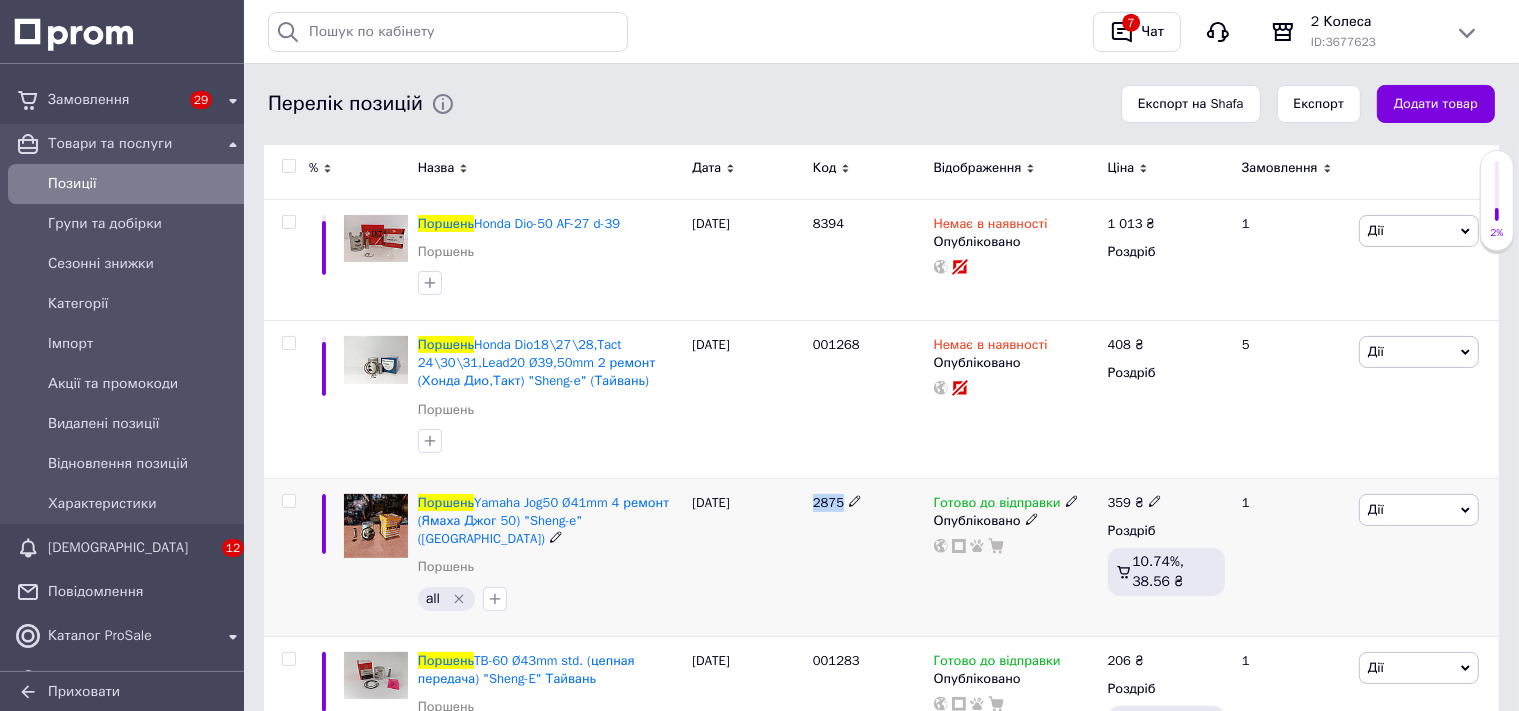 click on "2875" at bounding box center (828, 502) 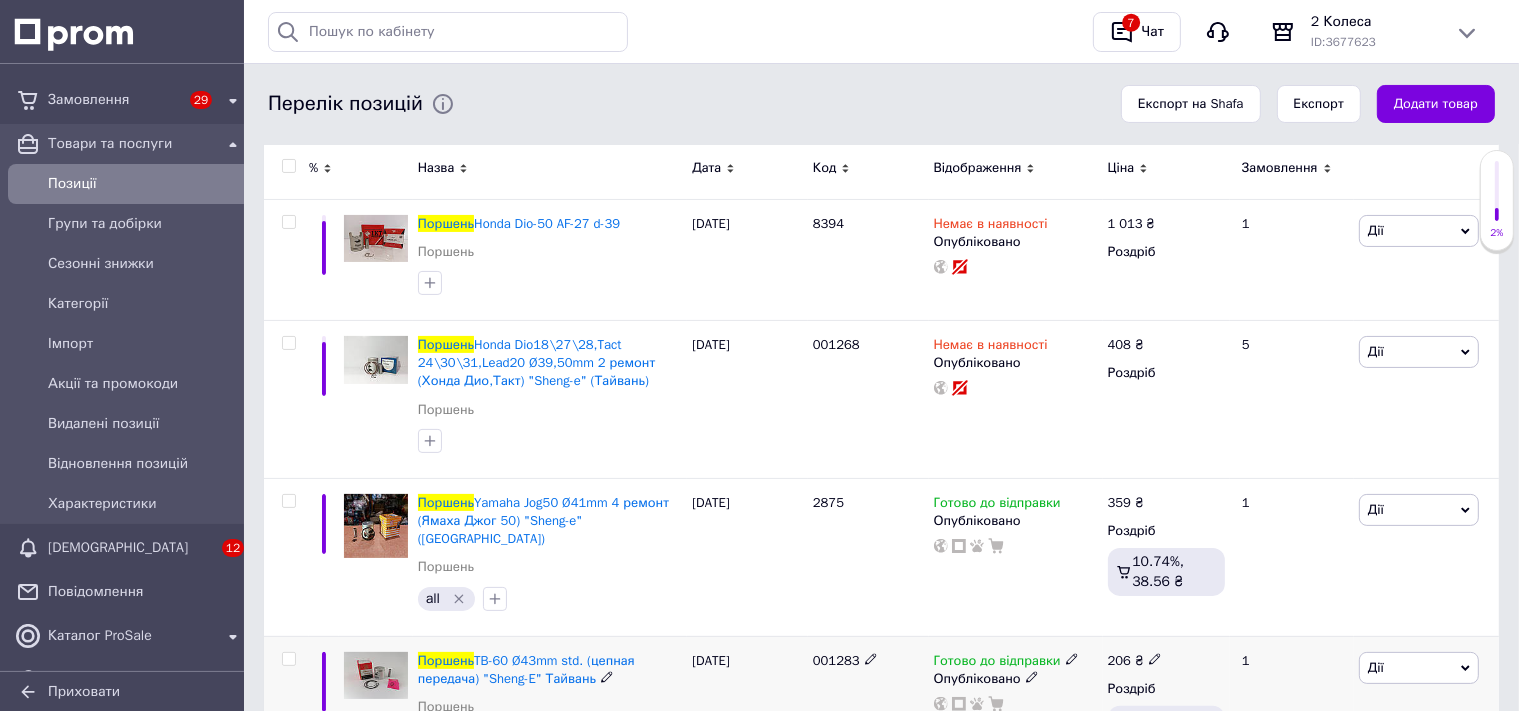 click on "001283" at bounding box center (836, 660) 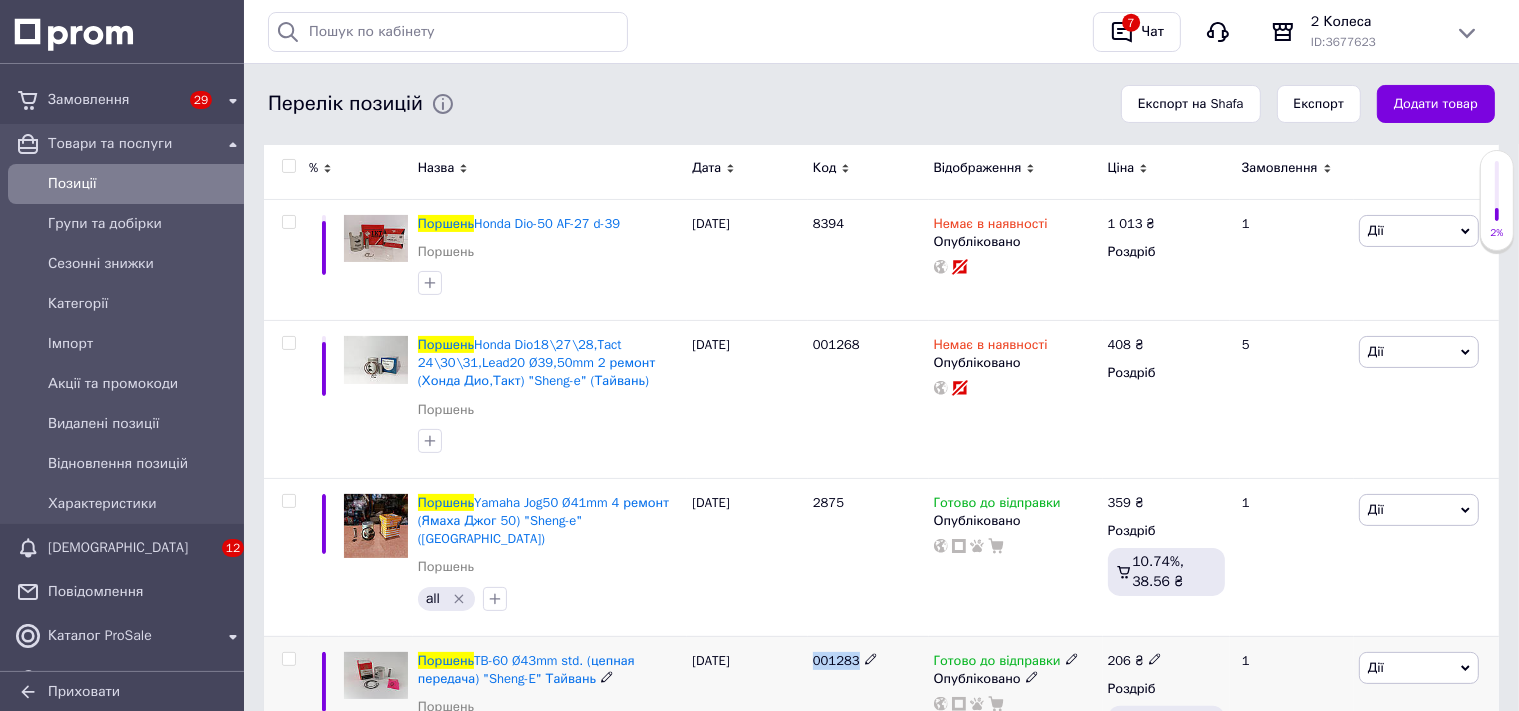 click on "001283" at bounding box center [836, 660] 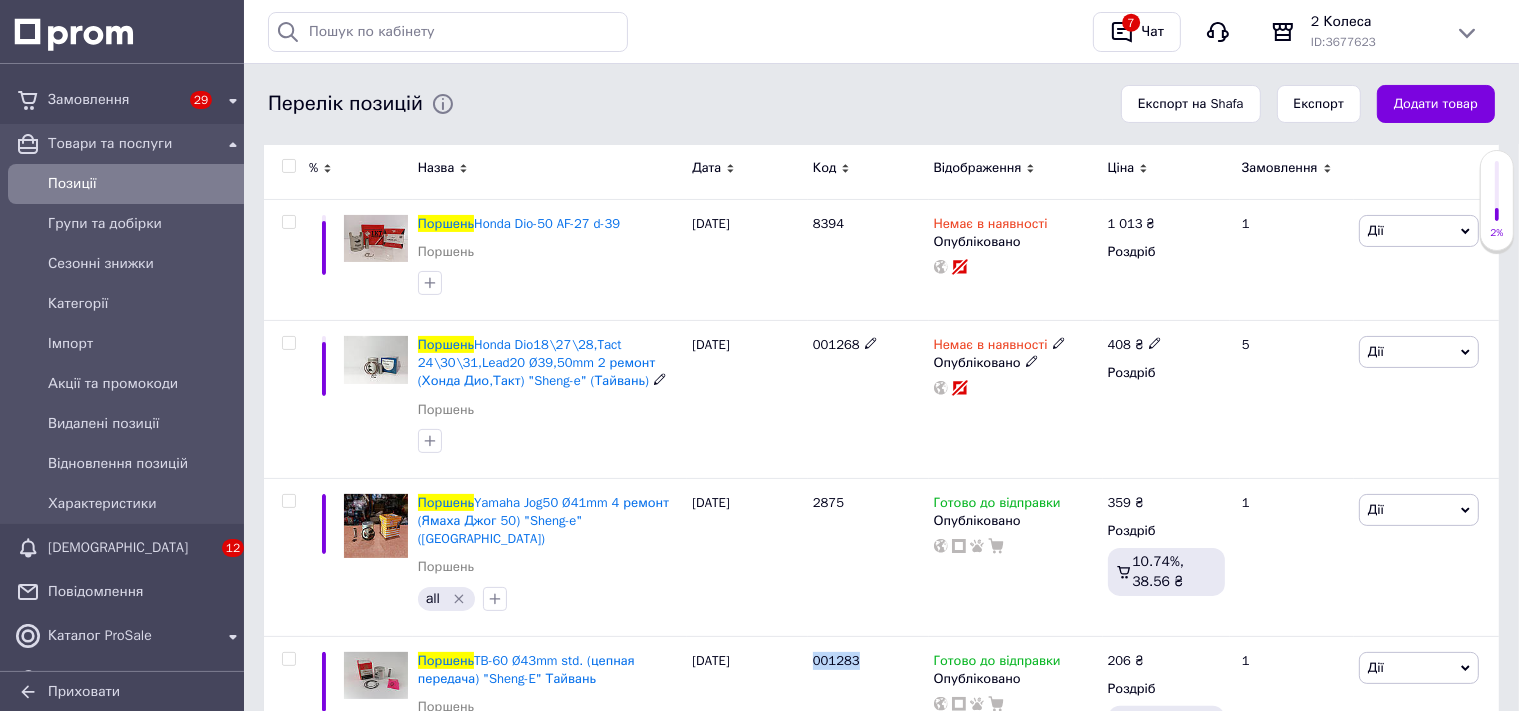 scroll, scrollTop: 0, scrollLeft: 0, axis: both 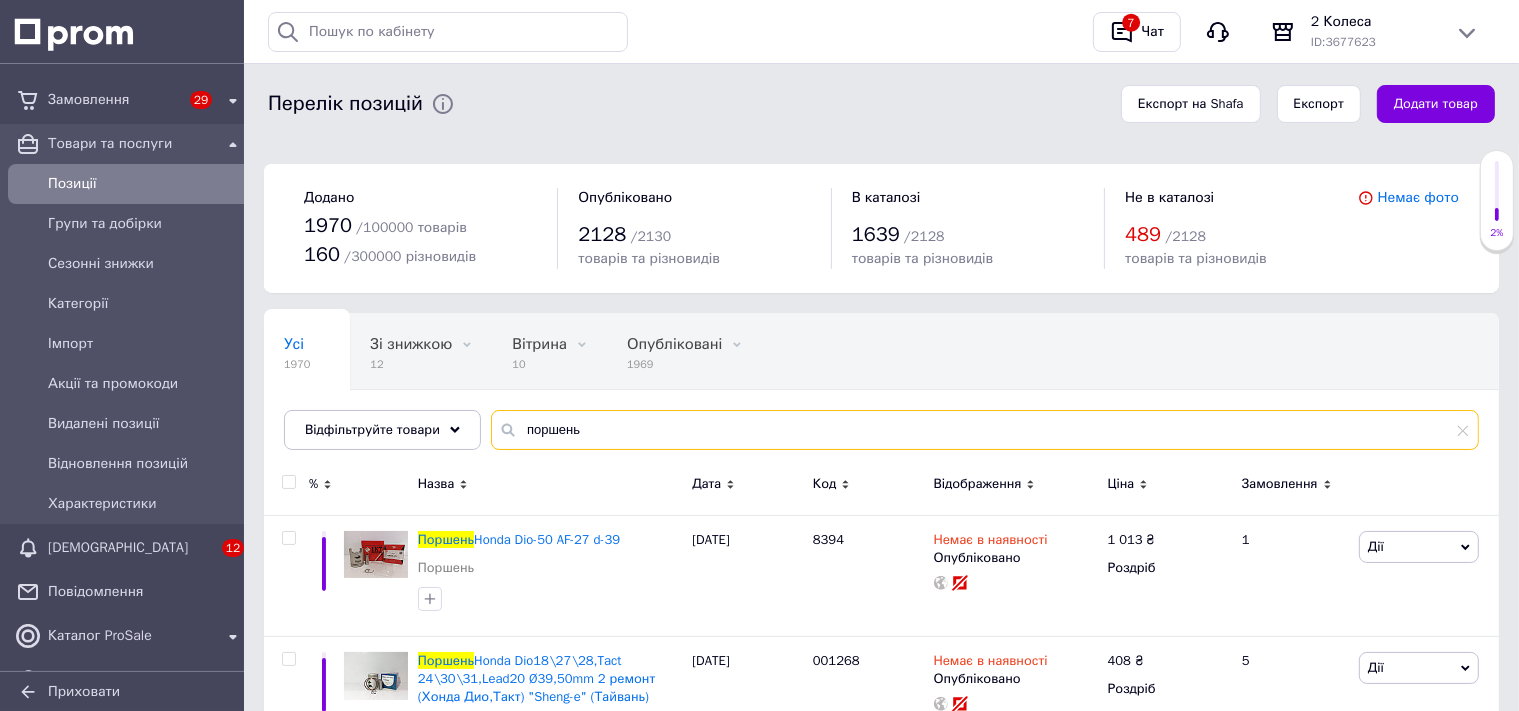 click on "поршень" at bounding box center [985, 430] 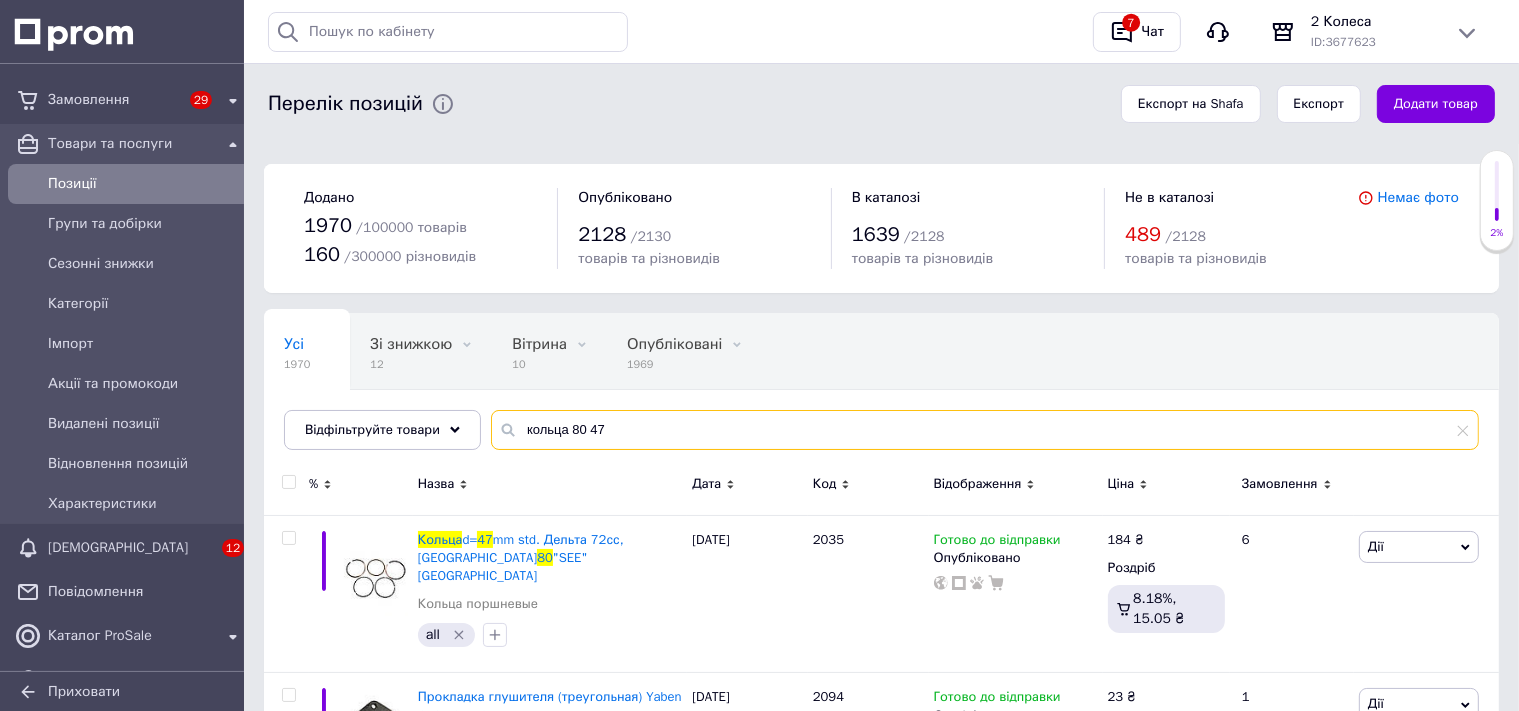 click on "кольца 80 47" at bounding box center [985, 430] 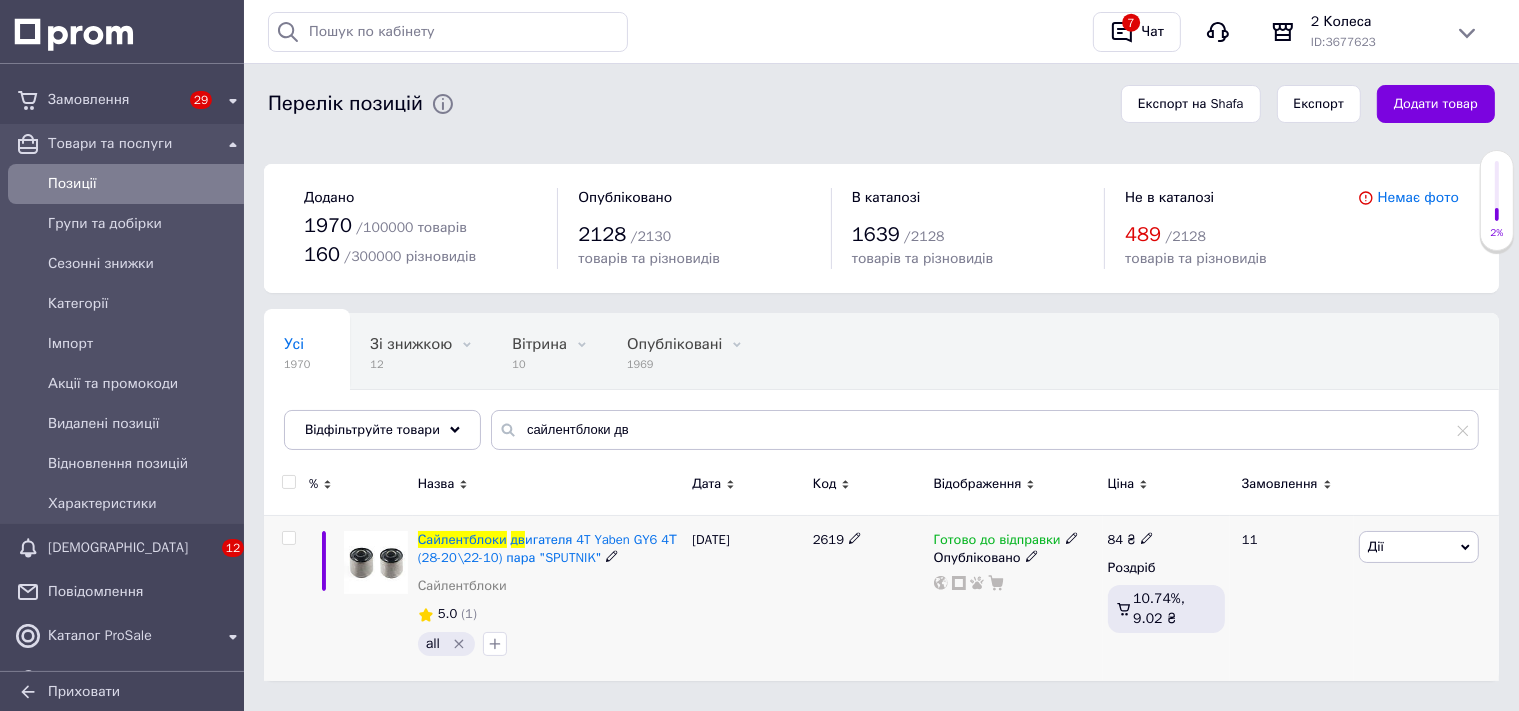 click on "28.05.2025" at bounding box center (747, 598) 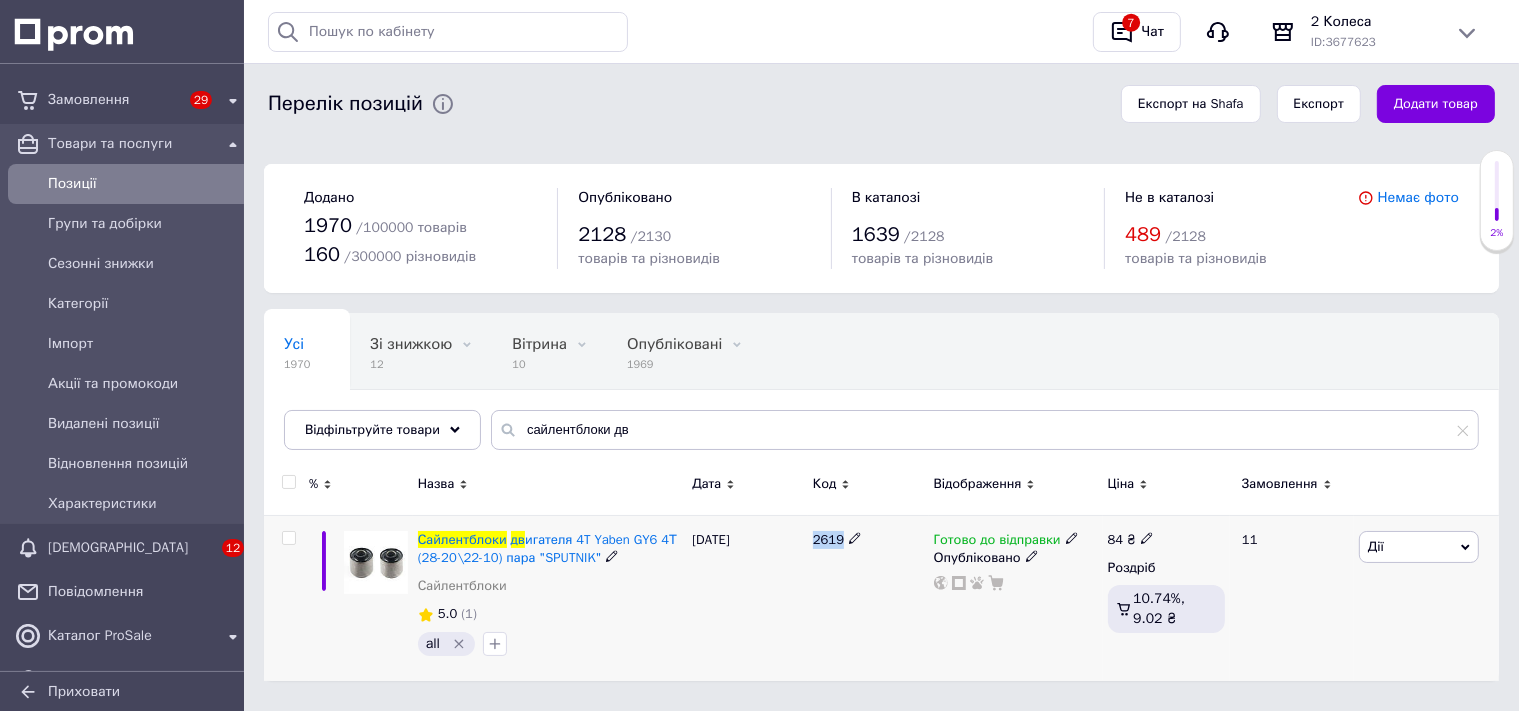 click on "2619" at bounding box center [828, 539] 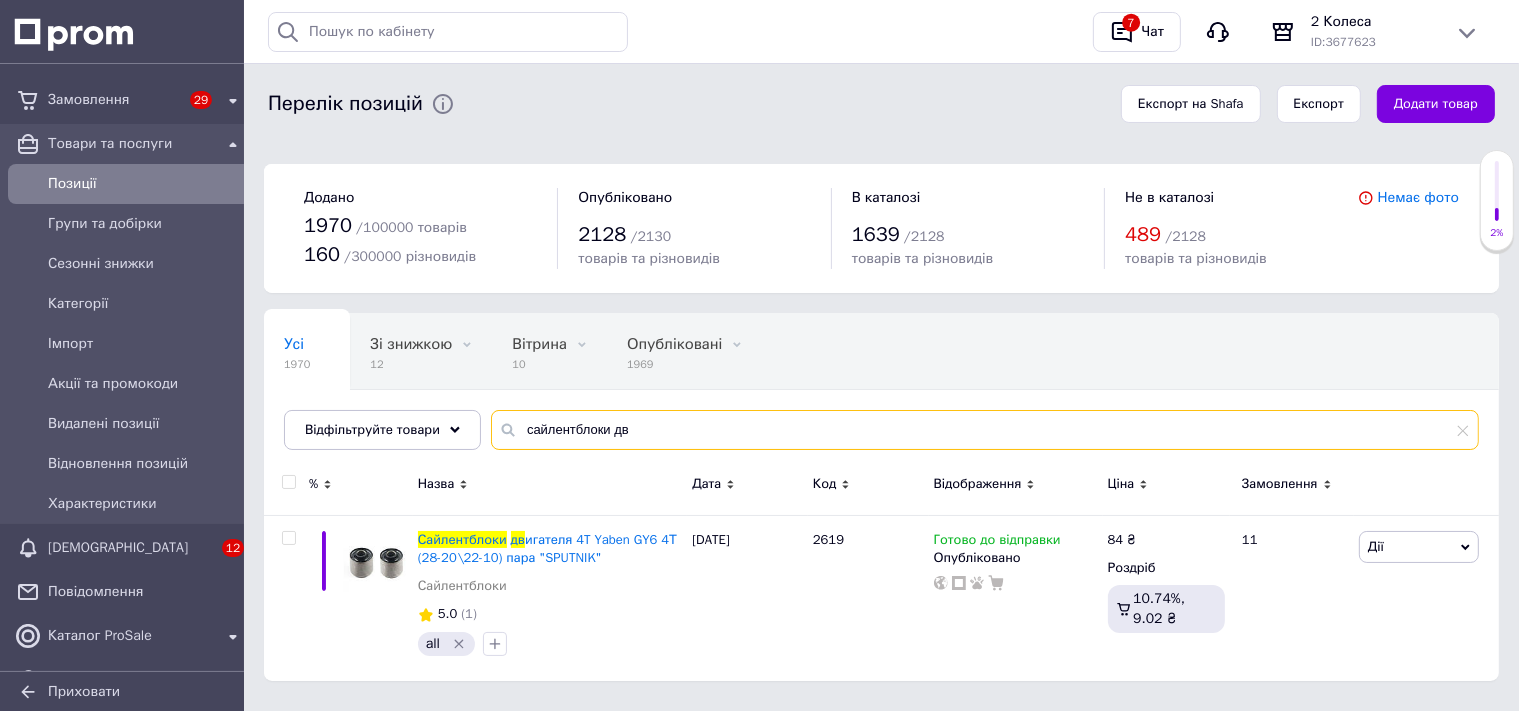 click on "сайлентблоки дв" at bounding box center (985, 430) 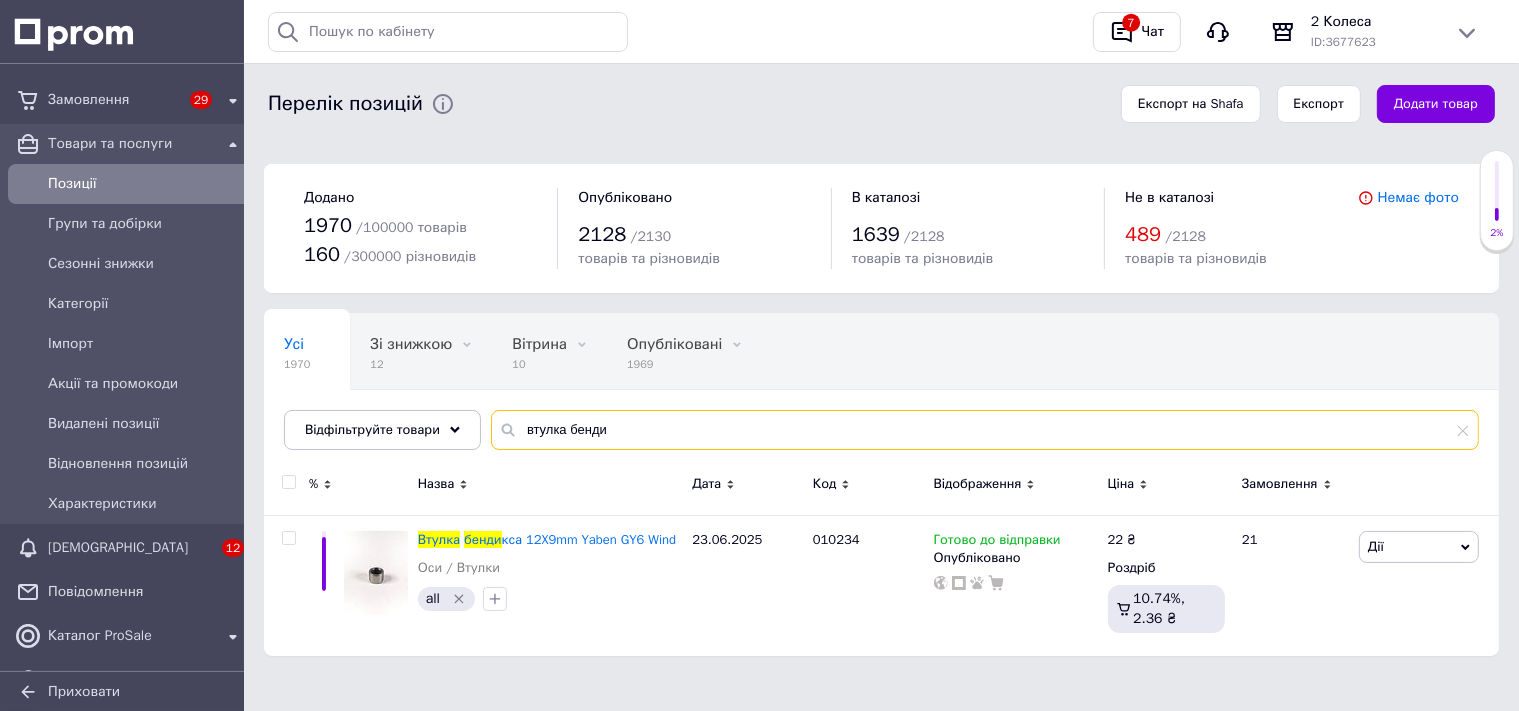 click on "втулка бенди" at bounding box center [985, 430] 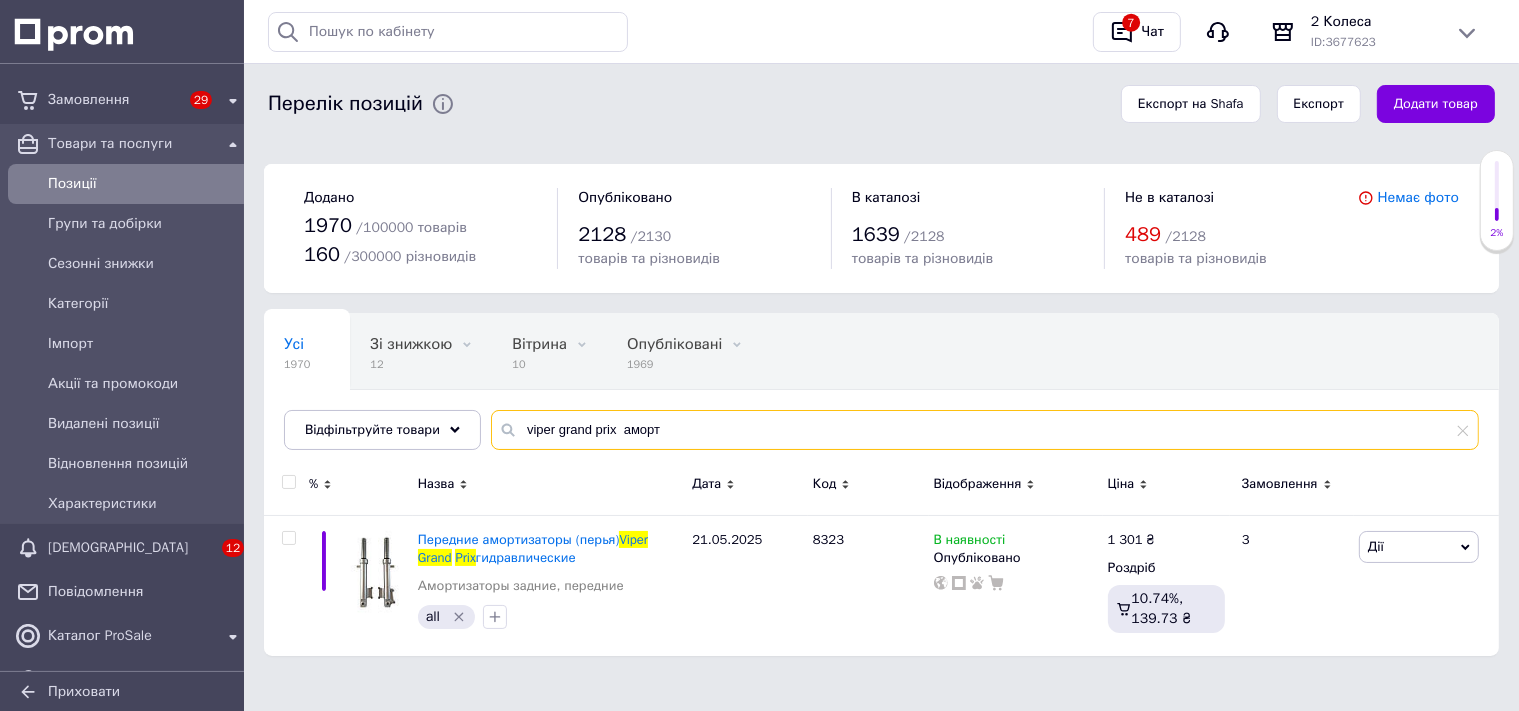 click on "viper grand prix  аморт" at bounding box center (985, 430) 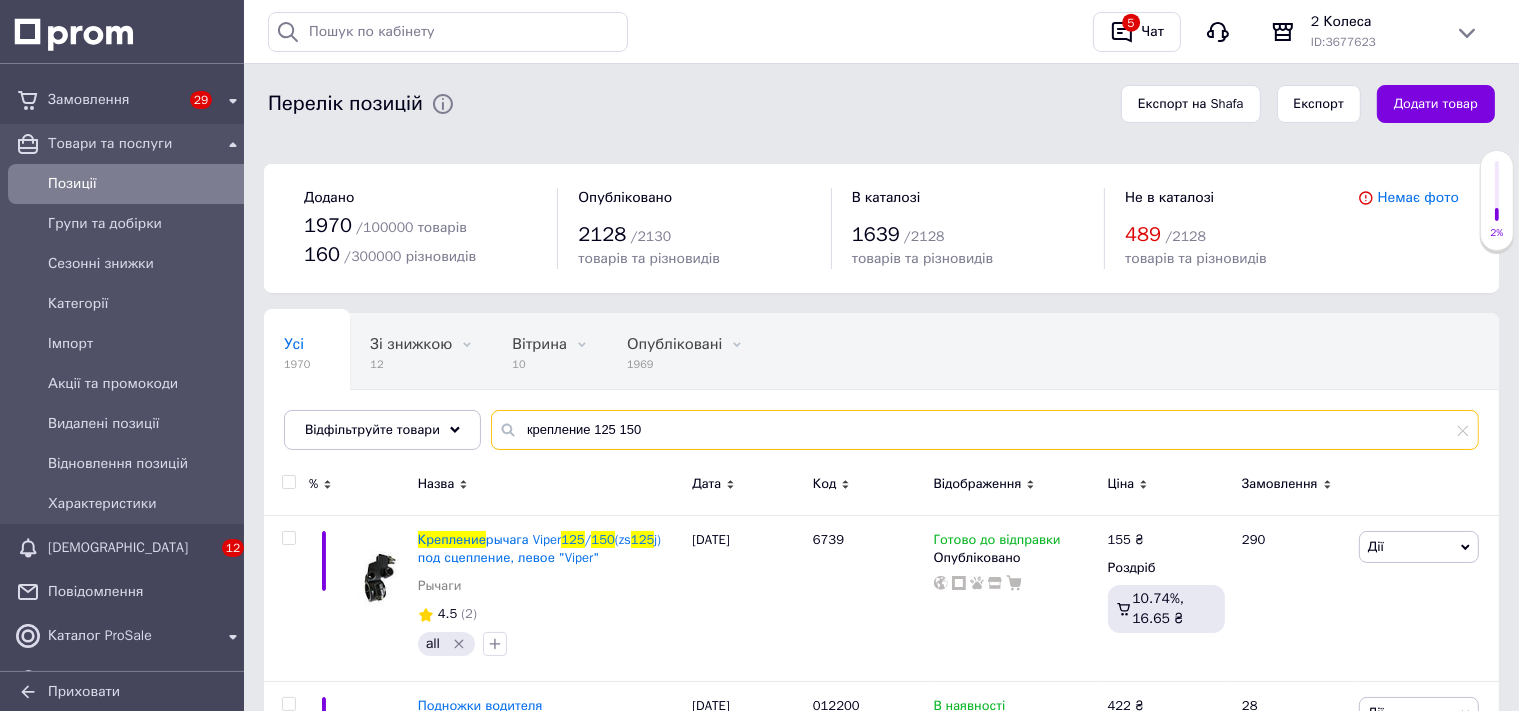 click on "крепление 125 150" at bounding box center (985, 430) 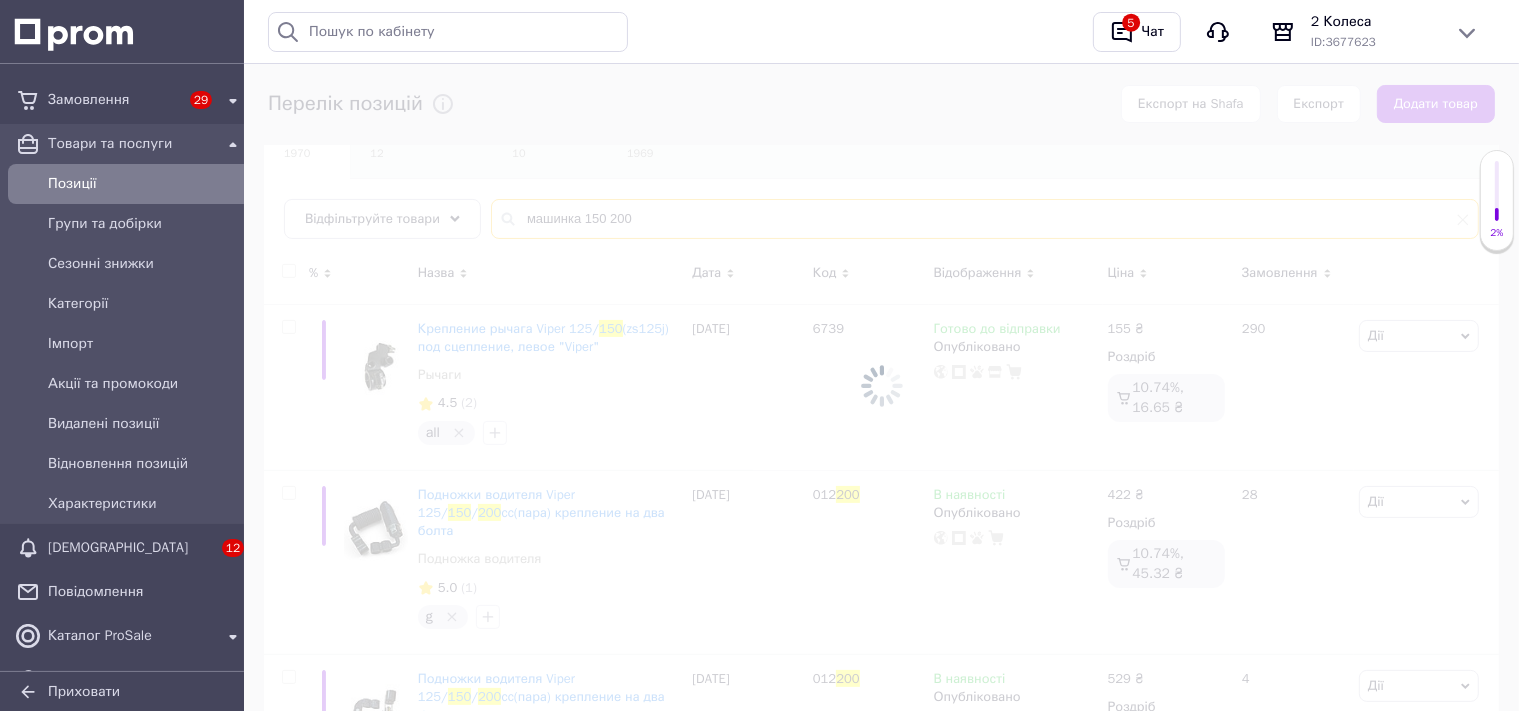 scroll, scrollTop: 169, scrollLeft: 0, axis: vertical 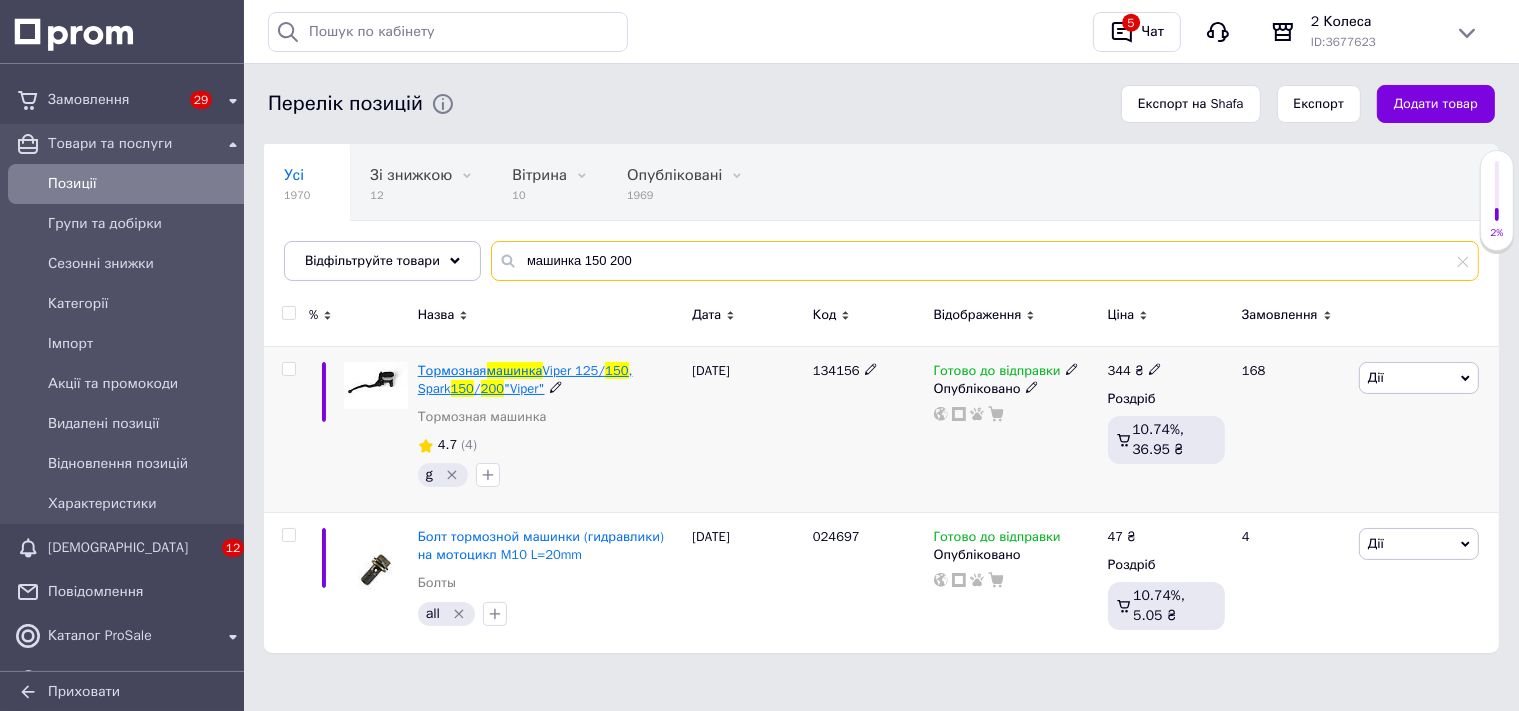 type on "машинка 150 200" 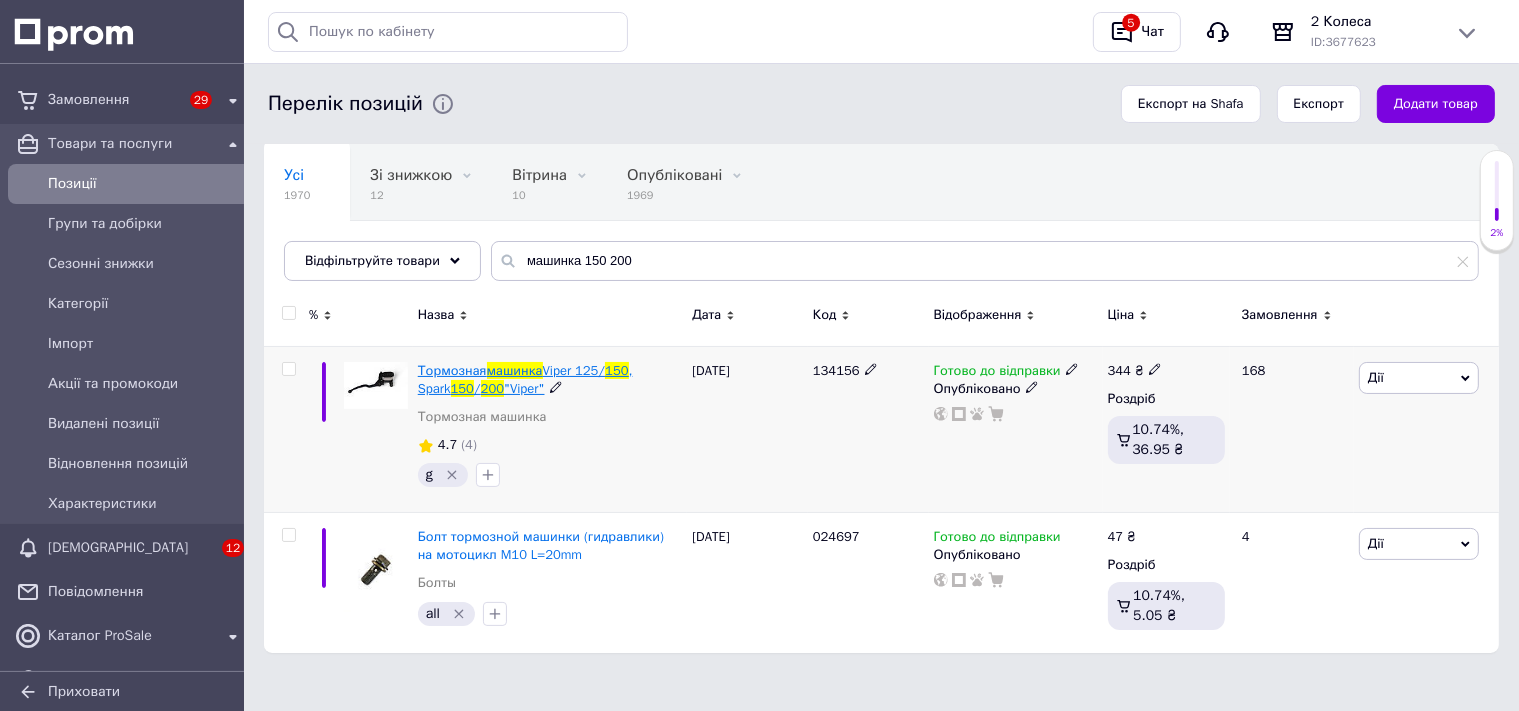 click on "Тормозная" at bounding box center (452, 370) 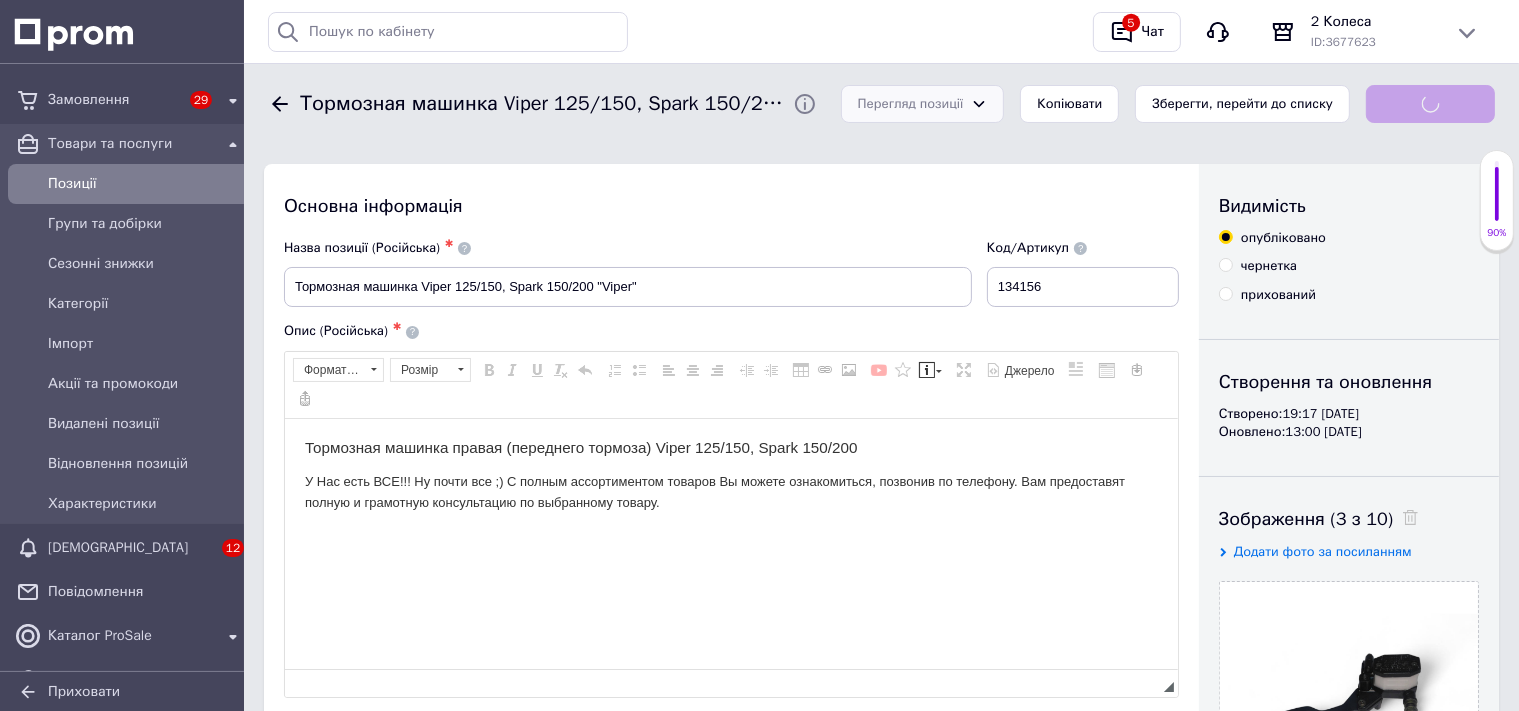 scroll, scrollTop: 0, scrollLeft: 0, axis: both 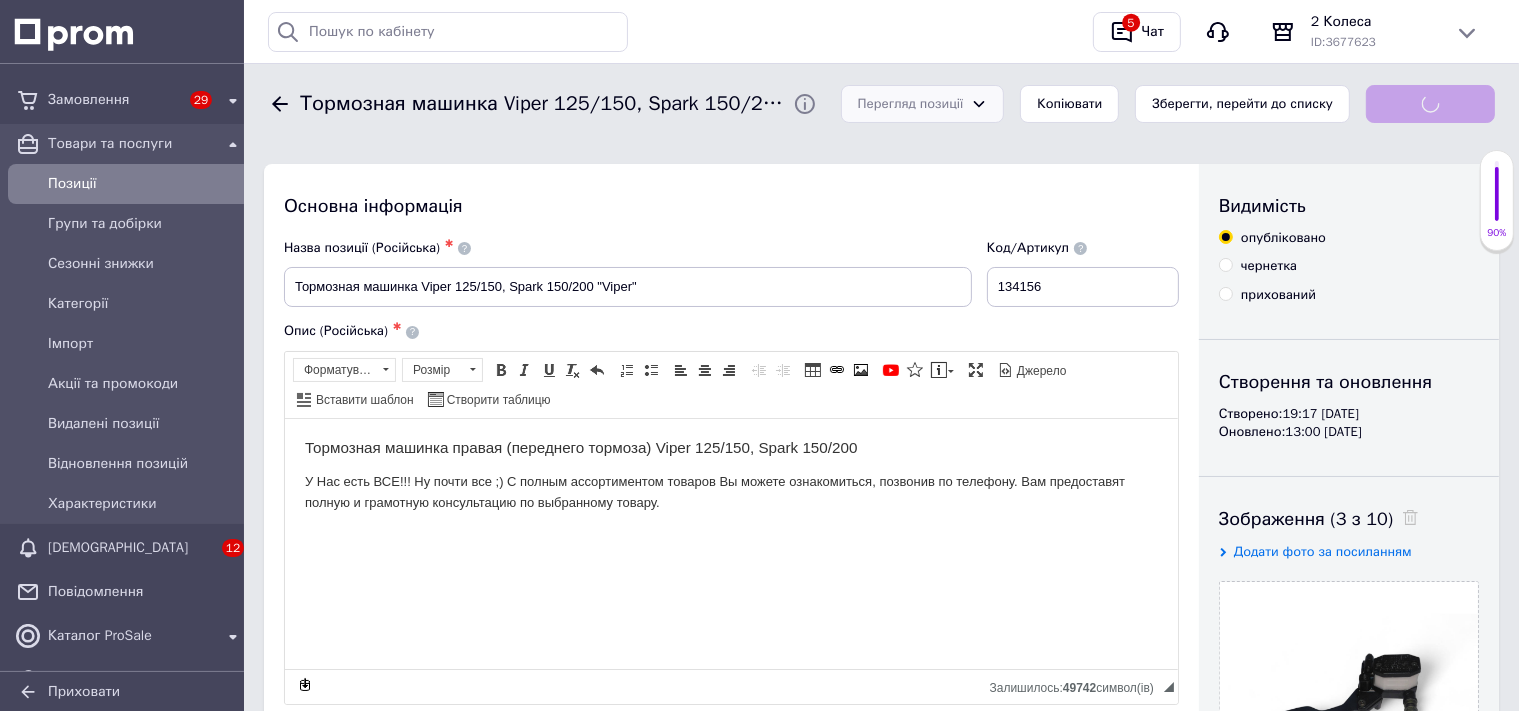 click on "Перегляд позиції" at bounding box center (911, 104) 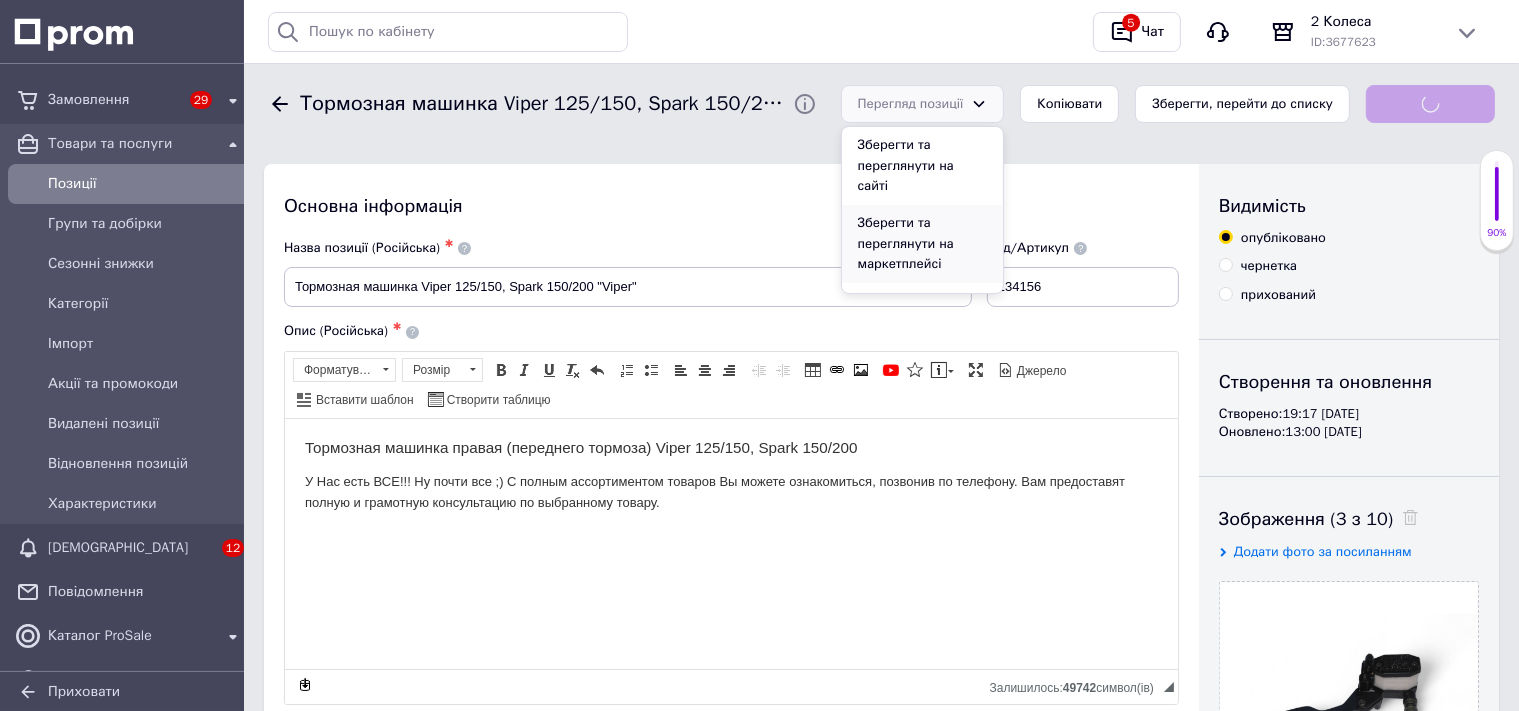click on "Зберегти та переглянути на маркетплейсі" at bounding box center (923, 244) 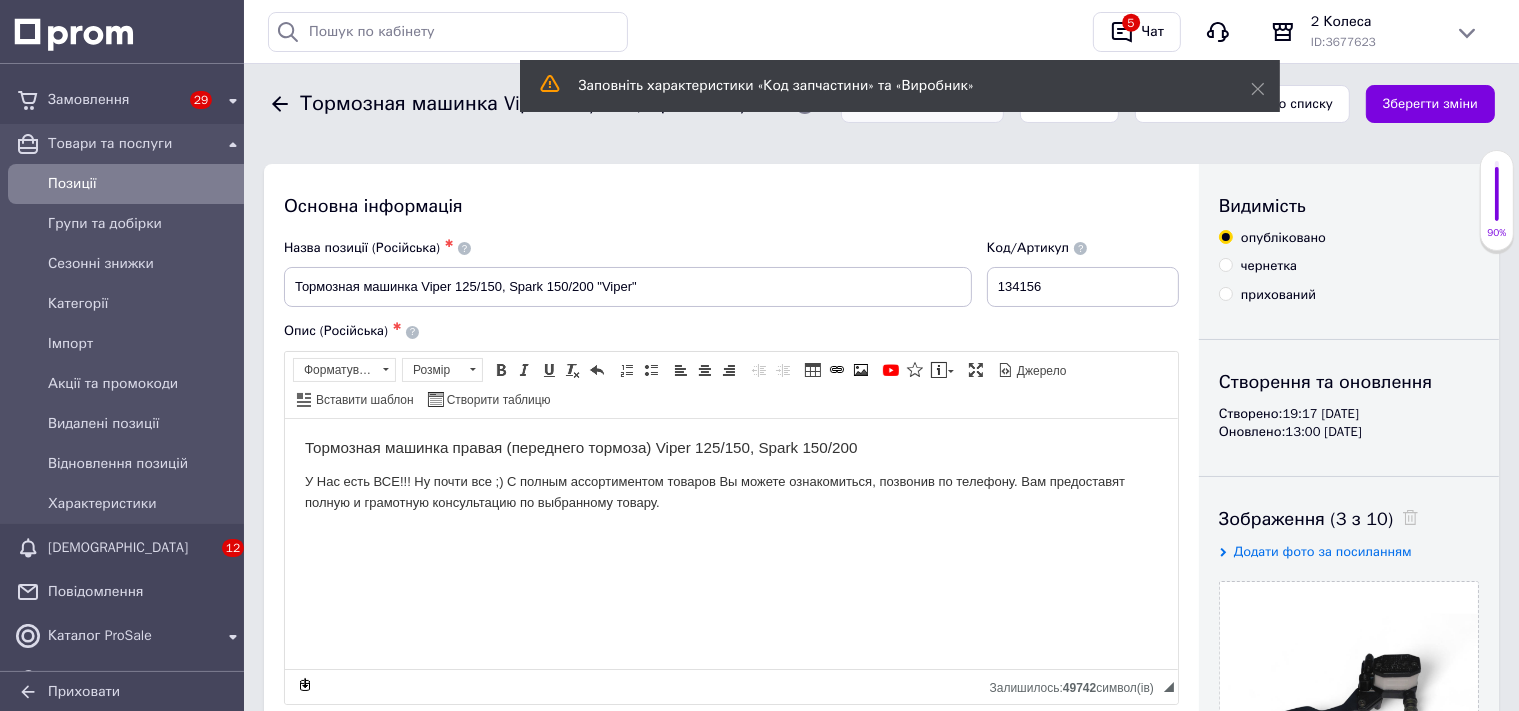 click on "Позиції" at bounding box center [146, 184] 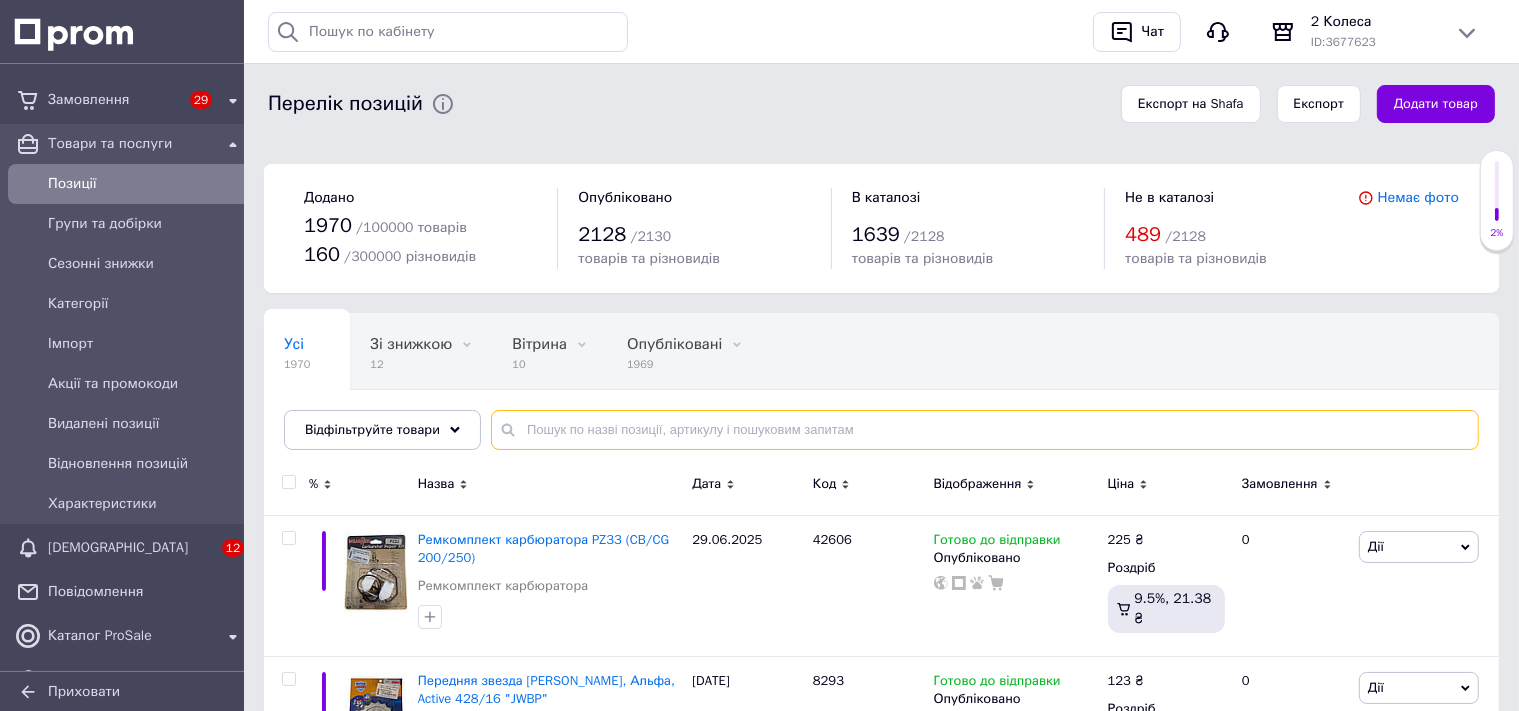 click at bounding box center [985, 430] 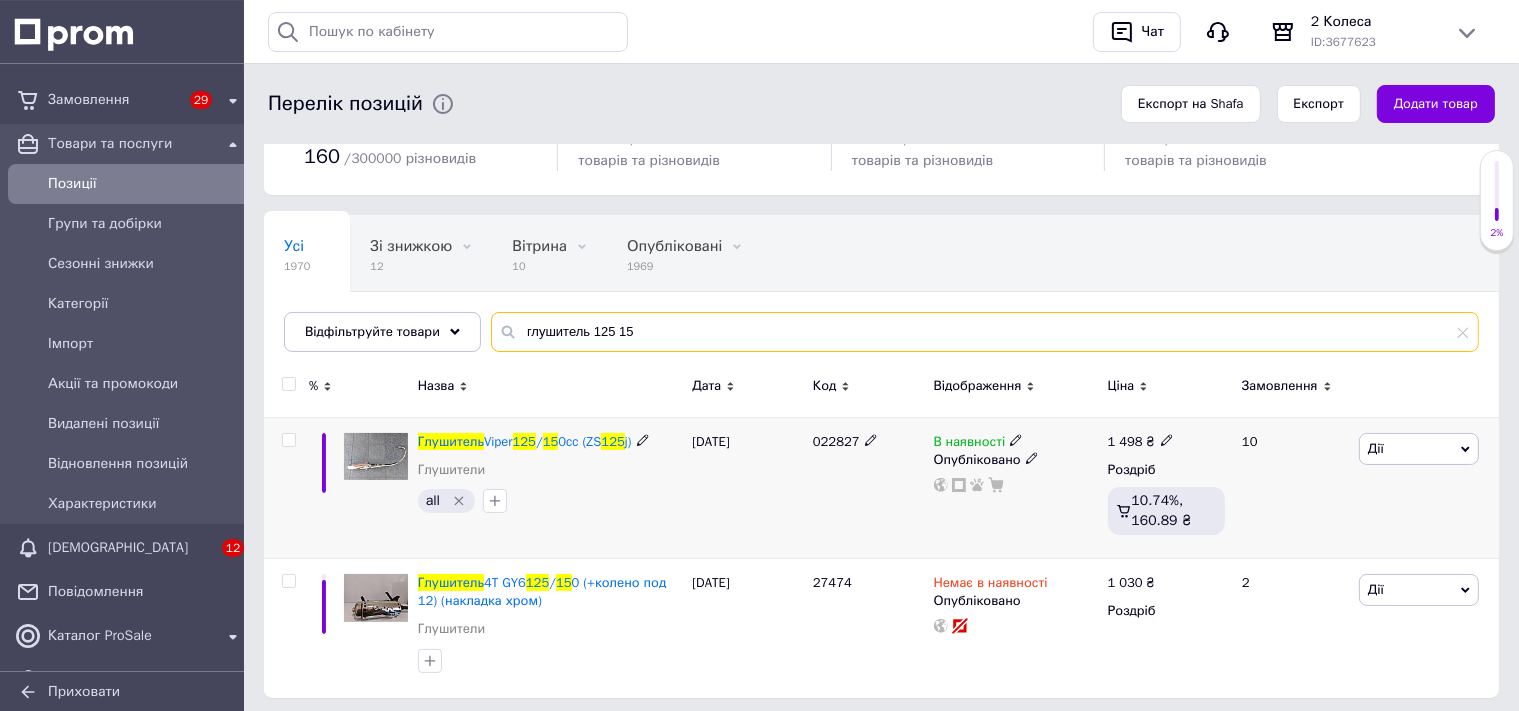 scroll, scrollTop: 143, scrollLeft: 0, axis: vertical 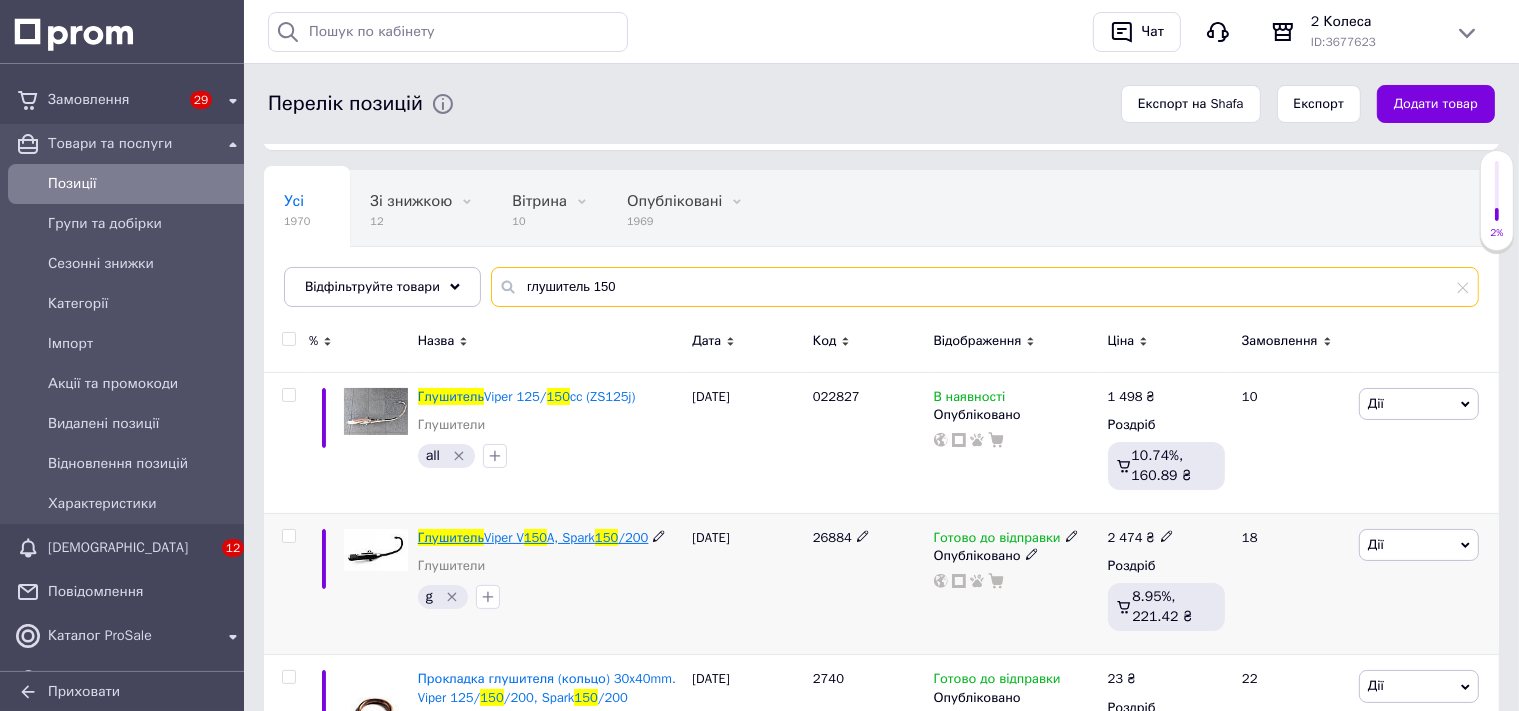 type on "глушитель 150" 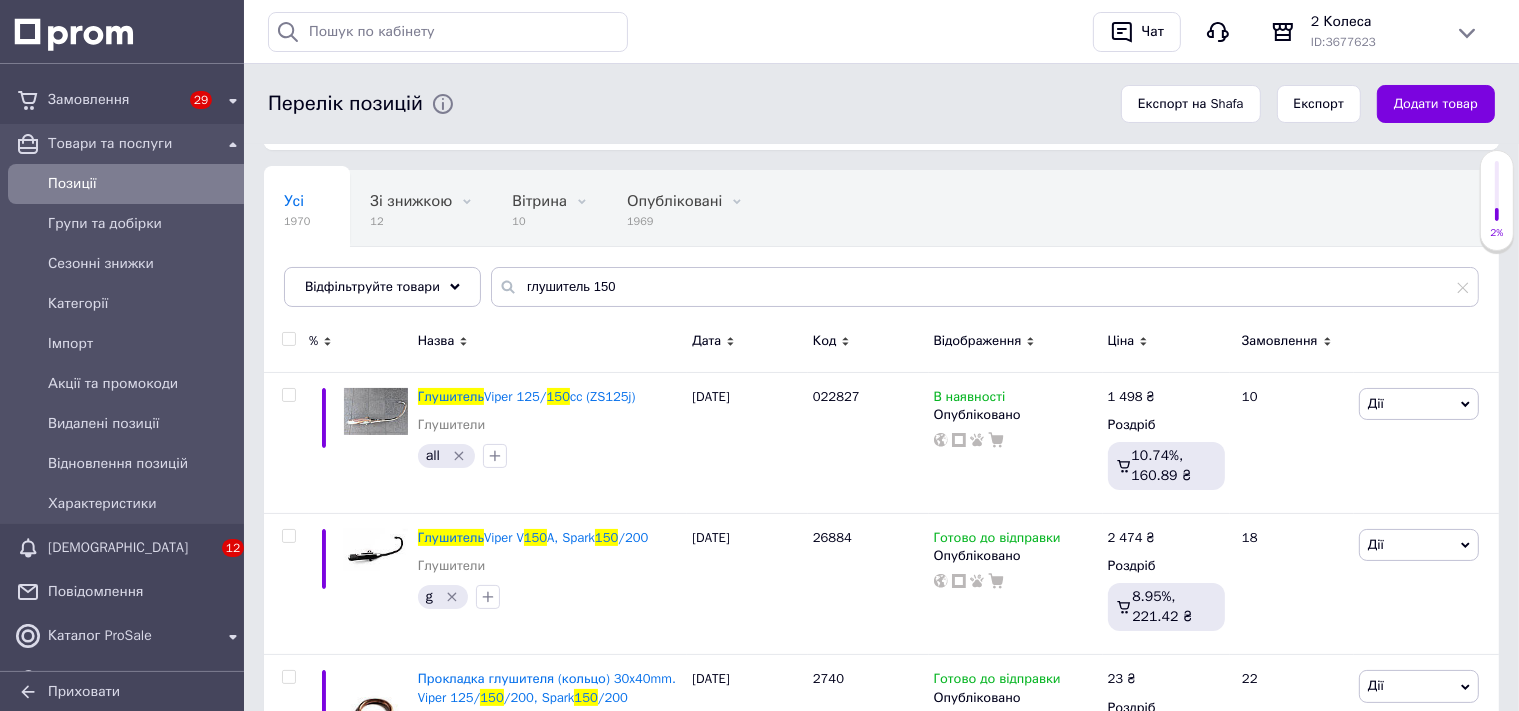 click on "Позиції" at bounding box center [146, 184] 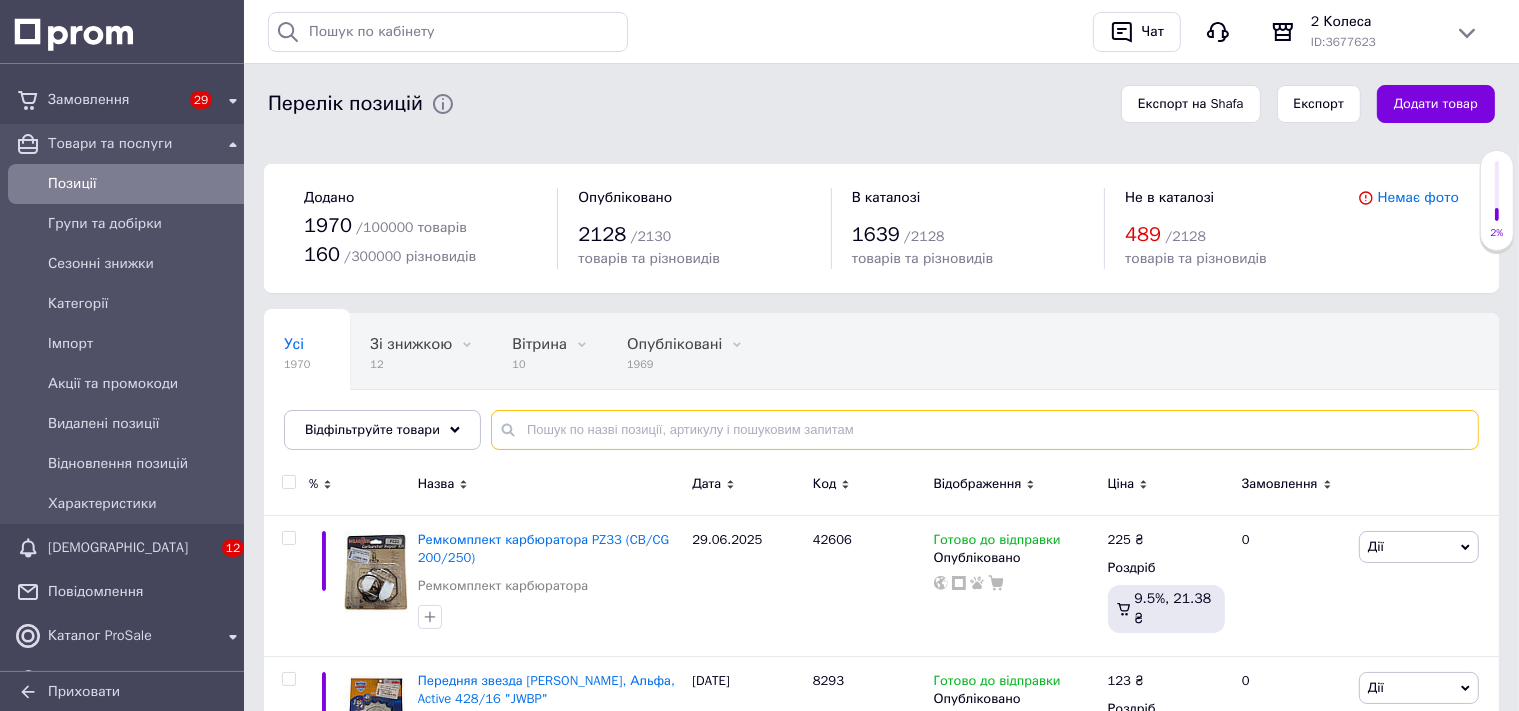 click at bounding box center (985, 430) 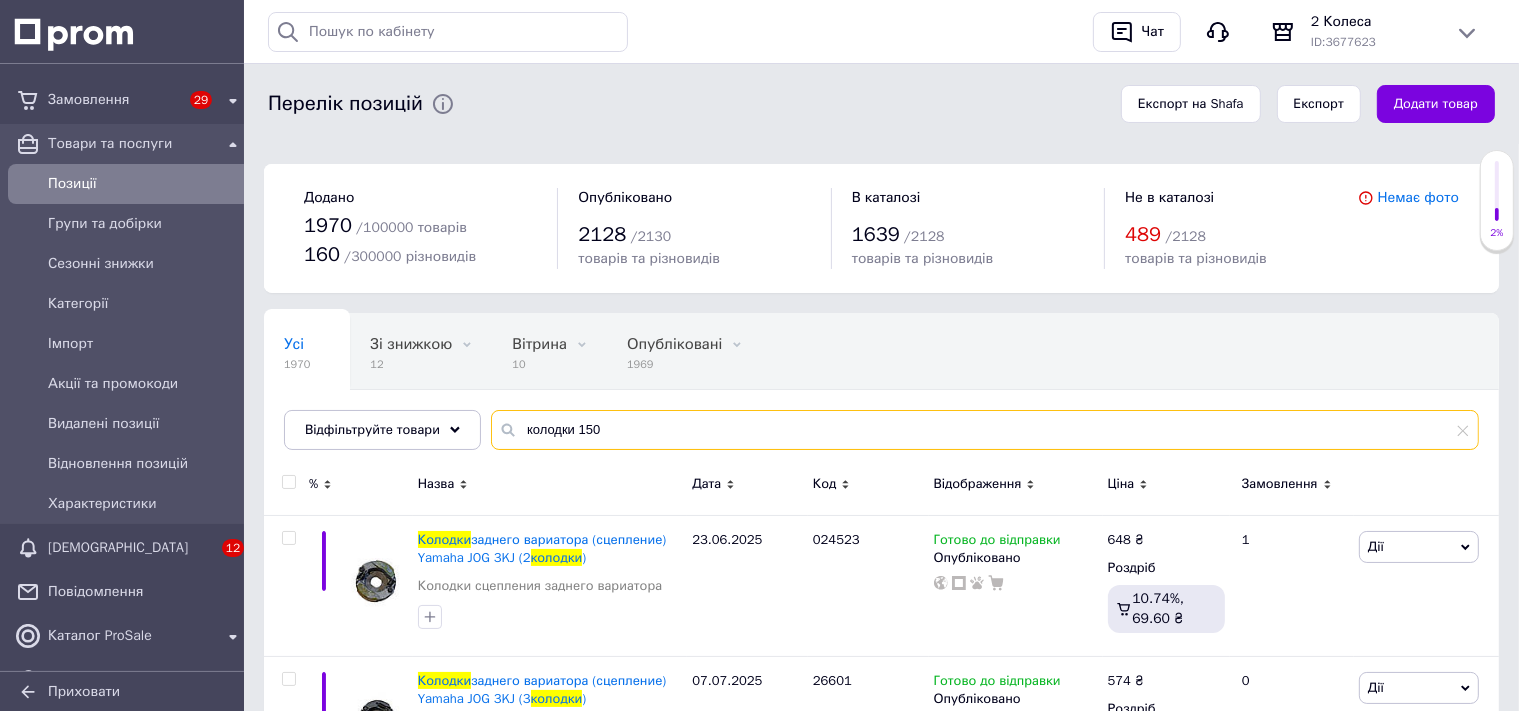 click on "колодки 150" at bounding box center (985, 430) 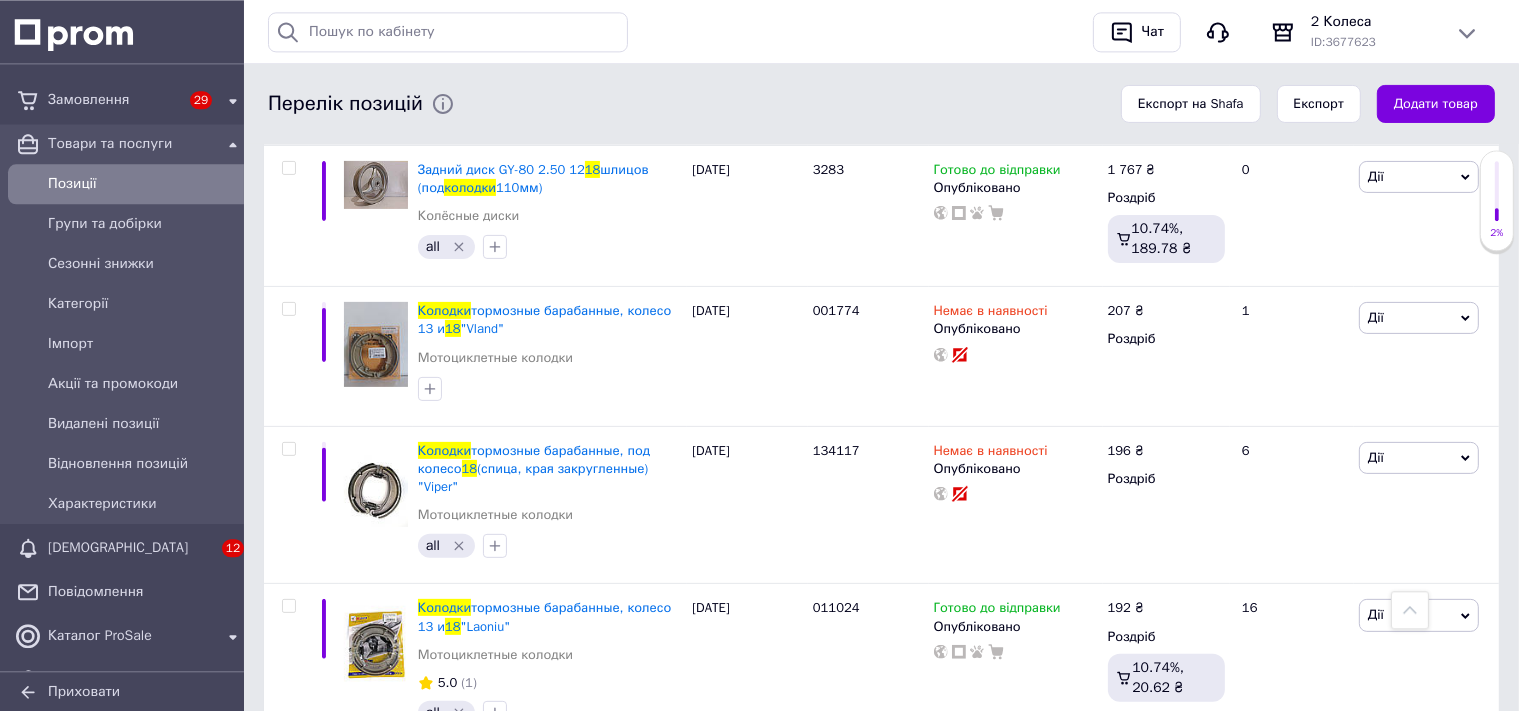 scroll, scrollTop: 739, scrollLeft: 0, axis: vertical 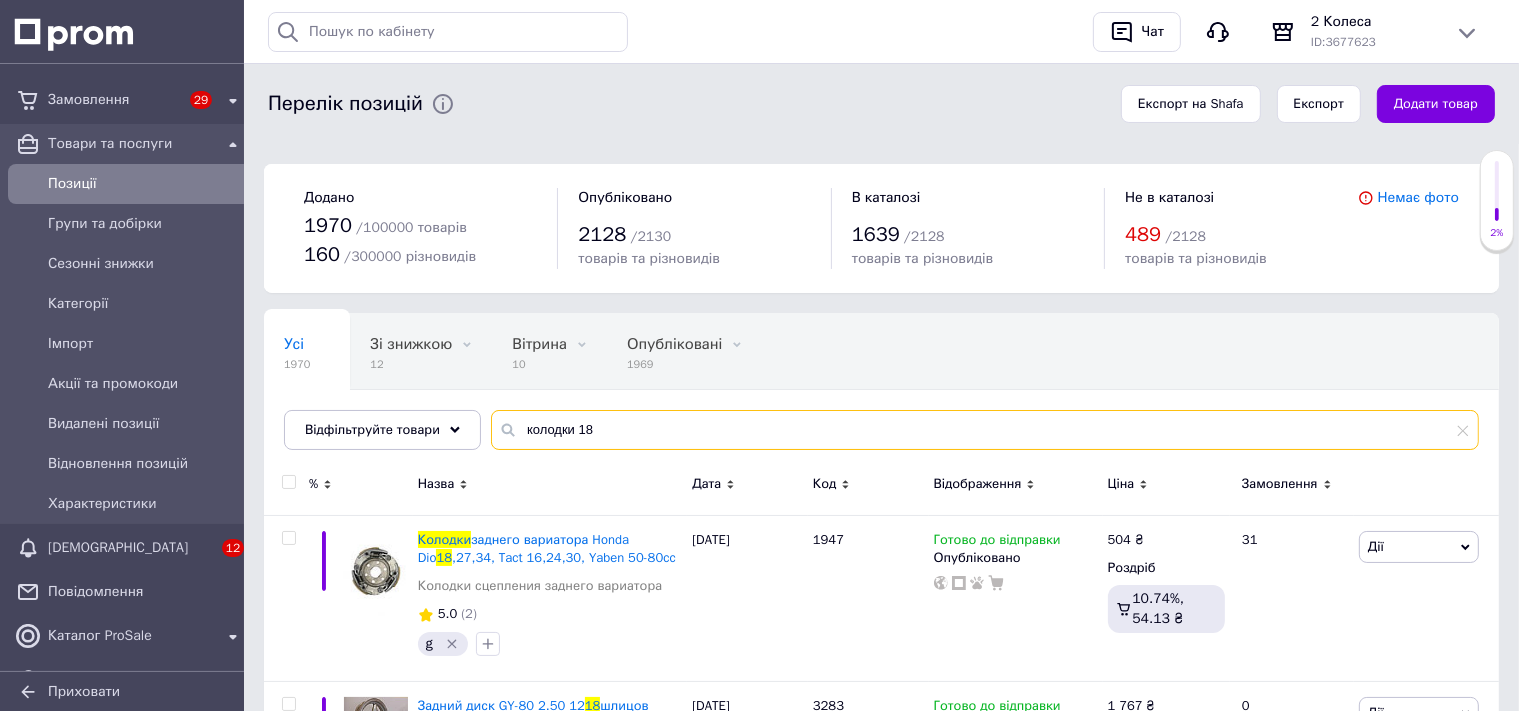 click on "колодки 18" at bounding box center (985, 430) 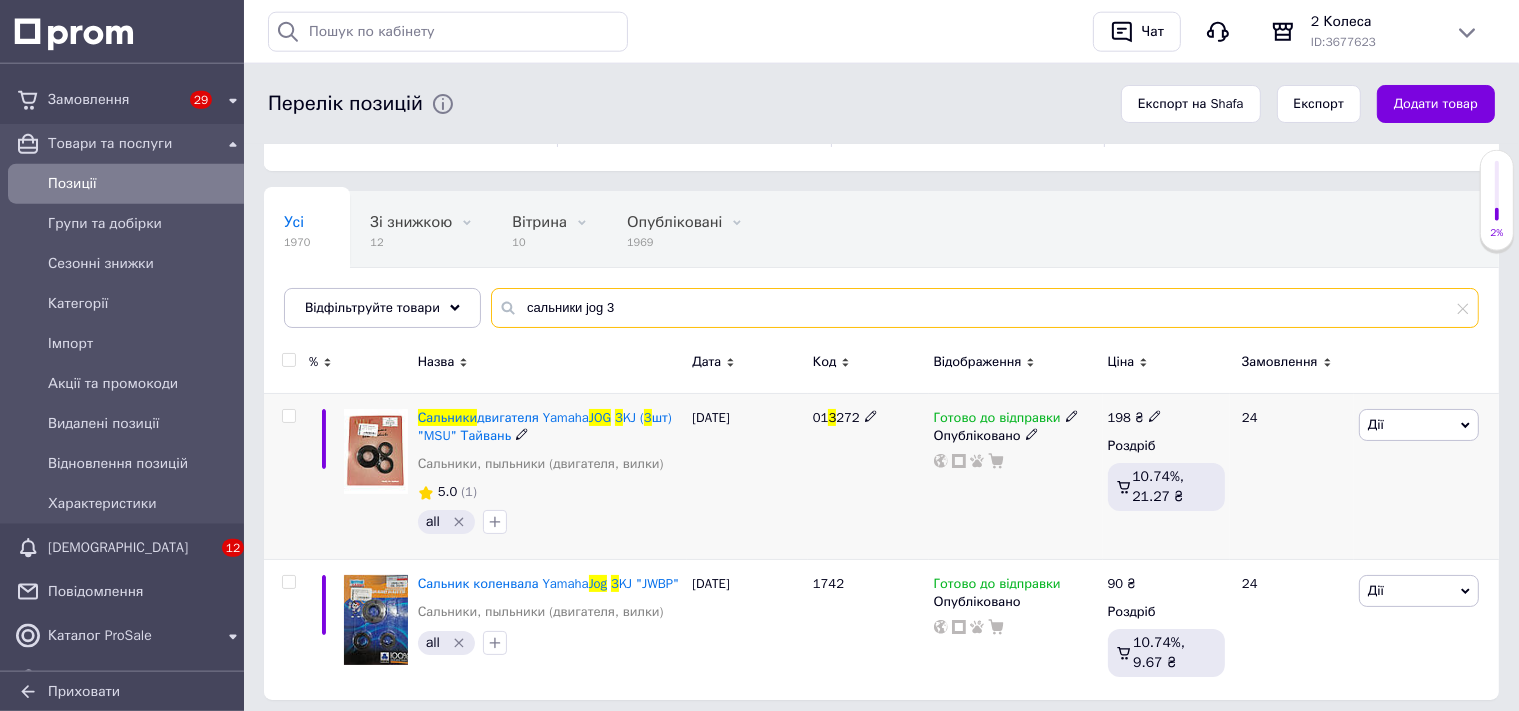 scroll, scrollTop: 169, scrollLeft: 0, axis: vertical 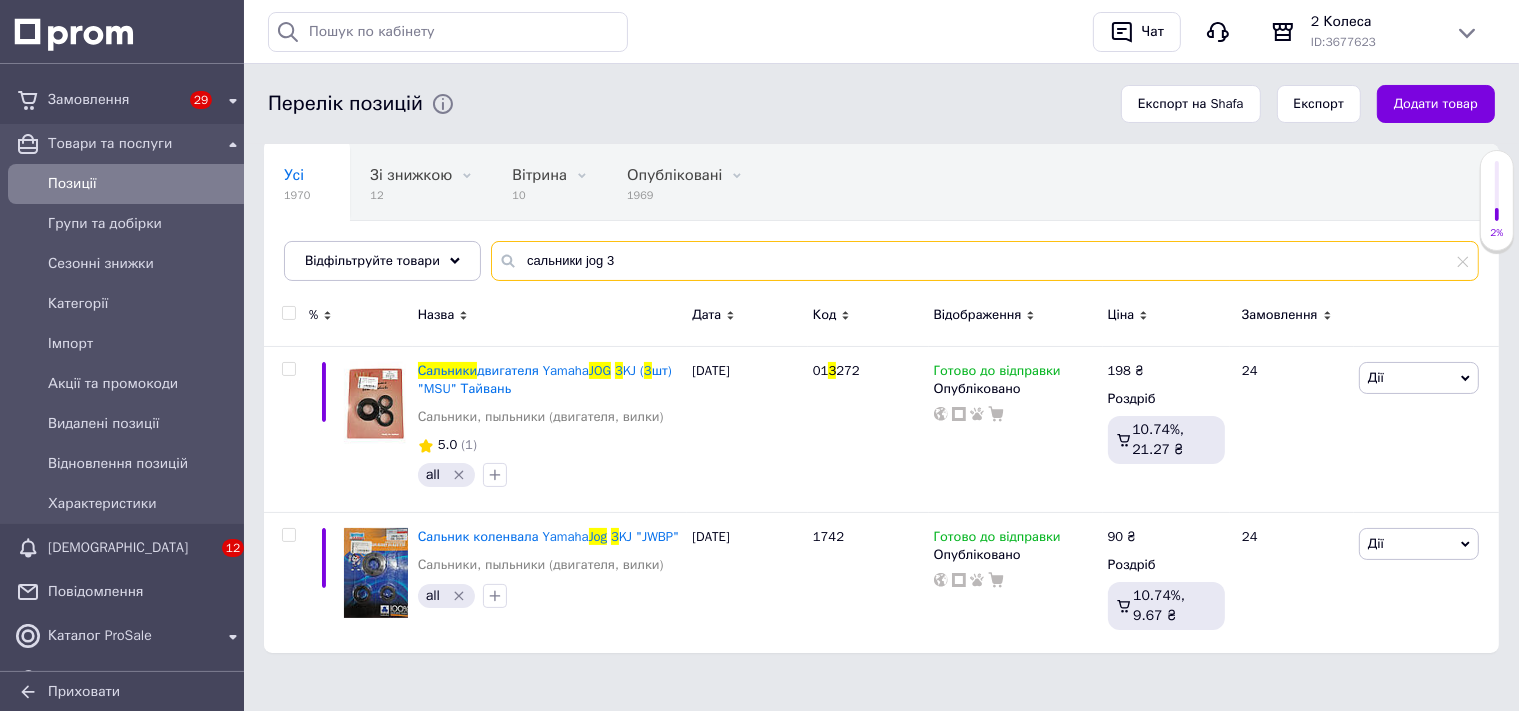 type on "сальники jog 3" 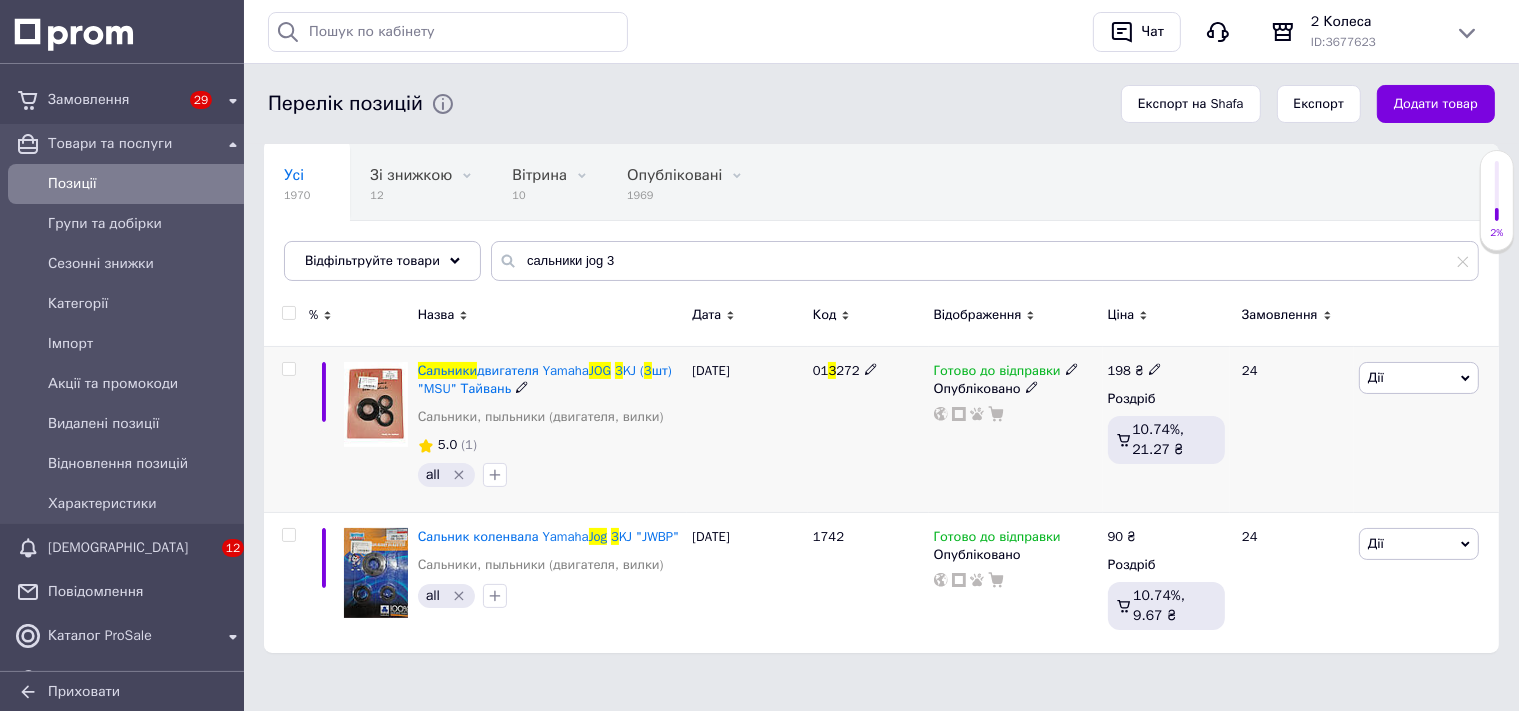 click on "01" at bounding box center (821, 370) 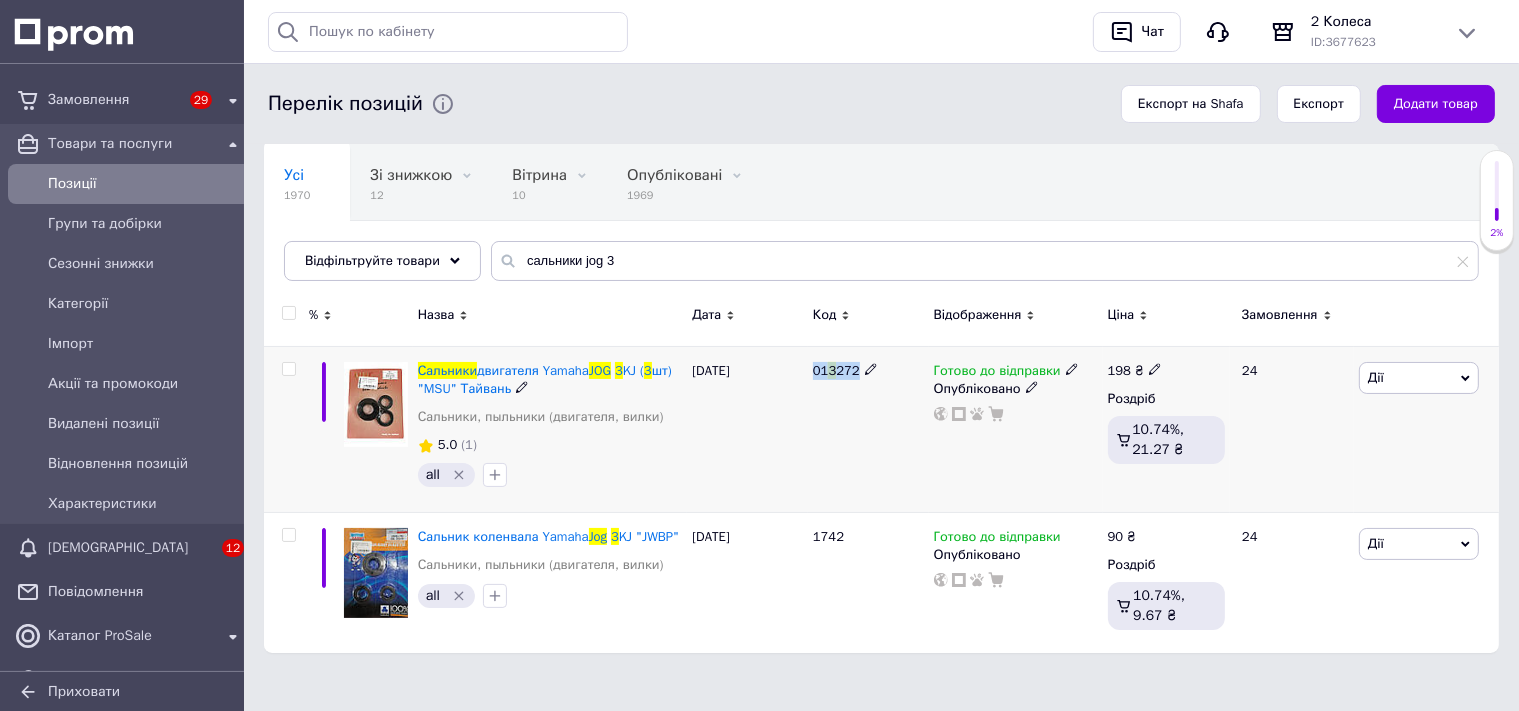 click on "01" at bounding box center [821, 370] 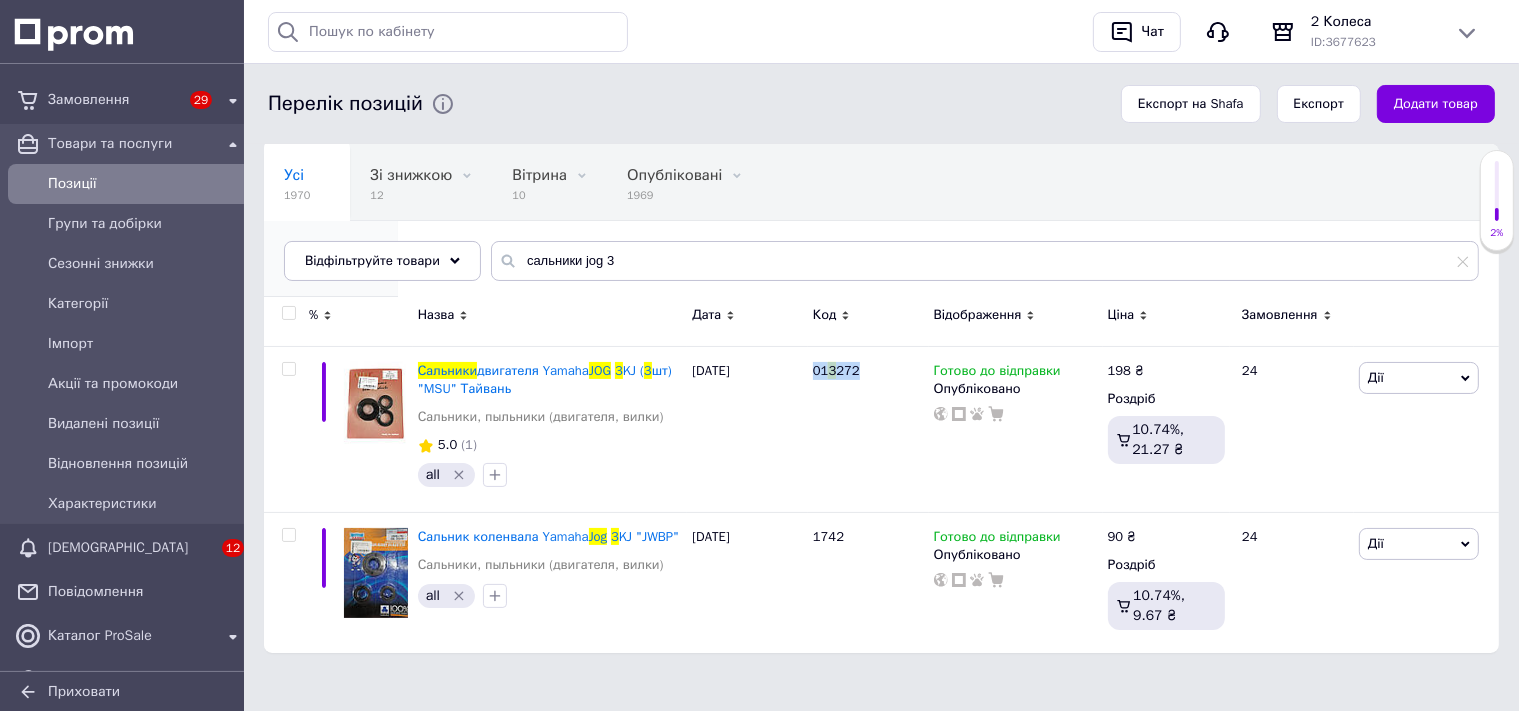 copy on "01 3 272" 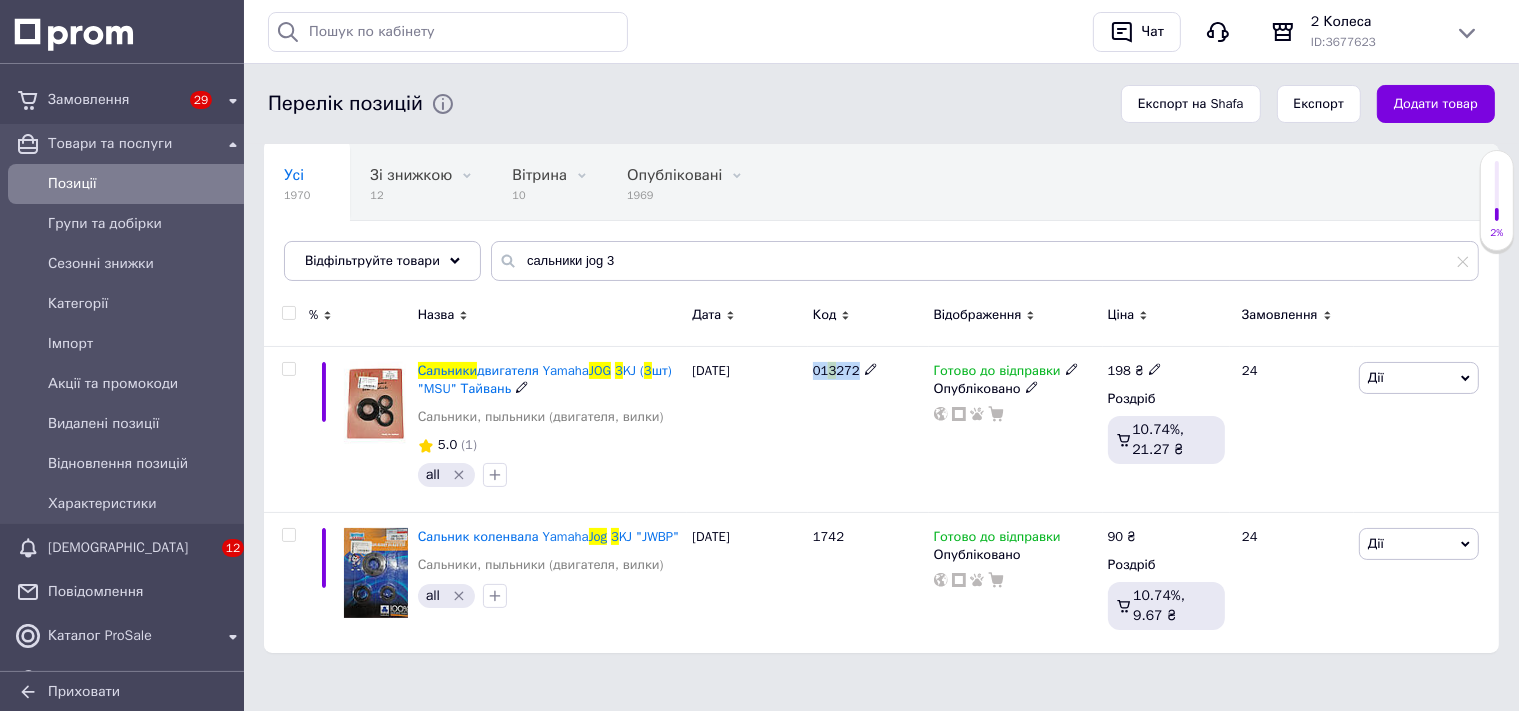 copy on "01 3 272" 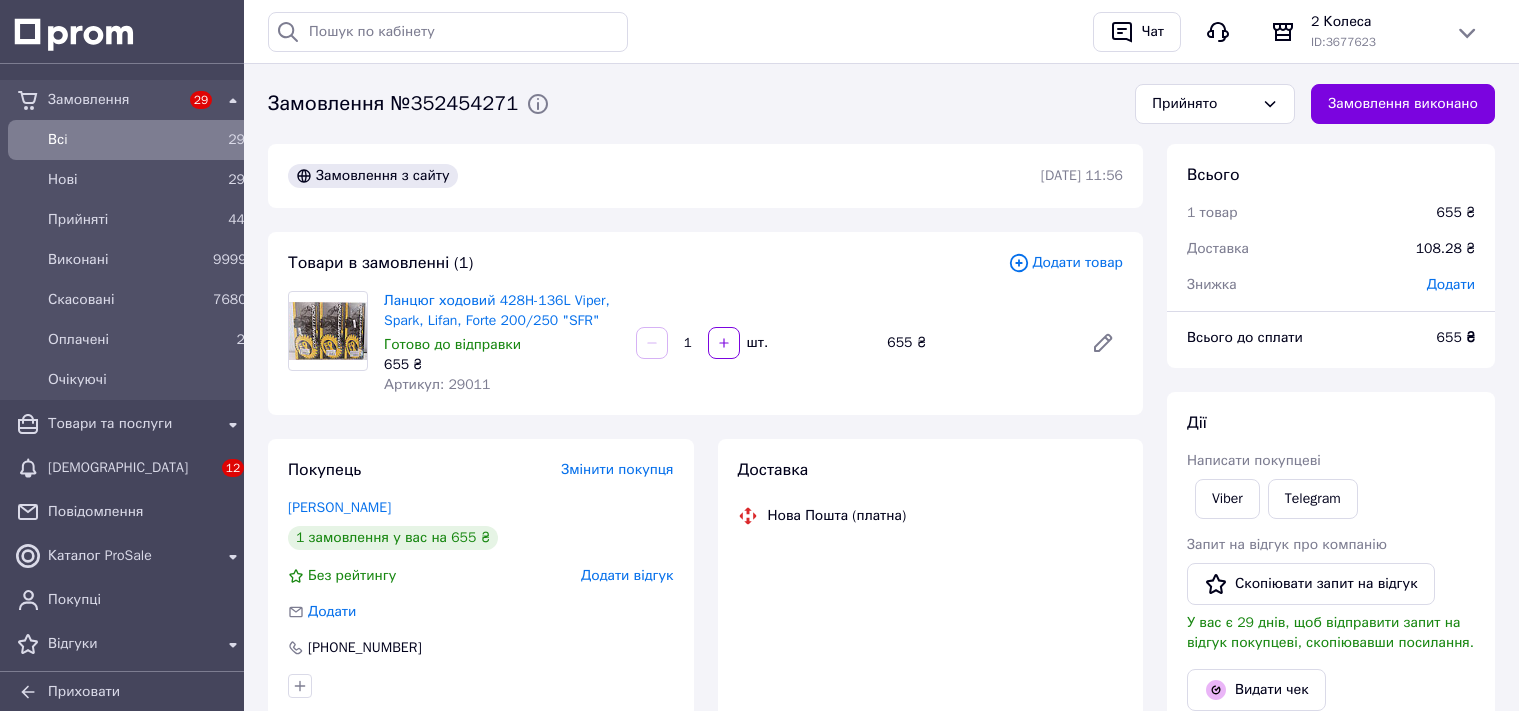 scroll, scrollTop: 0, scrollLeft: 0, axis: both 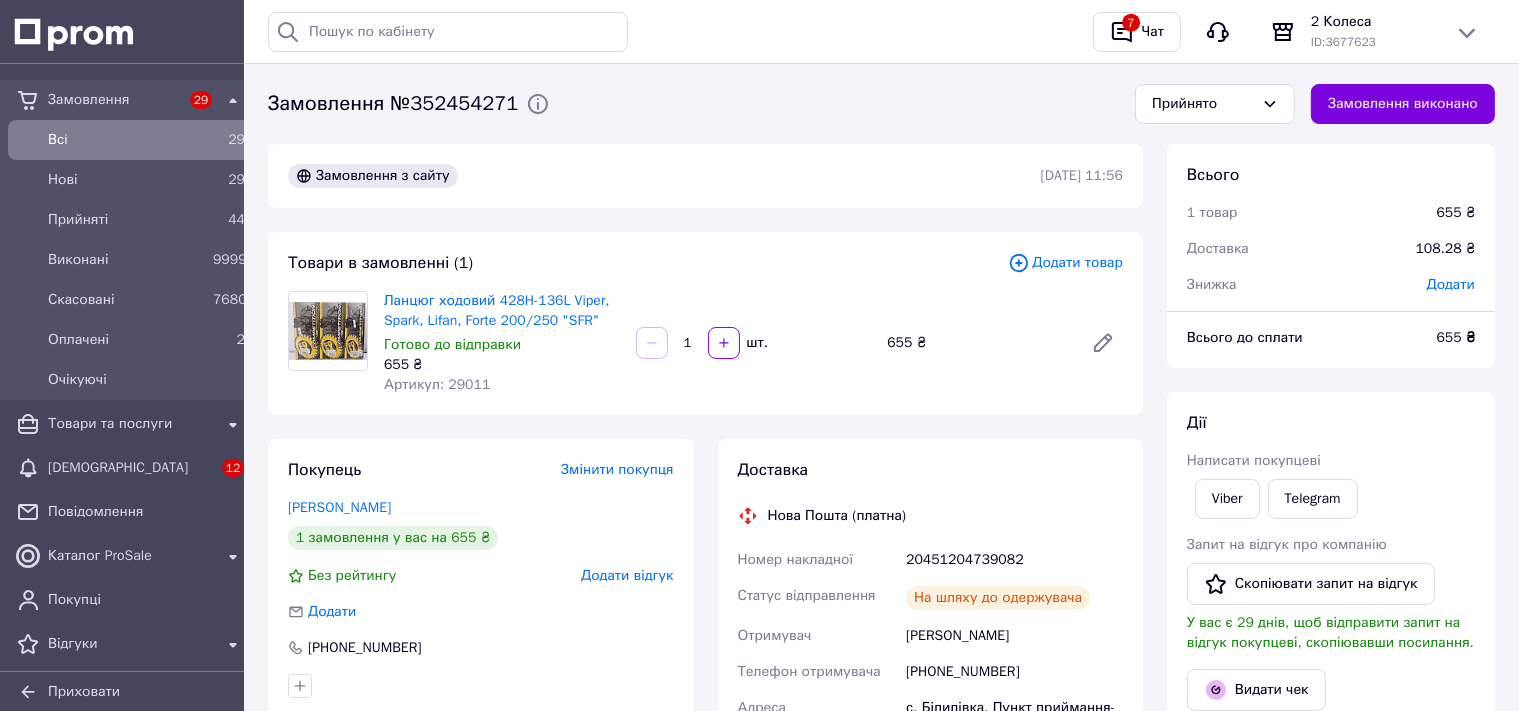 click on "Товари в замовленні (1) Додати товар Ланцюг ходовий 428H-136L Viper, Spark, Lifan, Forte 200/250 "SFR" Готово до відправки 655 ₴ Артикул: 29011 1   шт. 655 ₴" at bounding box center [705, 323] 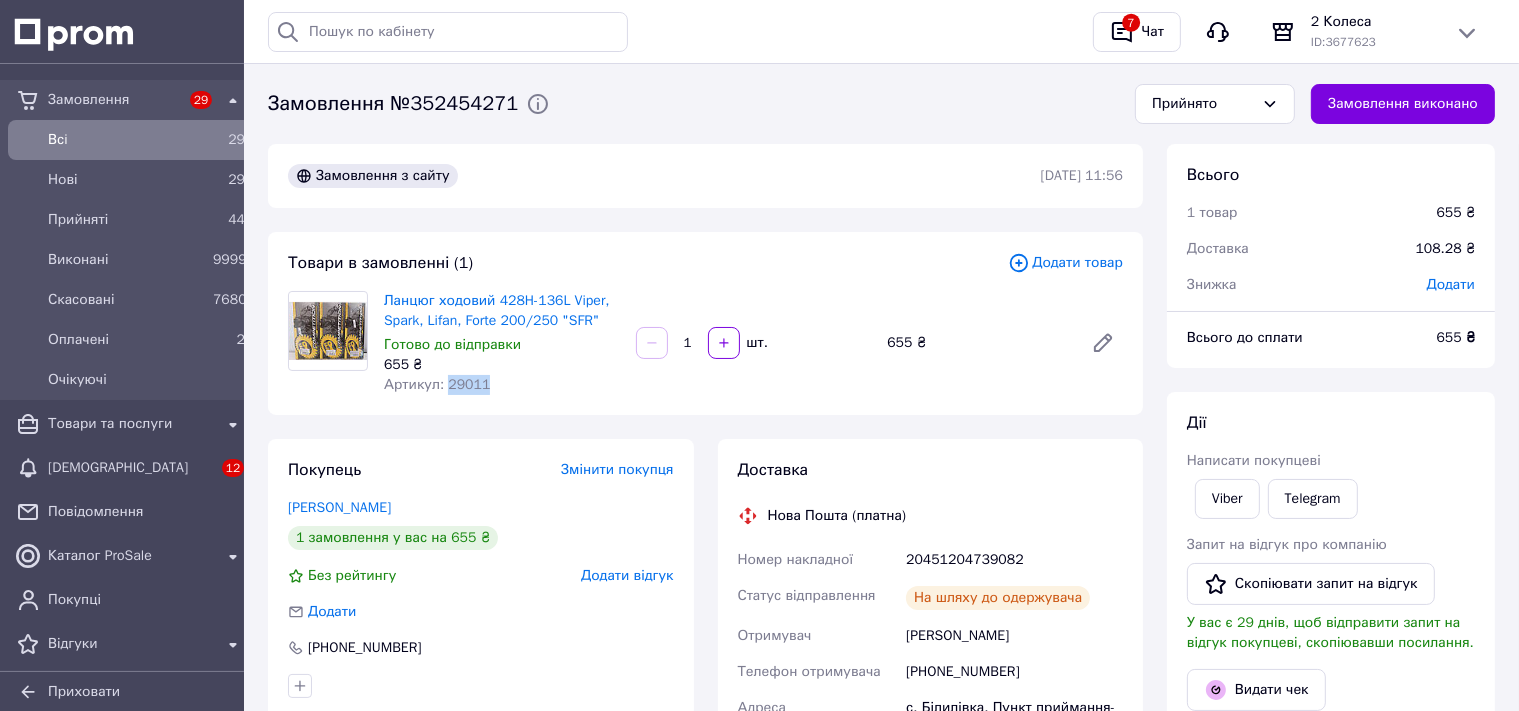 click on "Артикул: 29011" at bounding box center [437, 384] 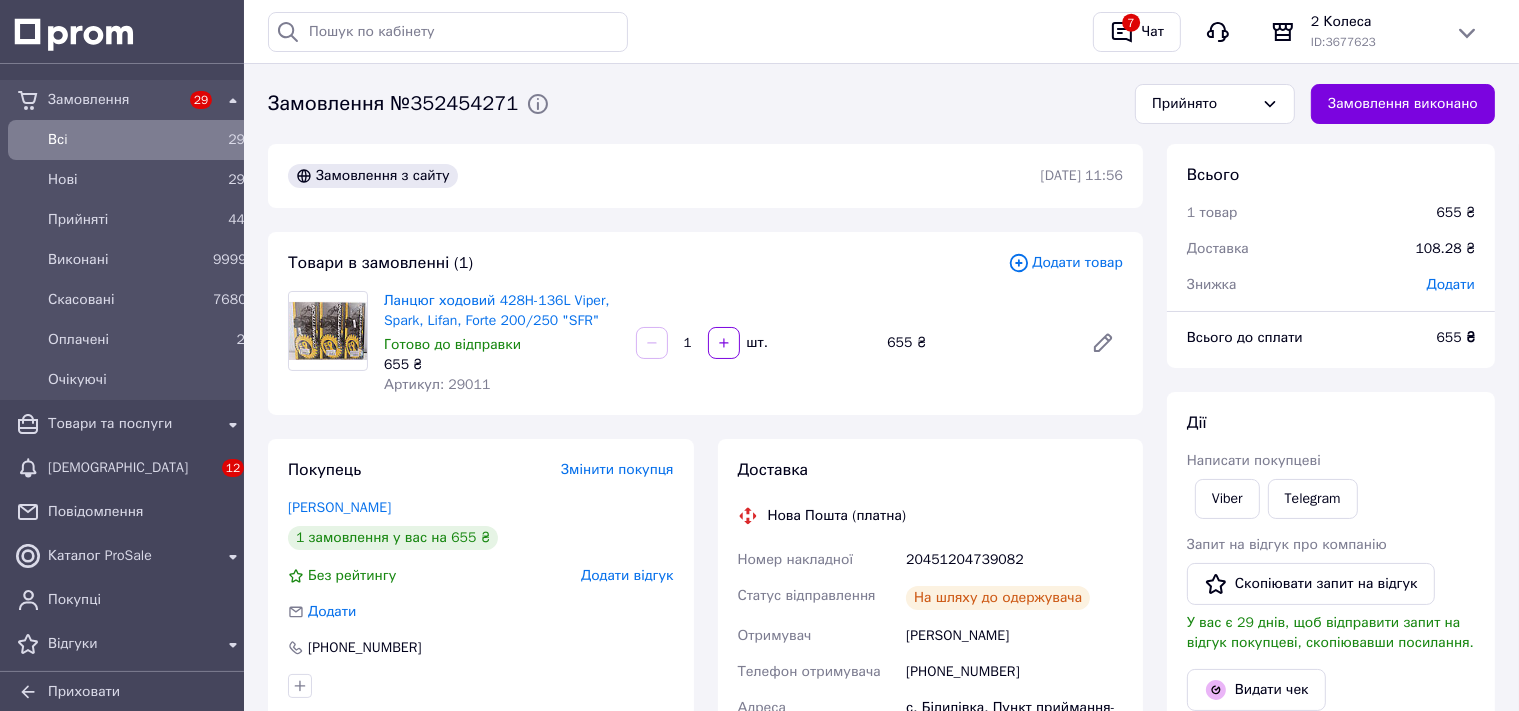 click on "Артикул: 29011" at bounding box center (502, 385) 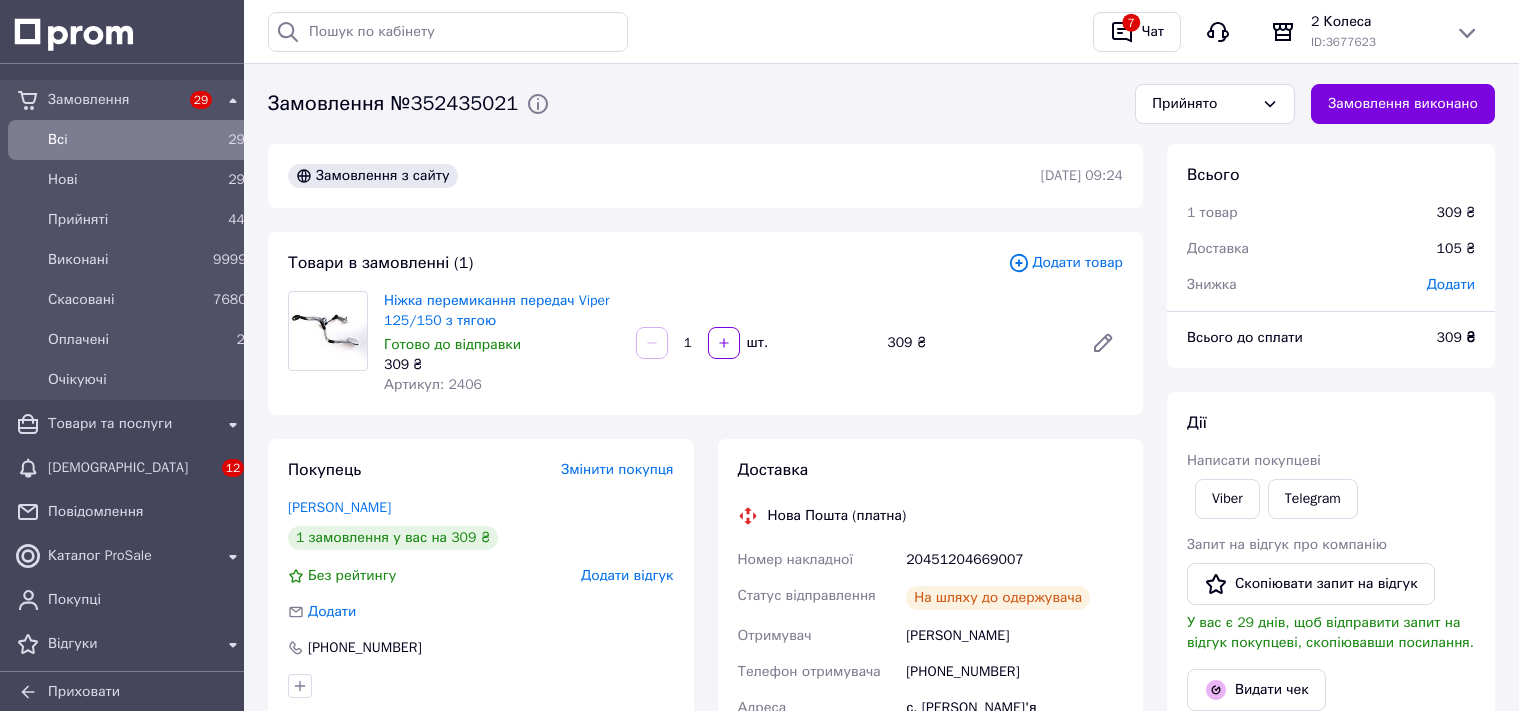 scroll, scrollTop: 0, scrollLeft: 0, axis: both 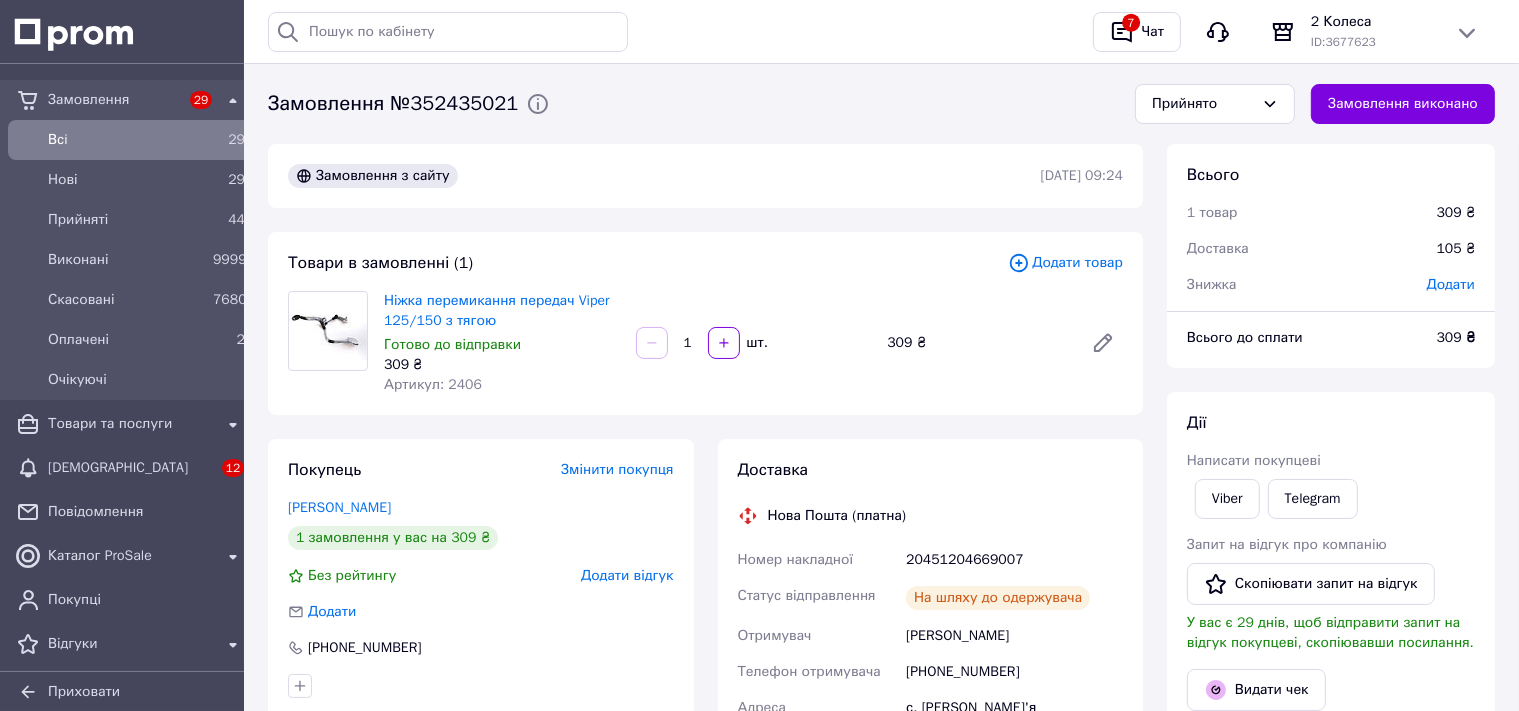 click on "Артикул: 2406" at bounding box center [433, 384] 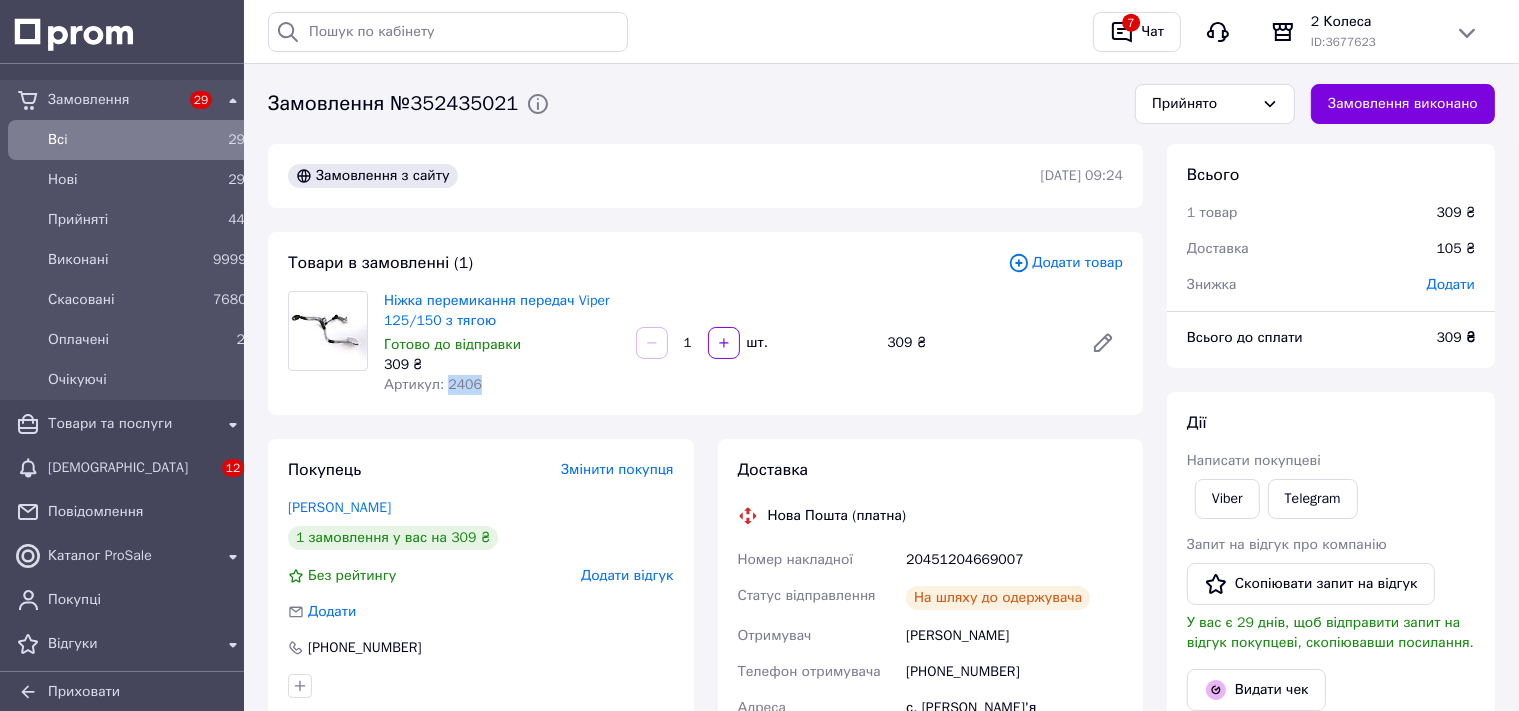 click on "Артикул: 2406" at bounding box center [433, 384] 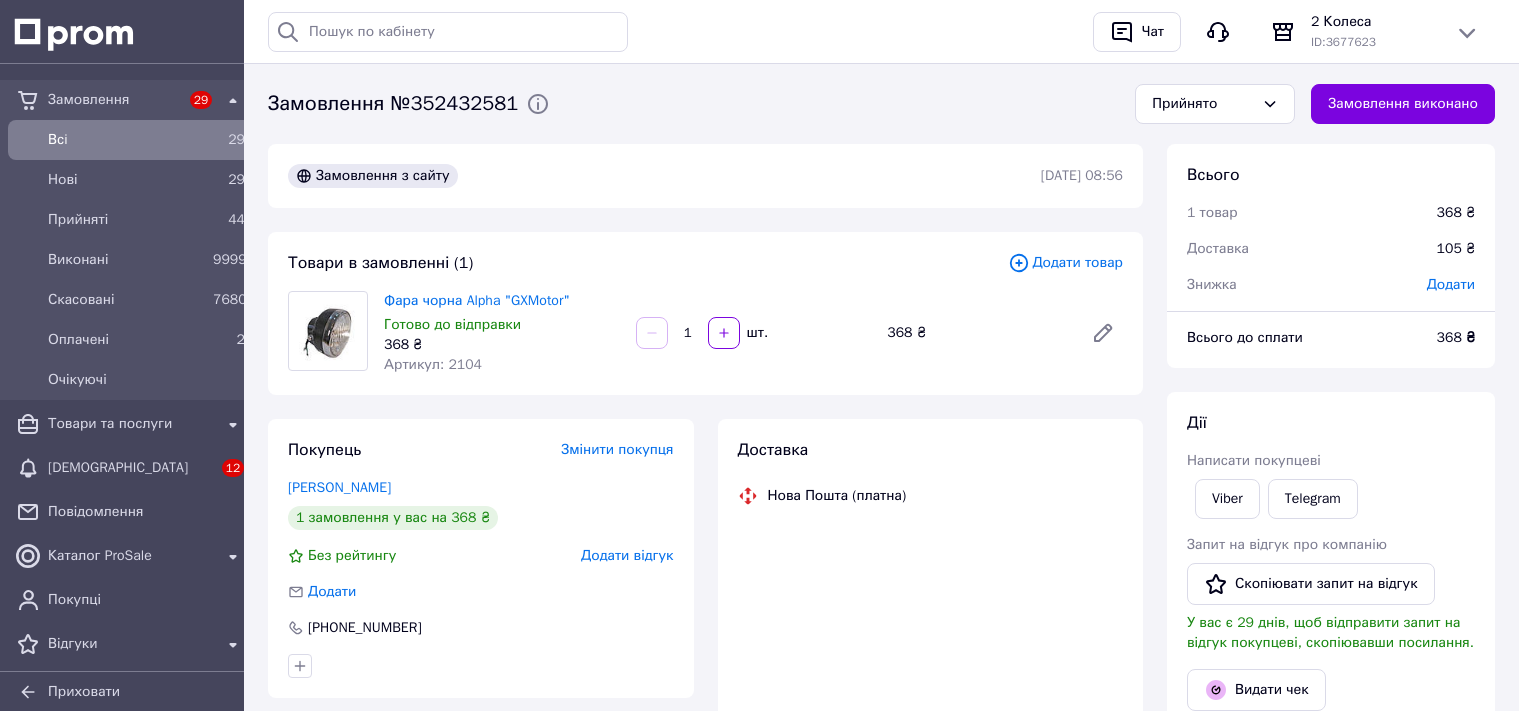 scroll, scrollTop: 0, scrollLeft: 0, axis: both 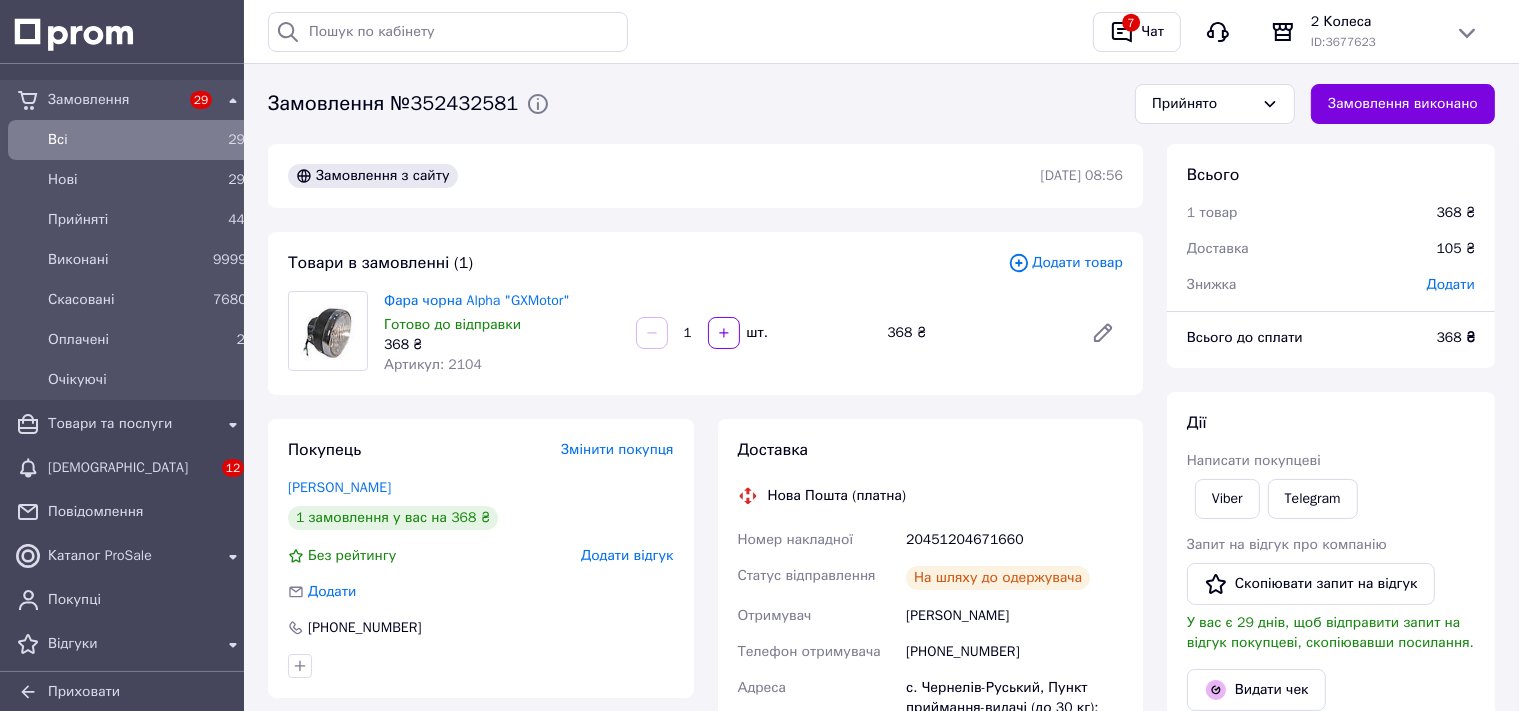 click on "Артикул: 2104" at bounding box center [433, 364] 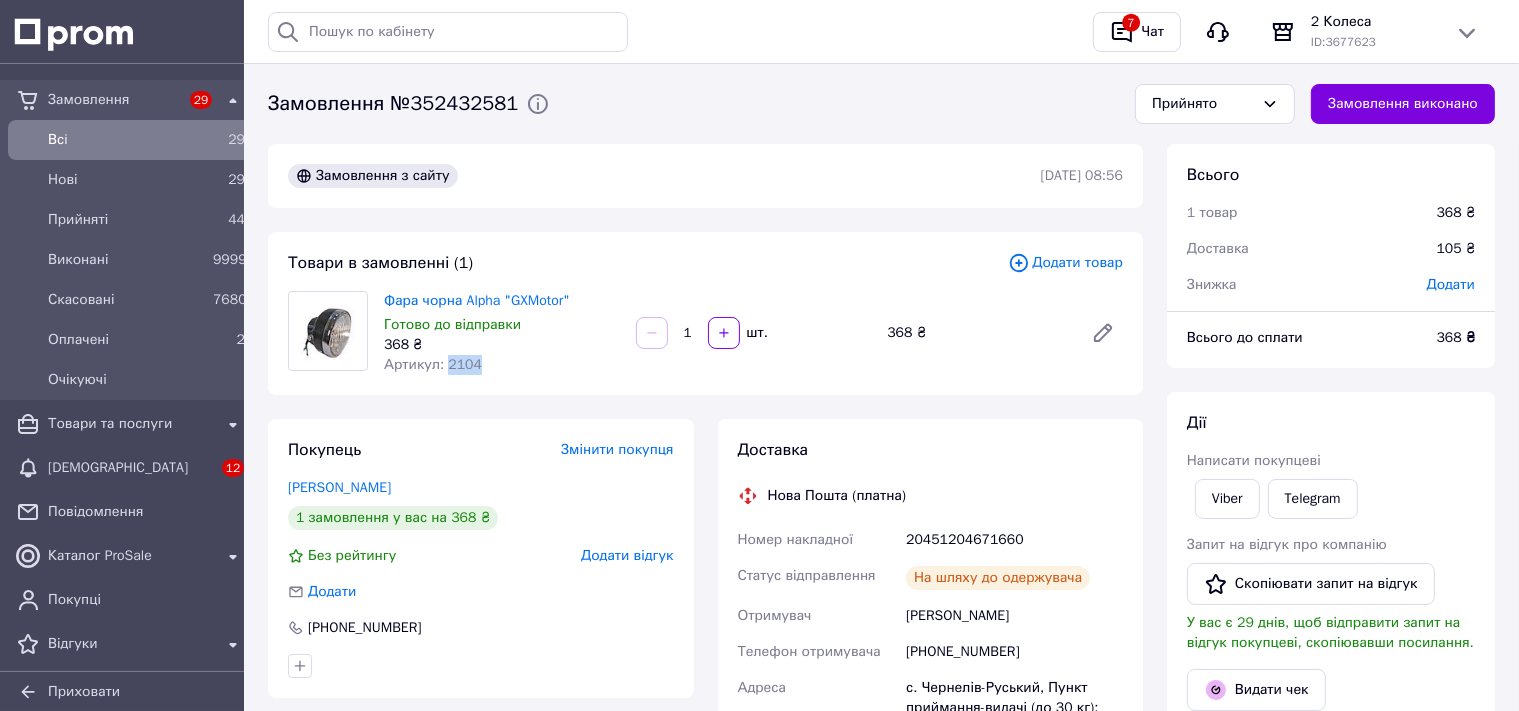 click on "Артикул: 2104" at bounding box center [433, 364] 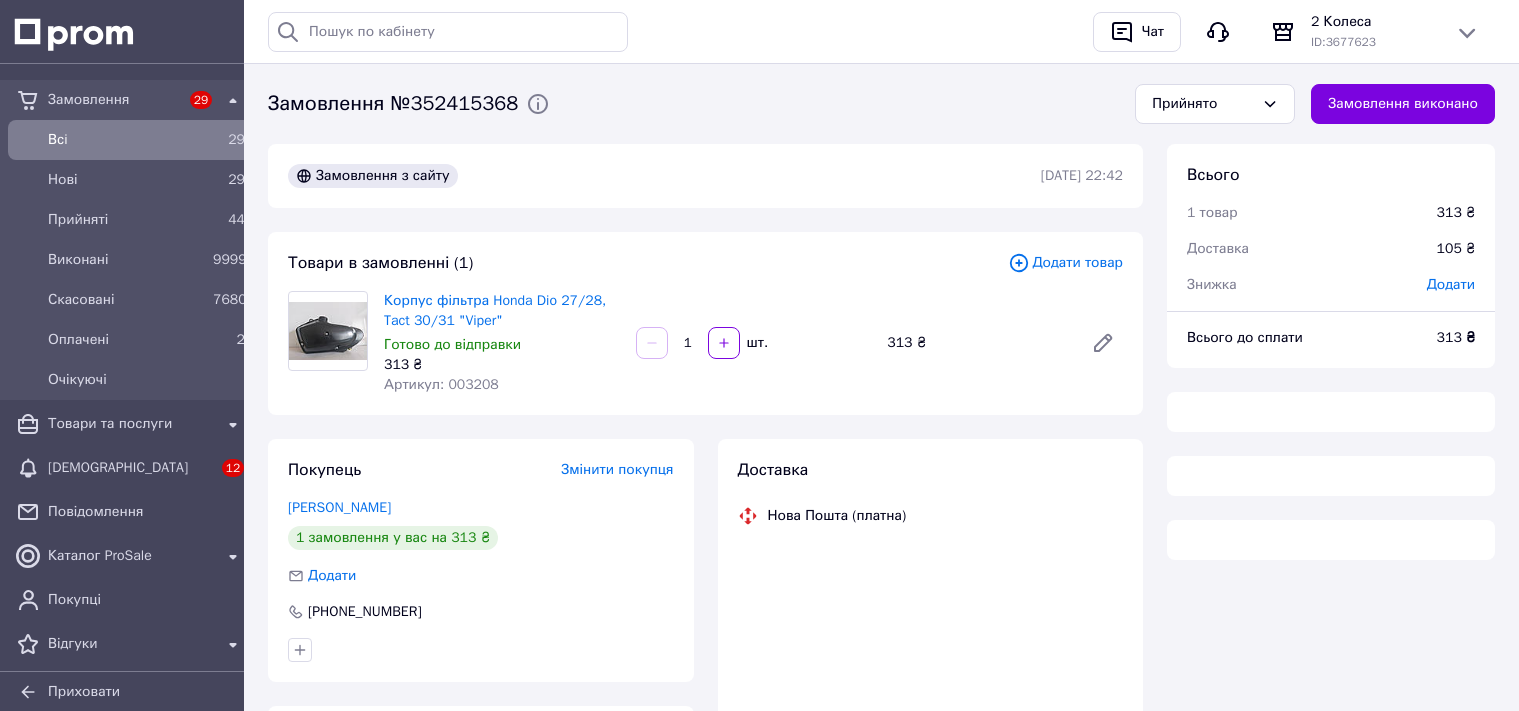 scroll, scrollTop: 0, scrollLeft: 0, axis: both 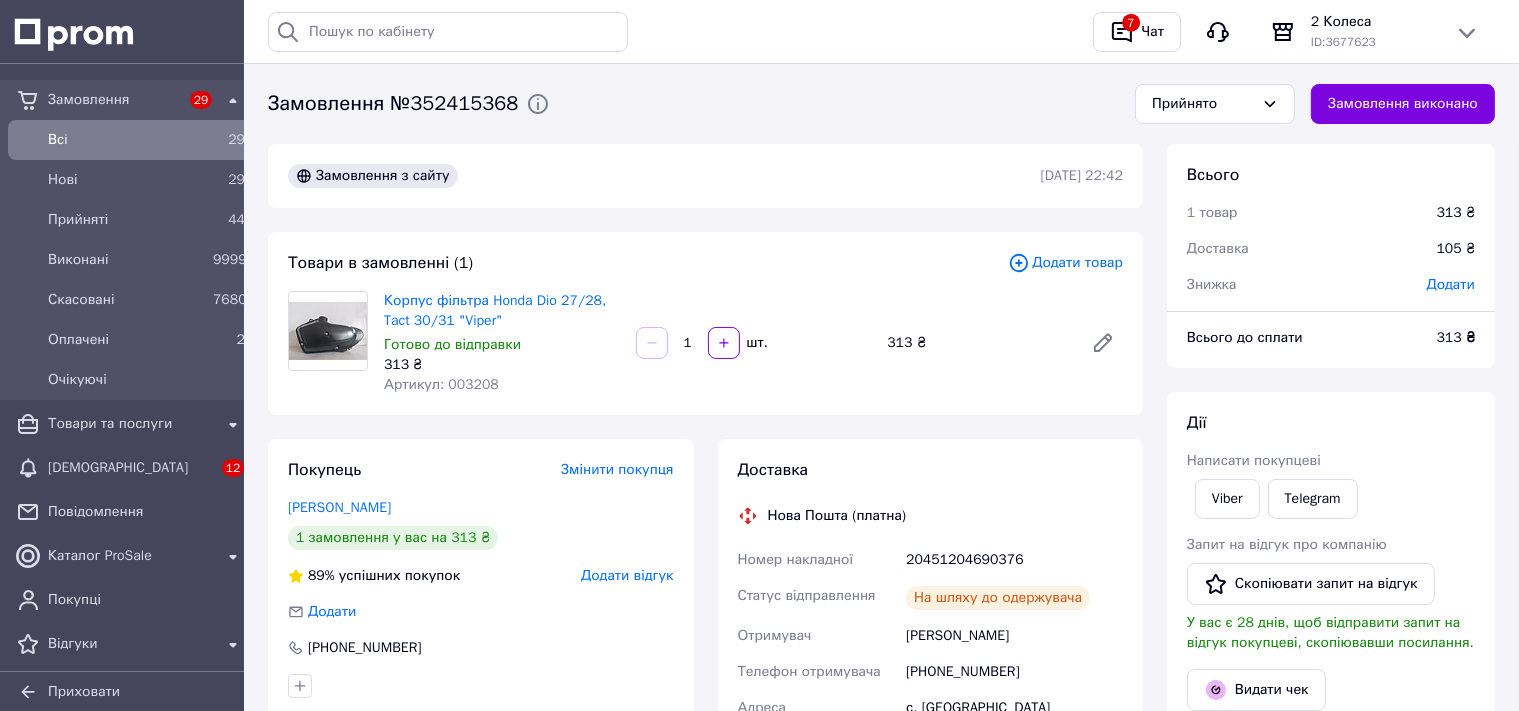 click on "Артикул: 003208" at bounding box center [441, 384] 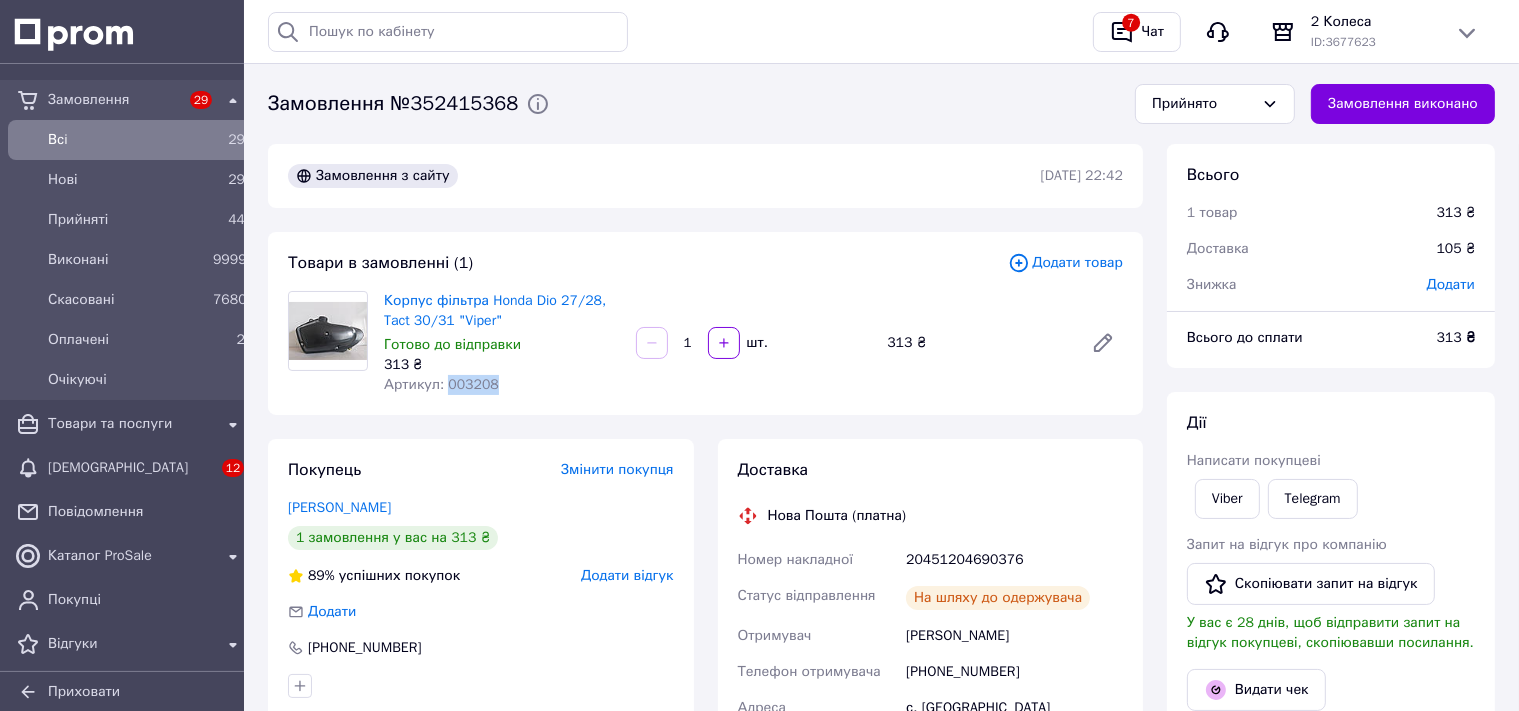 click on "Артикул: 003208" at bounding box center [441, 384] 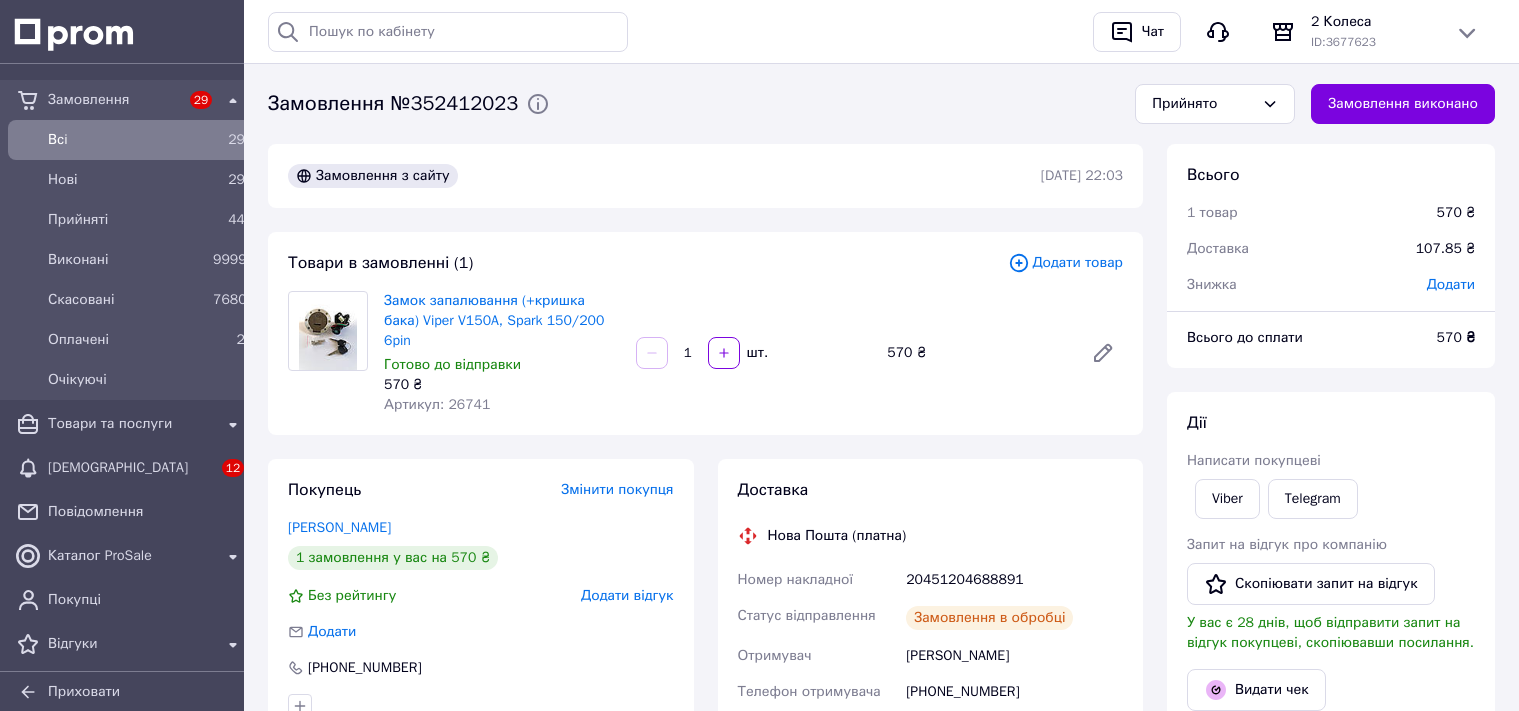 scroll, scrollTop: 0, scrollLeft: 0, axis: both 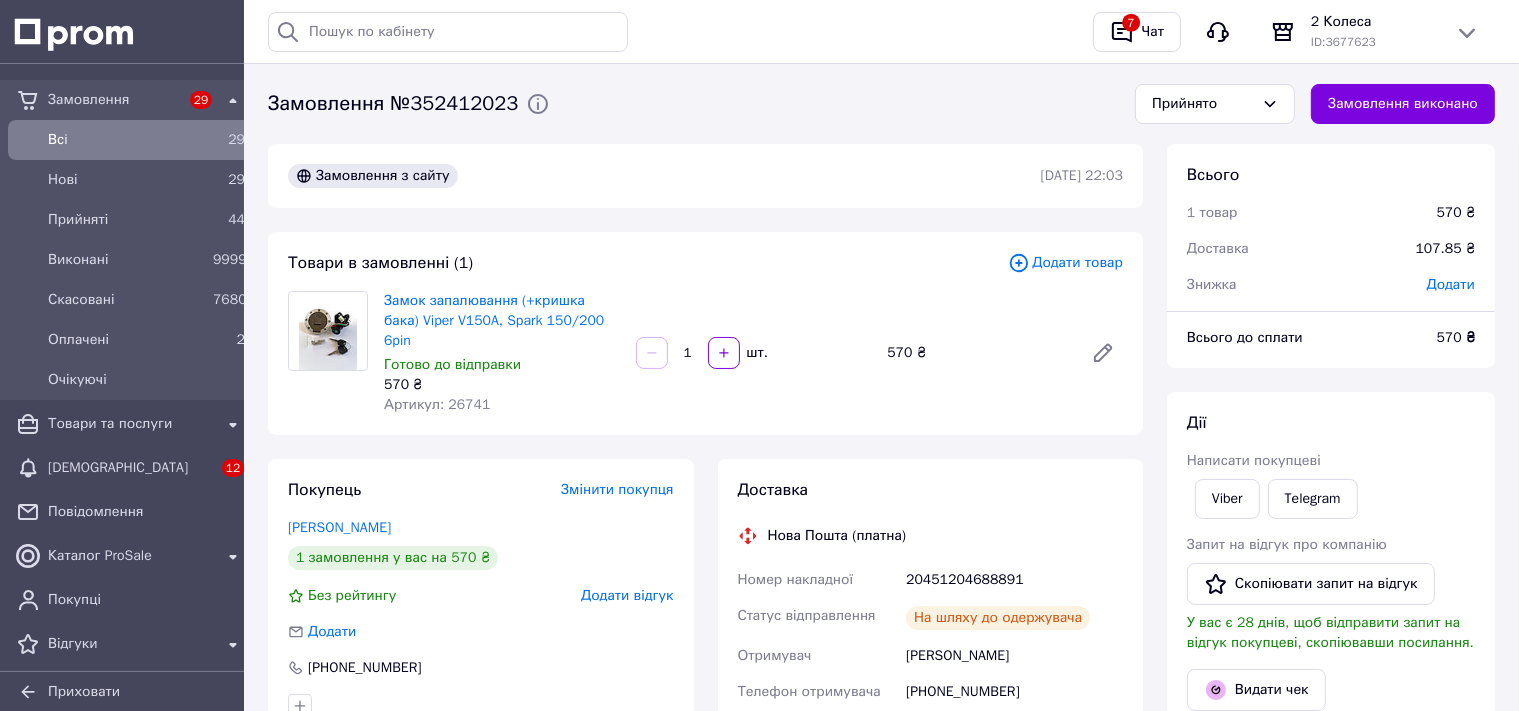 click on "Артикул: 26741" at bounding box center [437, 404] 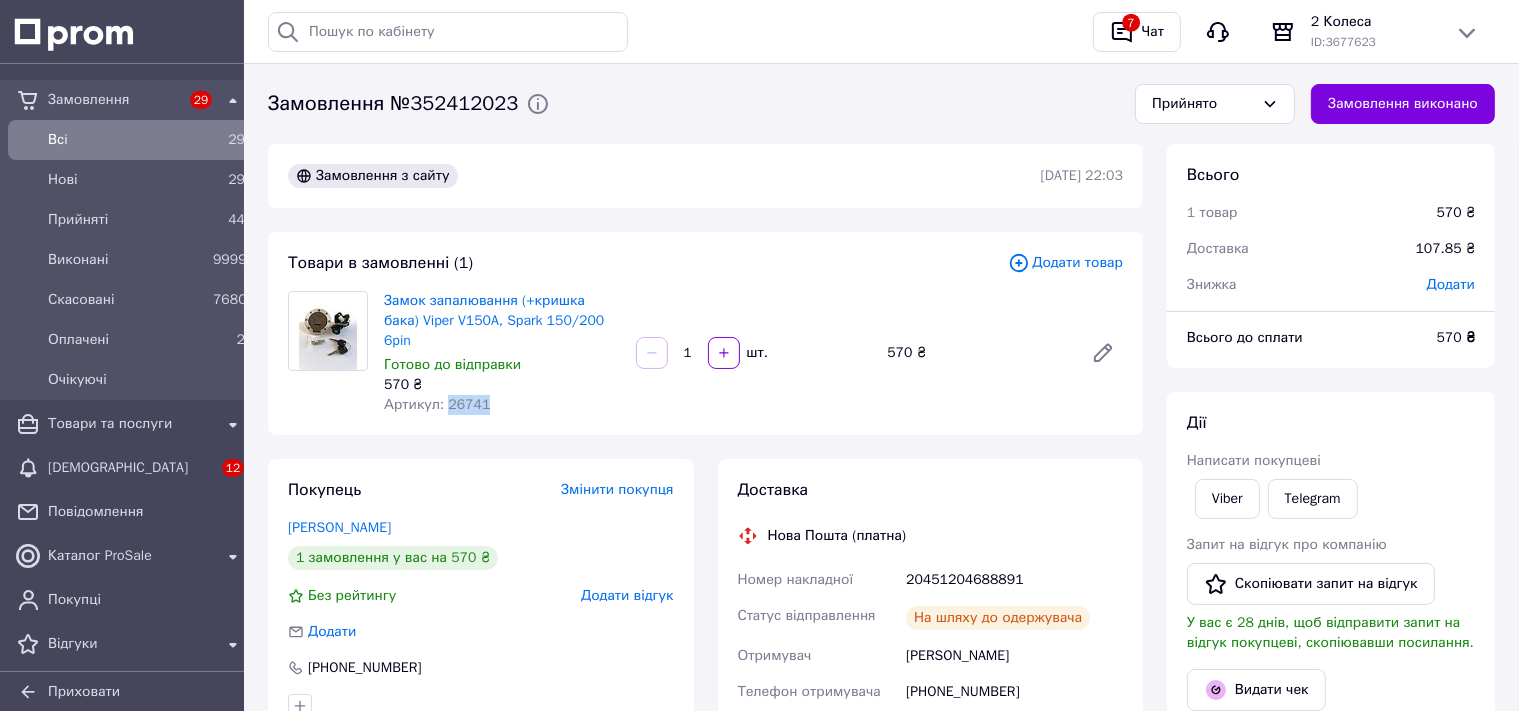 click on "Артикул: 26741" at bounding box center [437, 404] 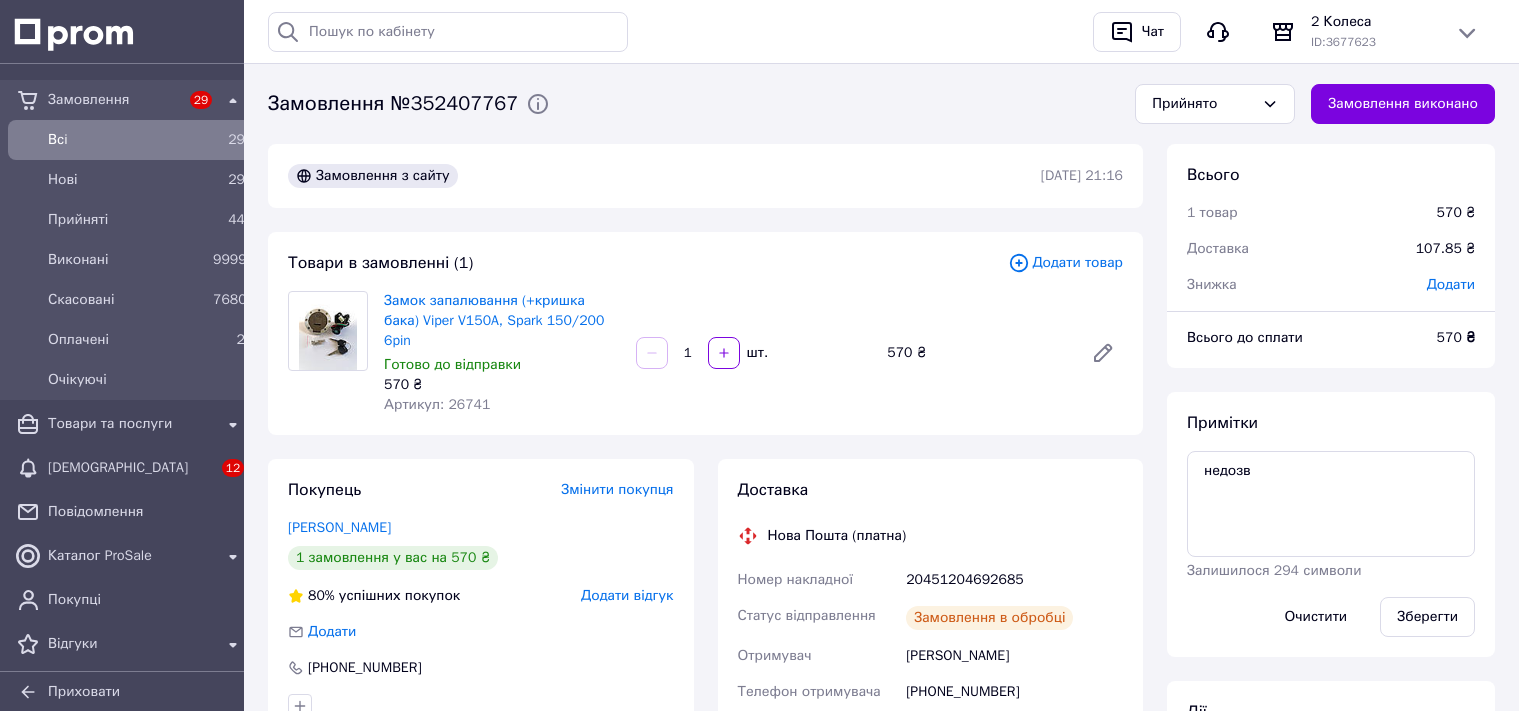 scroll, scrollTop: 0, scrollLeft: 0, axis: both 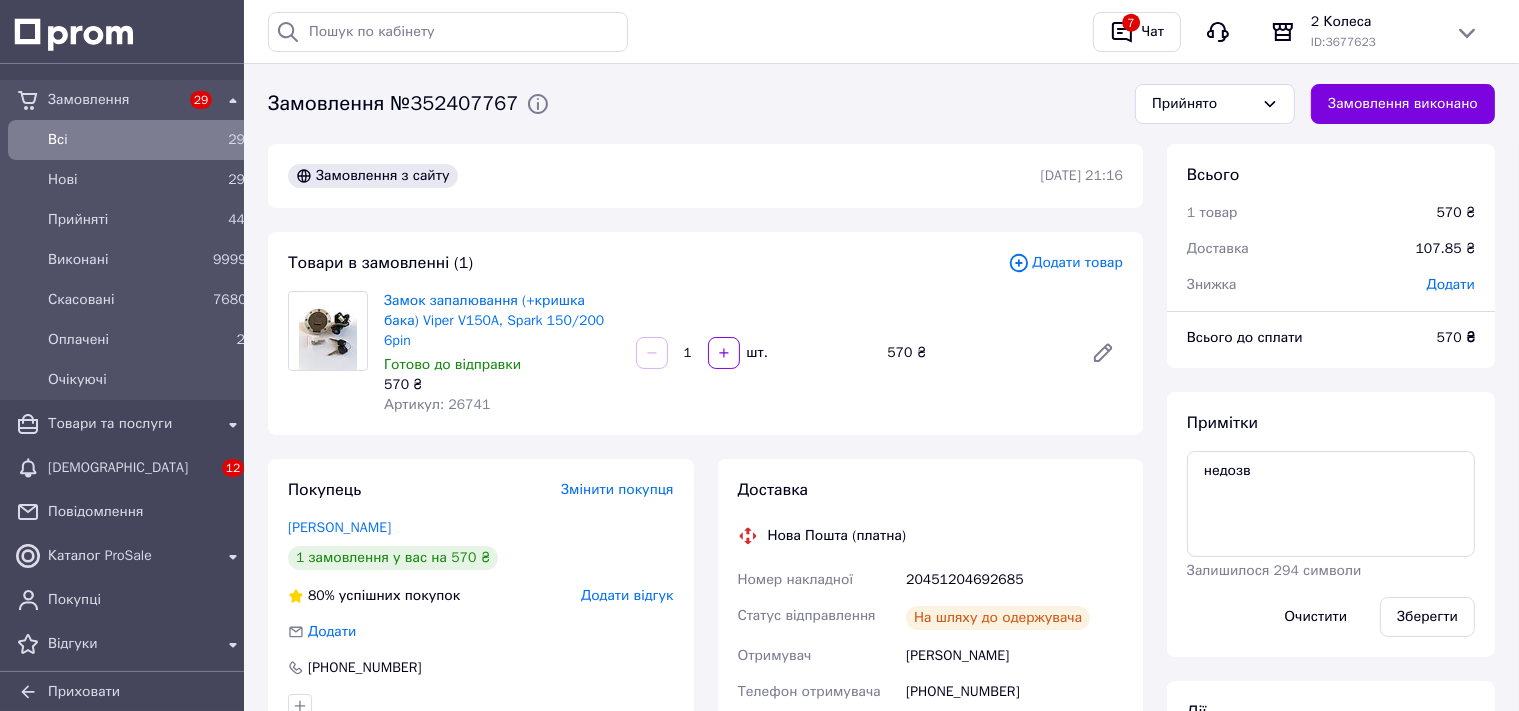 click on "Артикул: 26741" at bounding box center [437, 404] 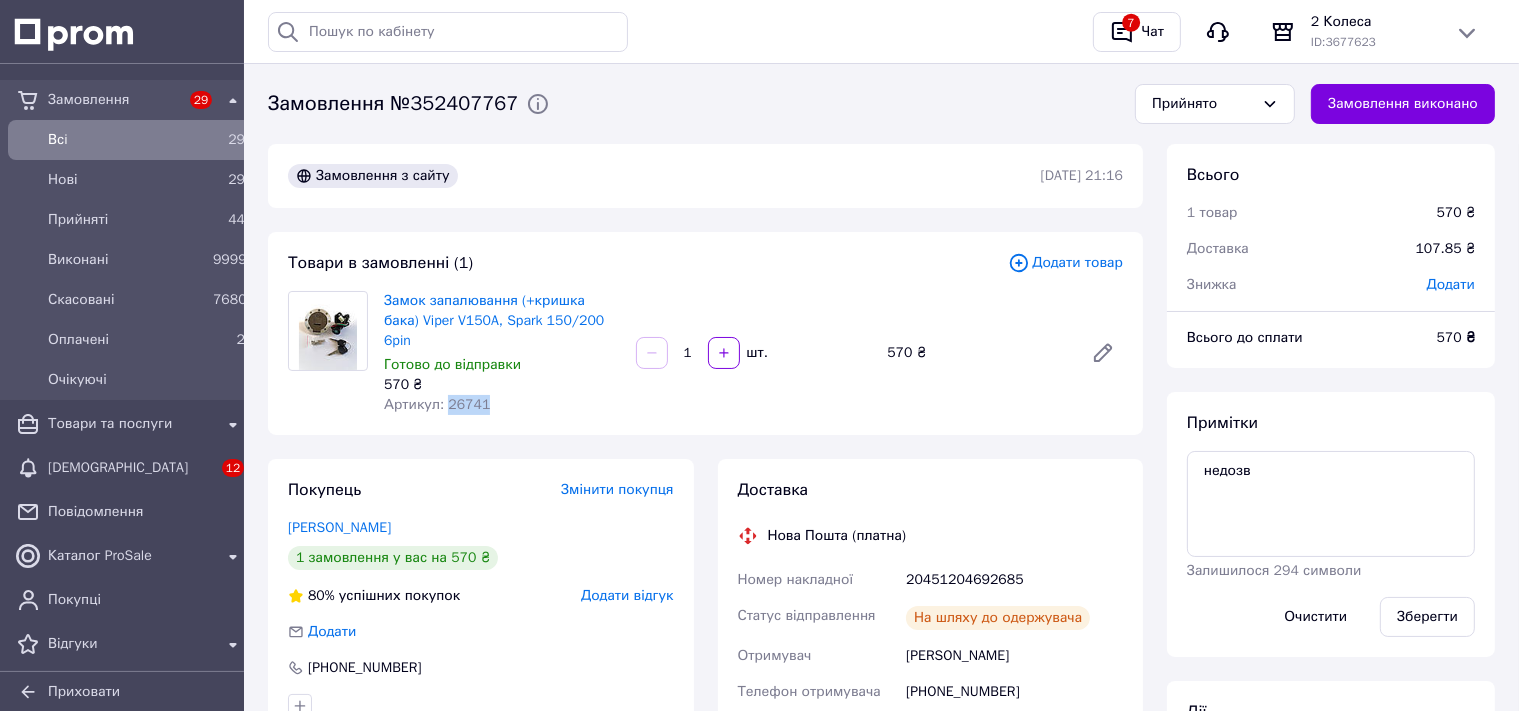 click on "Артикул: 26741" at bounding box center (437, 404) 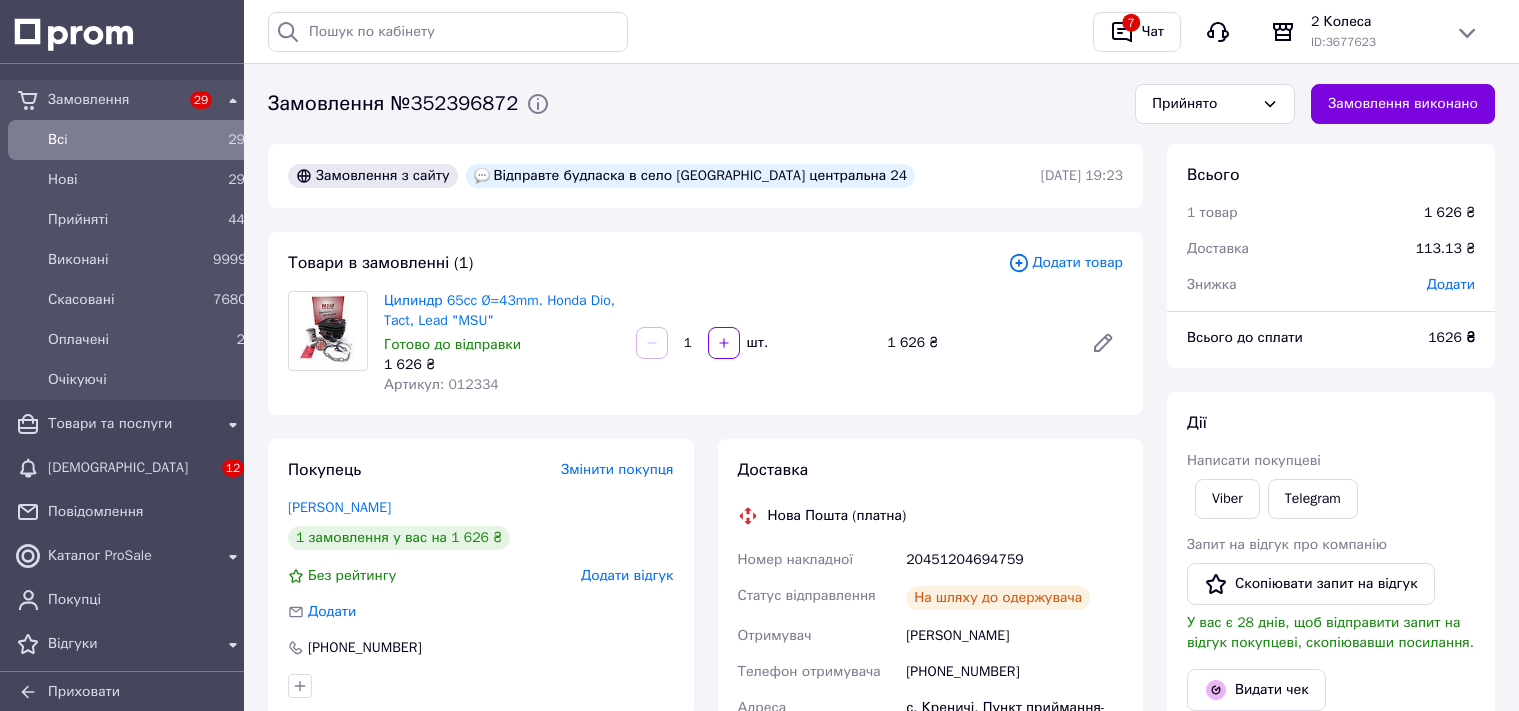 scroll, scrollTop: 0, scrollLeft: 0, axis: both 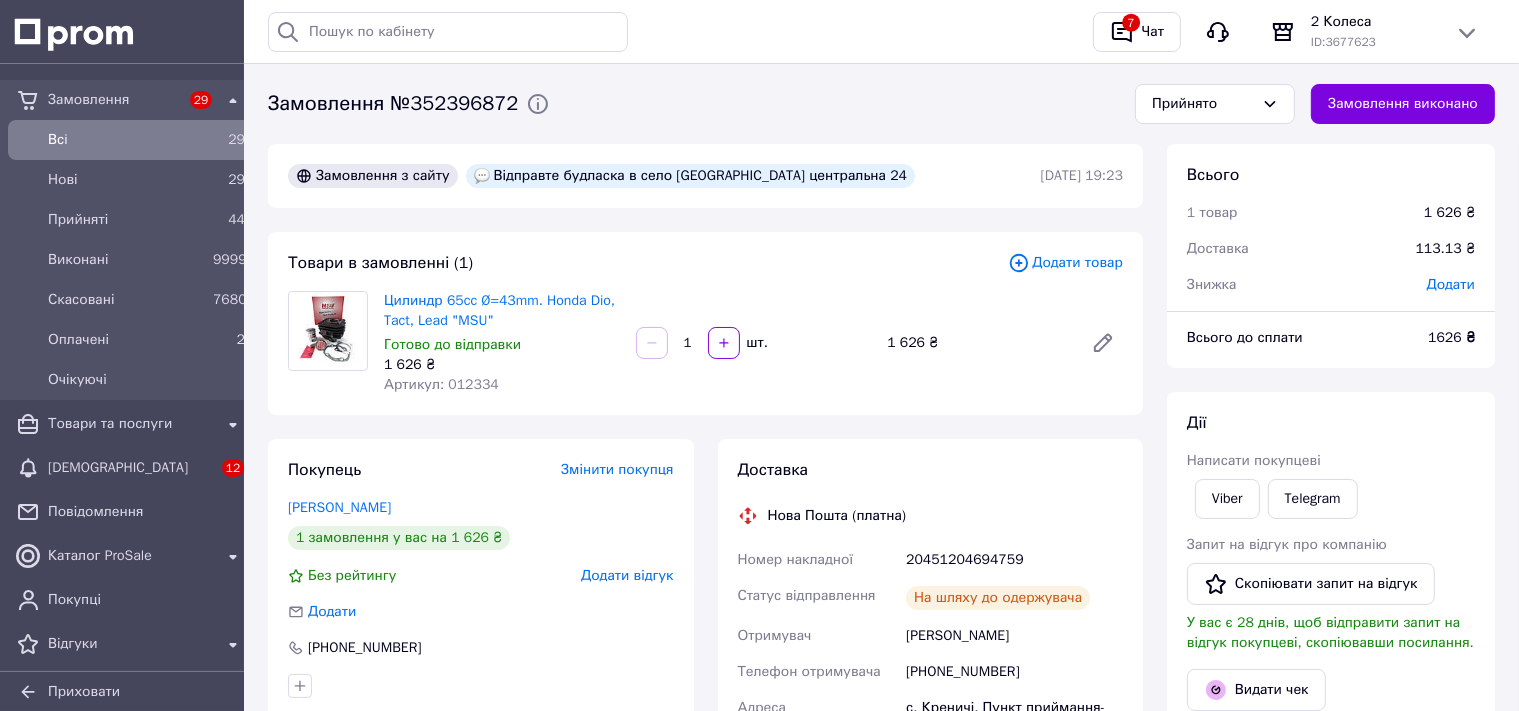 click on "Артикул: 012334" at bounding box center (502, 385) 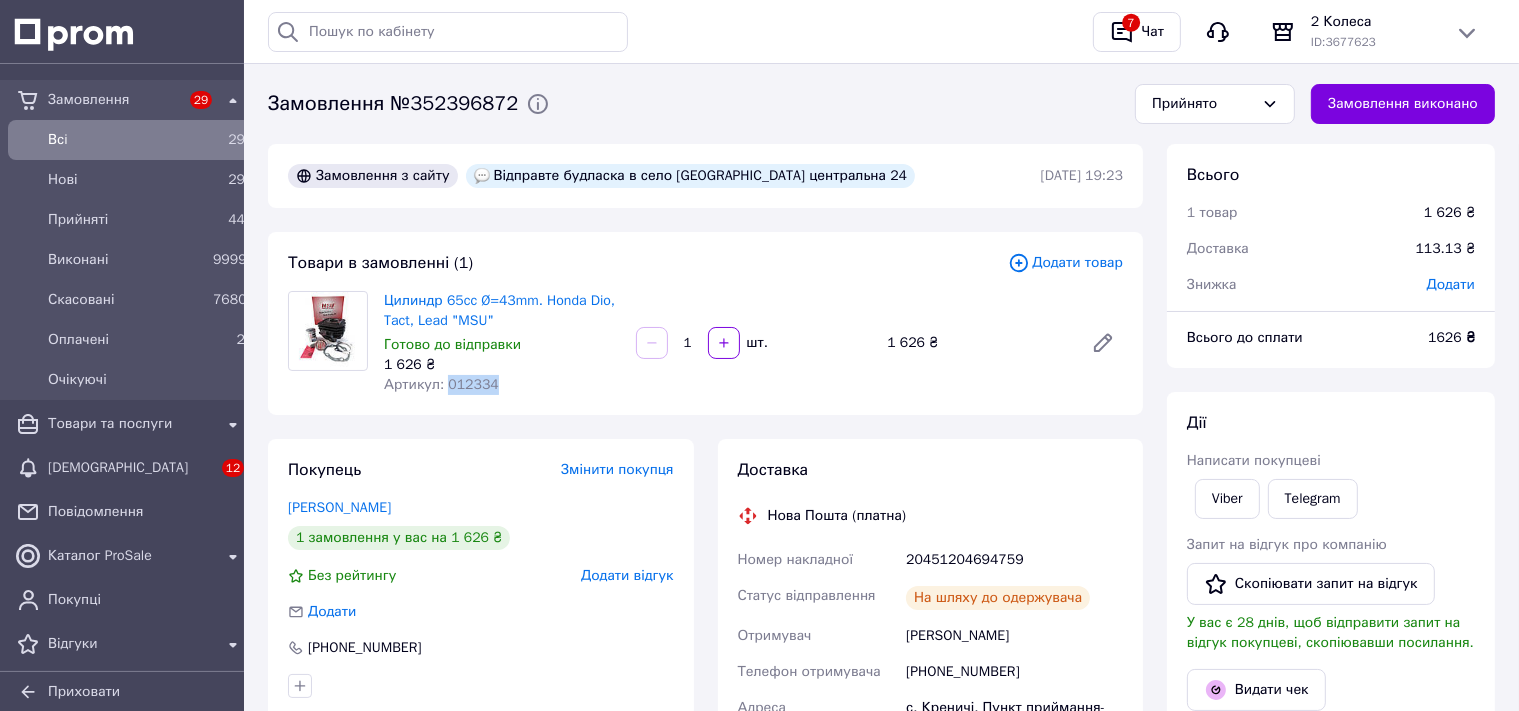 click on "Артикул: 012334" at bounding box center (502, 385) 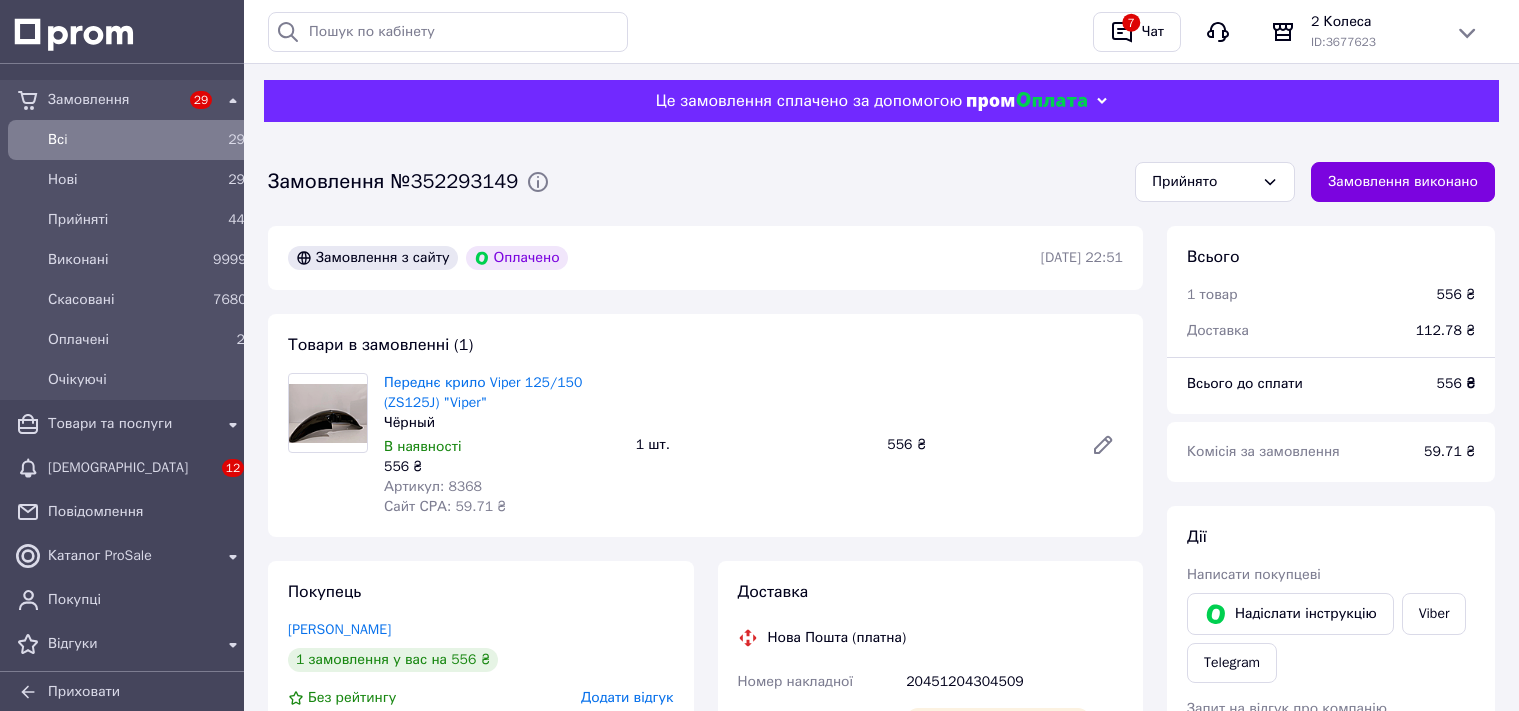 scroll, scrollTop: 0, scrollLeft: 0, axis: both 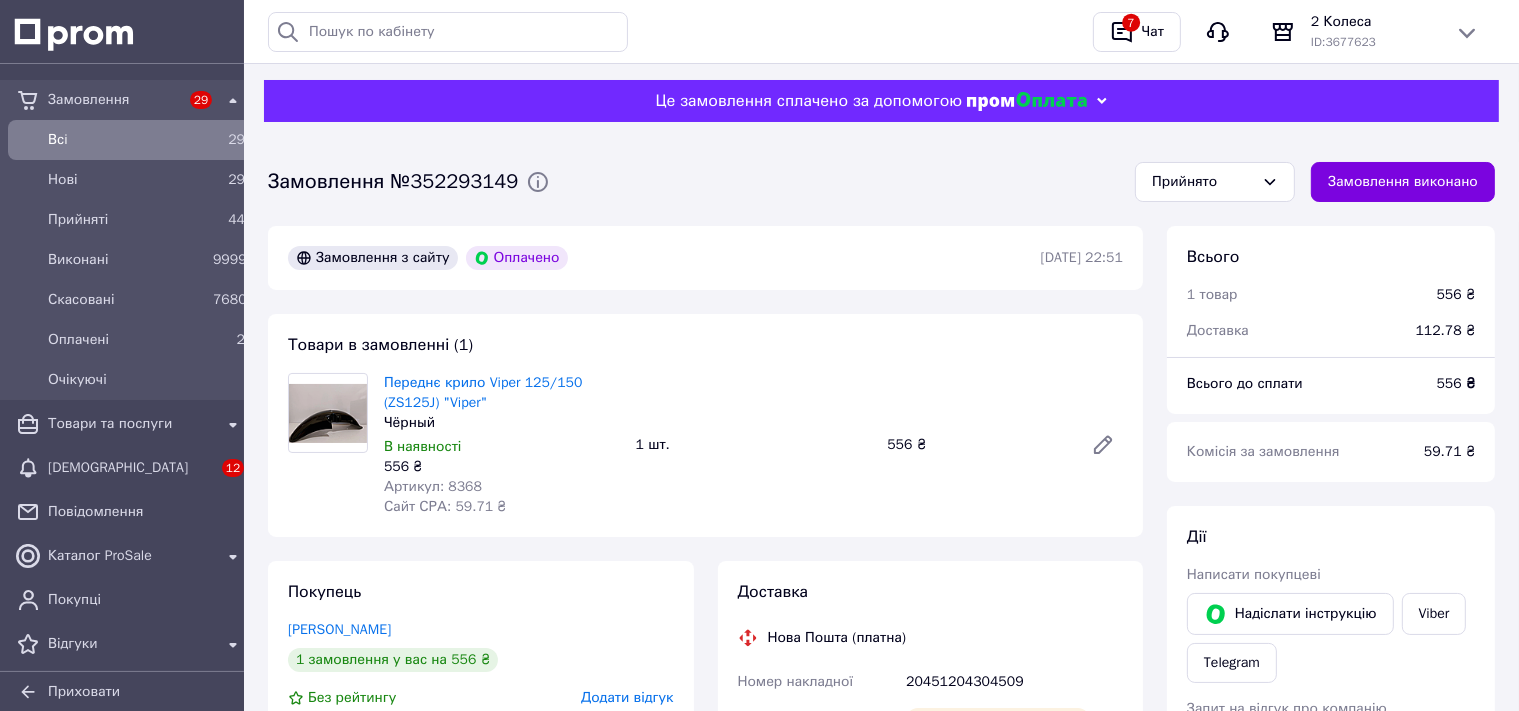 click on "Артикул: 8368" at bounding box center [433, 486] 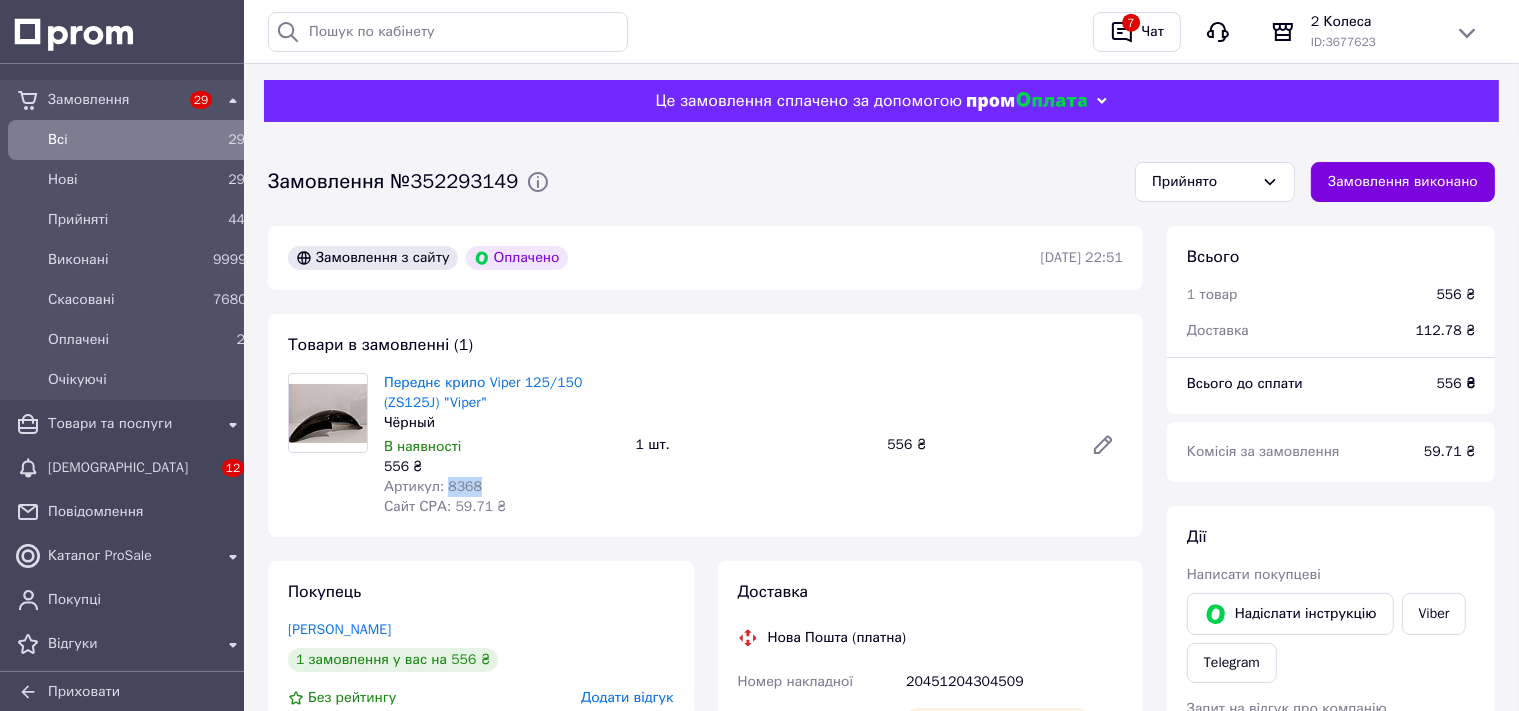 click on "Артикул: 8368" at bounding box center [433, 486] 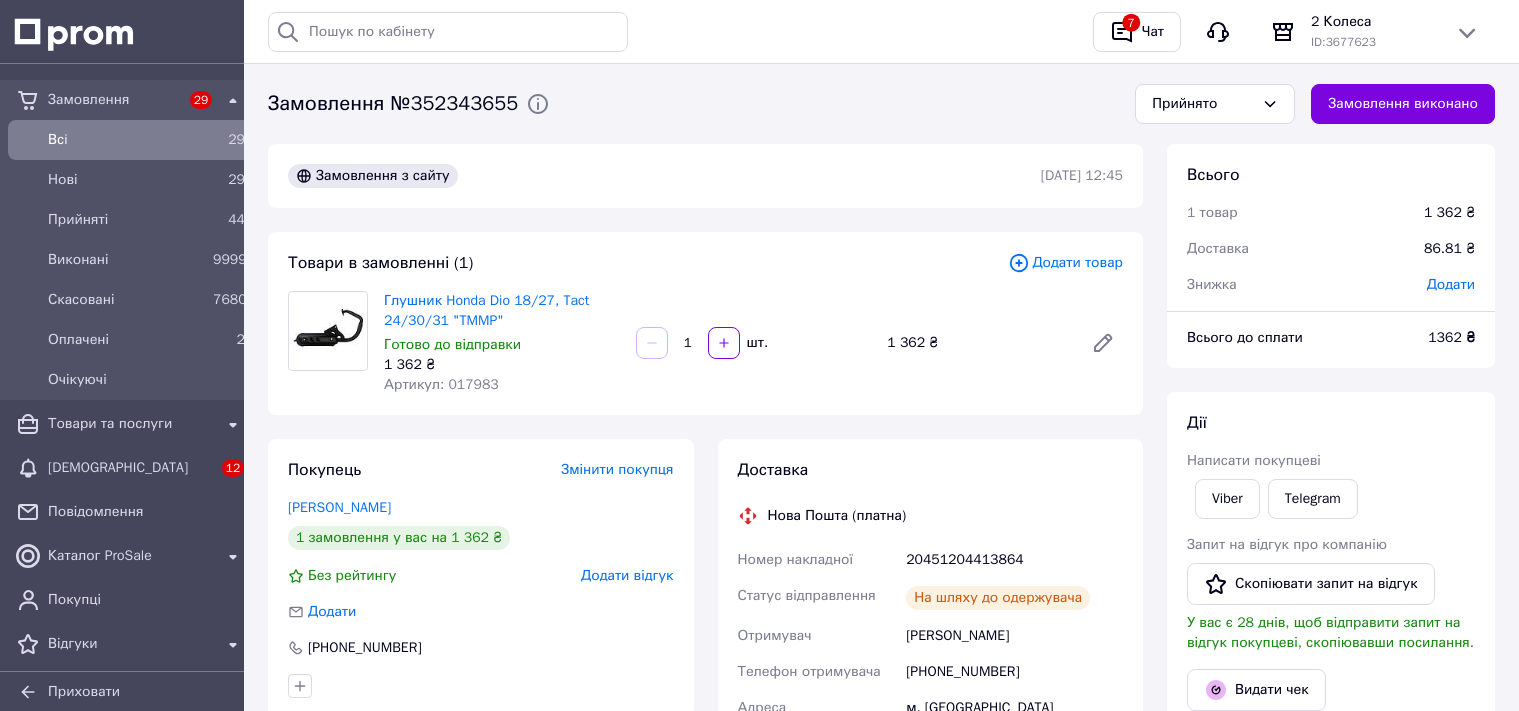 scroll, scrollTop: 0, scrollLeft: 0, axis: both 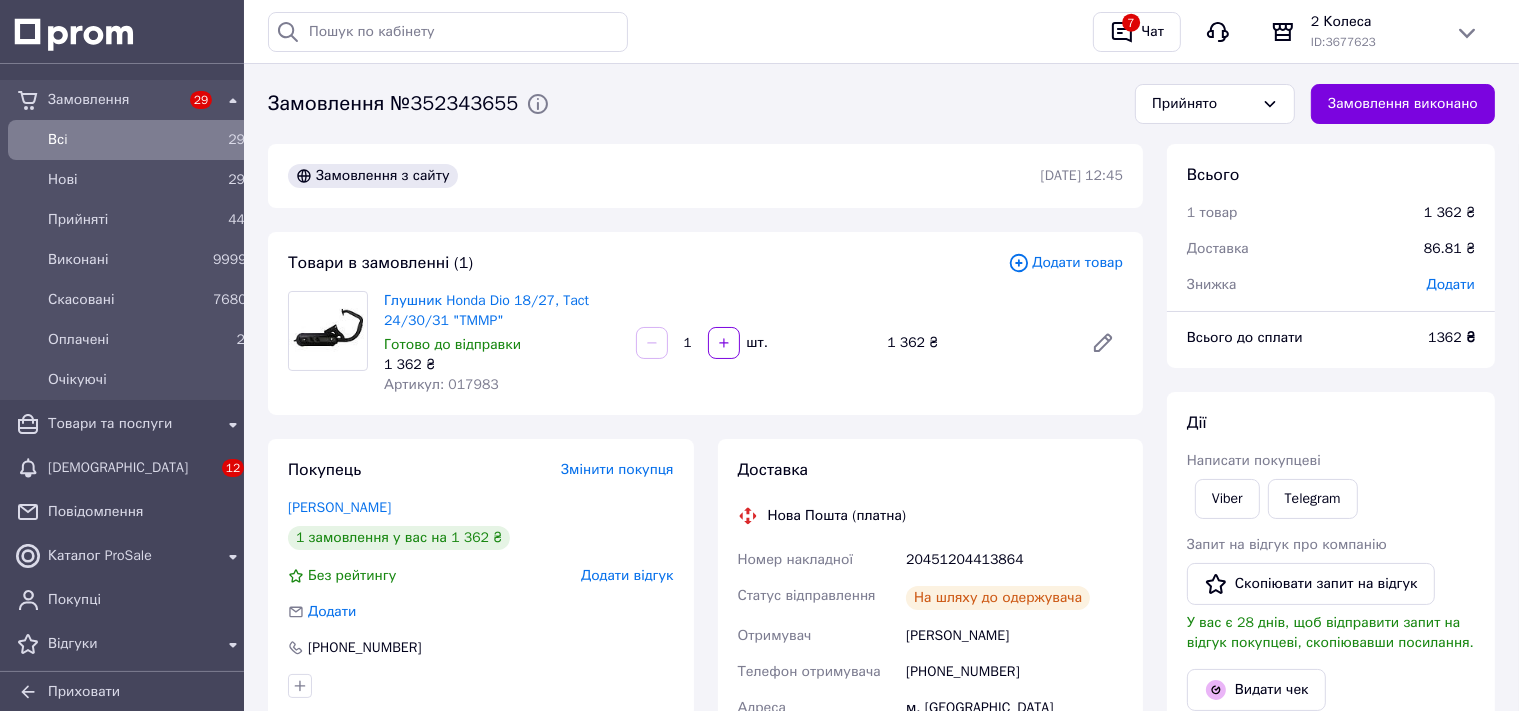 click on "Товари в замовленні (1) Додати товар Глушник Honda Dio 18/27, Tact 24/30/31 "TMMP" Готово до відправки 1 362 ₴ Артикул: 017983 1   шт. 1 362 ₴" at bounding box center (705, 323) 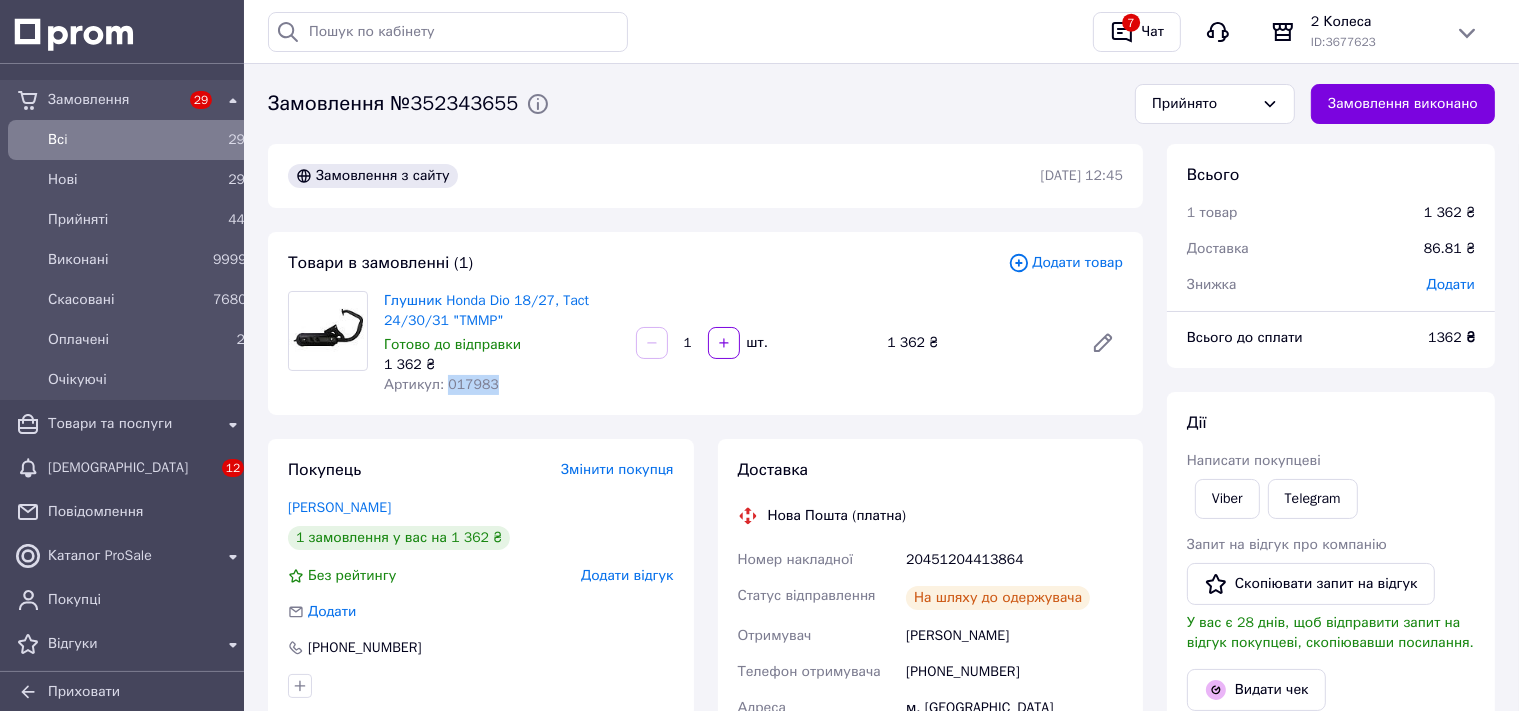 click on "Артикул: 017983" at bounding box center [441, 384] 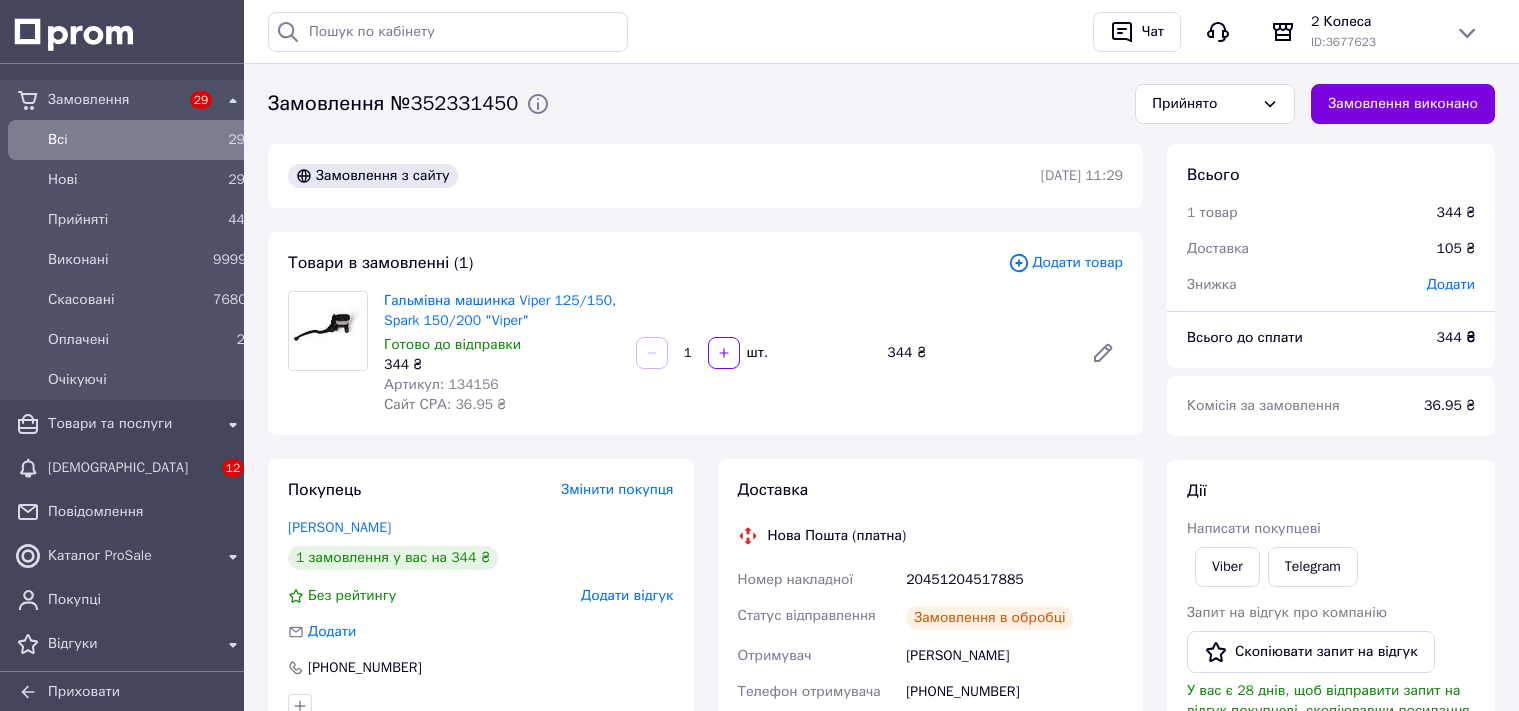 scroll, scrollTop: 0, scrollLeft: 0, axis: both 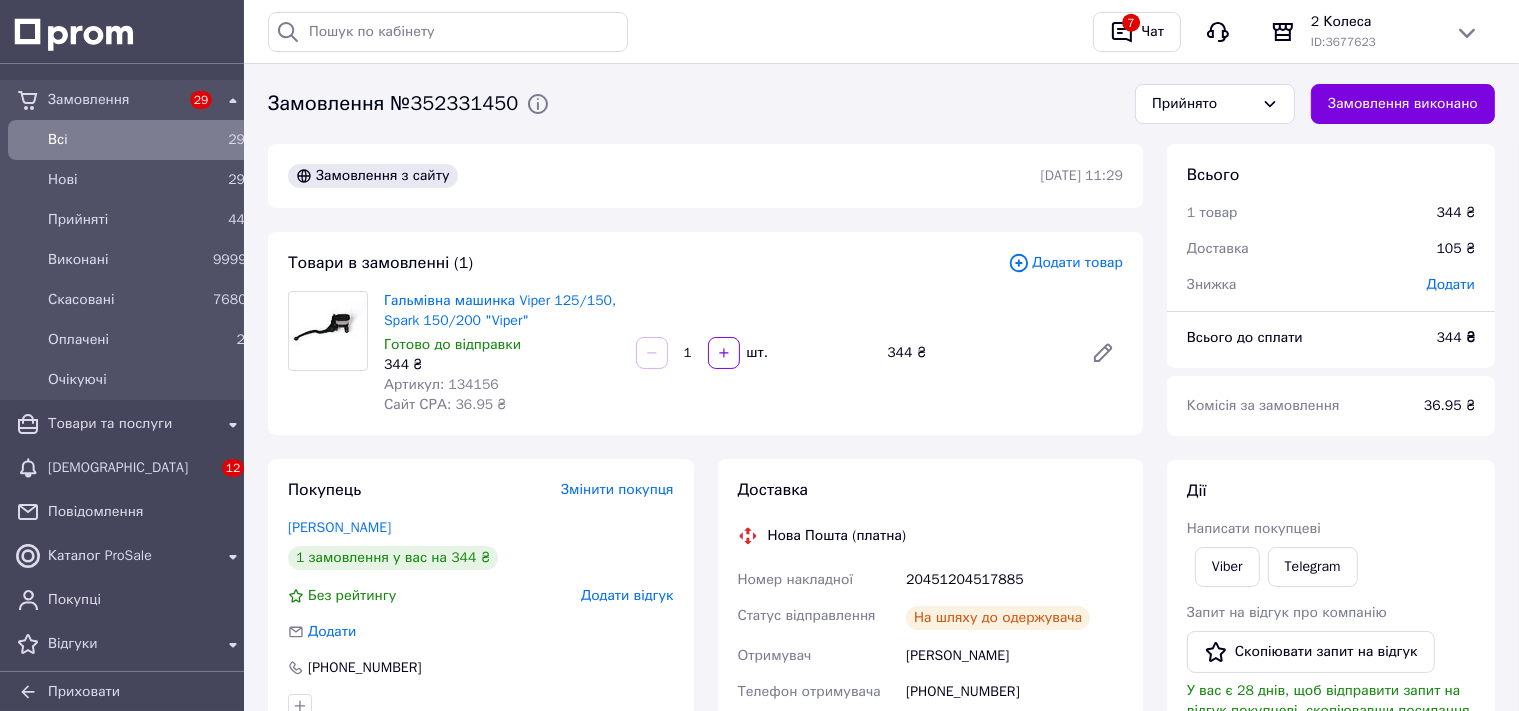 click on "Артикул: 134156" at bounding box center (441, 384) 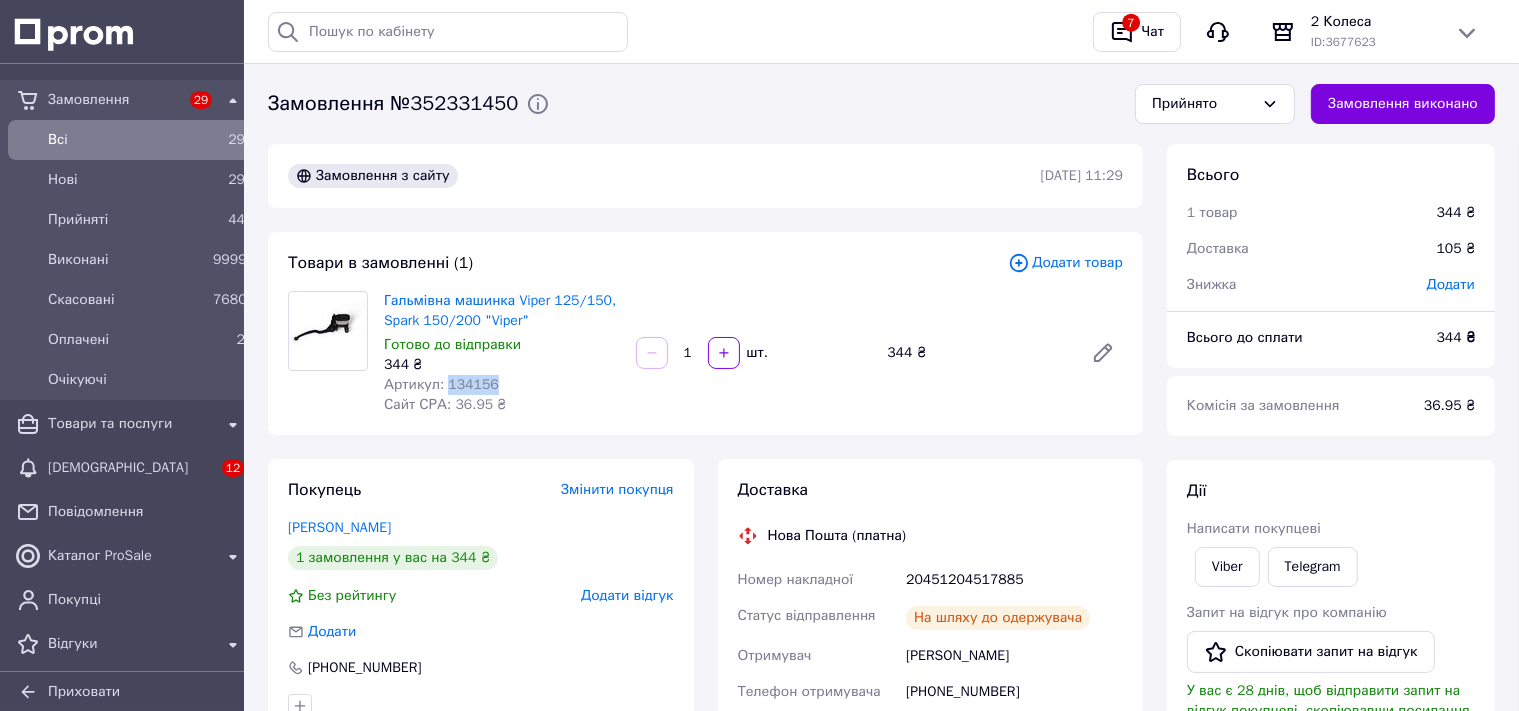 click on "Артикул: 134156" at bounding box center [441, 384] 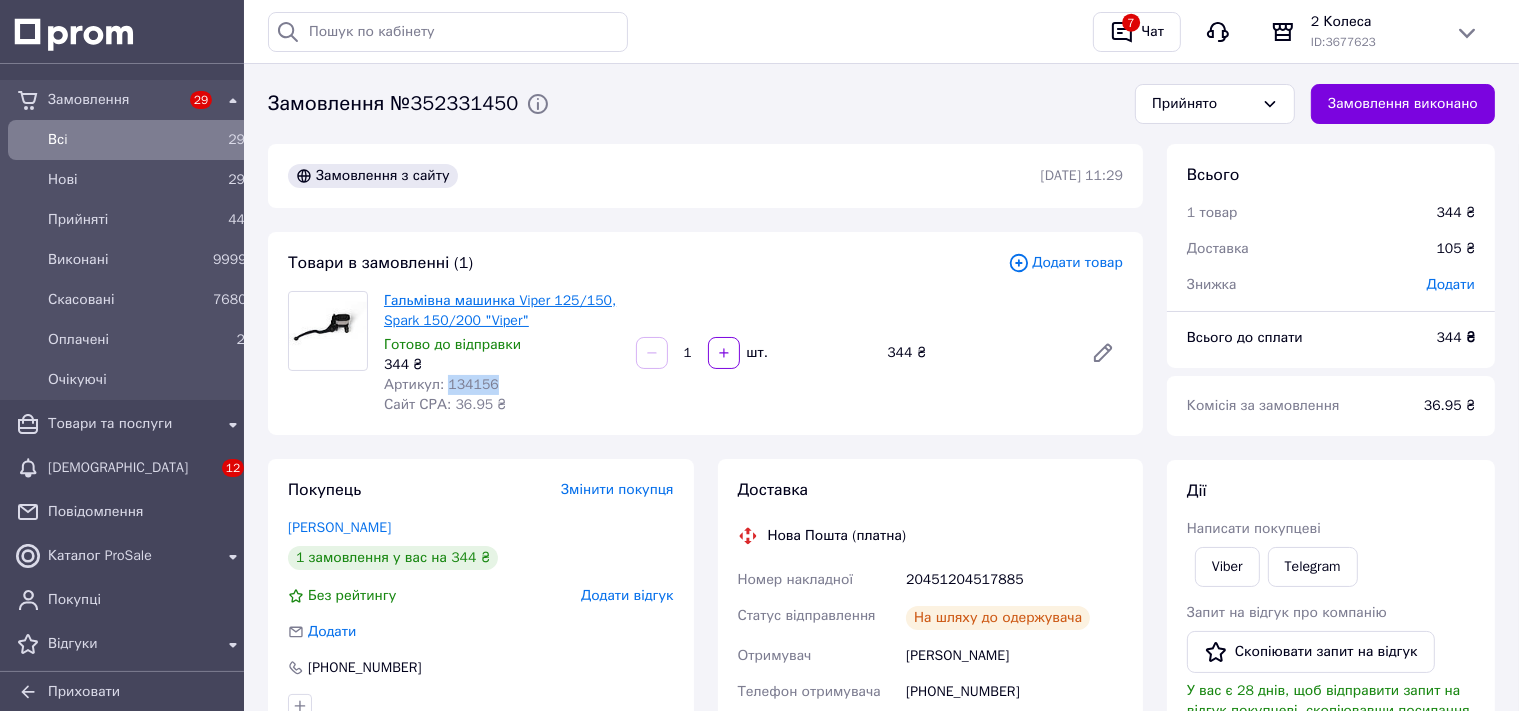 copy on "134156" 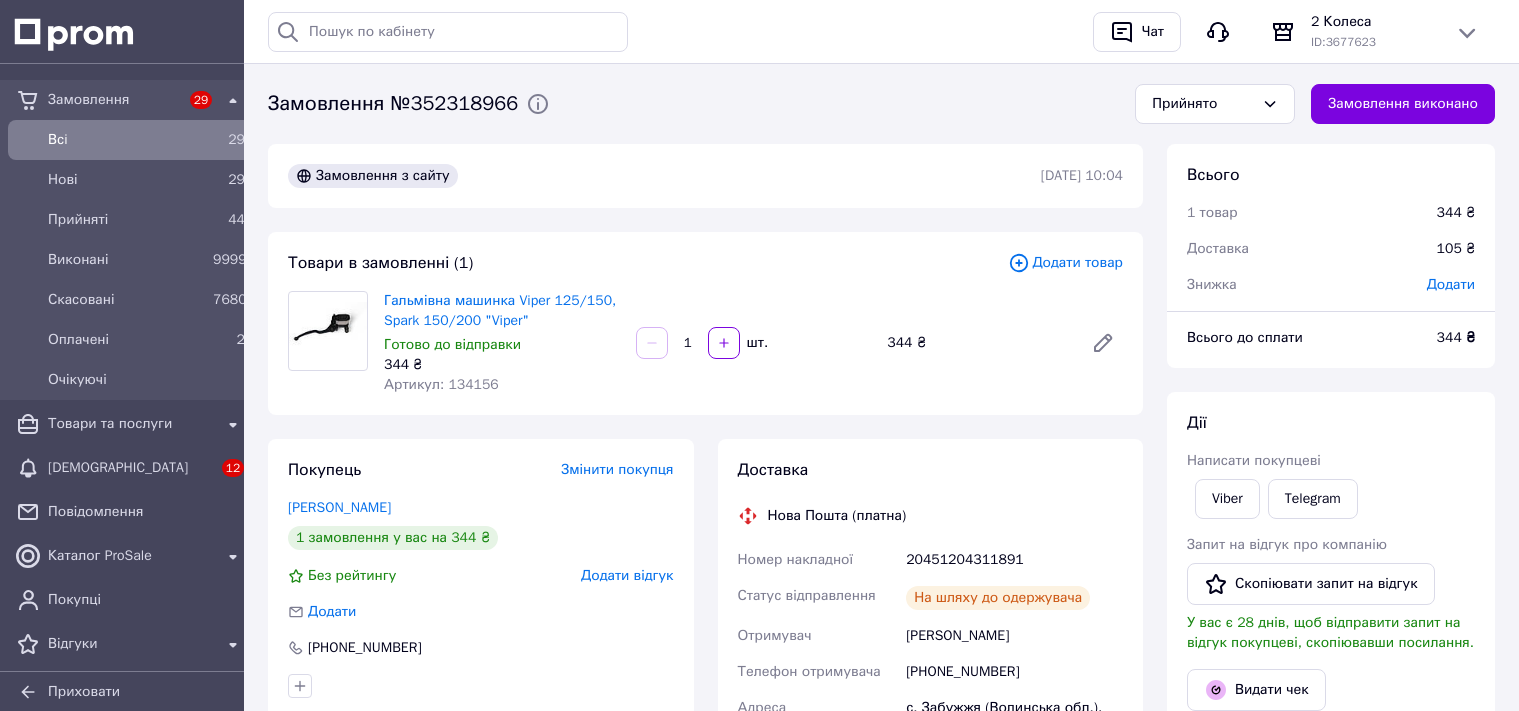 scroll, scrollTop: 0, scrollLeft: 0, axis: both 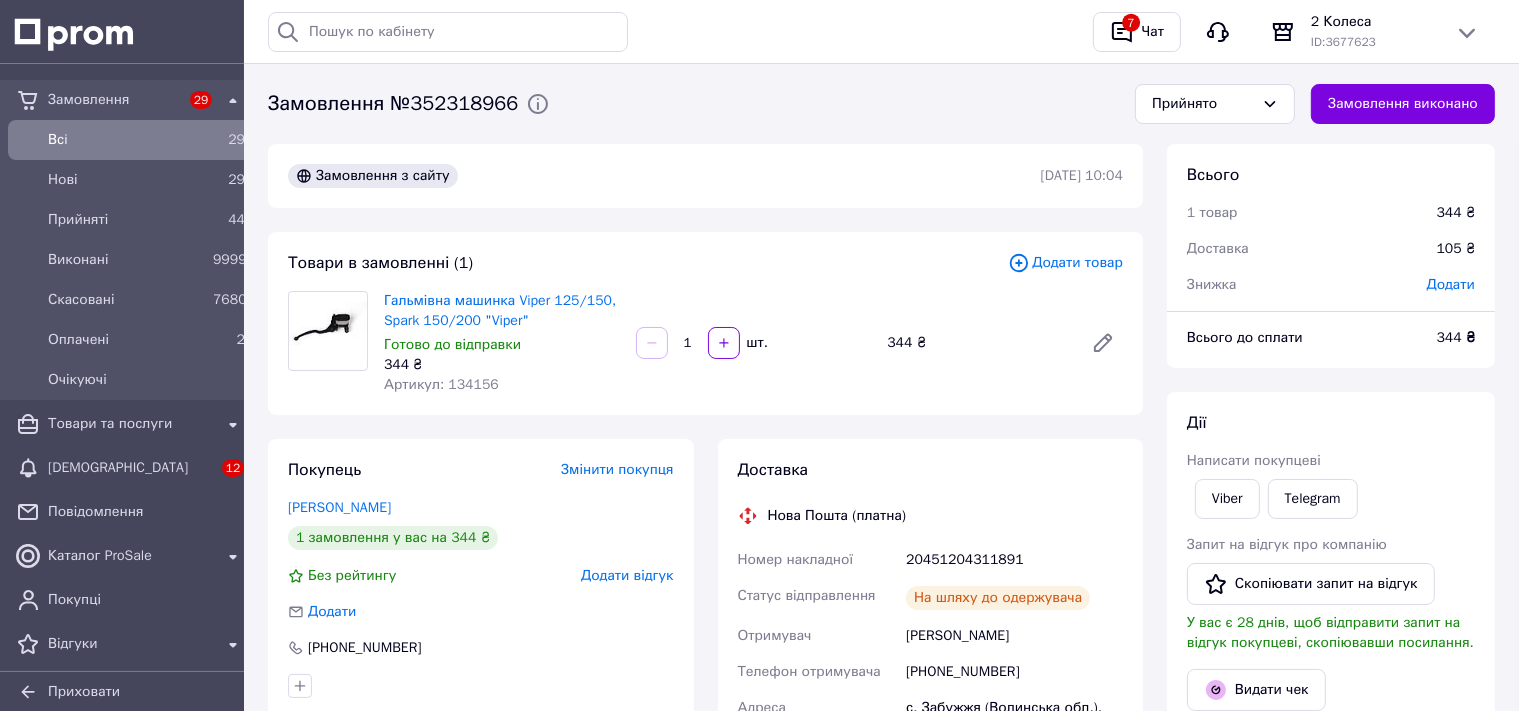 click on "Артикул: 134156" at bounding box center (441, 384) 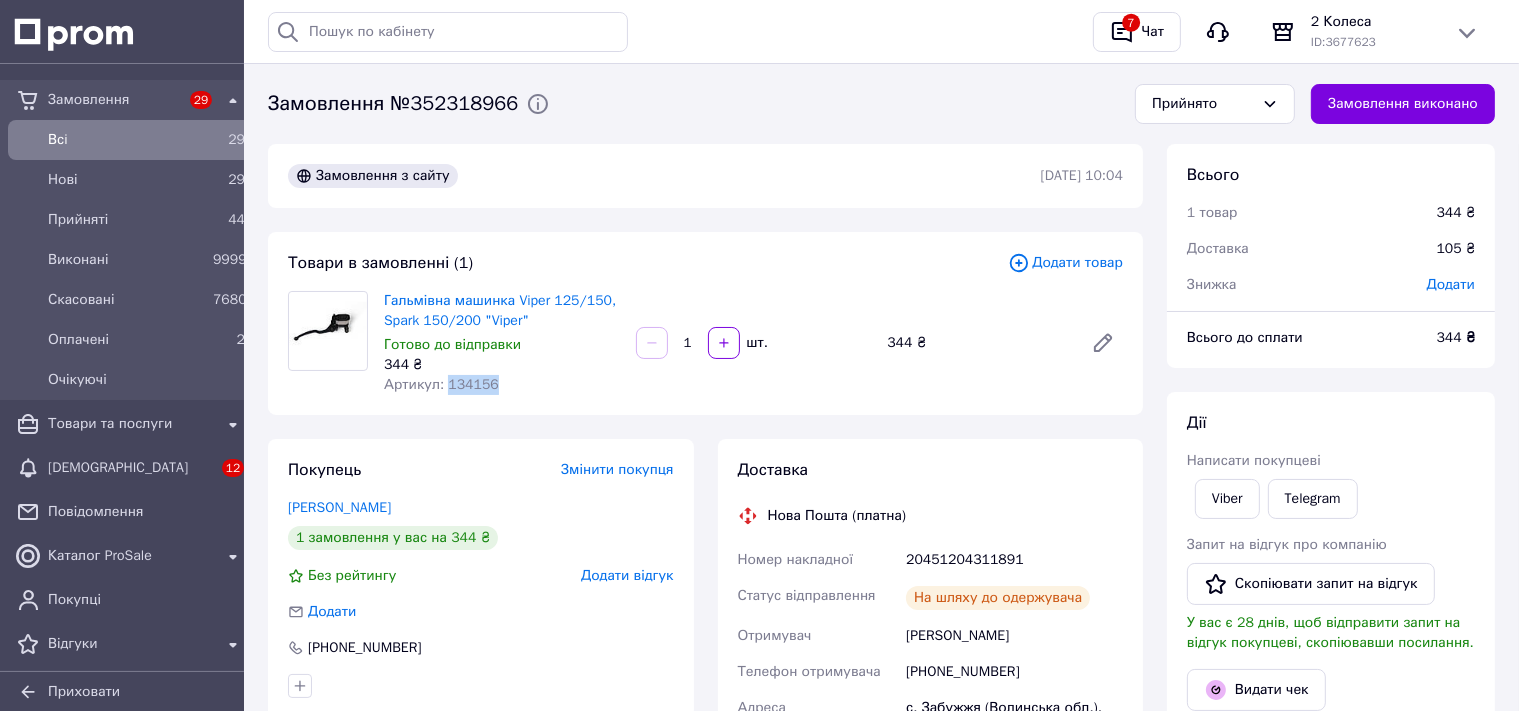 click on "Артикул: 134156" at bounding box center (441, 384) 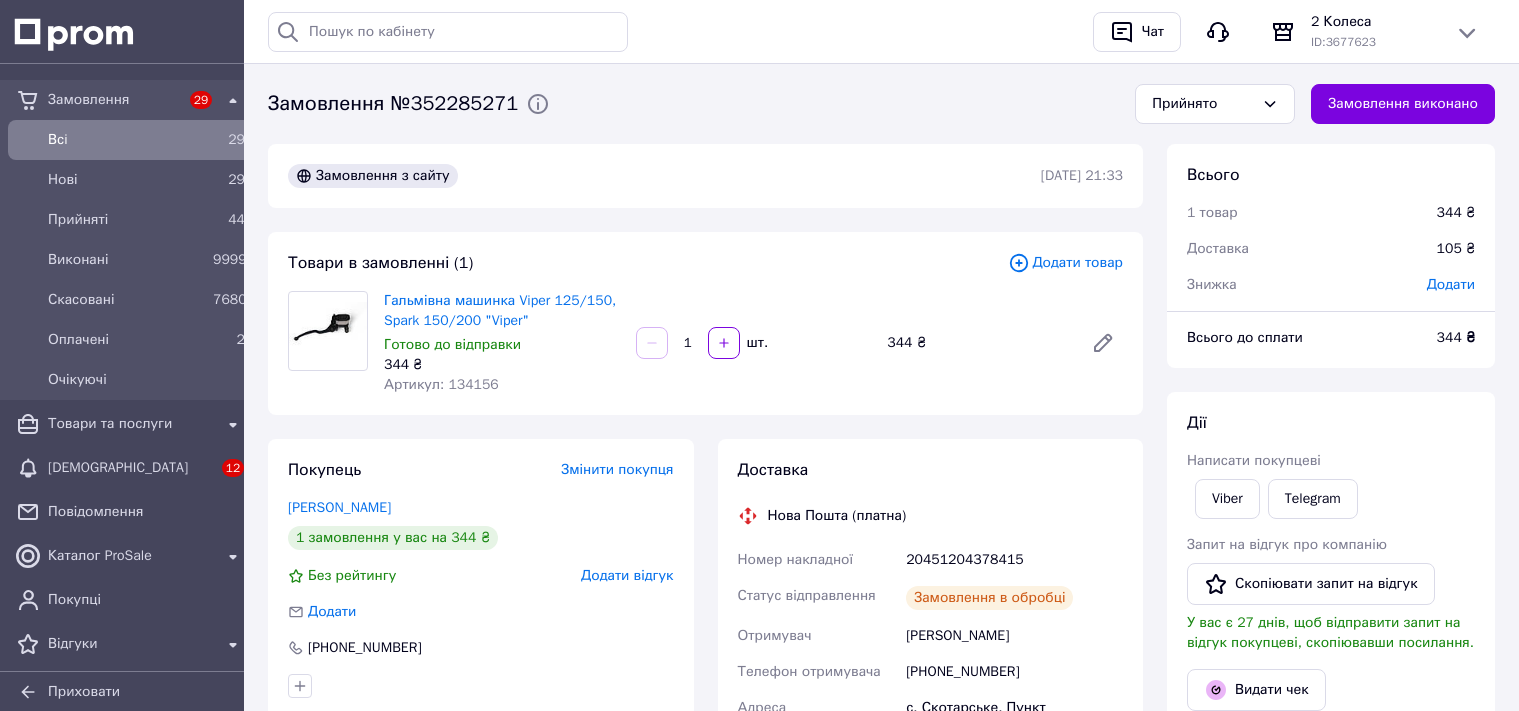 scroll, scrollTop: 0, scrollLeft: 0, axis: both 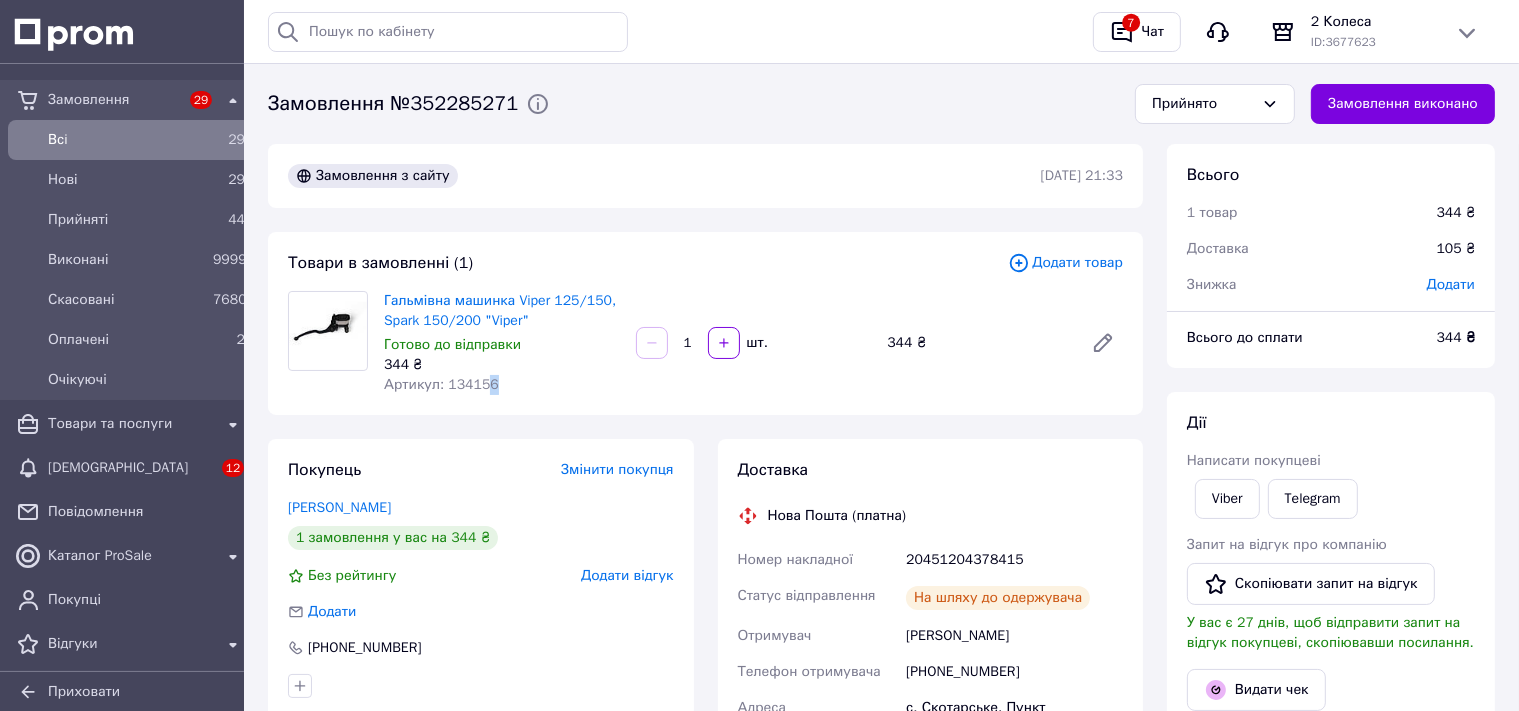 click on "Артикул: 134156" at bounding box center (441, 384) 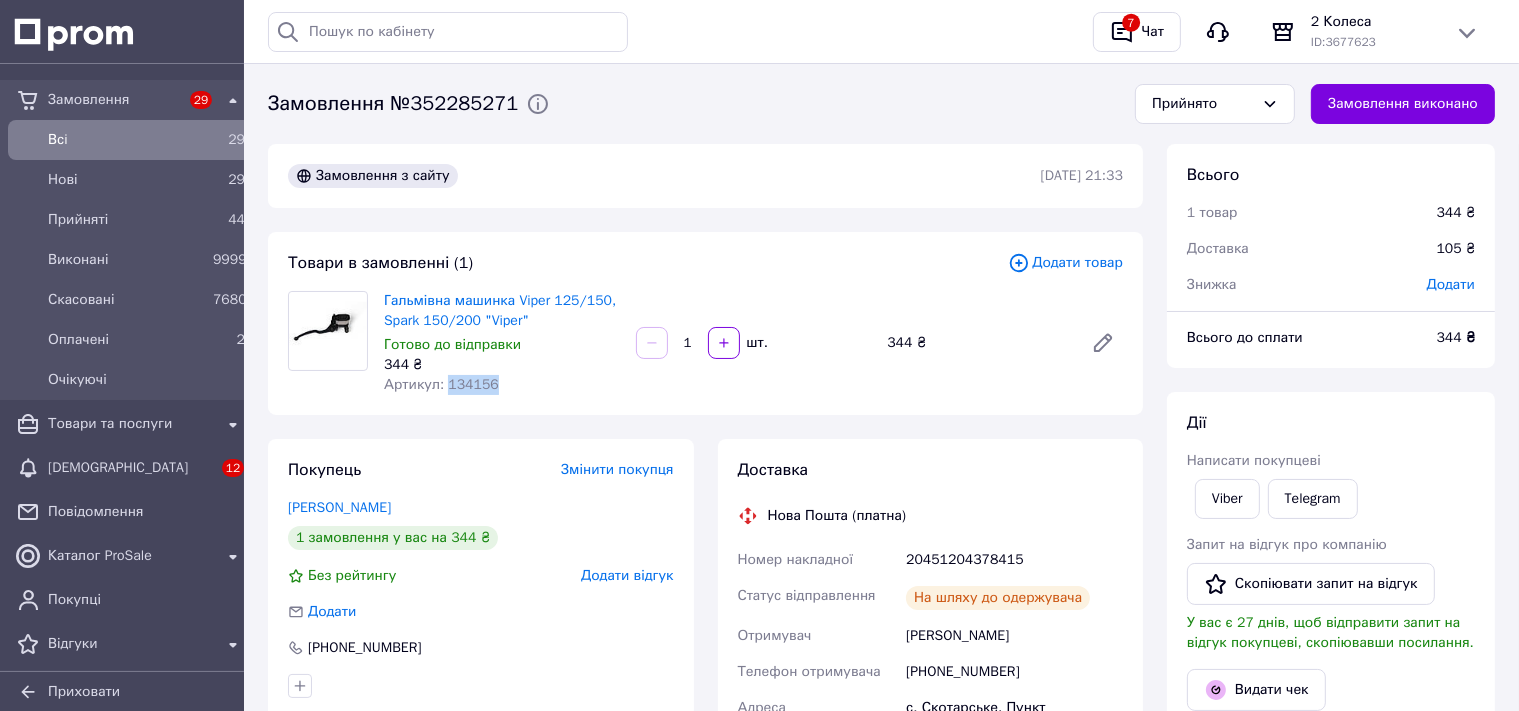 click on "Артикул: 134156" at bounding box center (441, 384) 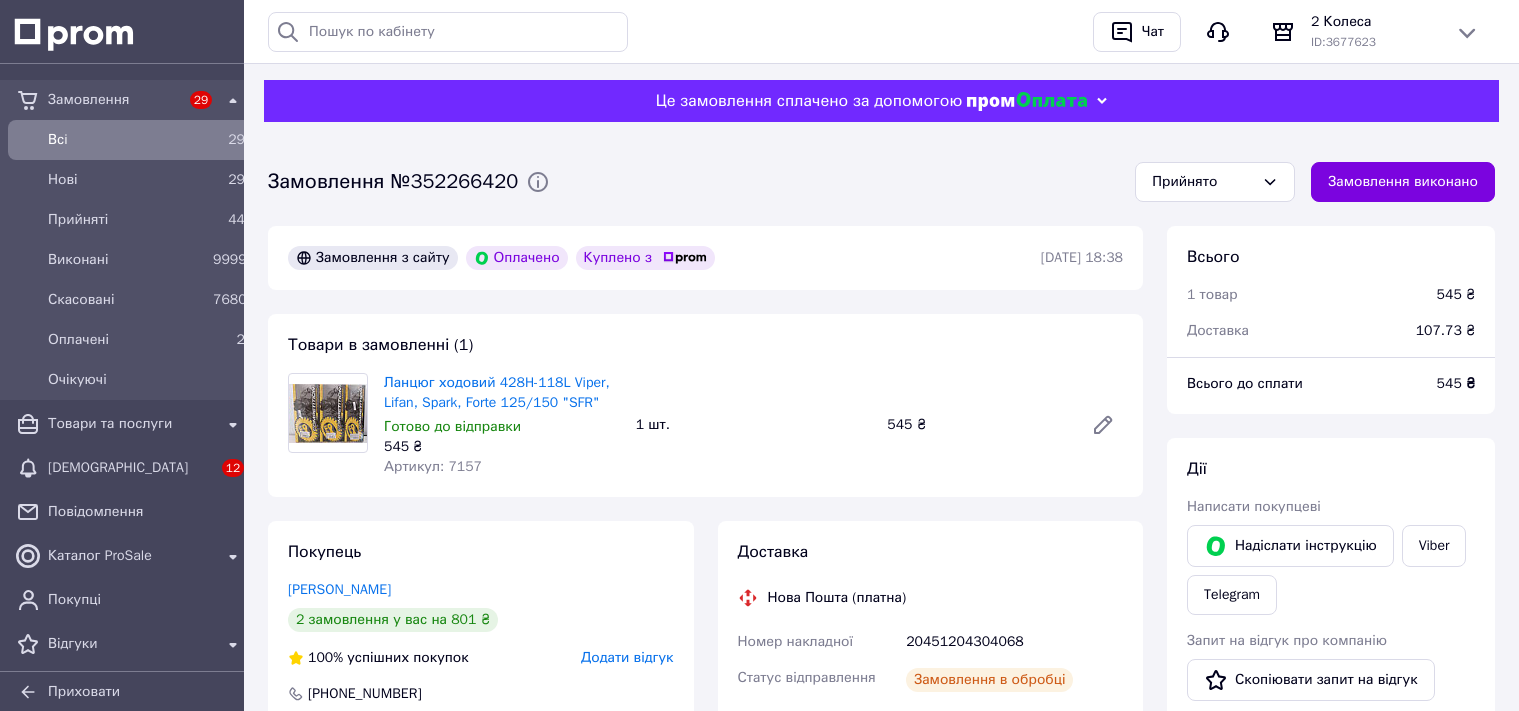 scroll, scrollTop: 0, scrollLeft: 0, axis: both 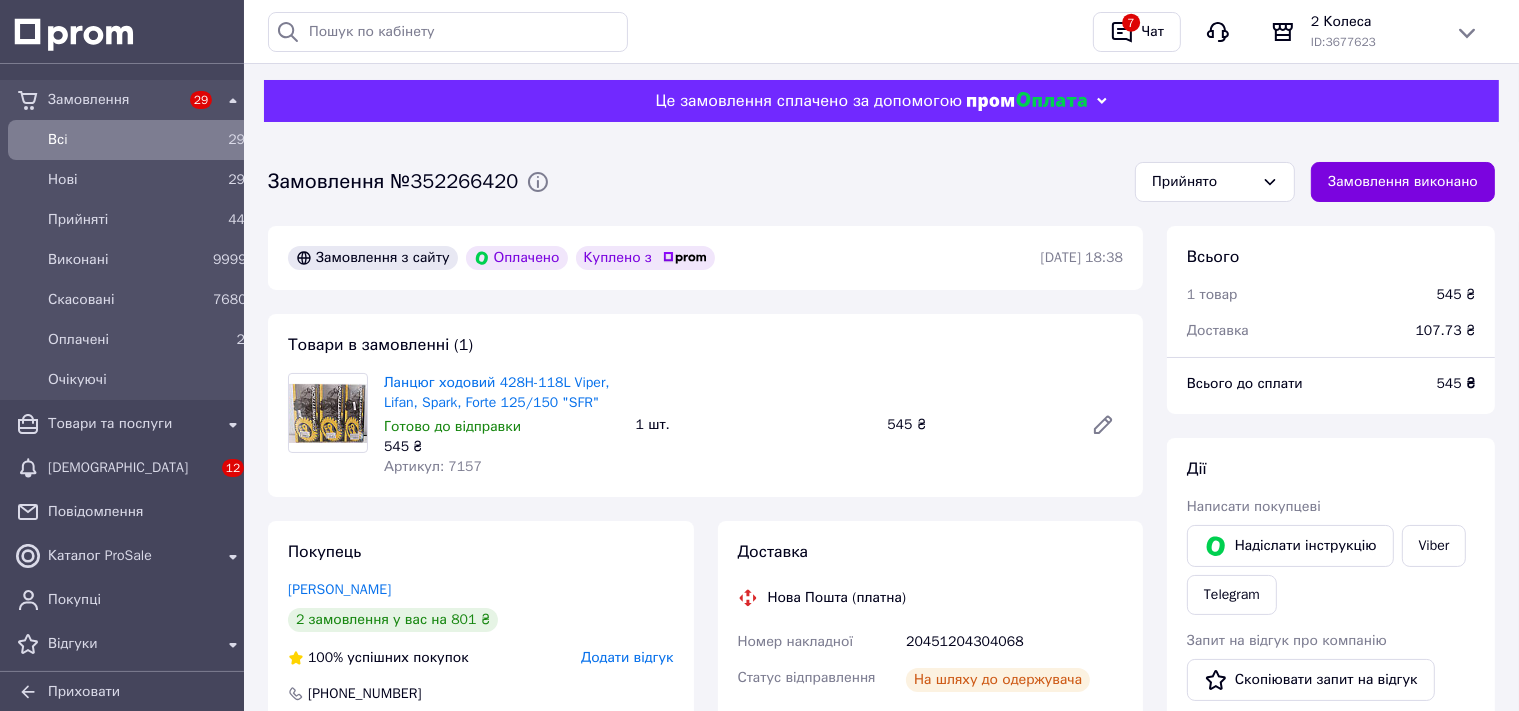 click on "Артикул: 7157" at bounding box center (433, 466) 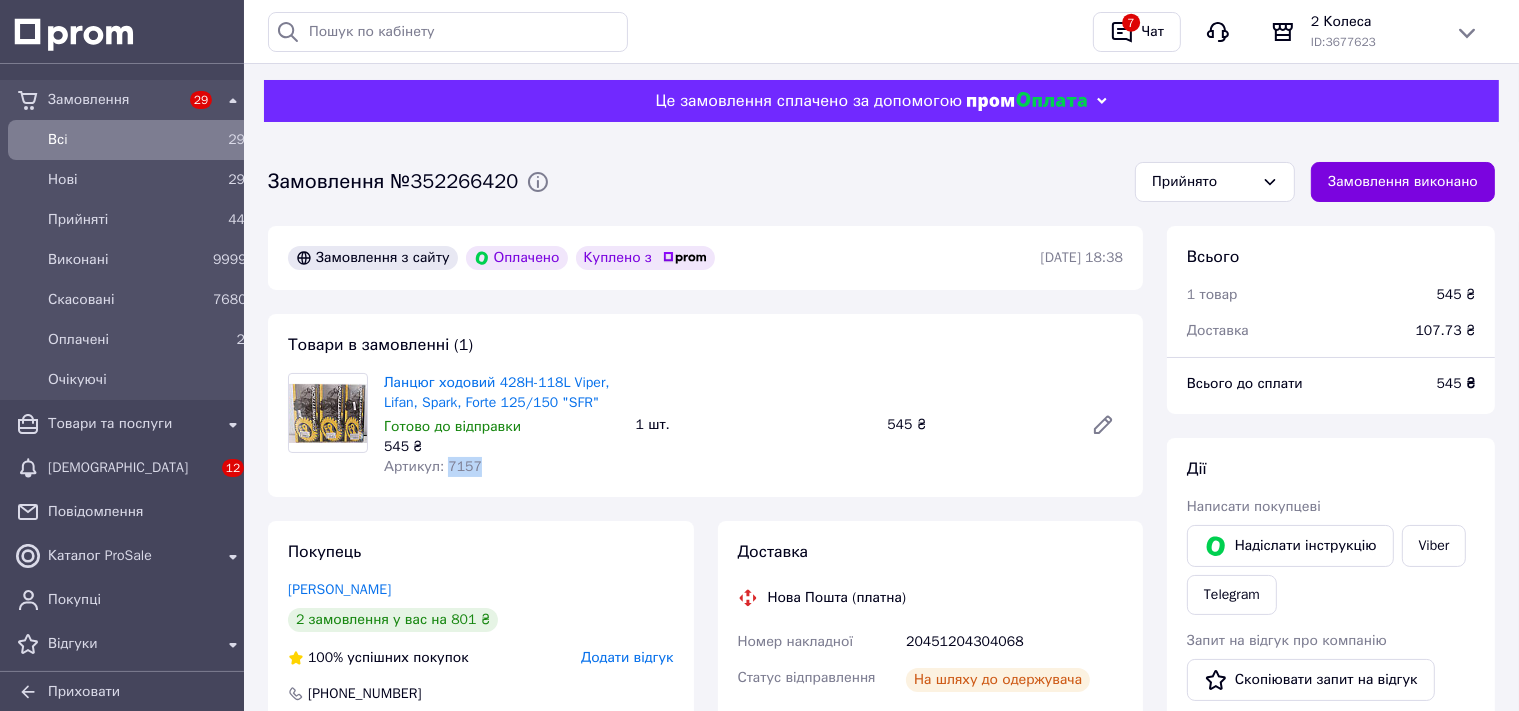 click on "Артикул: 7157" at bounding box center (433, 466) 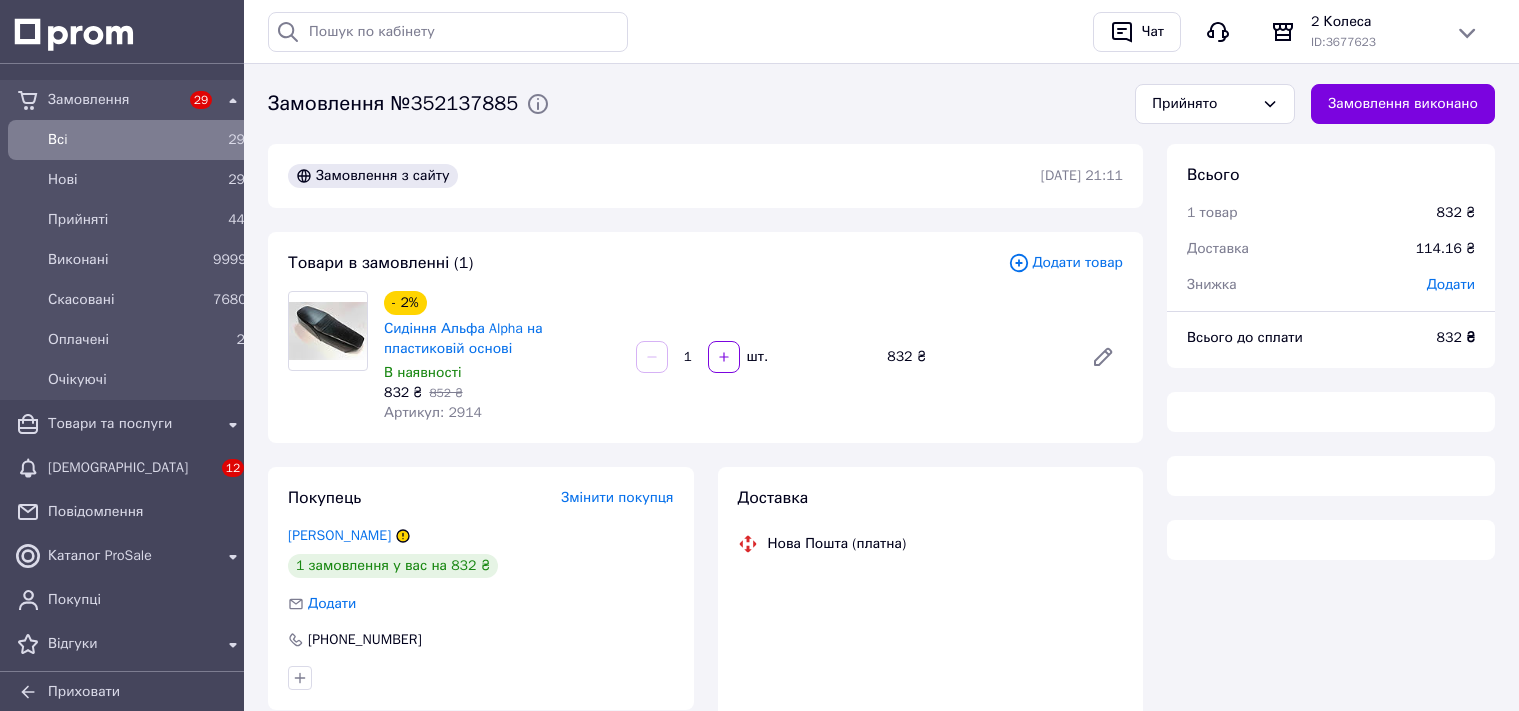 scroll, scrollTop: 0, scrollLeft: 0, axis: both 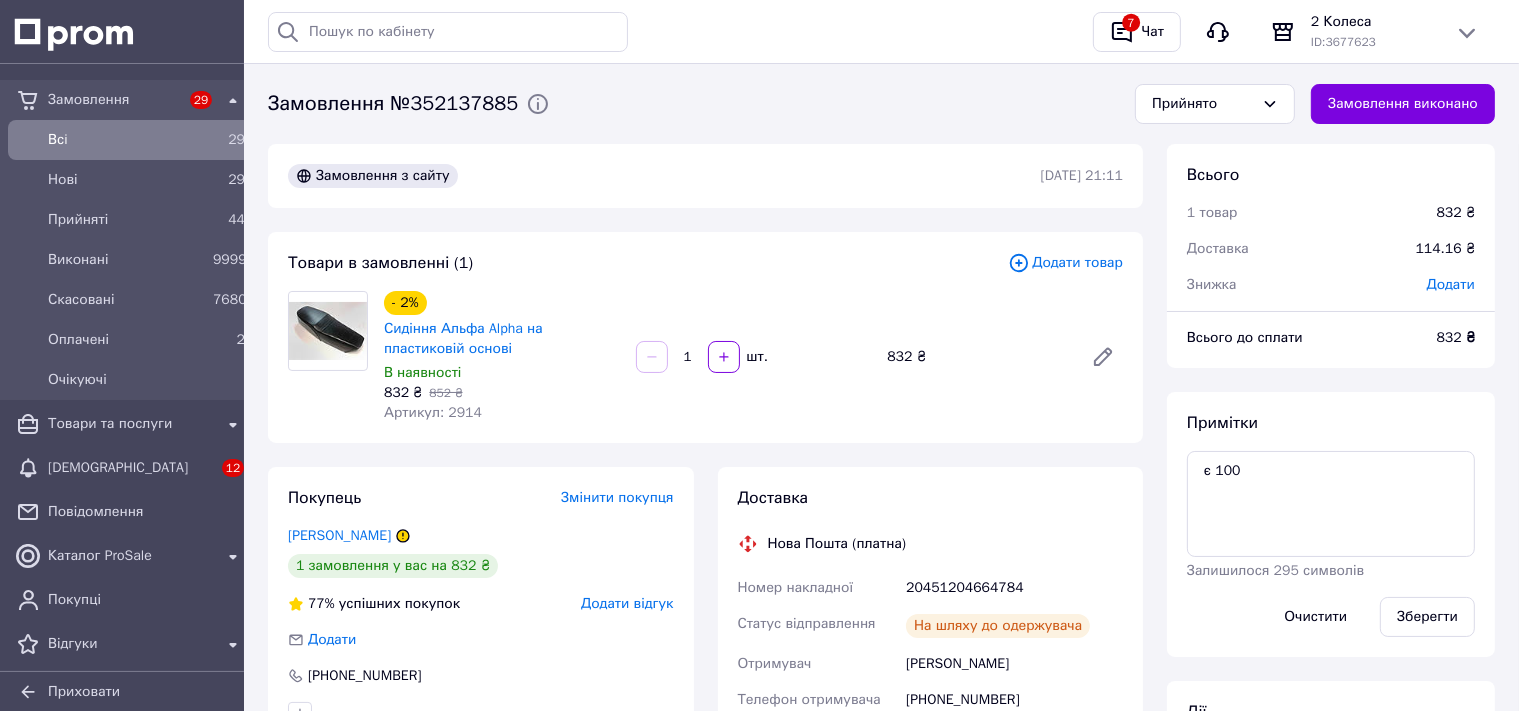 click on "Артикул: 2914" at bounding box center (433, 412) 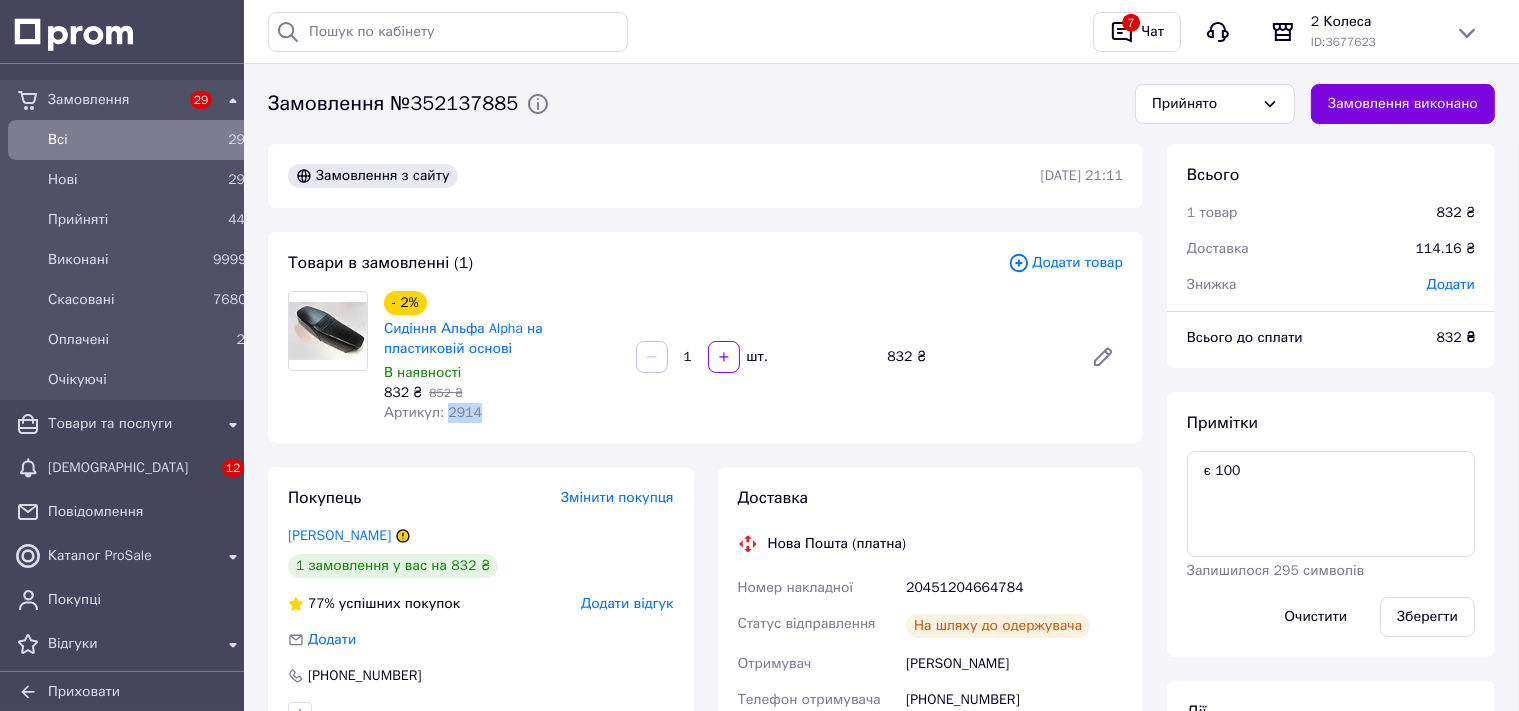 click on "Артикул: 2914" at bounding box center (433, 412) 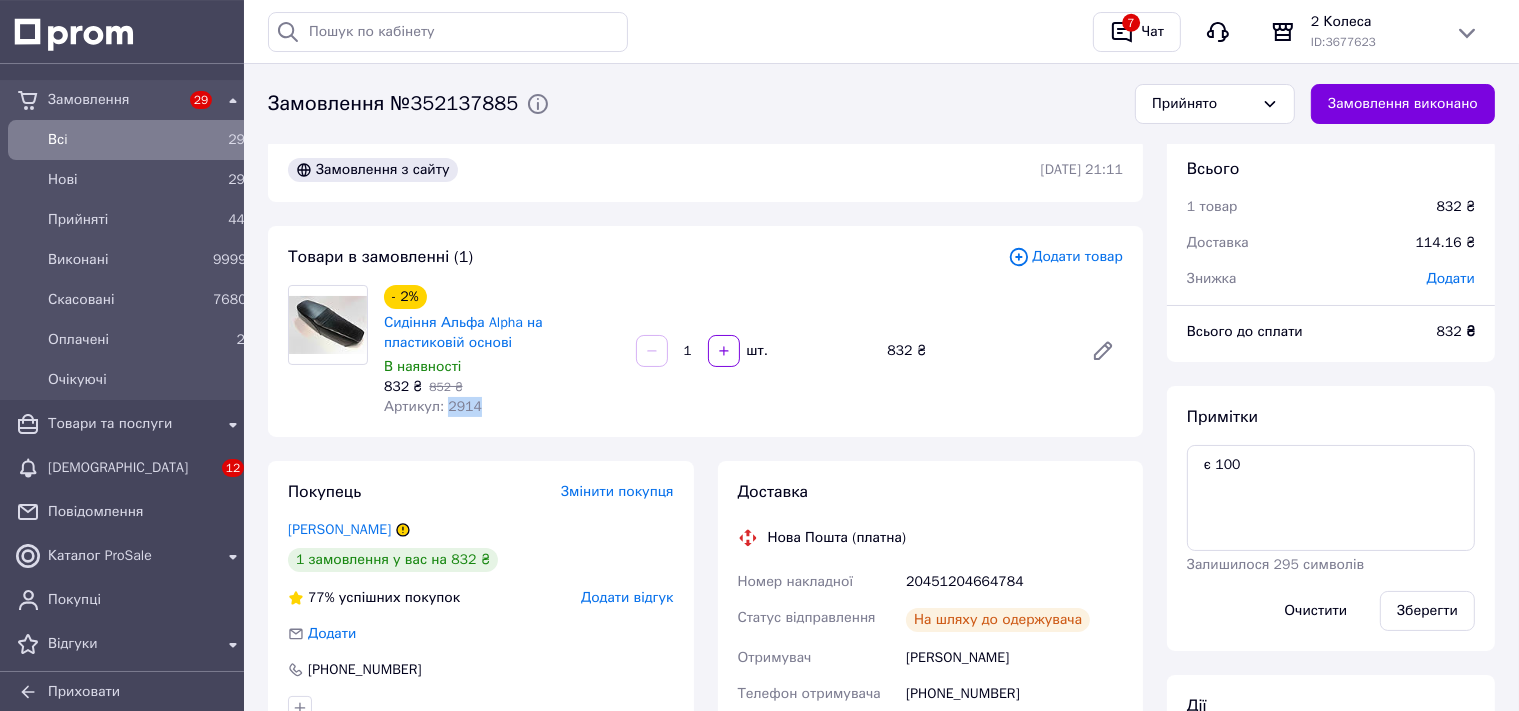 scroll, scrollTop: 0, scrollLeft: 0, axis: both 